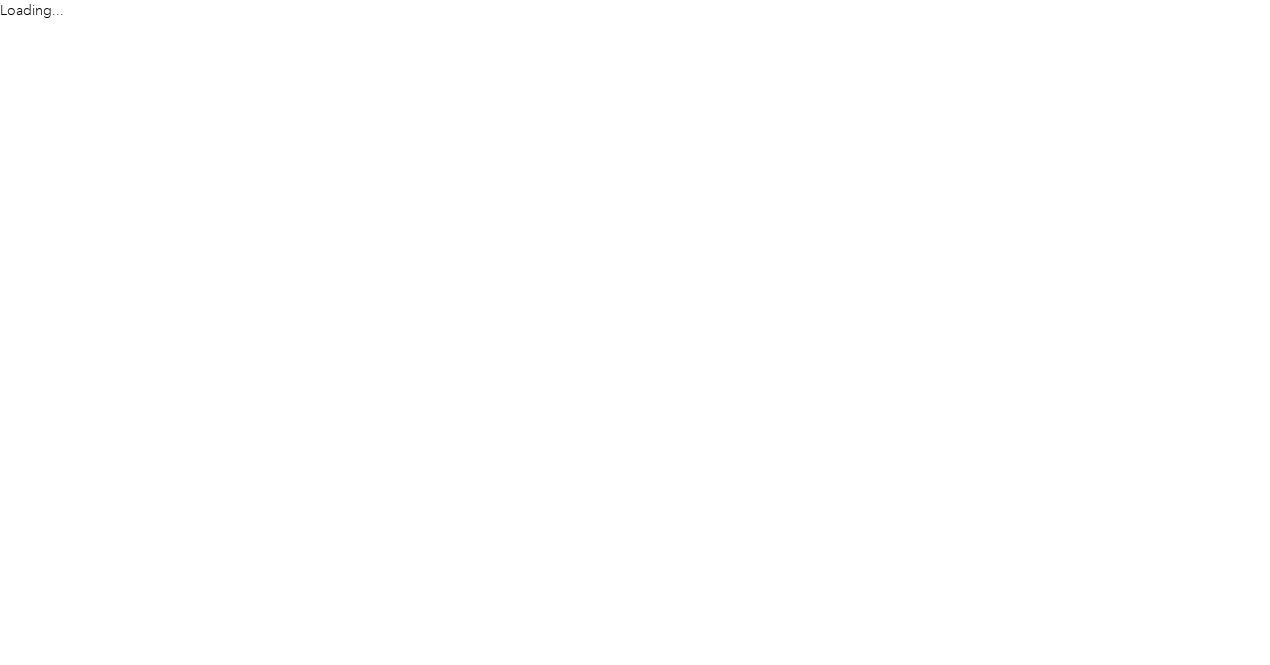 scroll, scrollTop: 0, scrollLeft: 0, axis: both 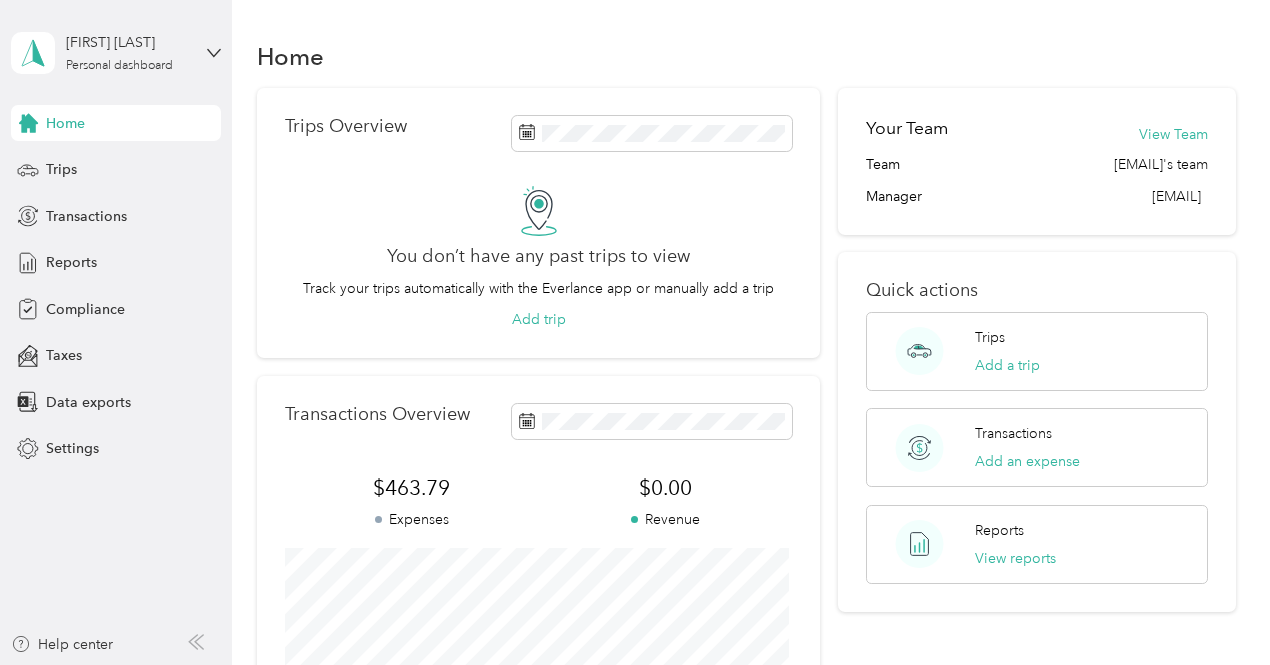 click on "Home Trips Overview You don’t have any past trips to view Track your trips automatically with the Everlance app or manually add a trip Add trip Transactions Overview $463.79 Expenses $0.00 Revenue View all transactions Your Team View Team [EMAIL]'s team Manager [EMAIL] Quick actions Trips Add a trip Transactions Add an expense Reports View reports" at bounding box center (746, 428) 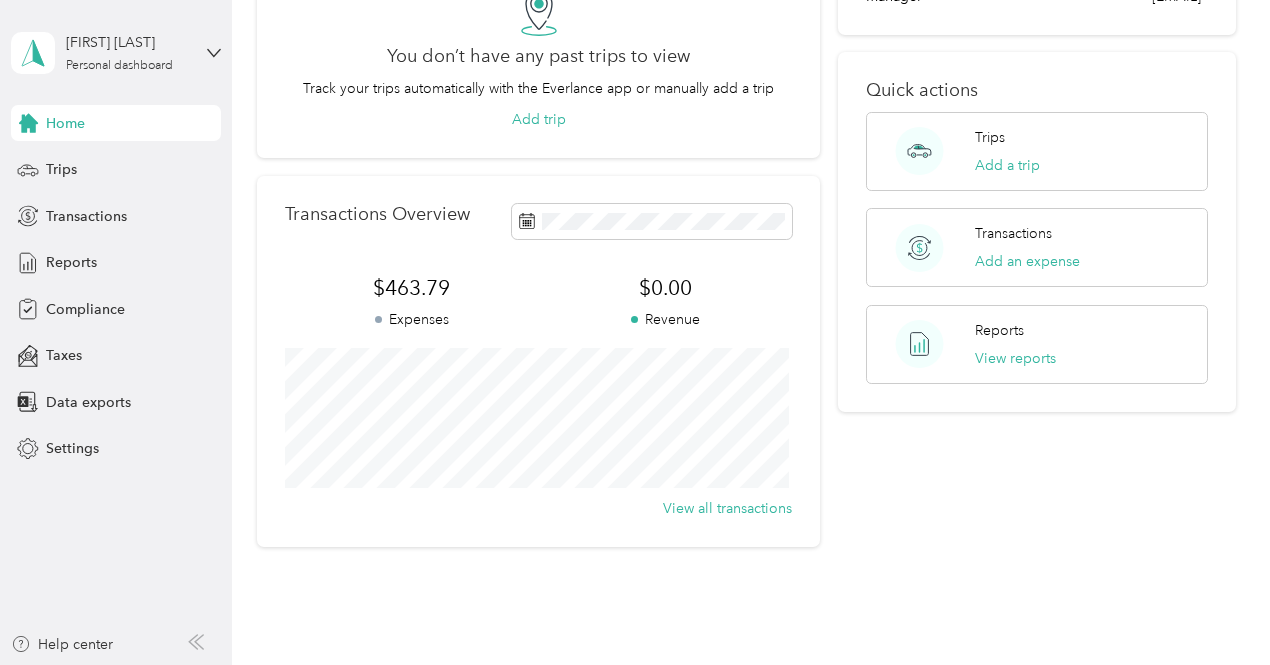 scroll, scrollTop: 240, scrollLeft: 0, axis: vertical 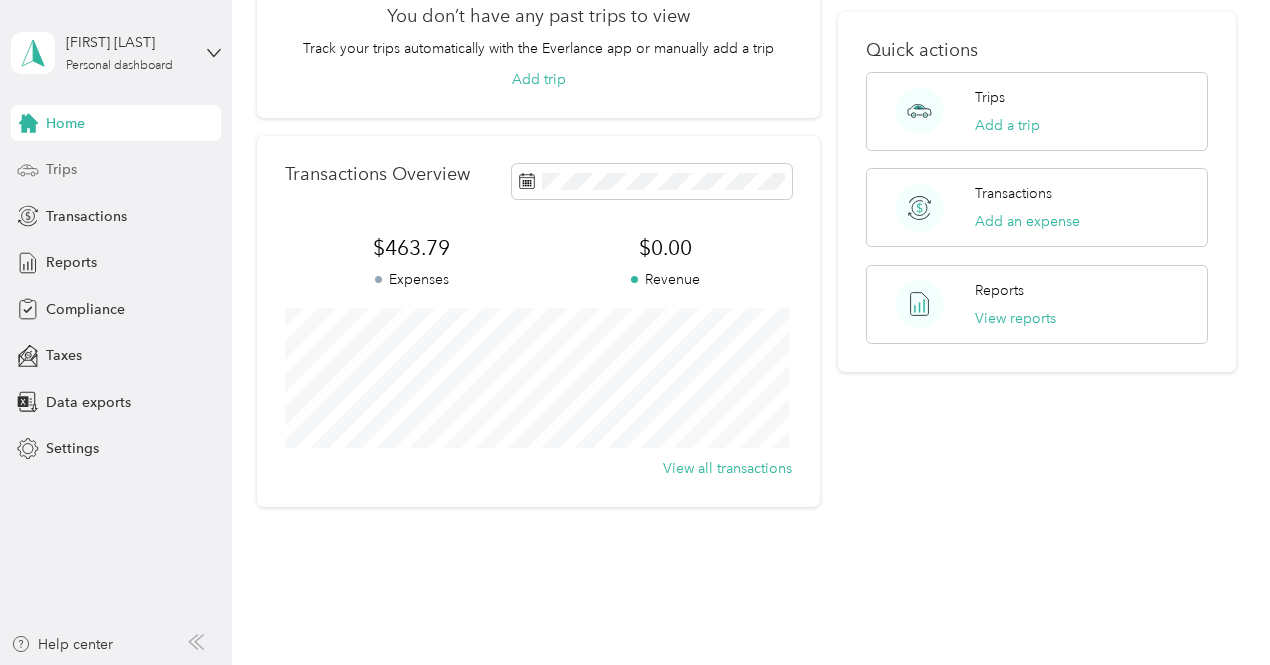 click on "Trips" at bounding box center (61, 169) 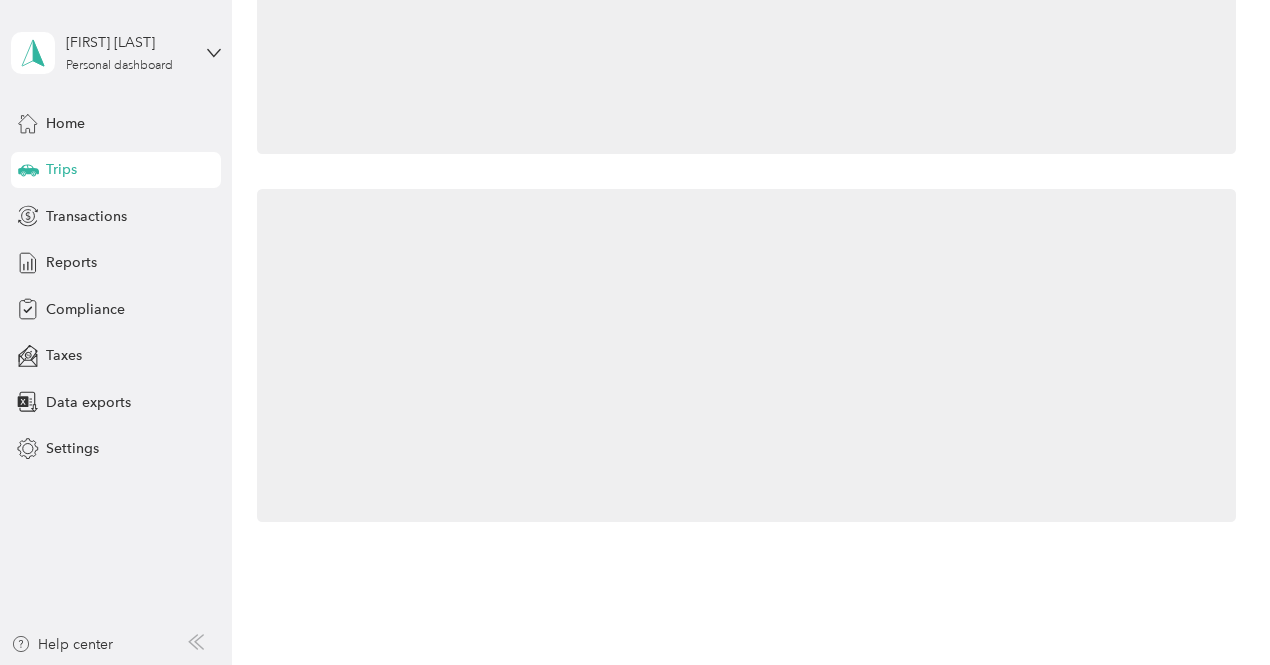 scroll, scrollTop: 240, scrollLeft: 0, axis: vertical 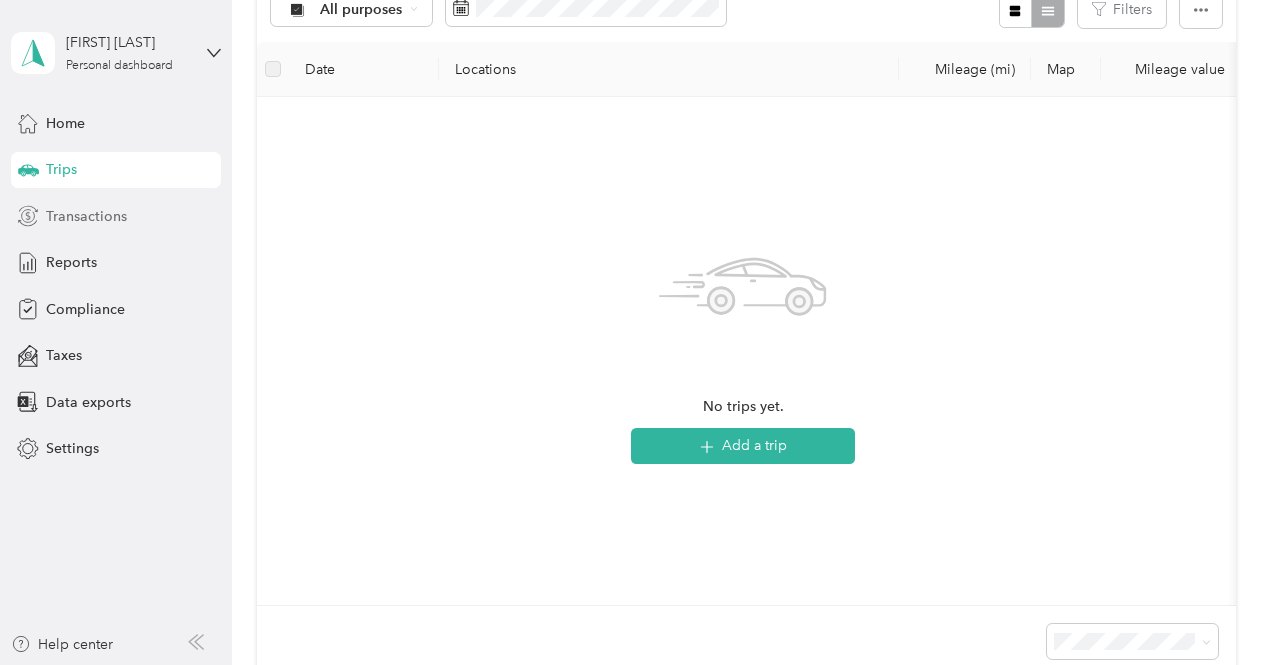 click on "Transactions" at bounding box center [86, 216] 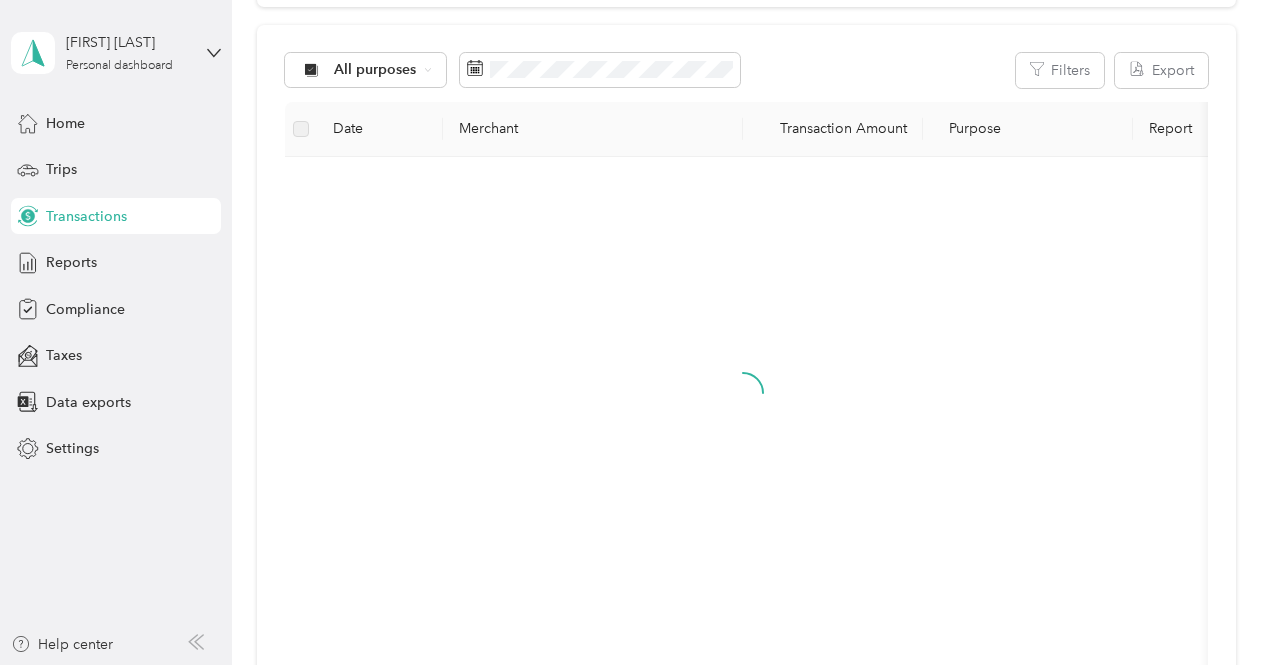 scroll, scrollTop: 153, scrollLeft: 0, axis: vertical 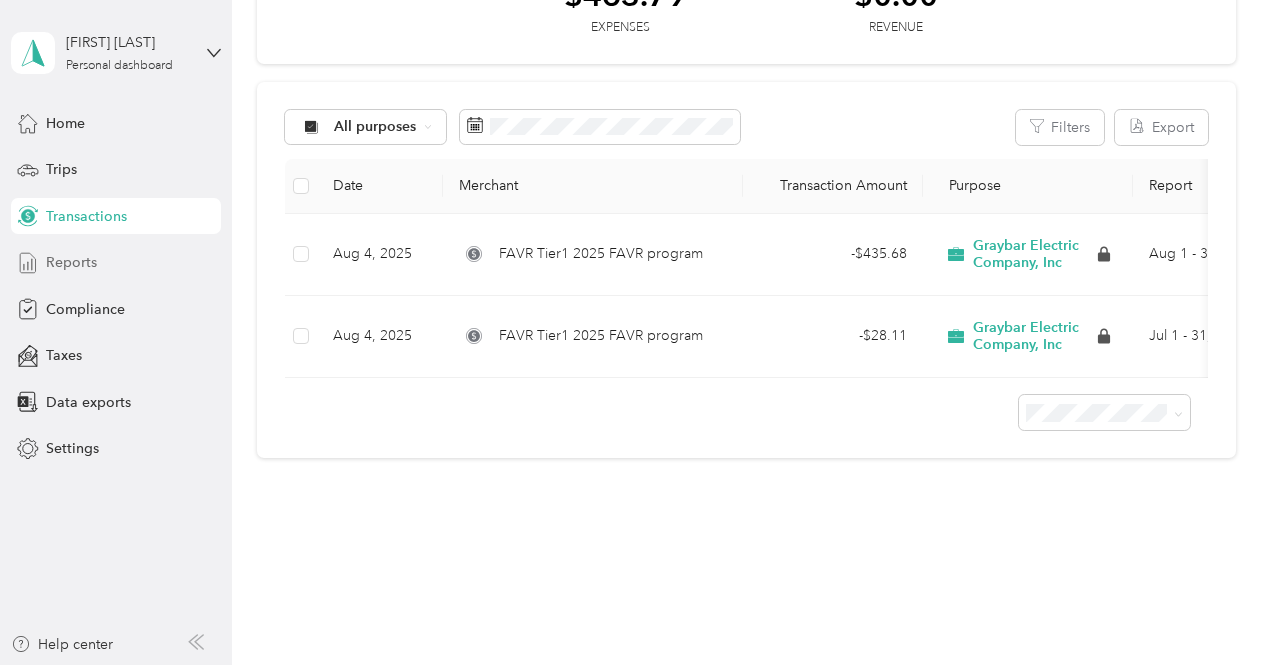 click on "Reports" at bounding box center [71, 262] 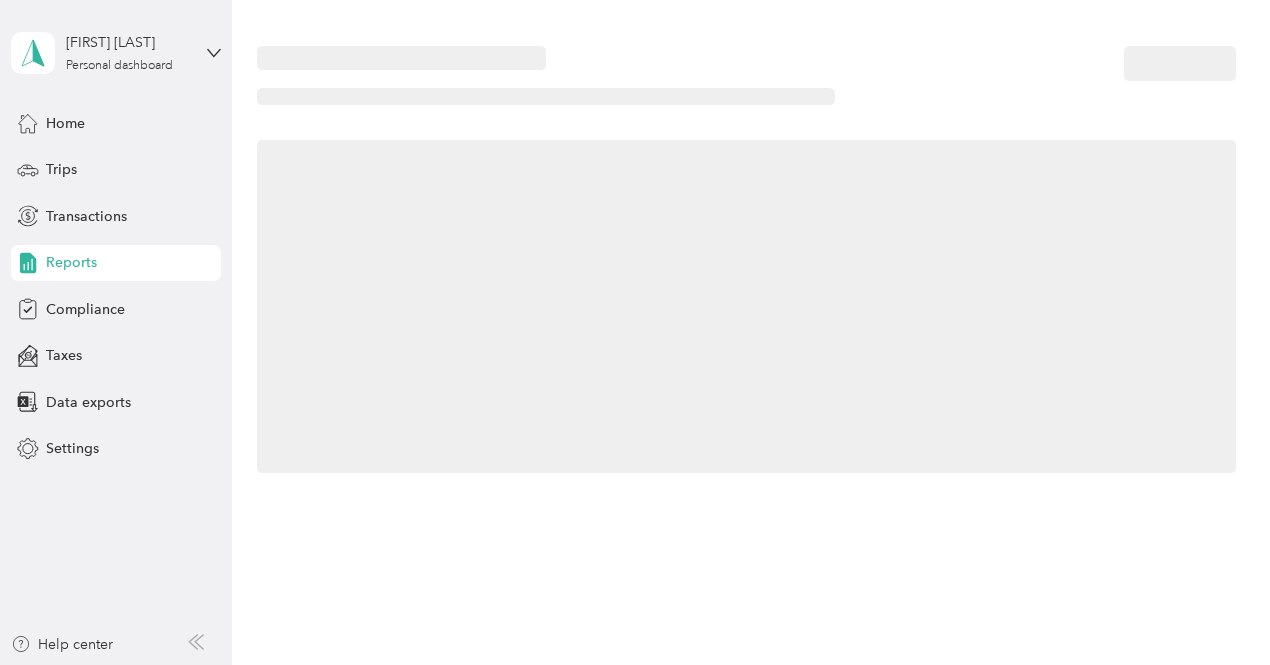 scroll, scrollTop: 0, scrollLeft: 0, axis: both 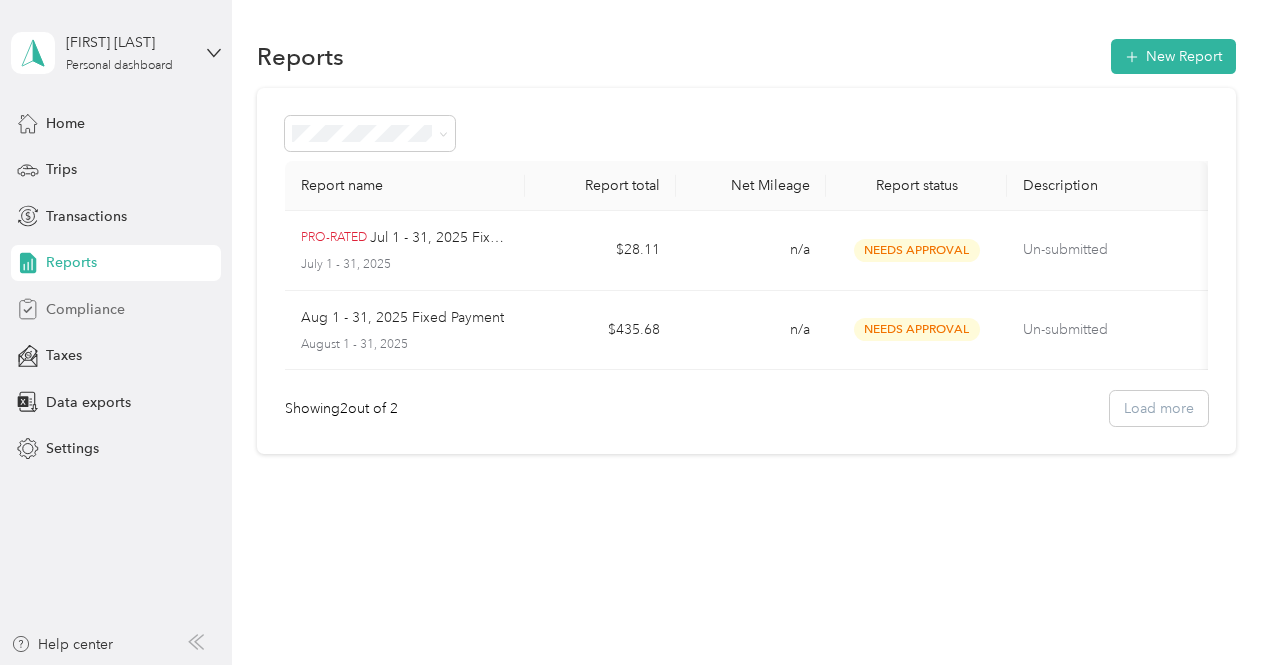 click on "Compliance" at bounding box center [85, 309] 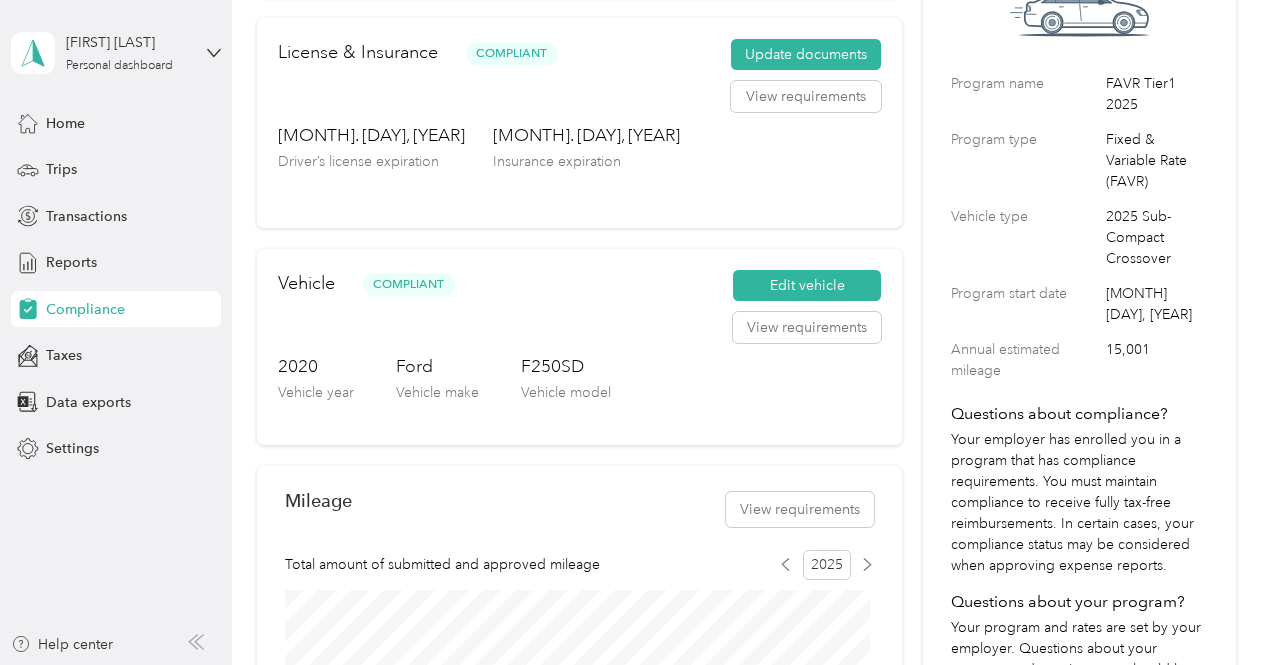 scroll, scrollTop: 0, scrollLeft: 0, axis: both 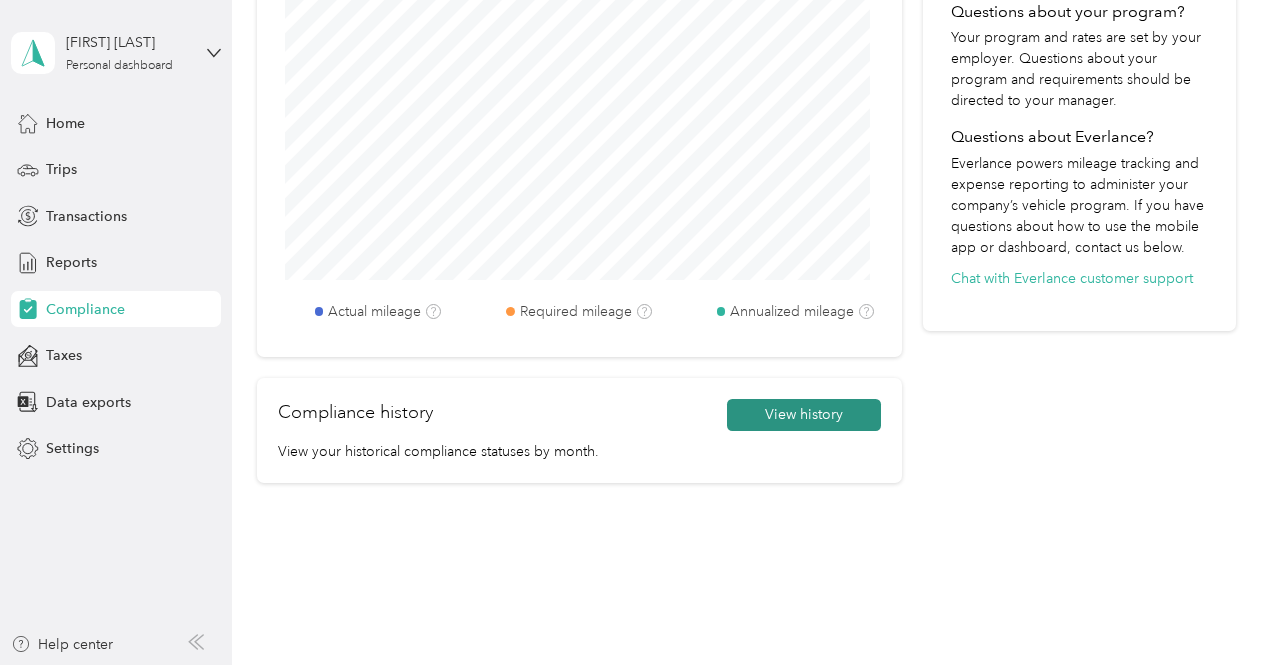 click on "View history" at bounding box center (804, 415) 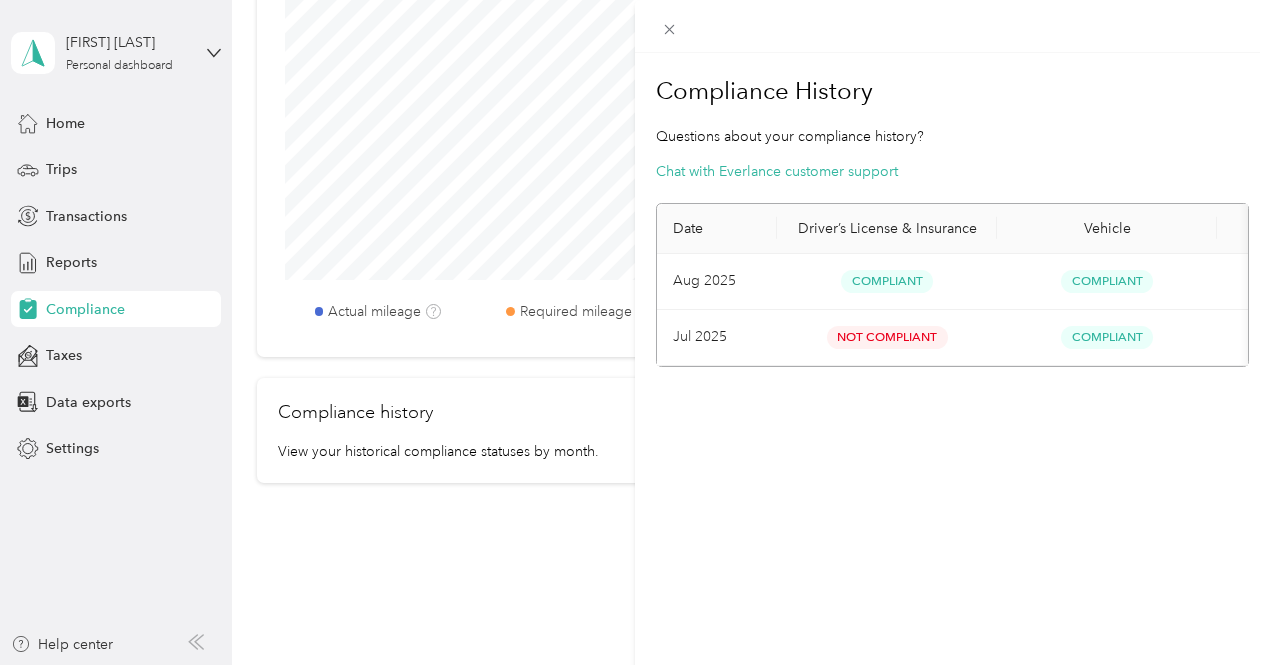 click on "Compliance History Questions about your compliance history? Chat with Everlance customer support Date Driver’s License & Insurance Vehicle Mileage Aug [YEAR] Compliant Compliant Below Requirement Jul [YEAR] Not Compliant Compliant Below Requirement" at bounding box center (952, 385) 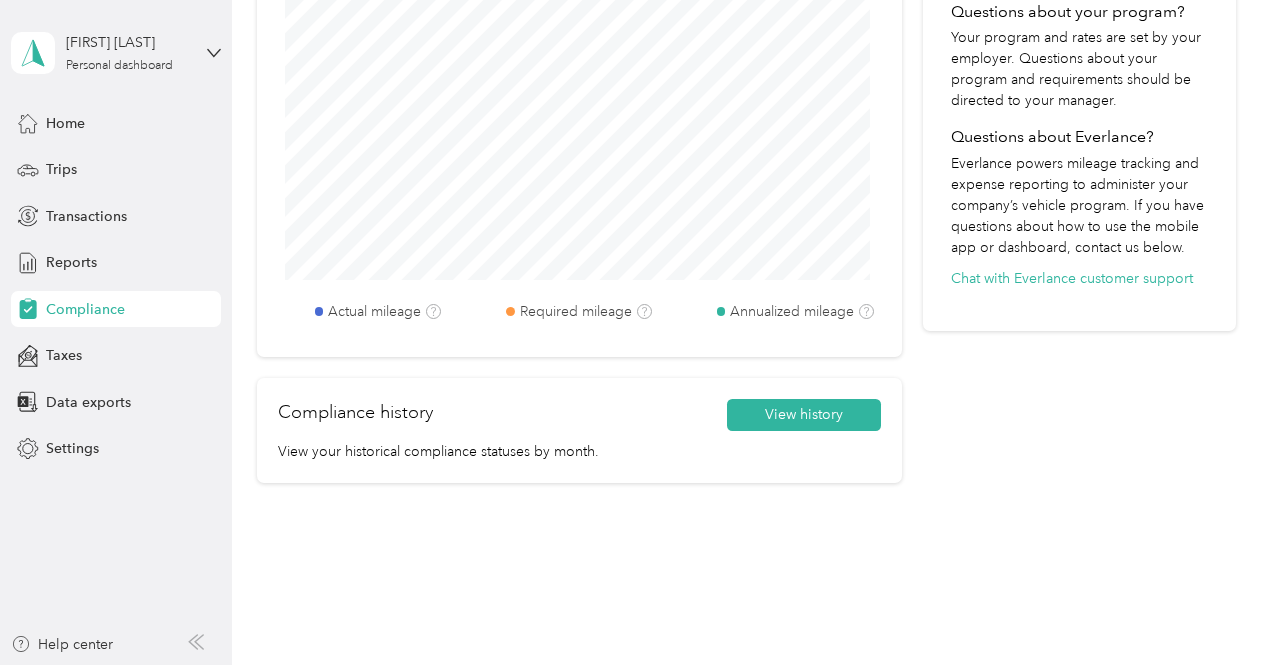 click on "Taxes" at bounding box center (64, 355) 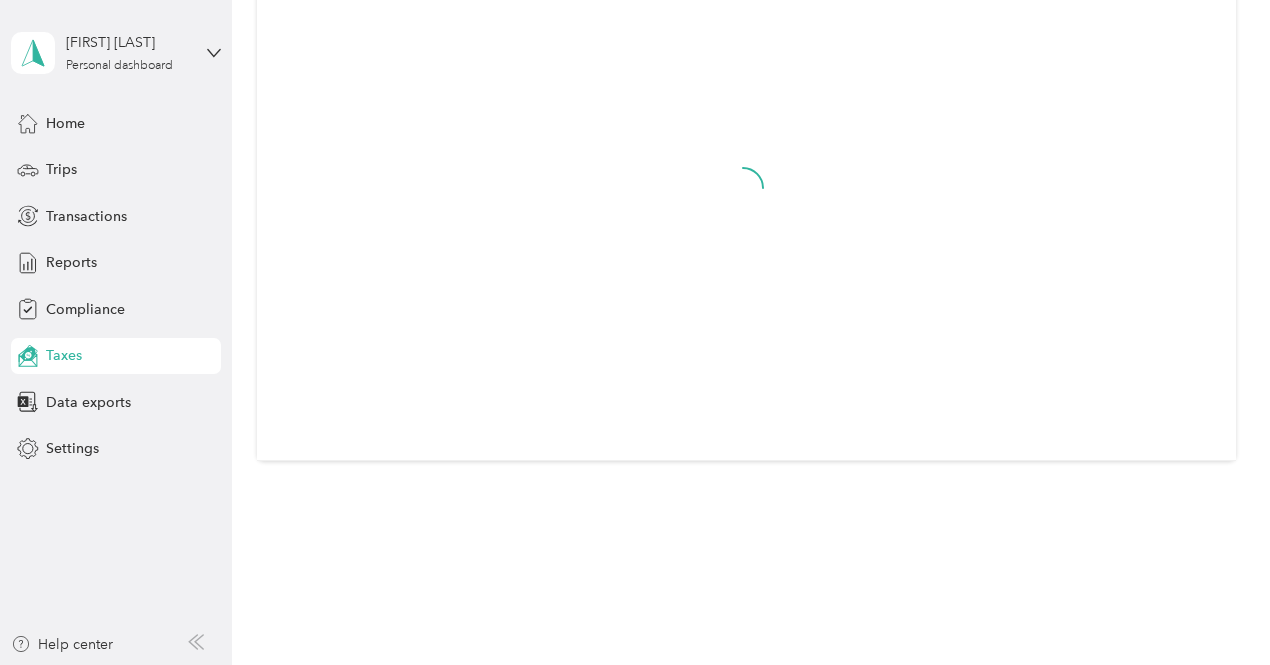 scroll, scrollTop: 220, scrollLeft: 0, axis: vertical 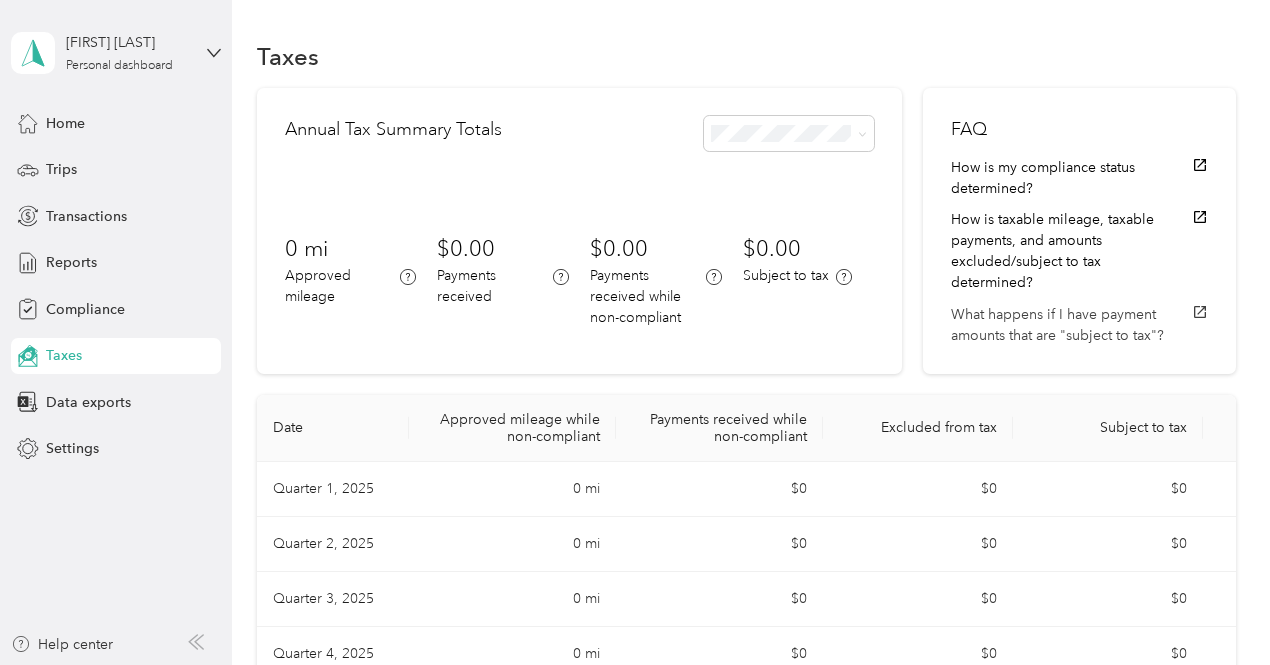 click 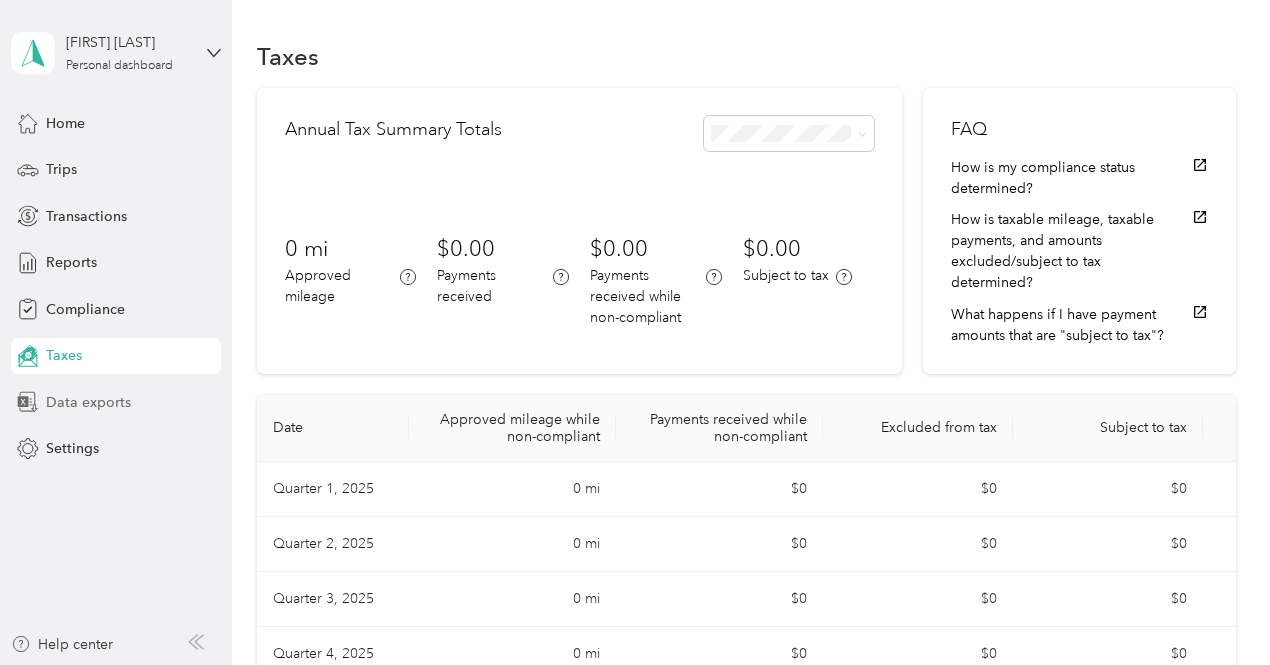 click on "Data exports" at bounding box center [88, 402] 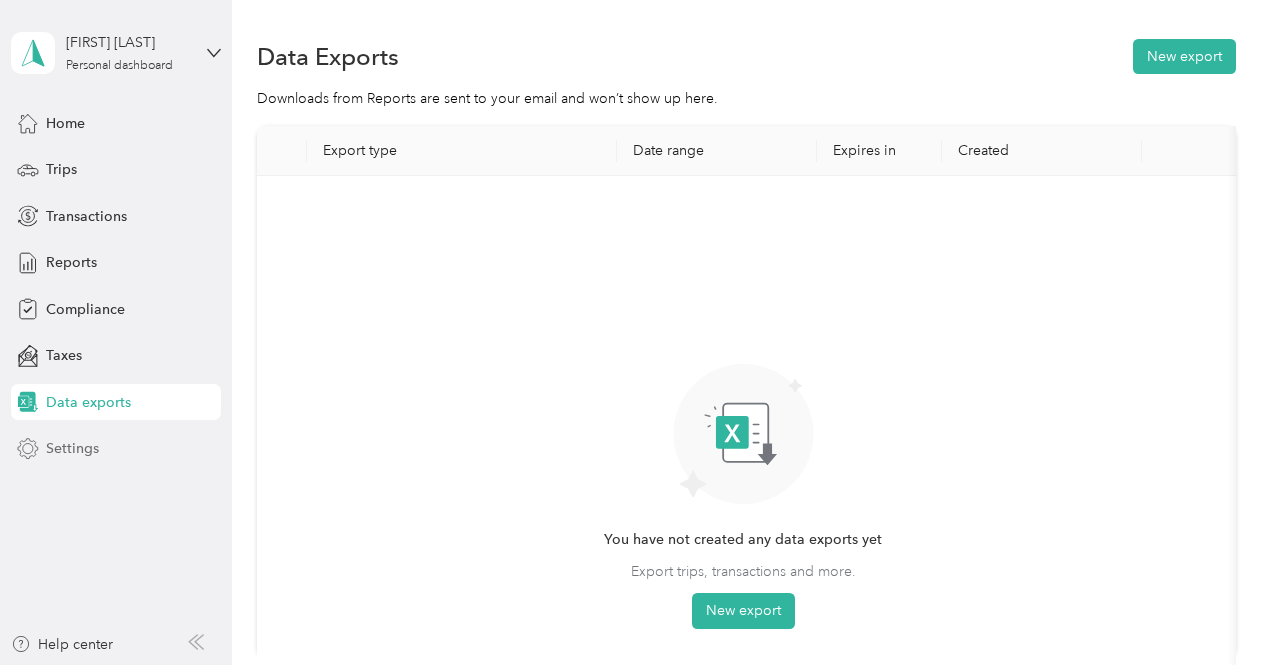 click on "Settings" at bounding box center (72, 448) 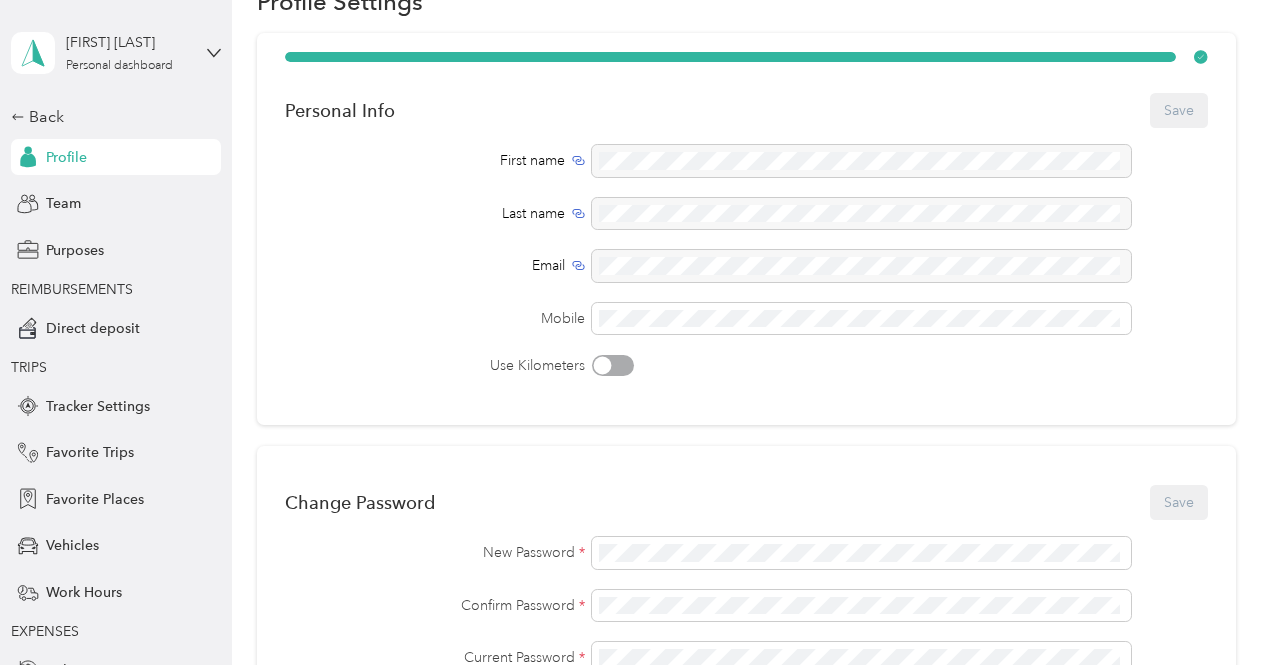 scroll, scrollTop: 0, scrollLeft: 0, axis: both 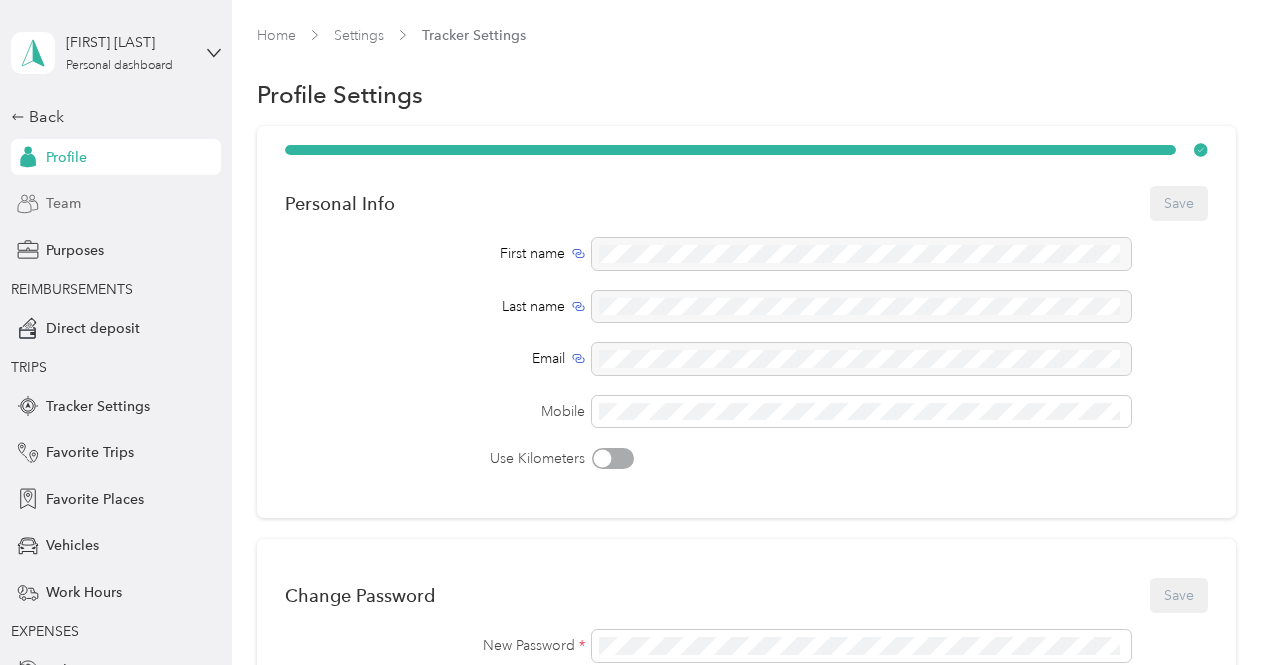 click on "Team" at bounding box center [63, 203] 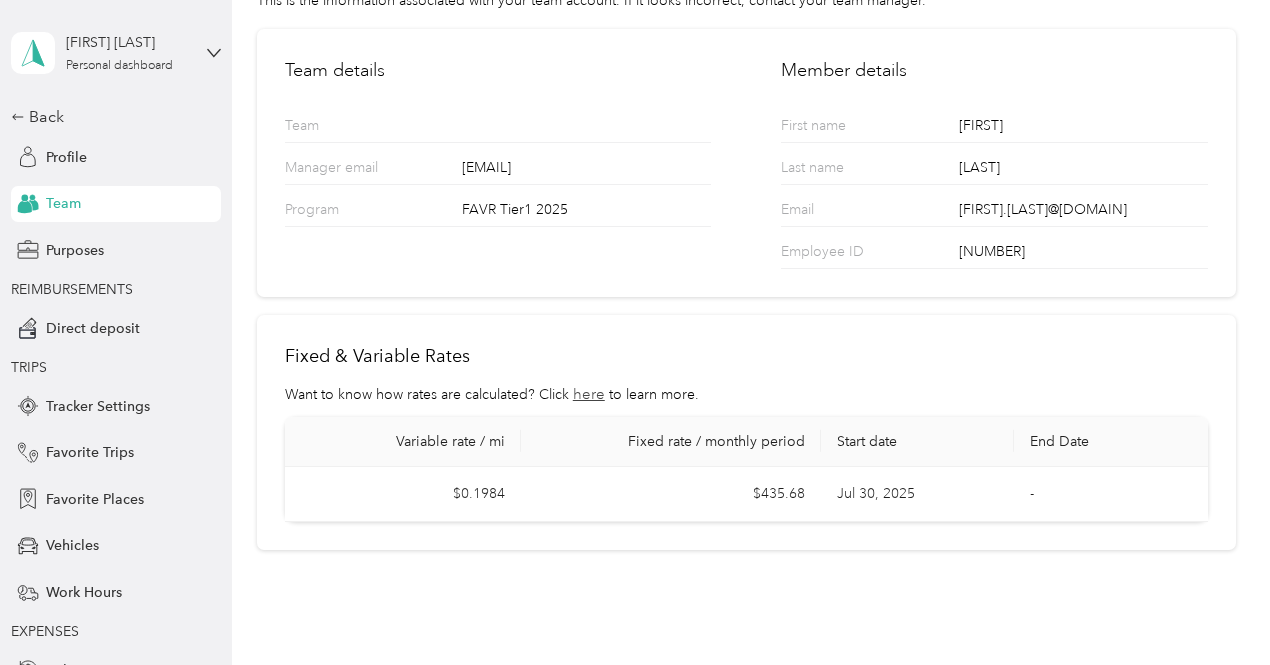 scroll, scrollTop: 138, scrollLeft: 0, axis: vertical 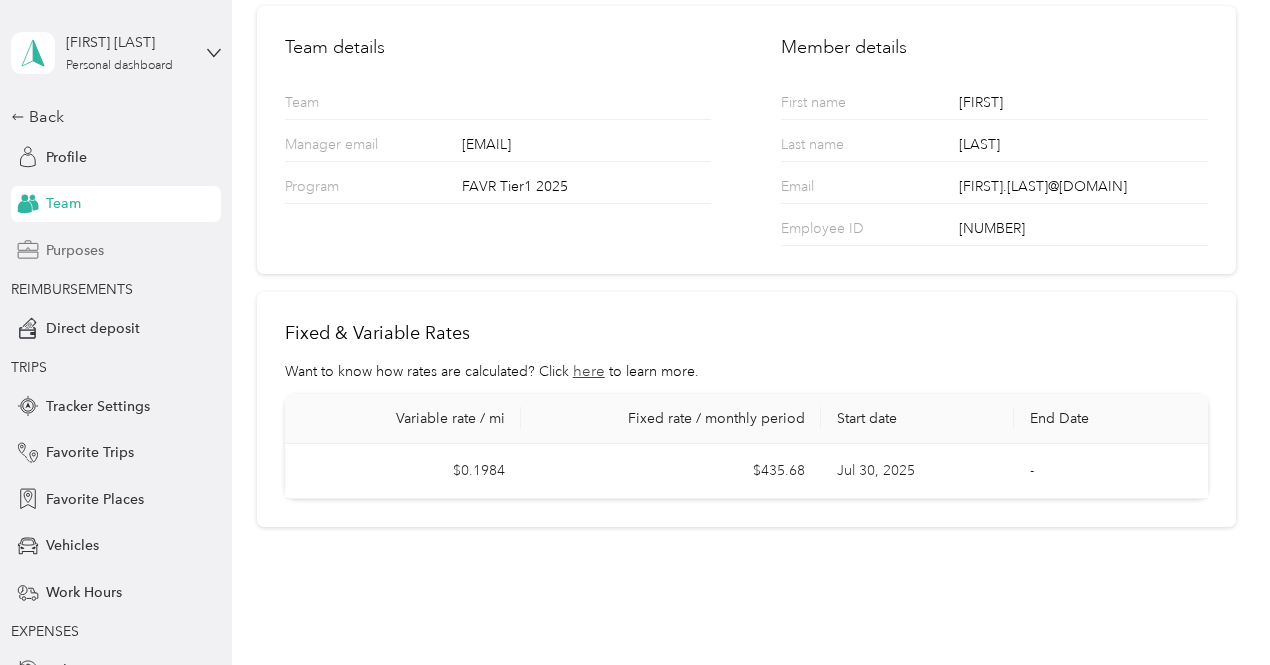 click on "Purposes" at bounding box center [75, 250] 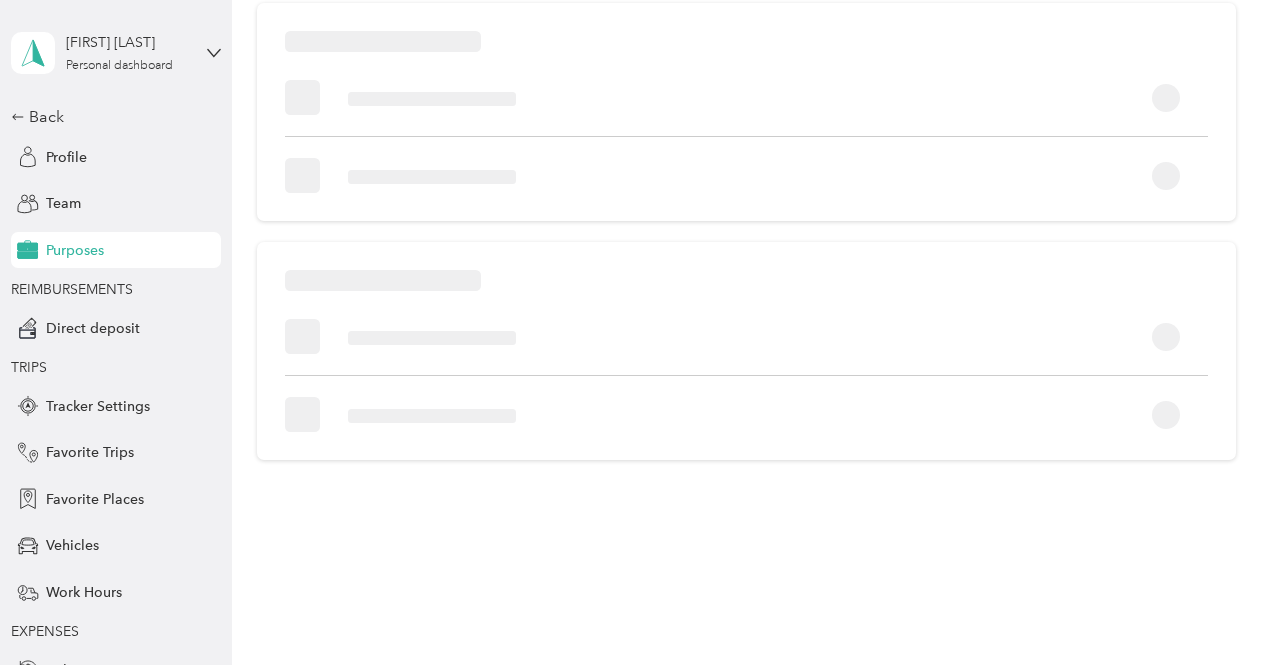 scroll, scrollTop: 138, scrollLeft: 0, axis: vertical 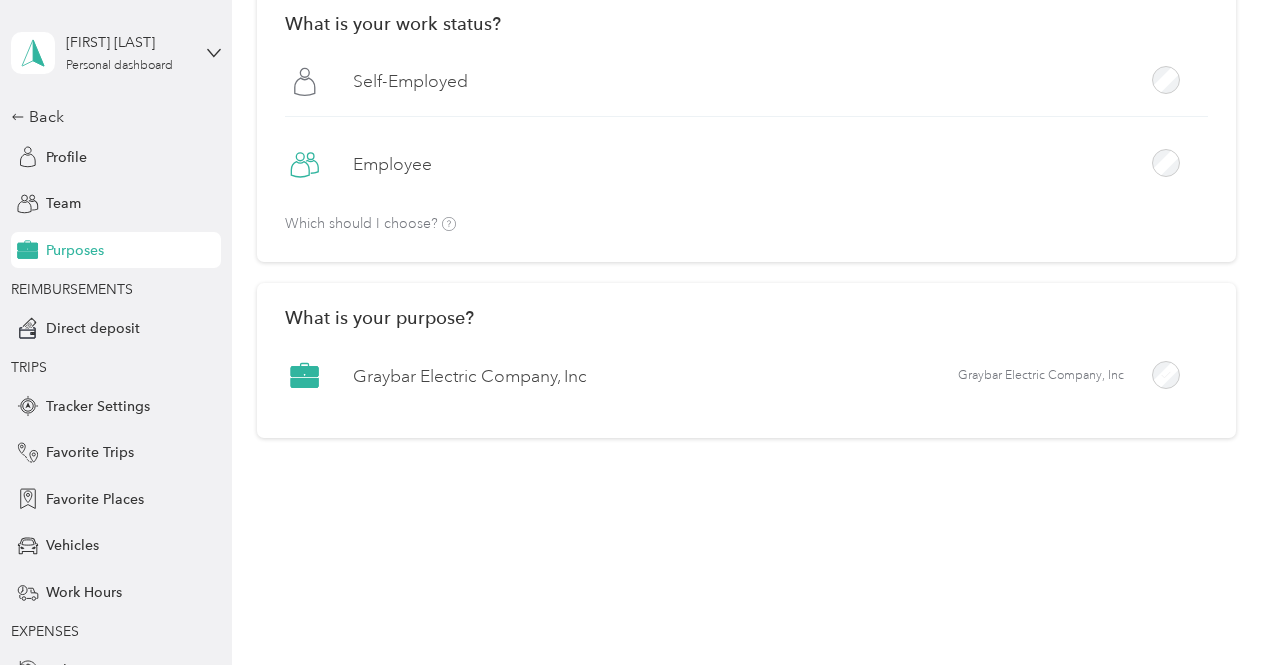 click on "Employee" at bounding box center (392, 164) 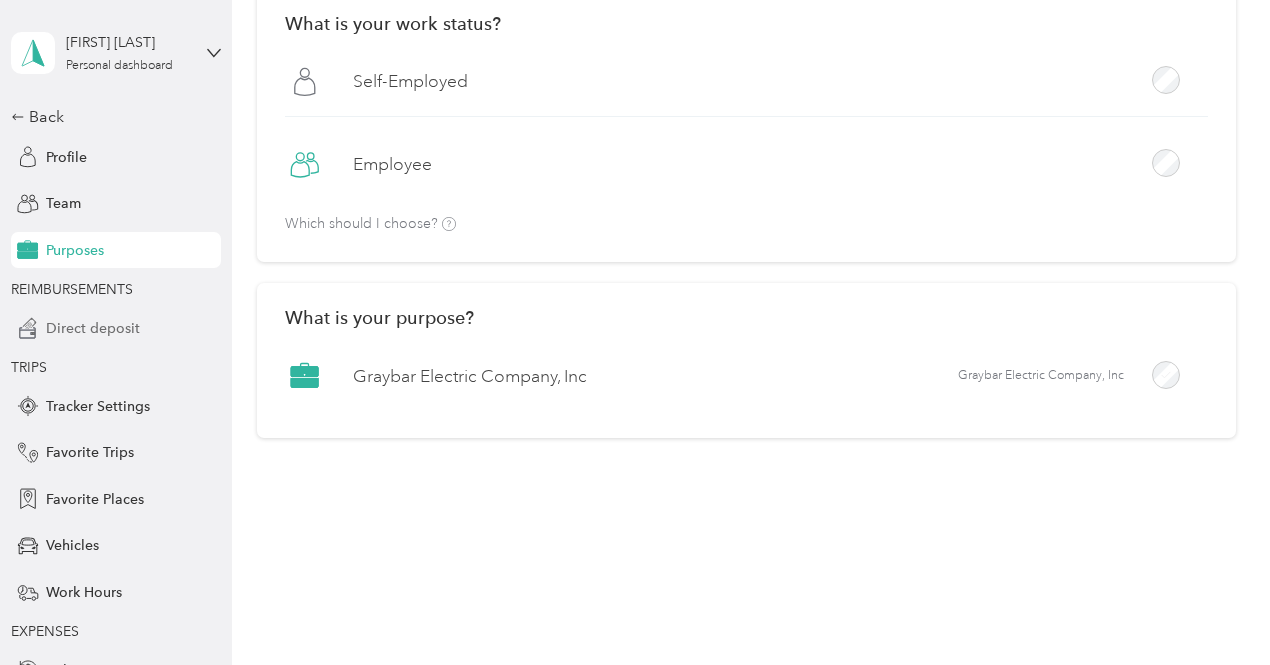 click on "Direct deposit" at bounding box center [93, 328] 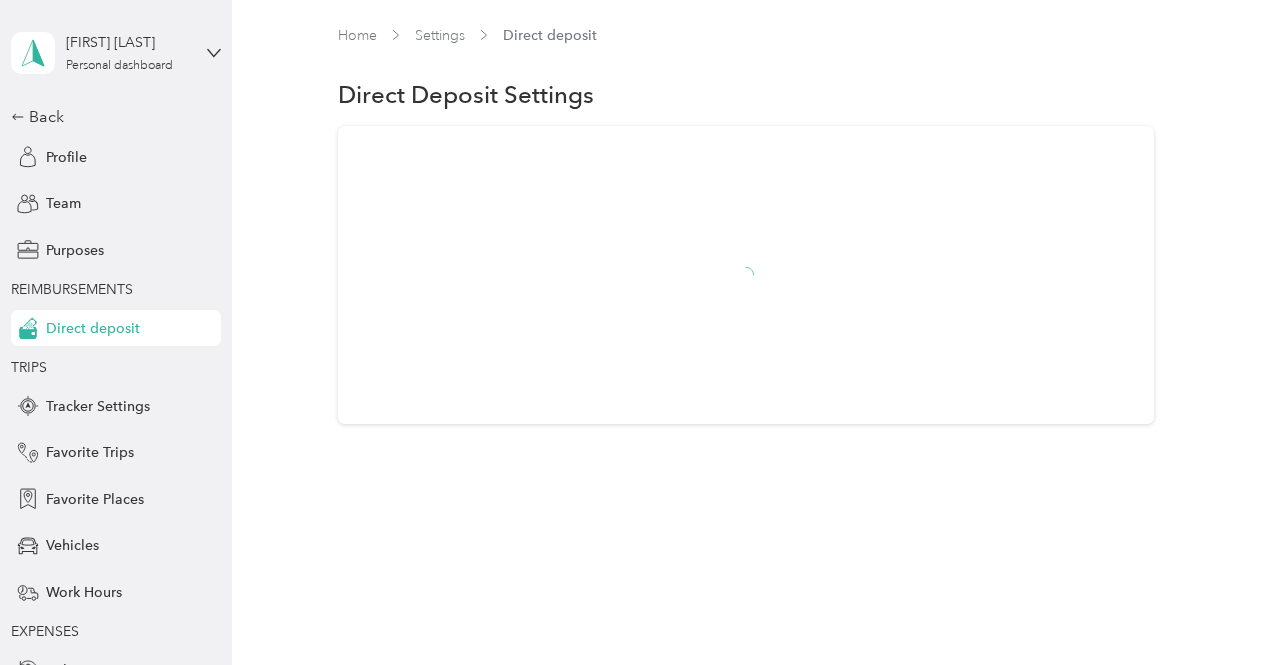 scroll, scrollTop: 0, scrollLeft: 0, axis: both 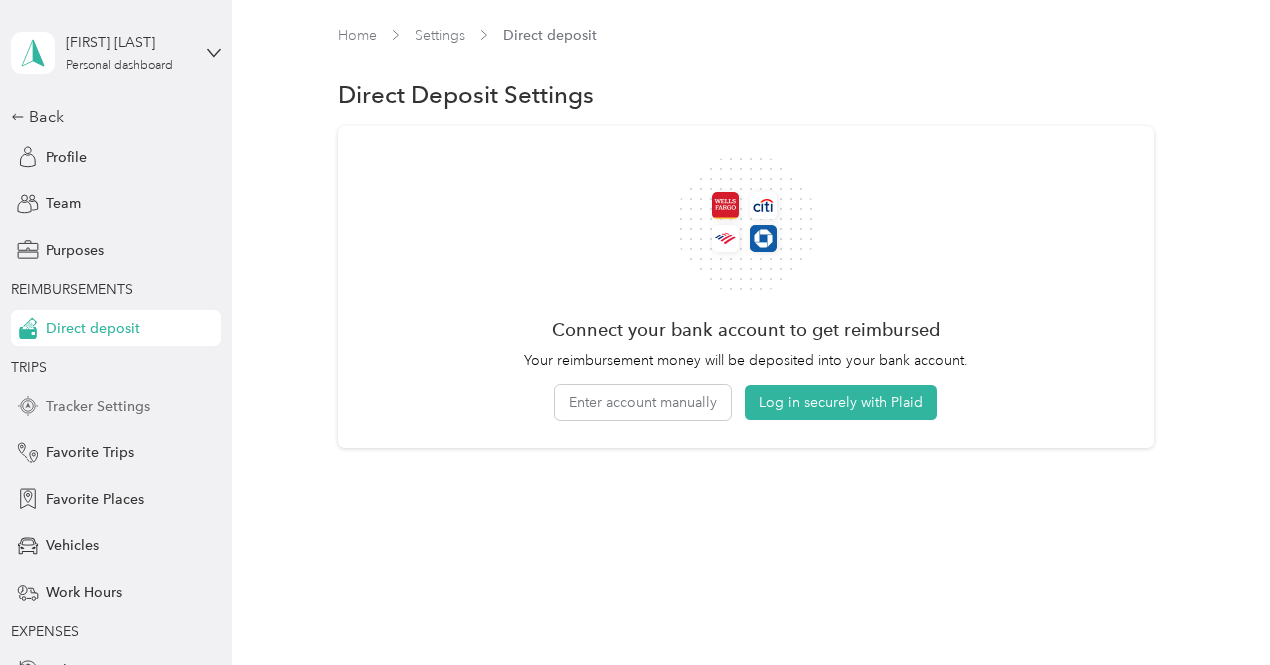 click on "Tracker Settings" at bounding box center [98, 406] 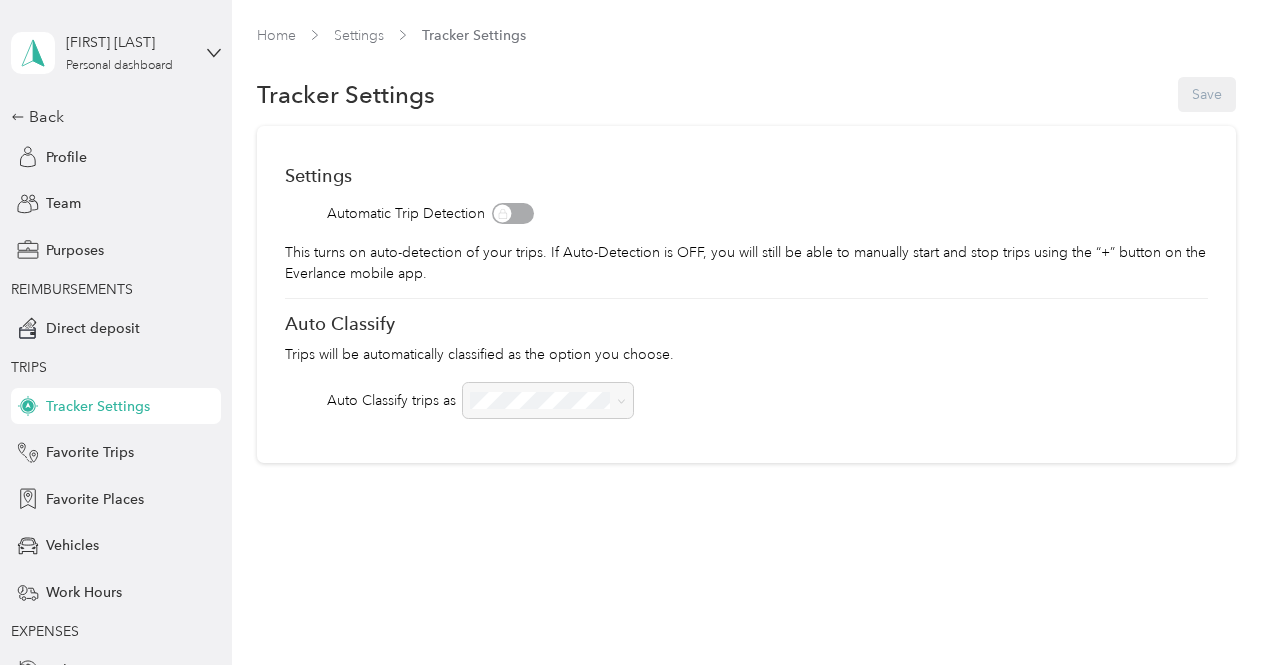 click at bounding box center (548, 400) 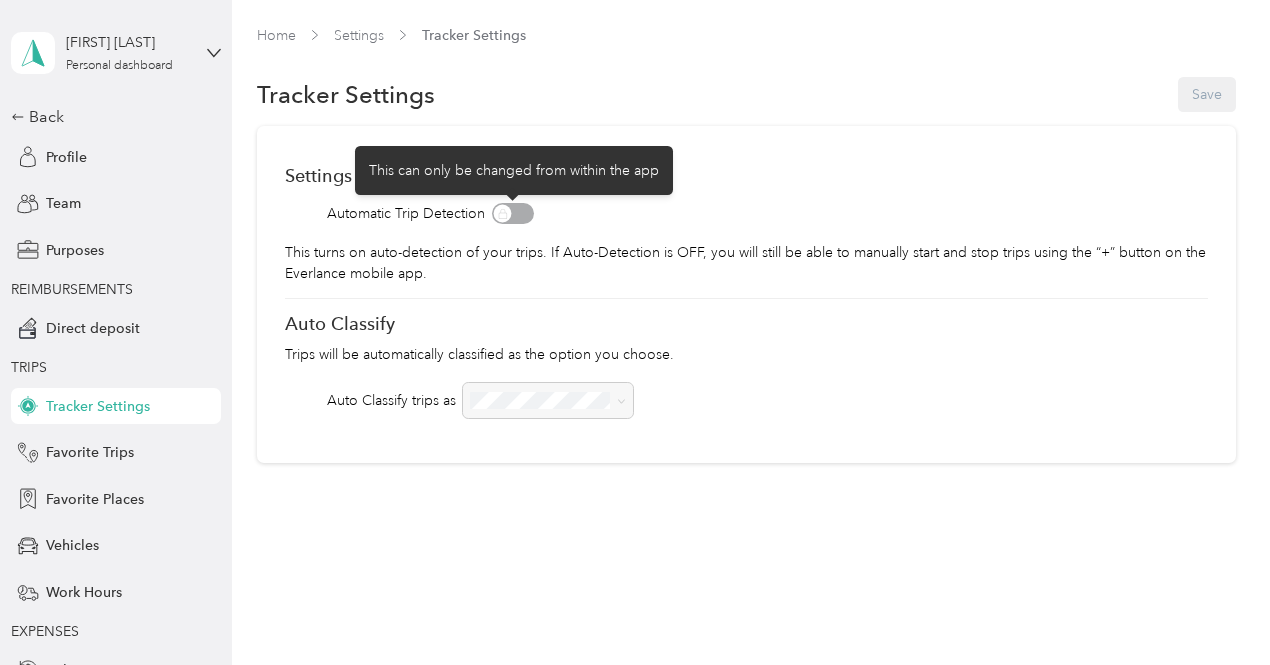 click at bounding box center [513, 213] 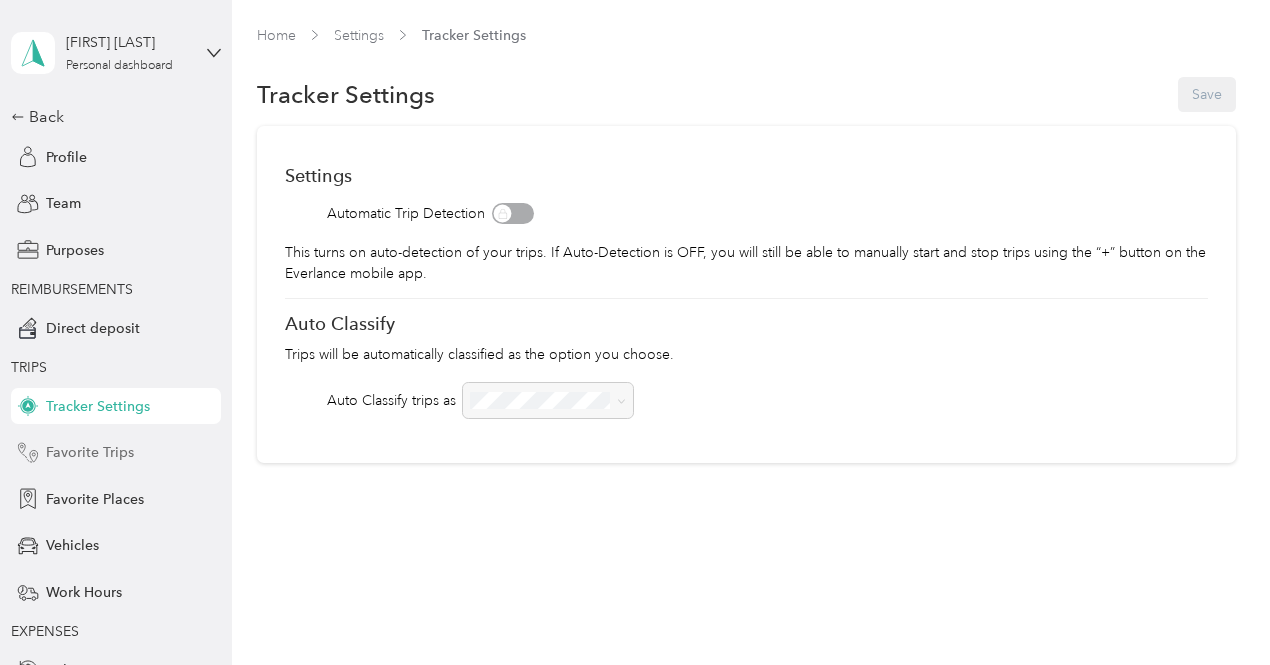 click on "Favorite Trips" at bounding box center (90, 452) 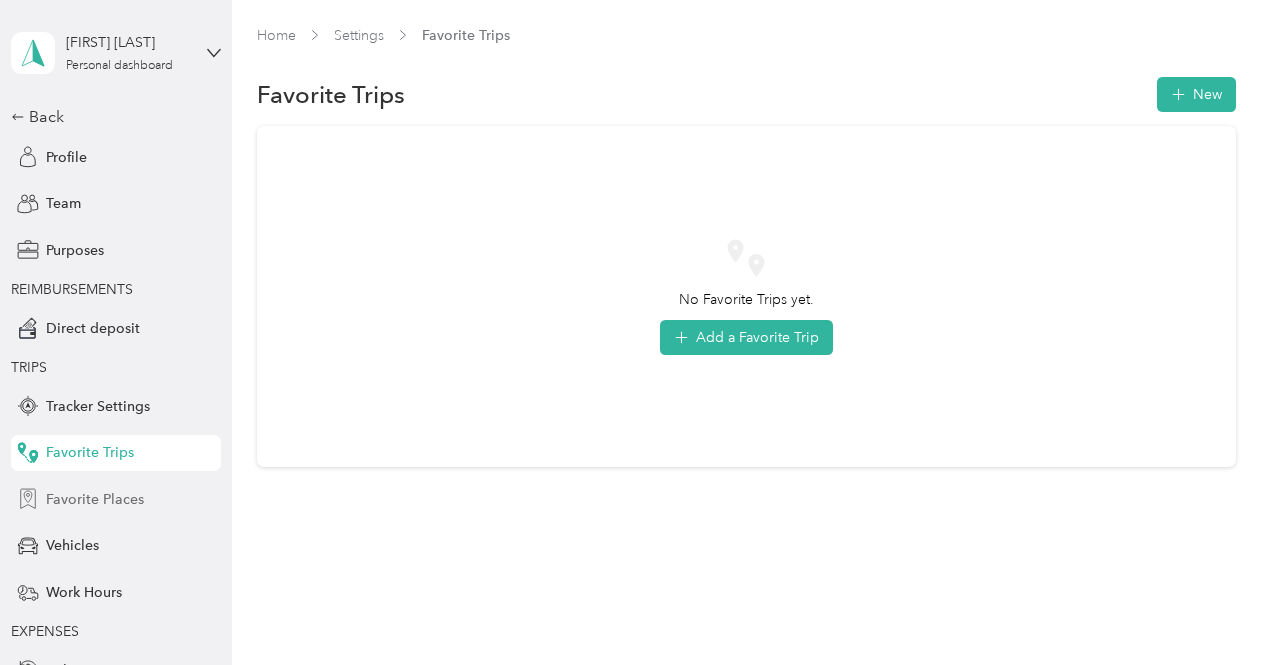 click on "Favorite Places" at bounding box center [95, 499] 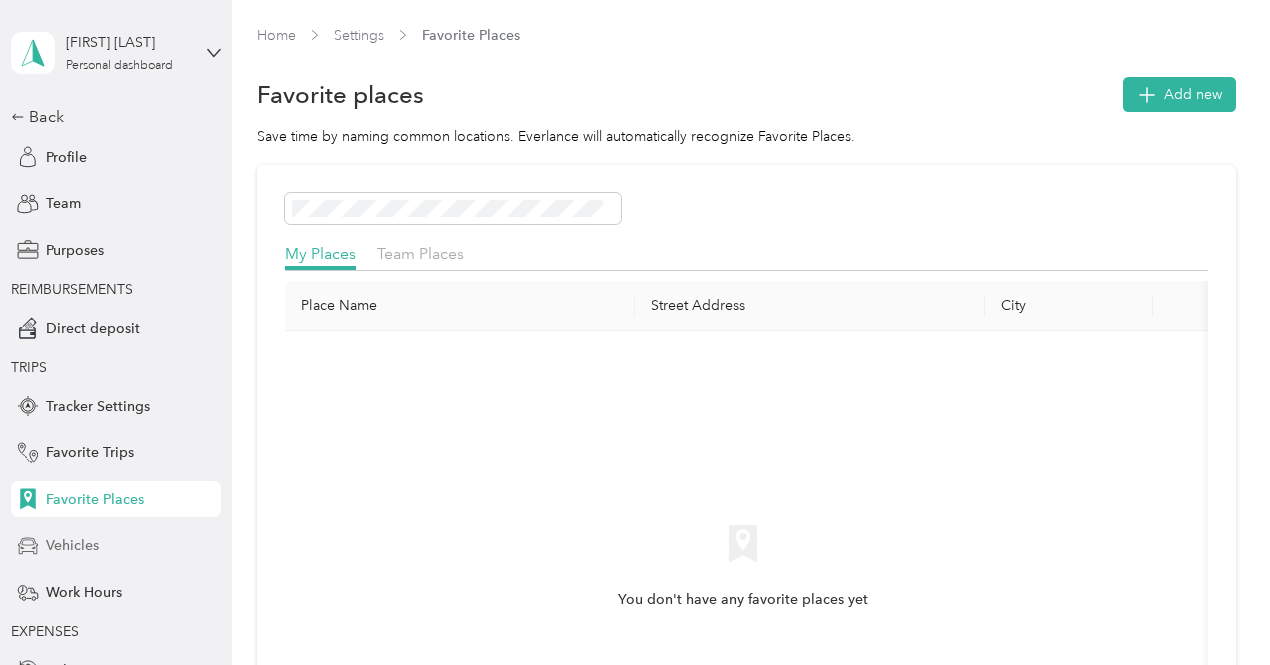 click on "Vehicles" at bounding box center [72, 545] 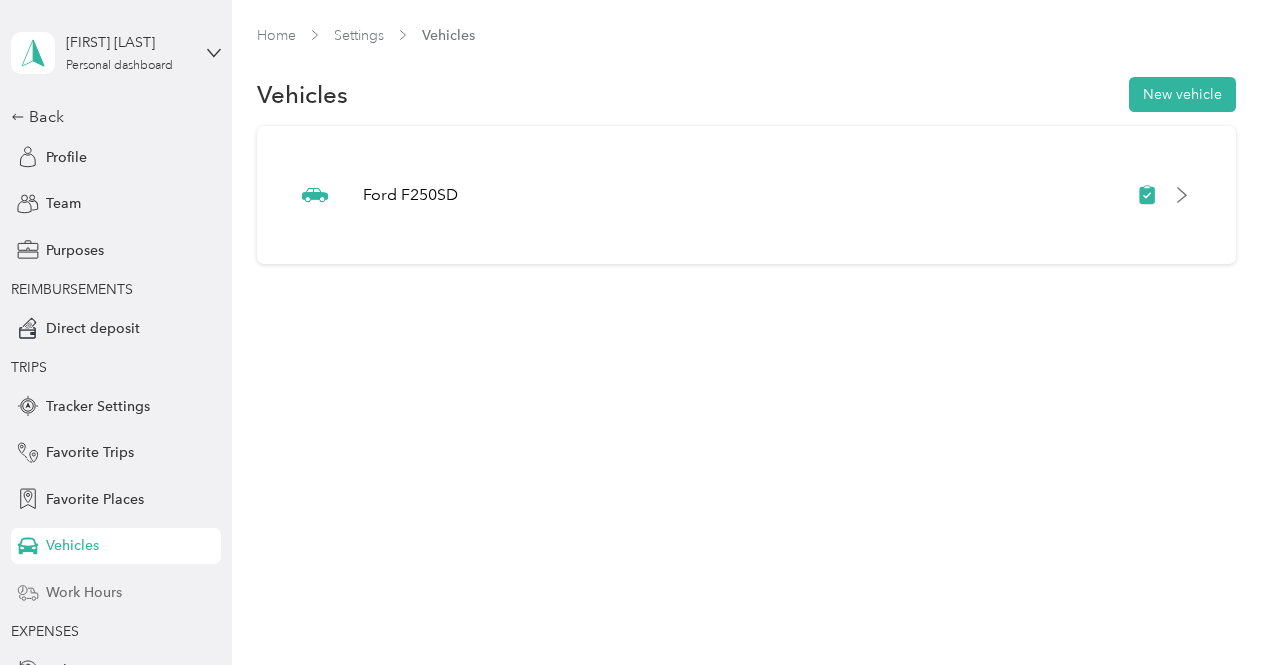 click on "Work Hours" at bounding box center [84, 592] 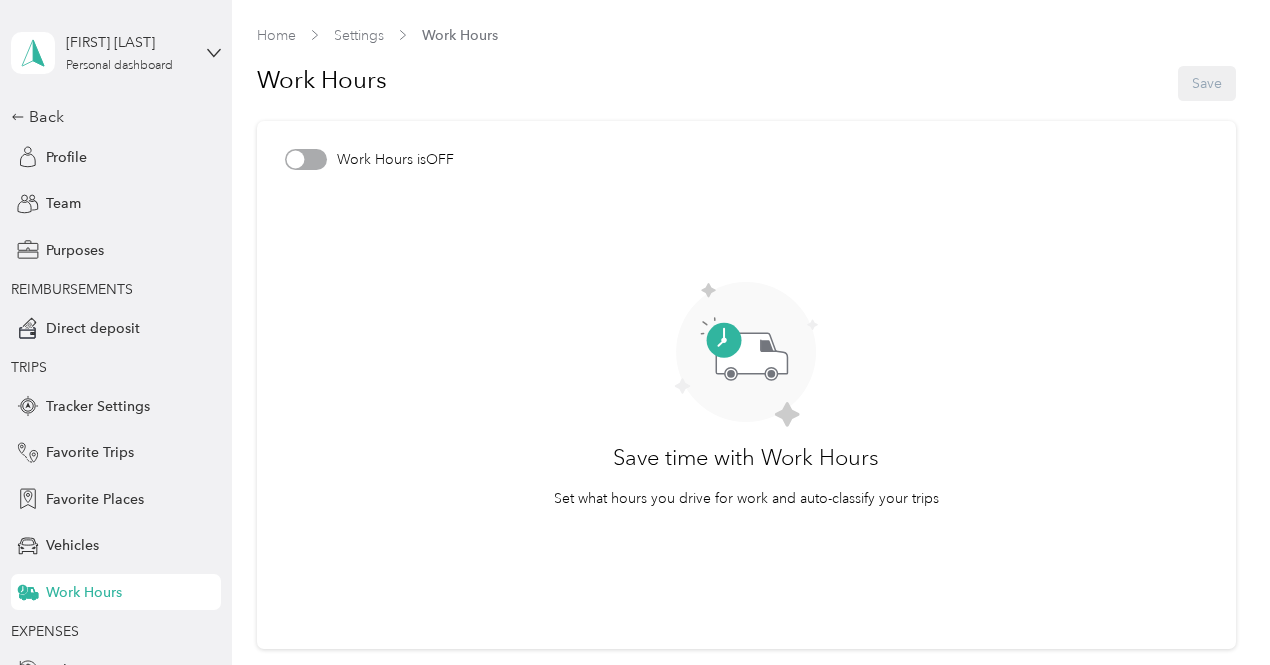 click at bounding box center (306, 159) 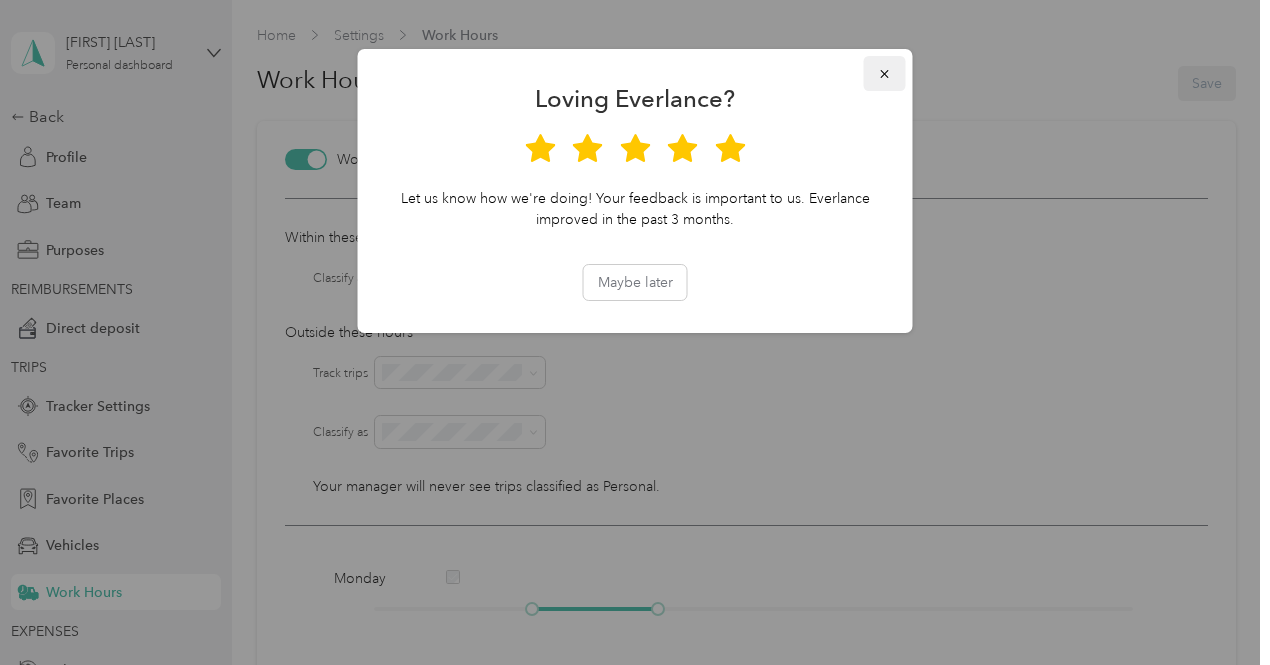 click 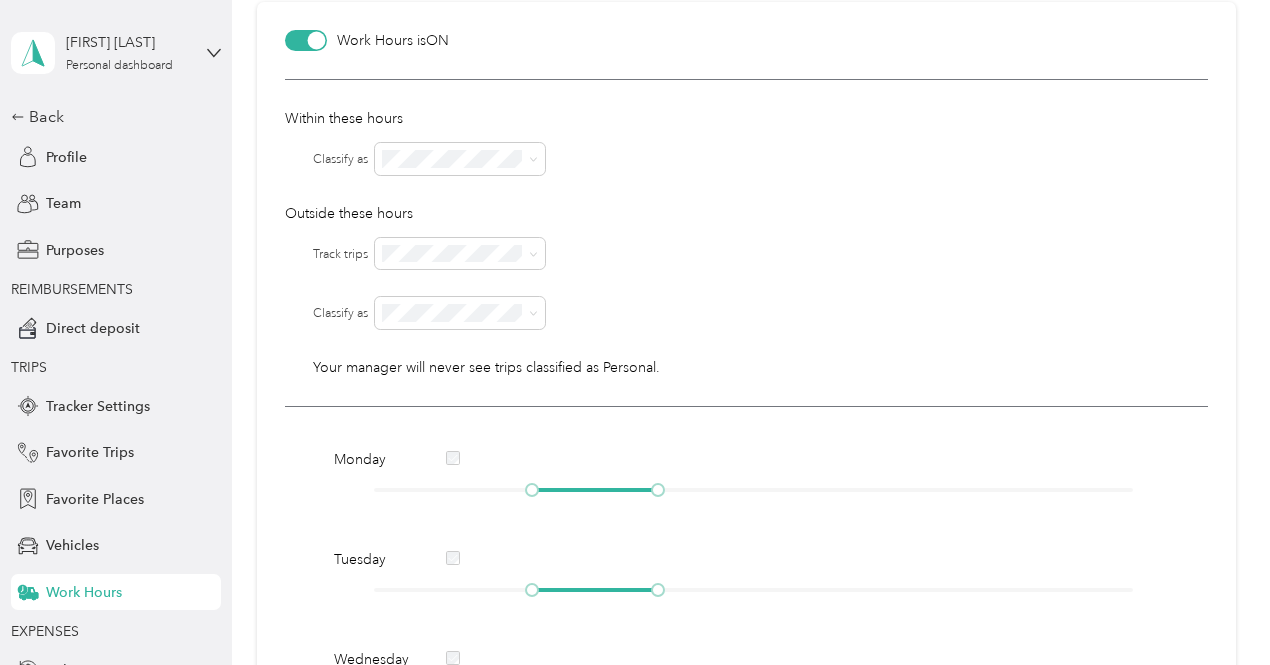 scroll, scrollTop: 0, scrollLeft: 0, axis: both 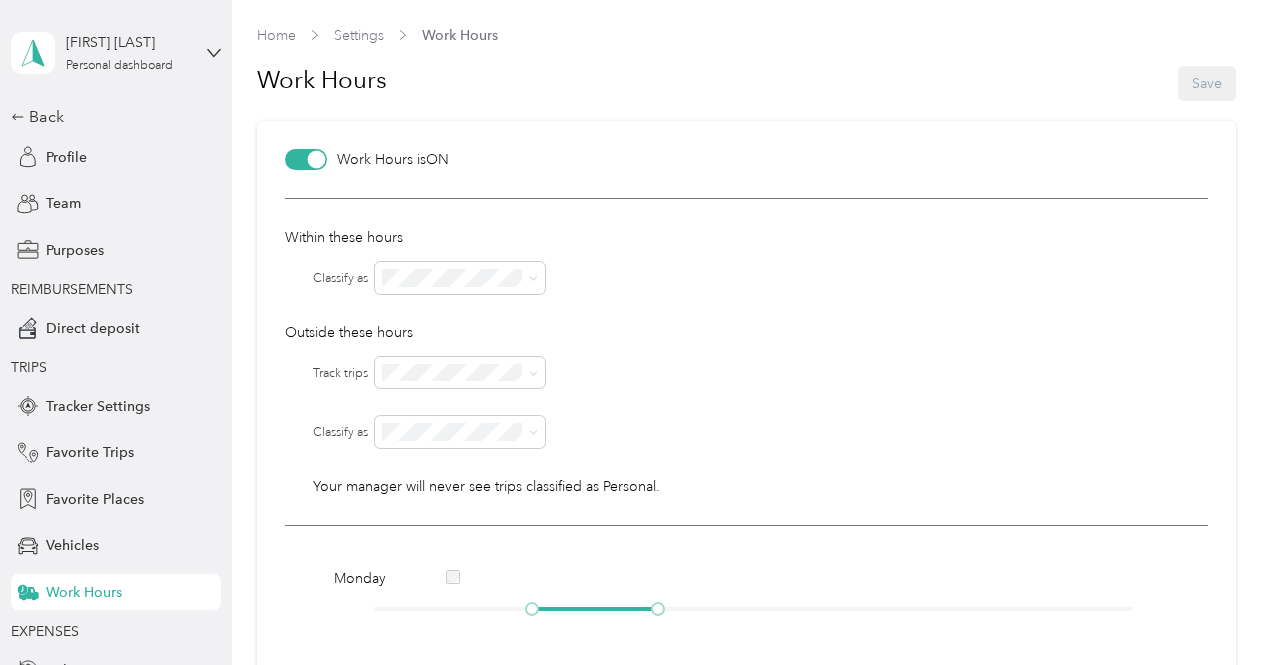 click at bounding box center (306, 159) 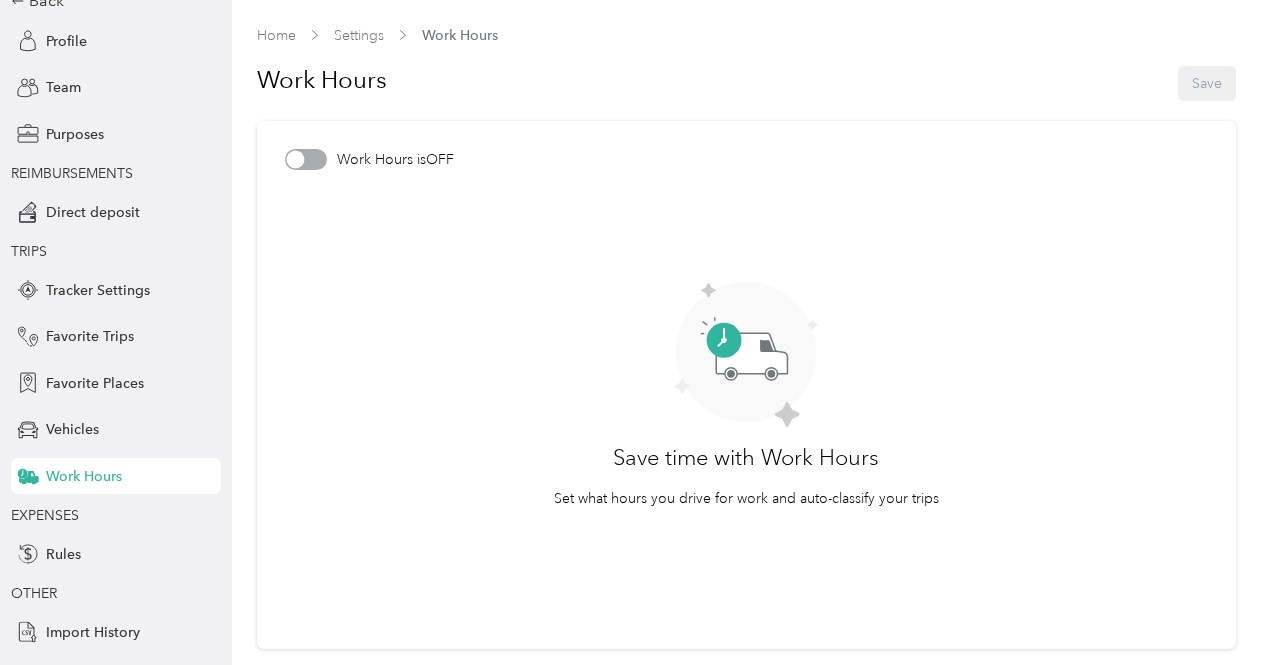 scroll, scrollTop: 150, scrollLeft: 0, axis: vertical 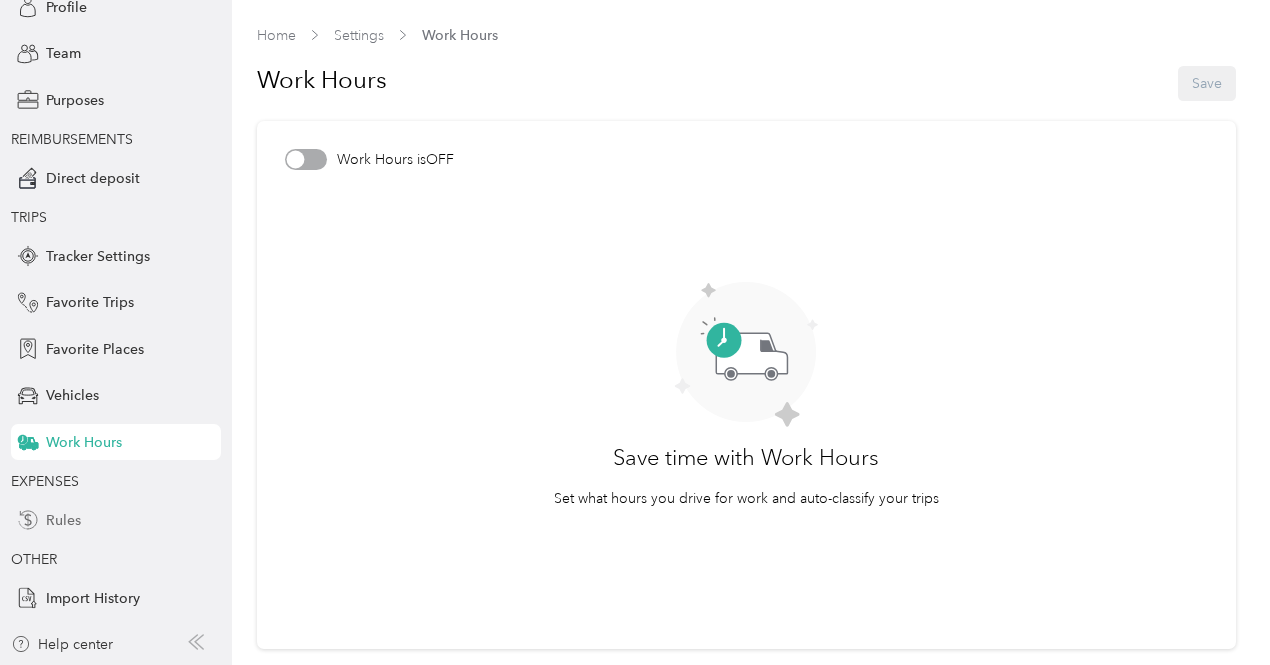 click on "Rules" at bounding box center [63, 520] 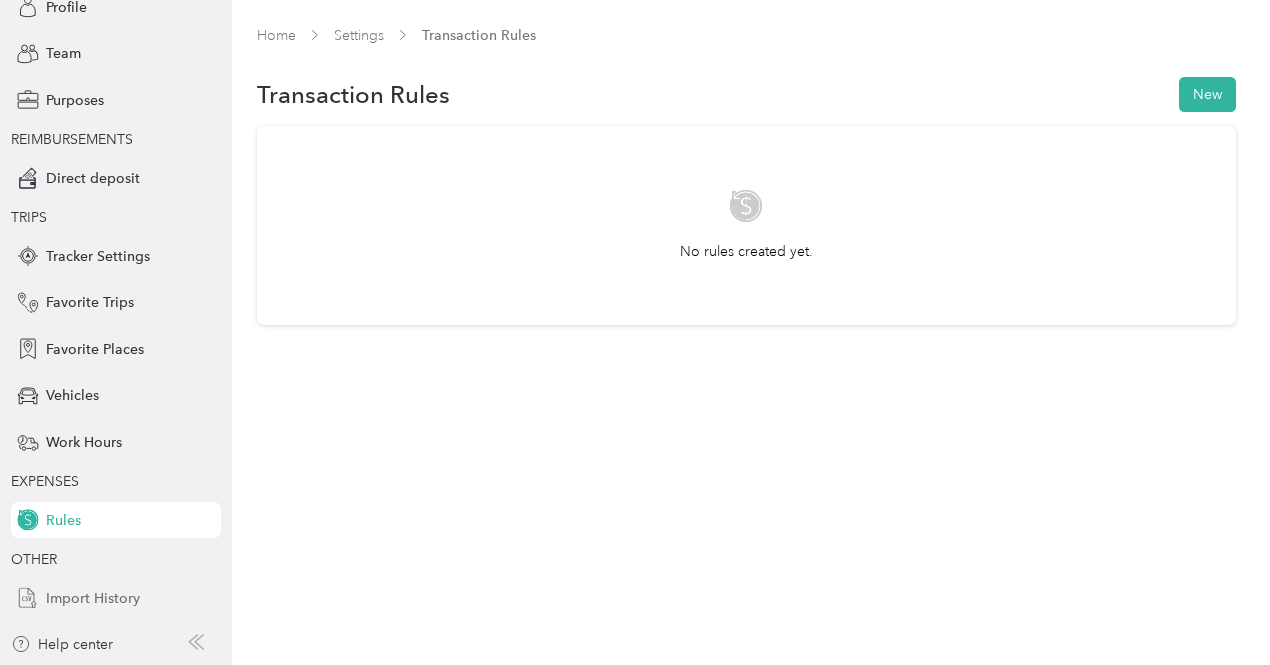 click on "Import History" at bounding box center (93, 598) 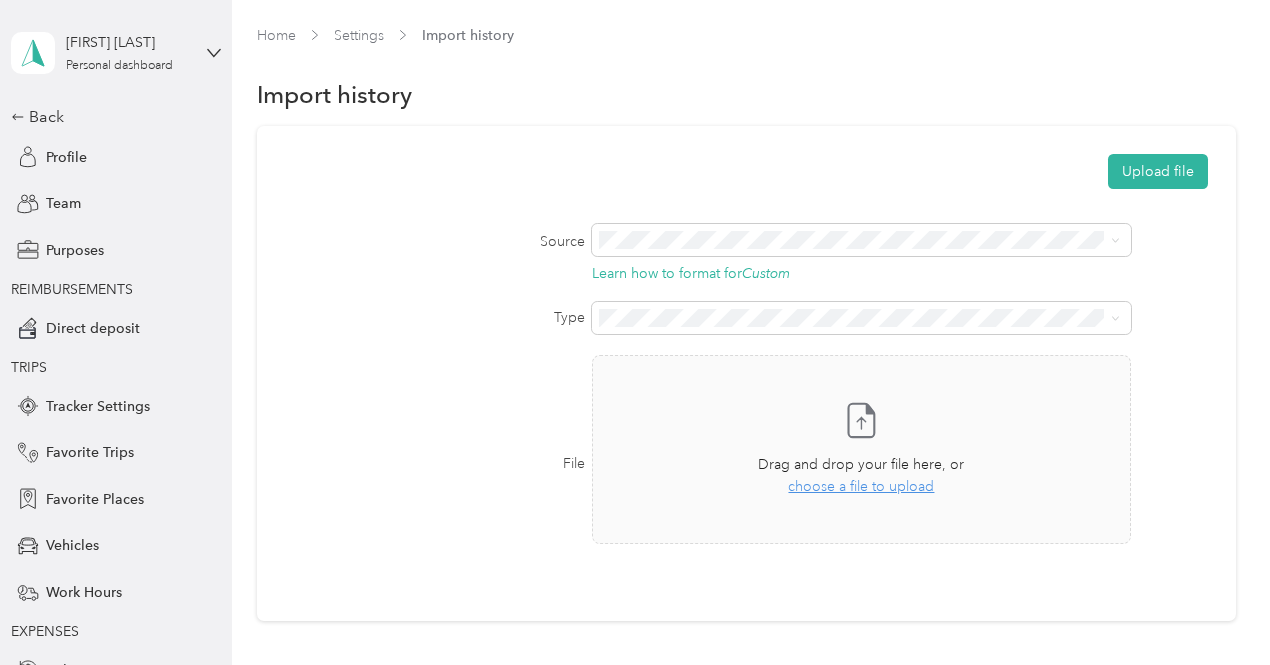 scroll, scrollTop: 0, scrollLeft: 0, axis: both 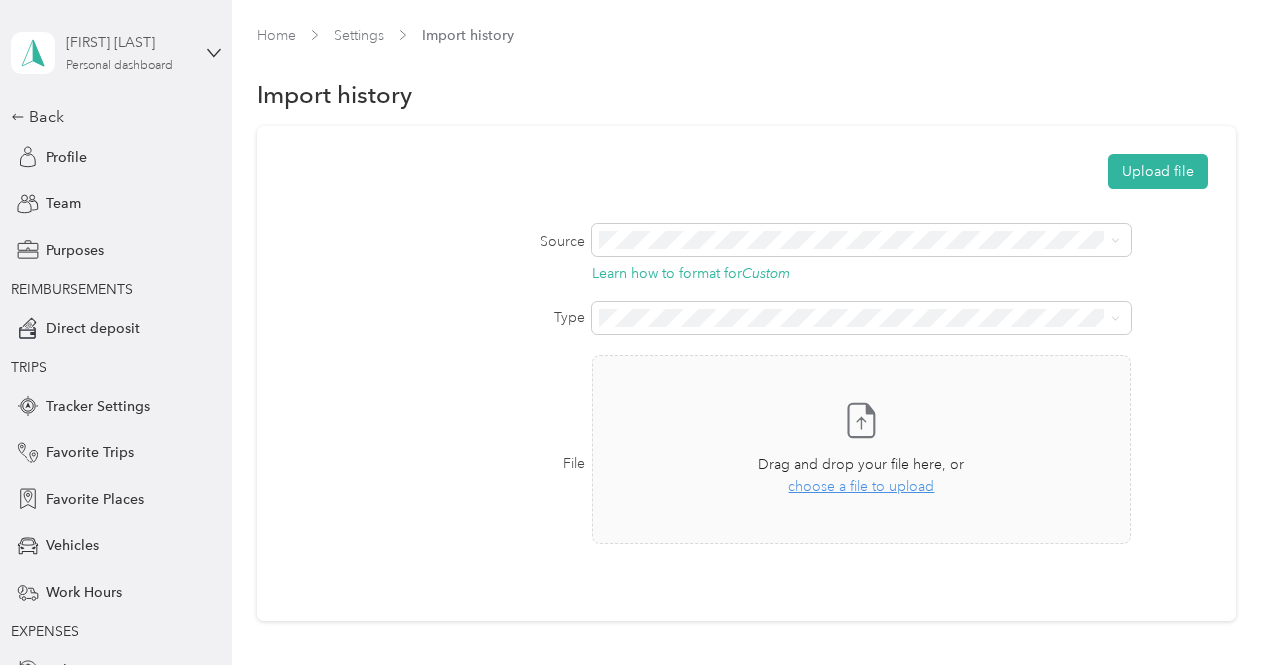 click on "[FIRST] [LAST]" at bounding box center [128, 42] 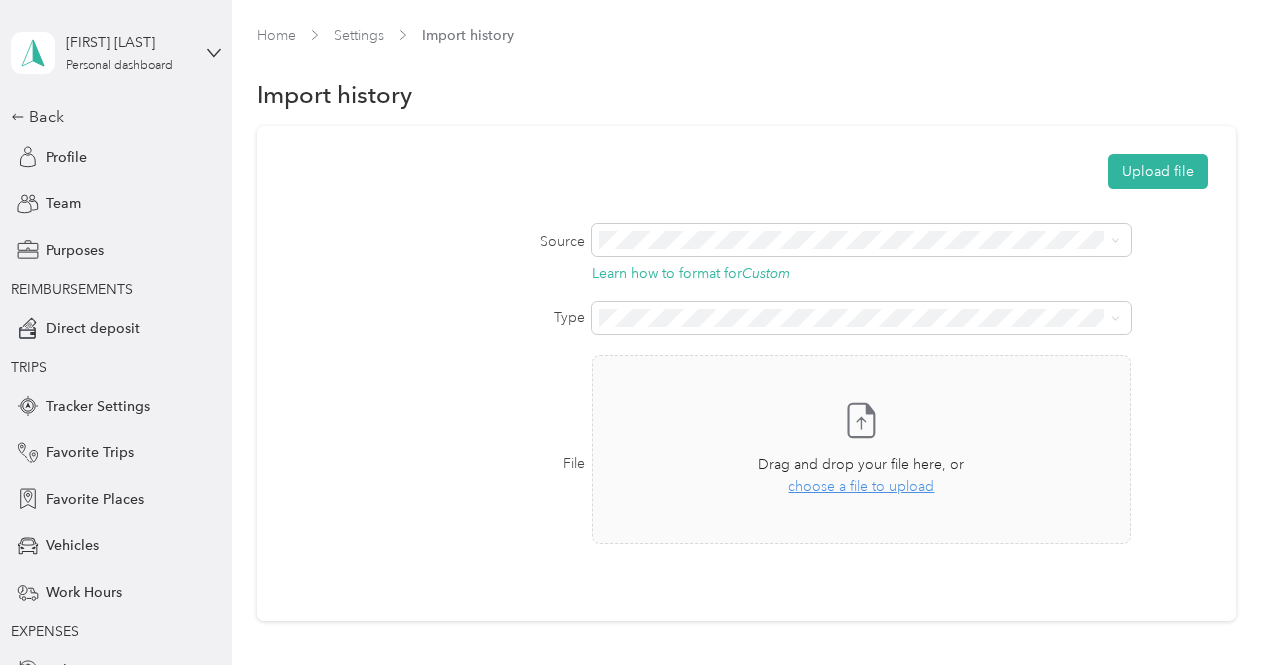 click on "Home Settings Import history Import history Upload file Source Learn how to format for Custom Type File Take a photo or choose a photo from your library Drag and drop your file here, or choose a file to upload You’re signed in as [EMAIL] Log out" at bounding box center (630, 332) 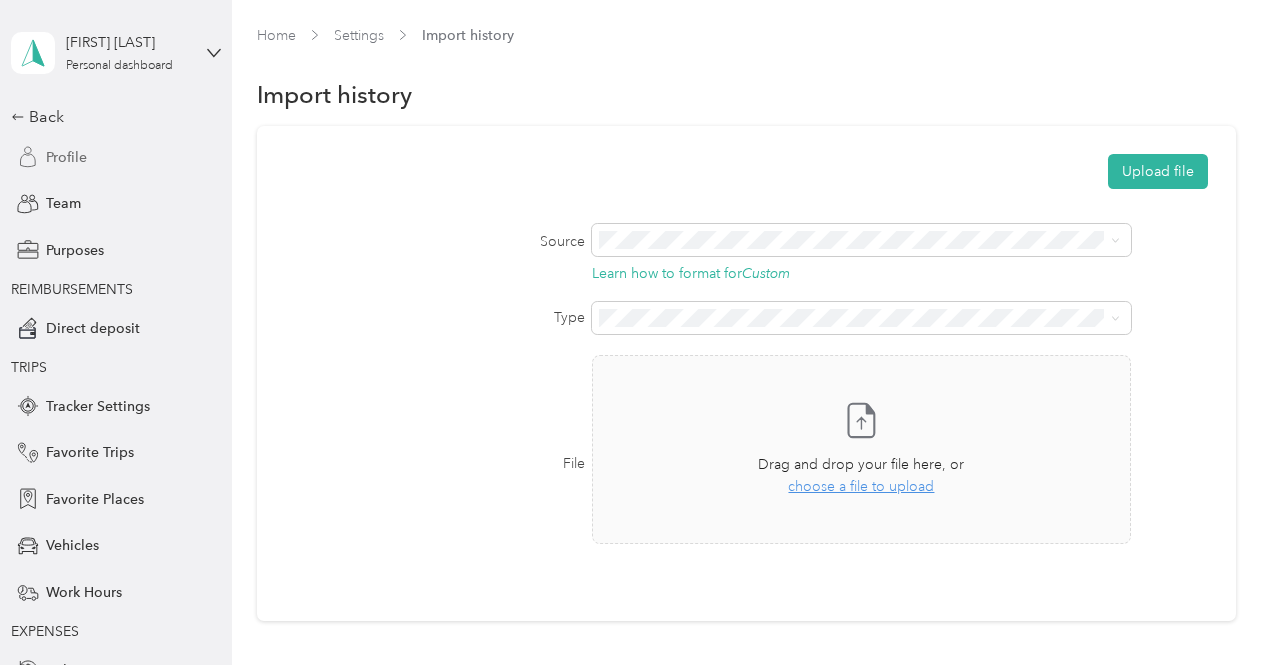 click on "Profile" at bounding box center [66, 157] 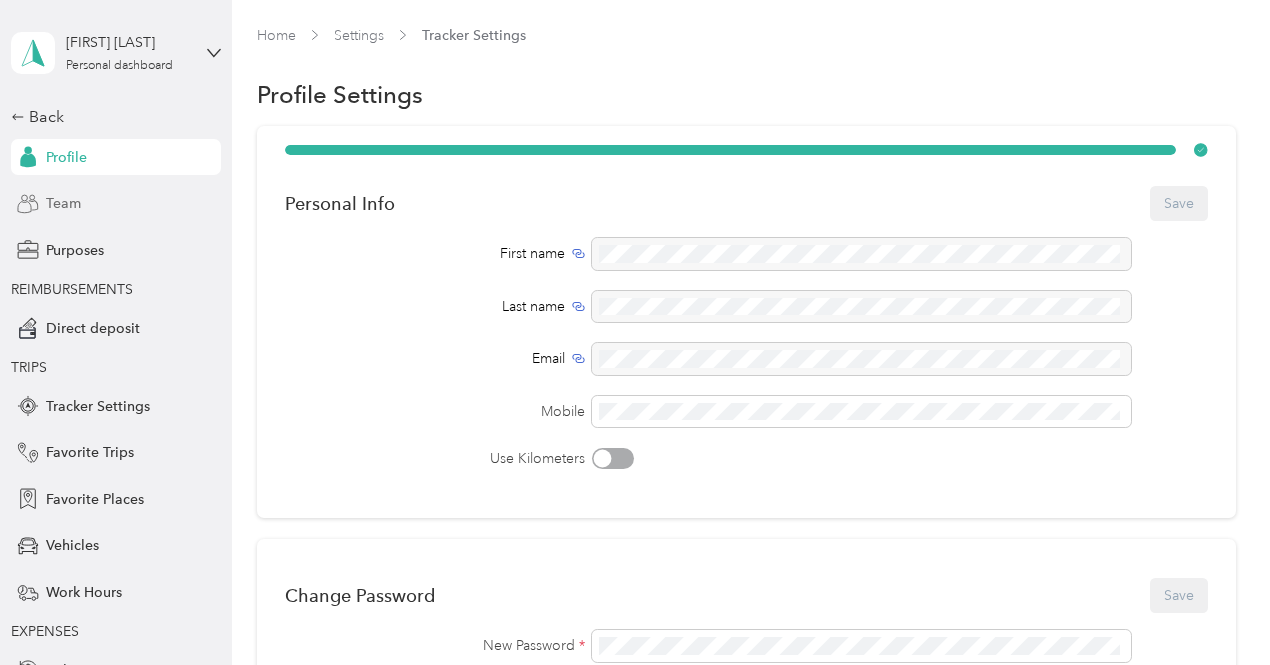 click on "Team" at bounding box center [63, 203] 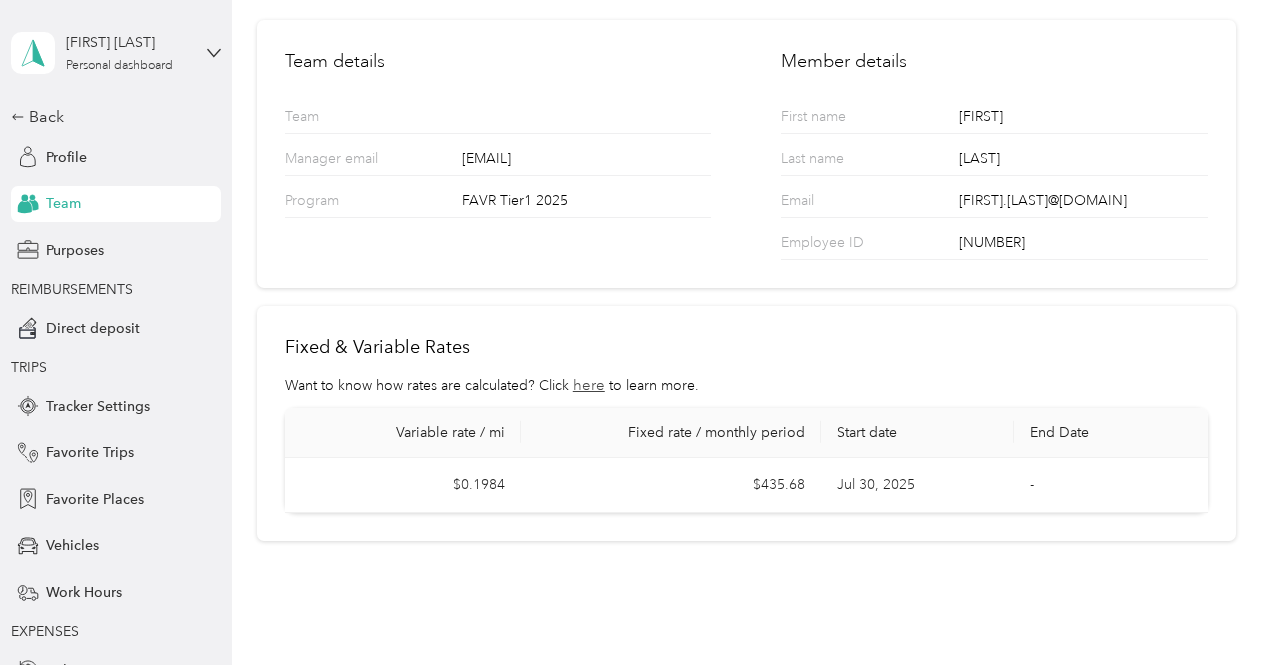 scroll, scrollTop: 138, scrollLeft: 0, axis: vertical 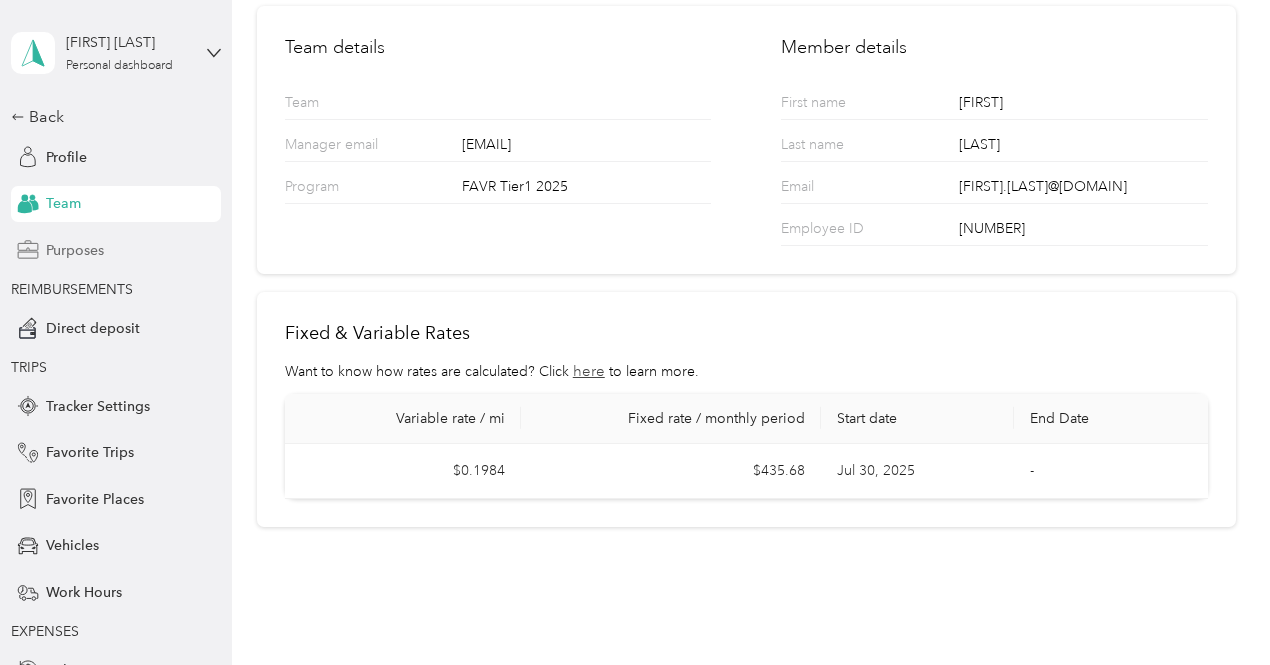 click on "Purposes" at bounding box center (75, 250) 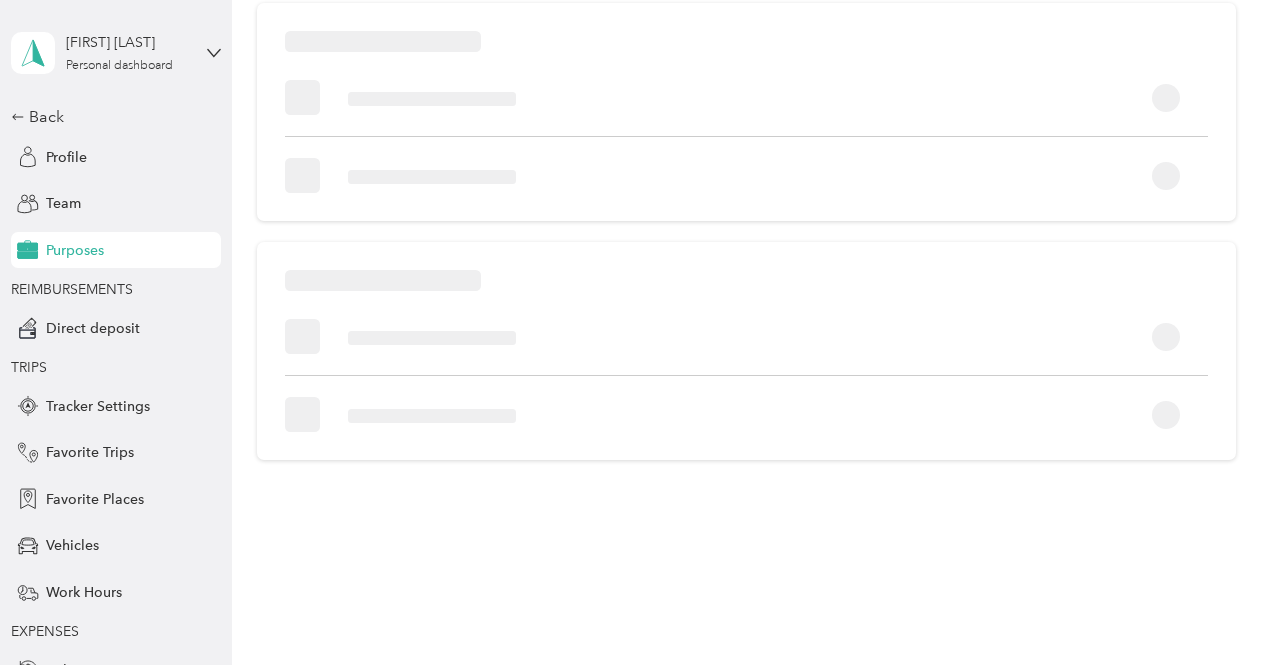 scroll, scrollTop: 138, scrollLeft: 0, axis: vertical 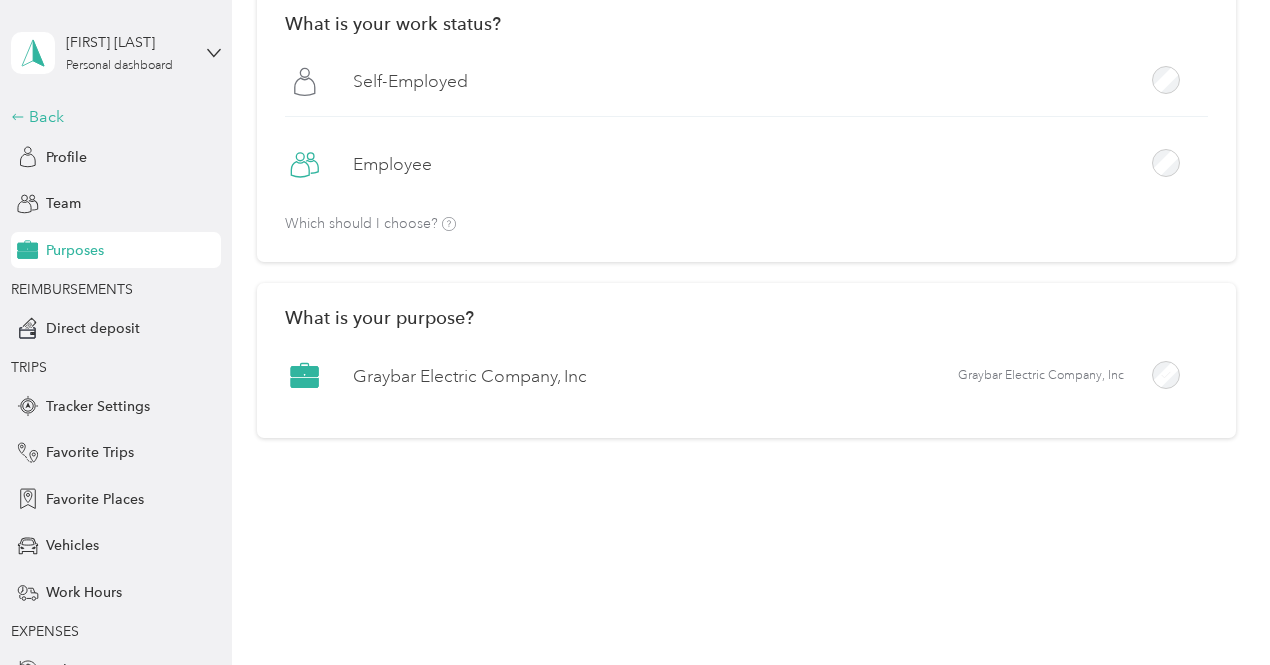 click 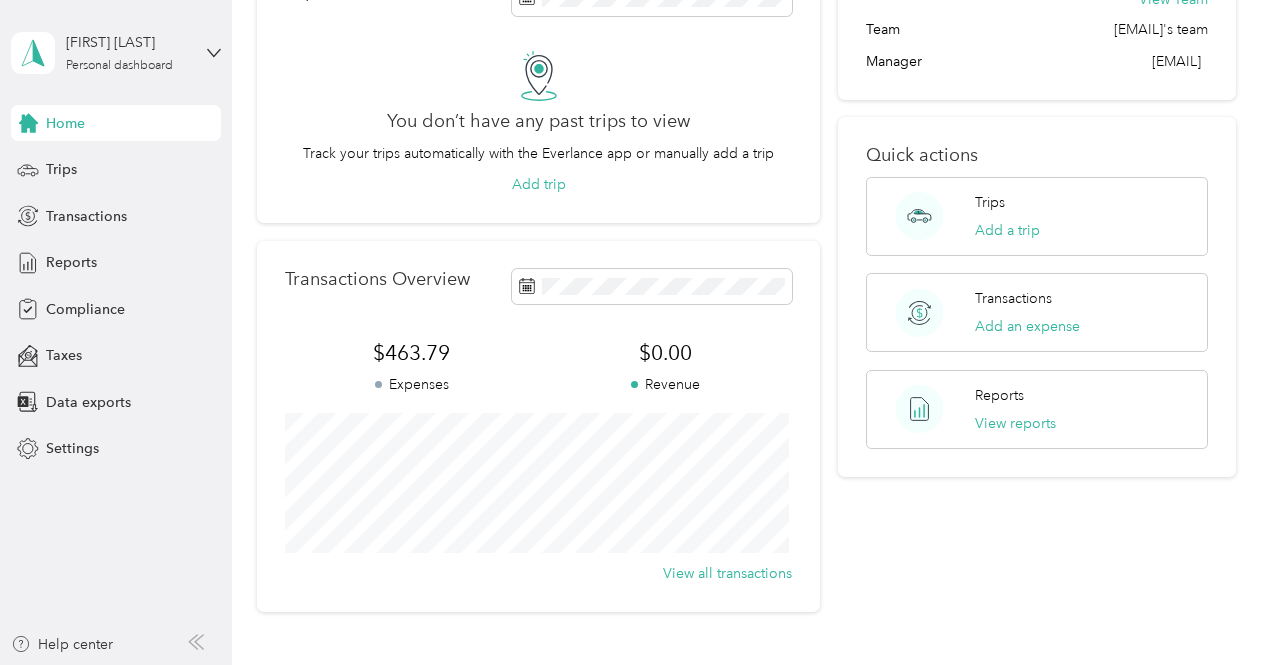 scroll, scrollTop: 158, scrollLeft: 0, axis: vertical 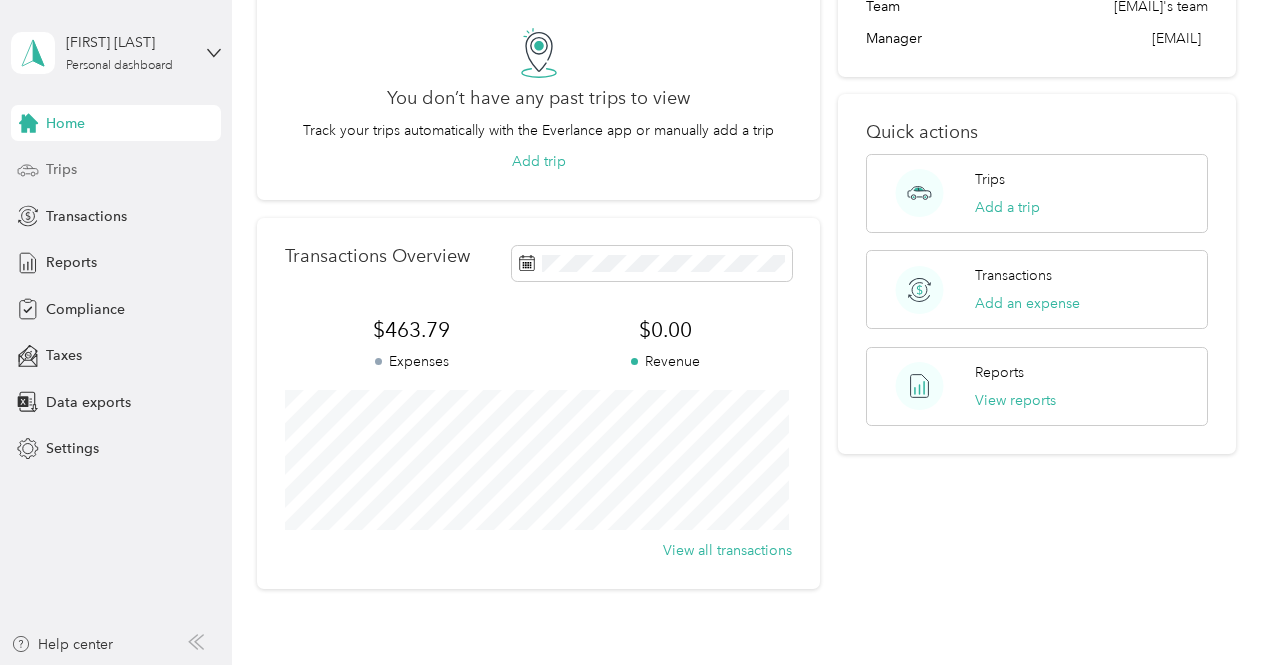 click on "Trips" at bounding box center (61, 169) 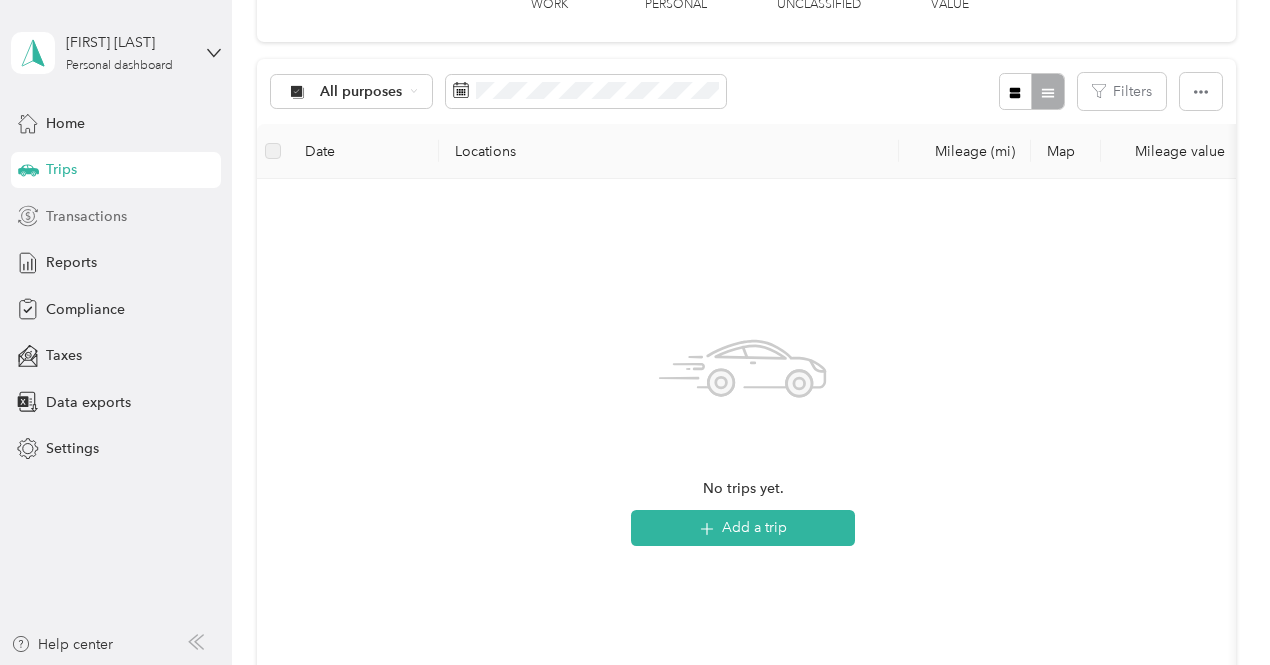 click on "Transactions" at bounding box center (86, 216) 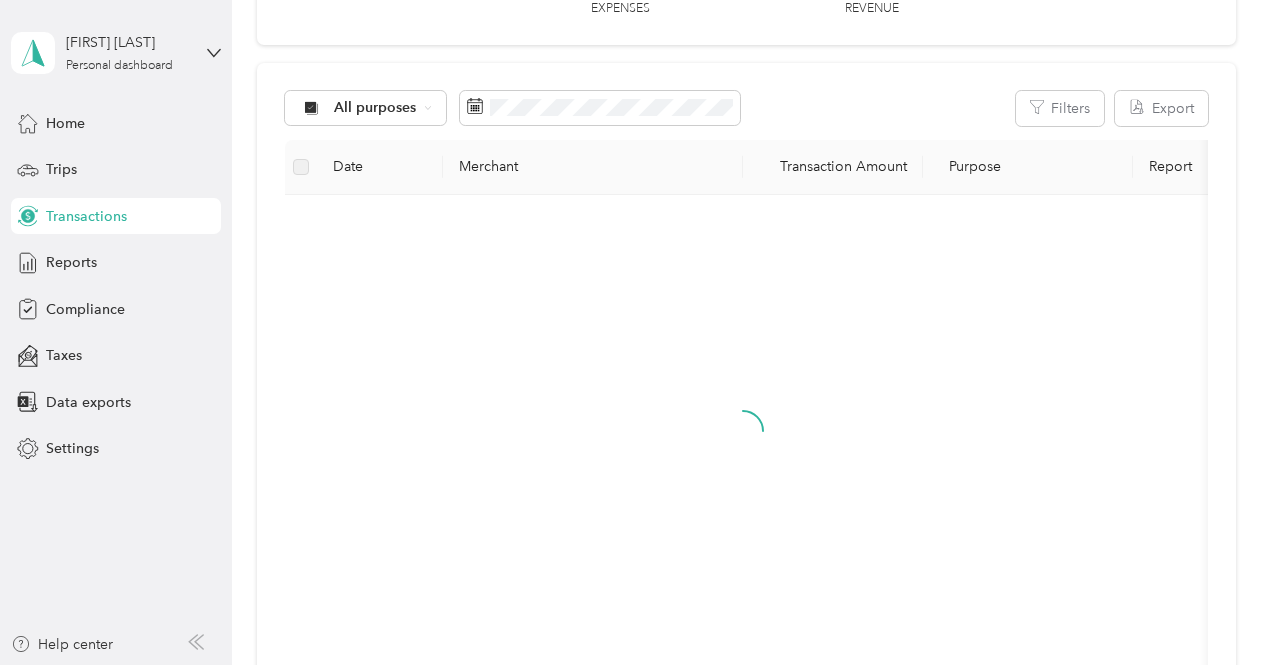 scroll, scrollTop: 153, scrollLeft: 0, axis: vertical 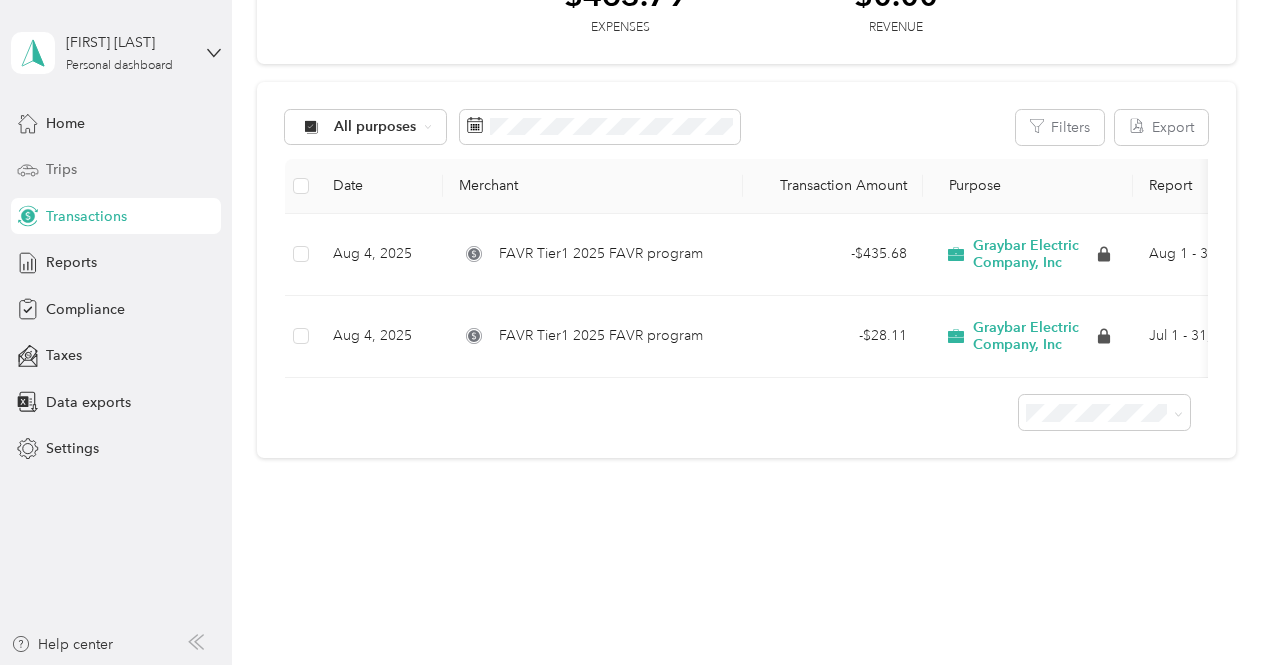 click on "Trips" at bounding box center [61, 169] 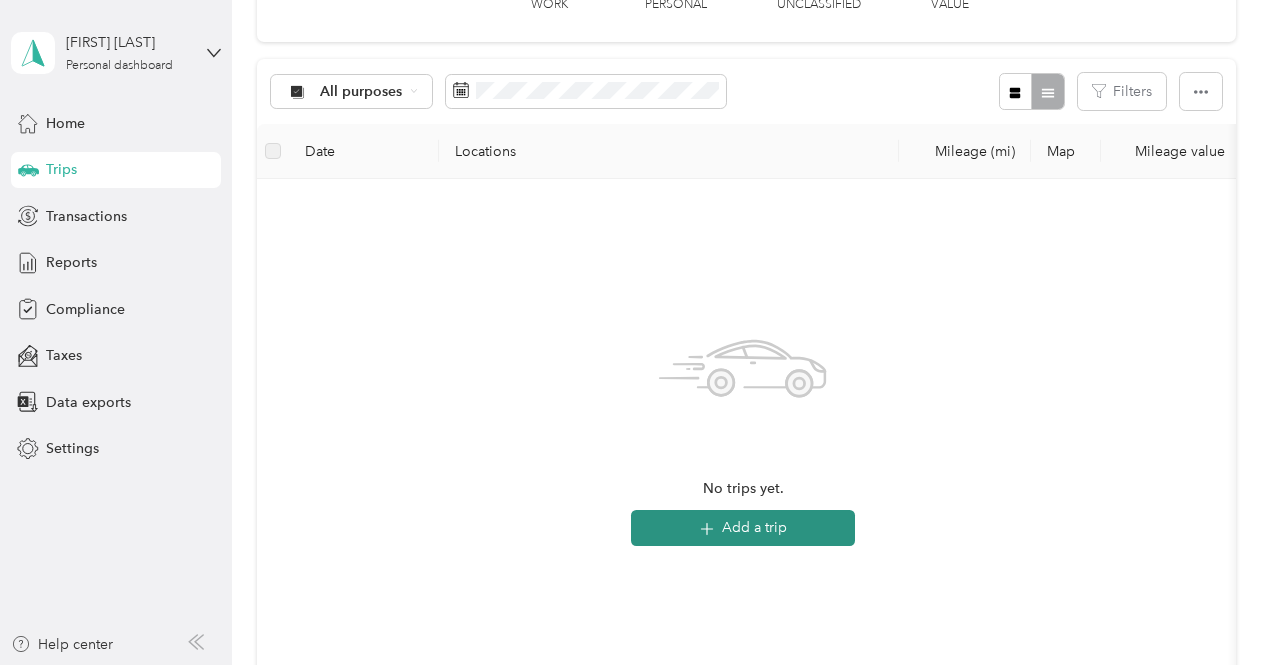 click on "Add a trip" at bounding box center (743, 528) 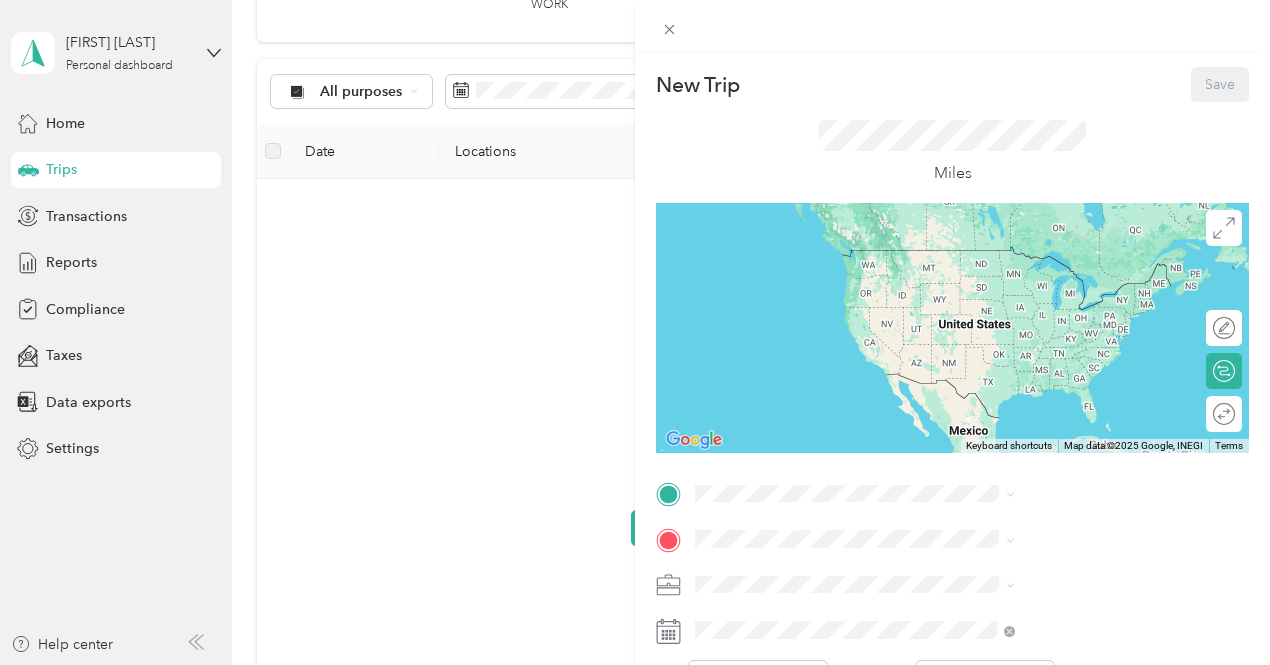click on "New Trip Save This trip cannot be edited because it is either under review, approved, or paid. Contact your Team Manager to edit it. Miles ← Move left → Move right ↑ Move up ↓ Move down + Zoom in - Zoom out Home Jump left by 75% End Jump right by 75% Page Up Jump up by 75% Page Down Jump down by 75% Keyboard shortcuts Map Data Map data ©2025 Google, INEGI Map data ©2025 Google, INEGI 1000 km  Click to toggle between metric and imperial units Terms Report a map error Edit route Calculate route Round trip TO Add photo" at bounding box center [635, 332] 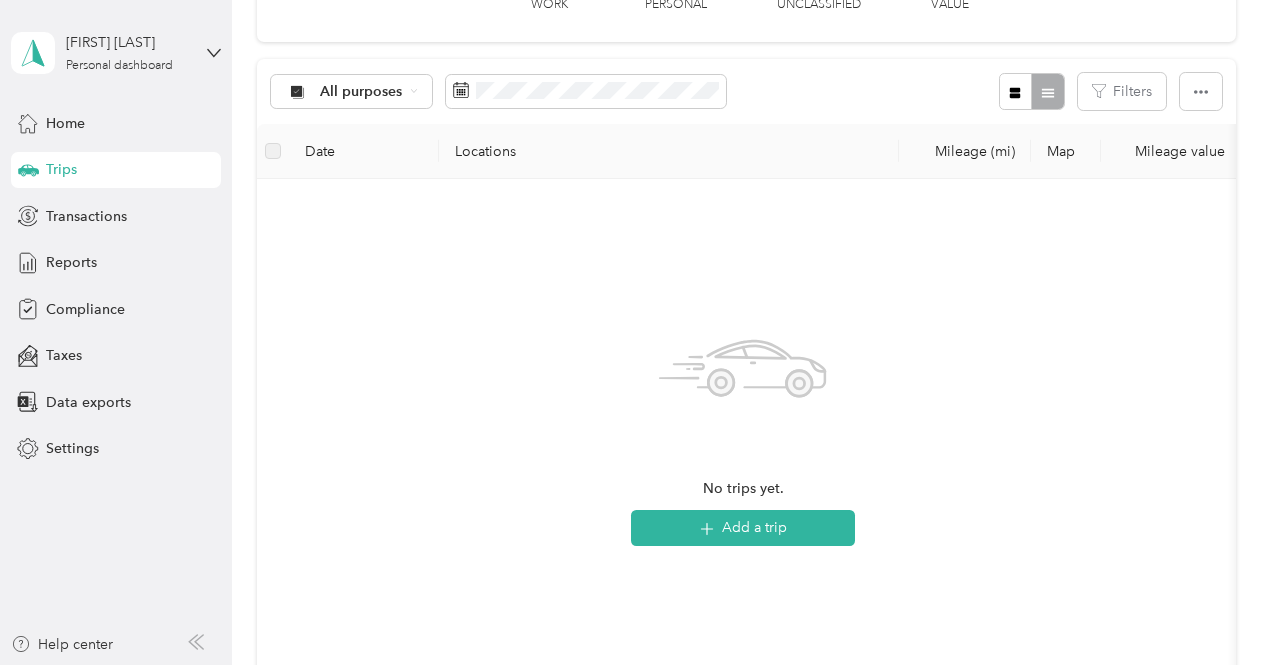 click on "Transactions" at bounding box center (86, 216) 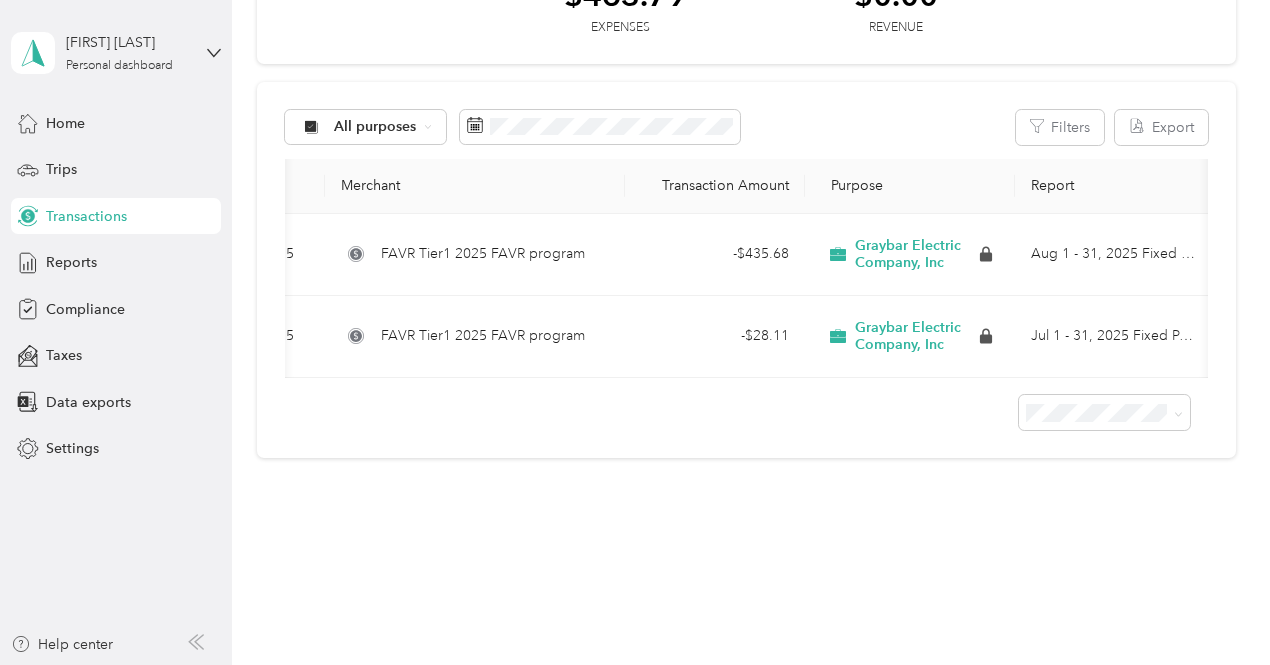 scroll, scrollTop: 0, scrollLeft: 130, axis: horizontal 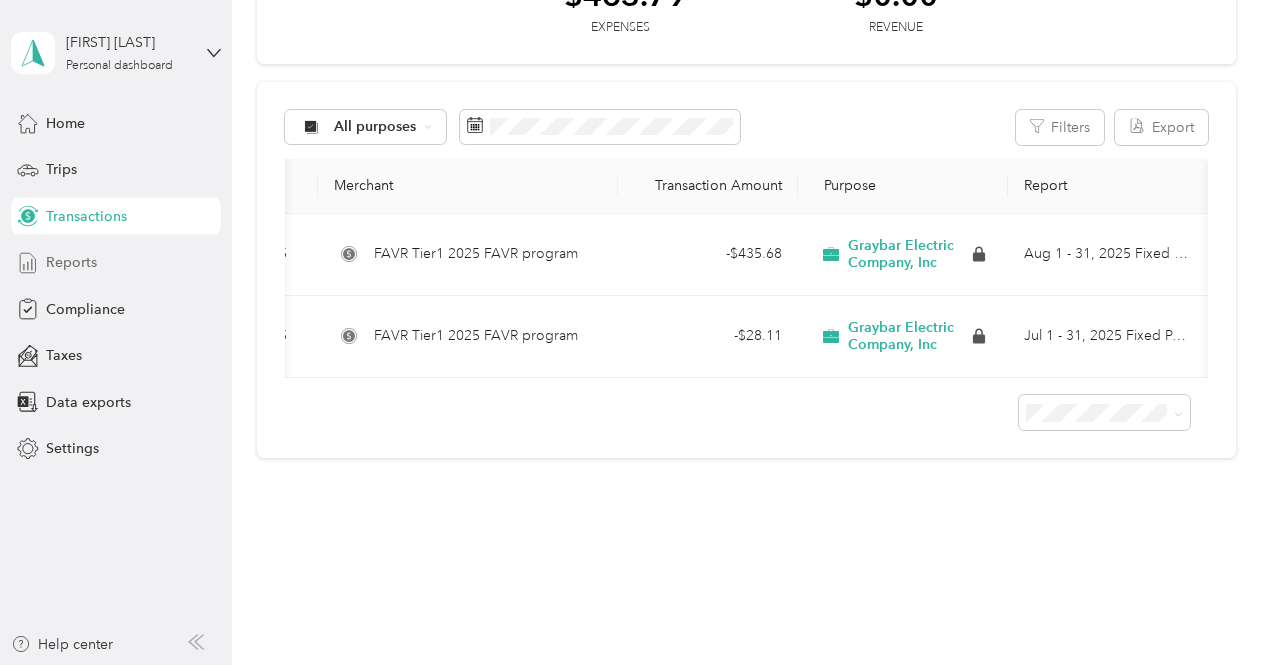 click on "Reports" at bounding box center (71, 262) 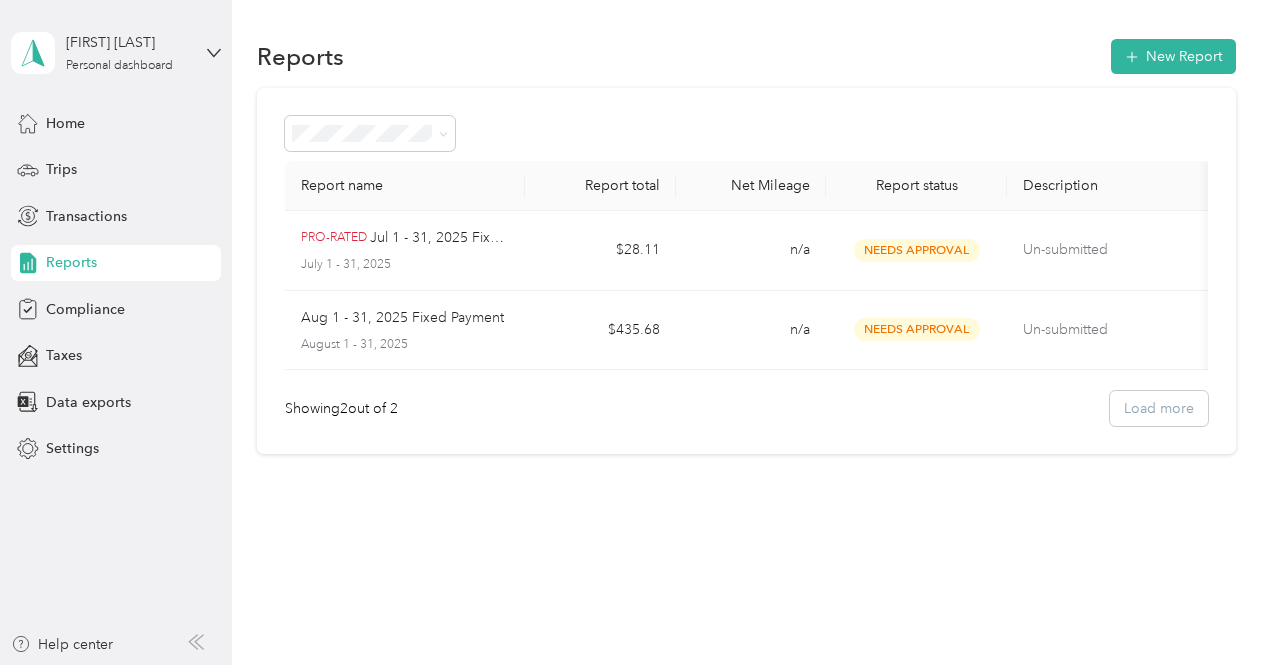 scroll, scrollTop: 9, scrollLeft: 0, axis: vertical 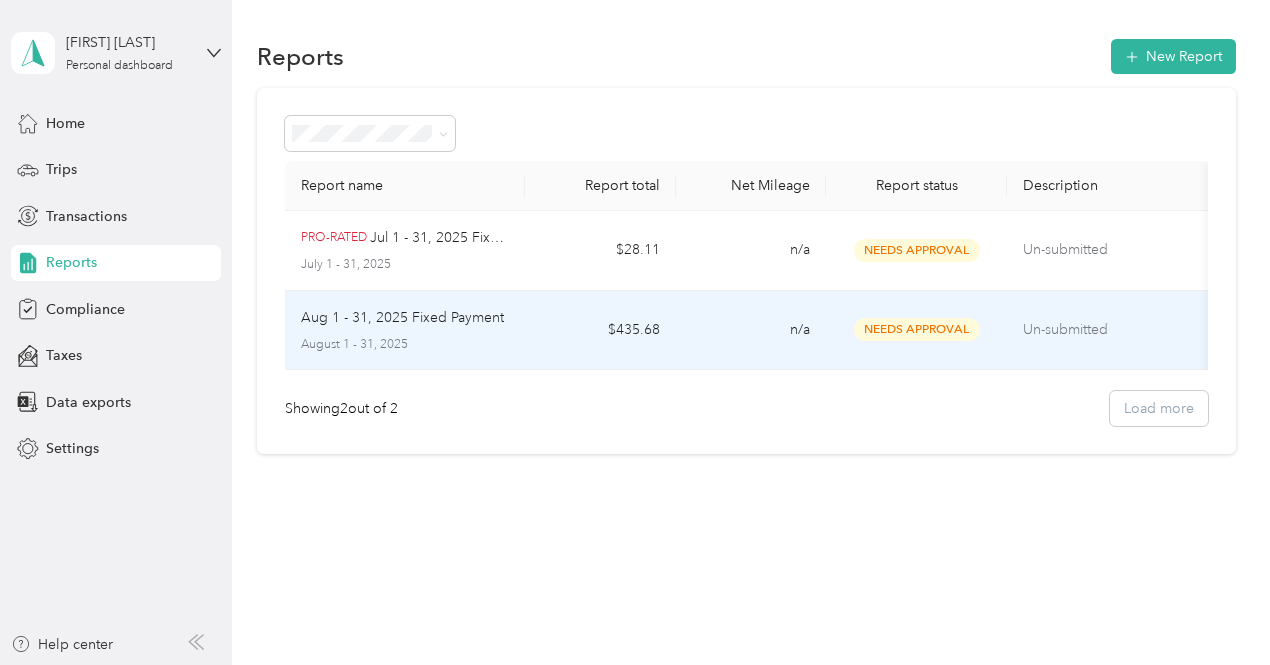 click on "Un-submitted" at bounding box center (1107, 330) 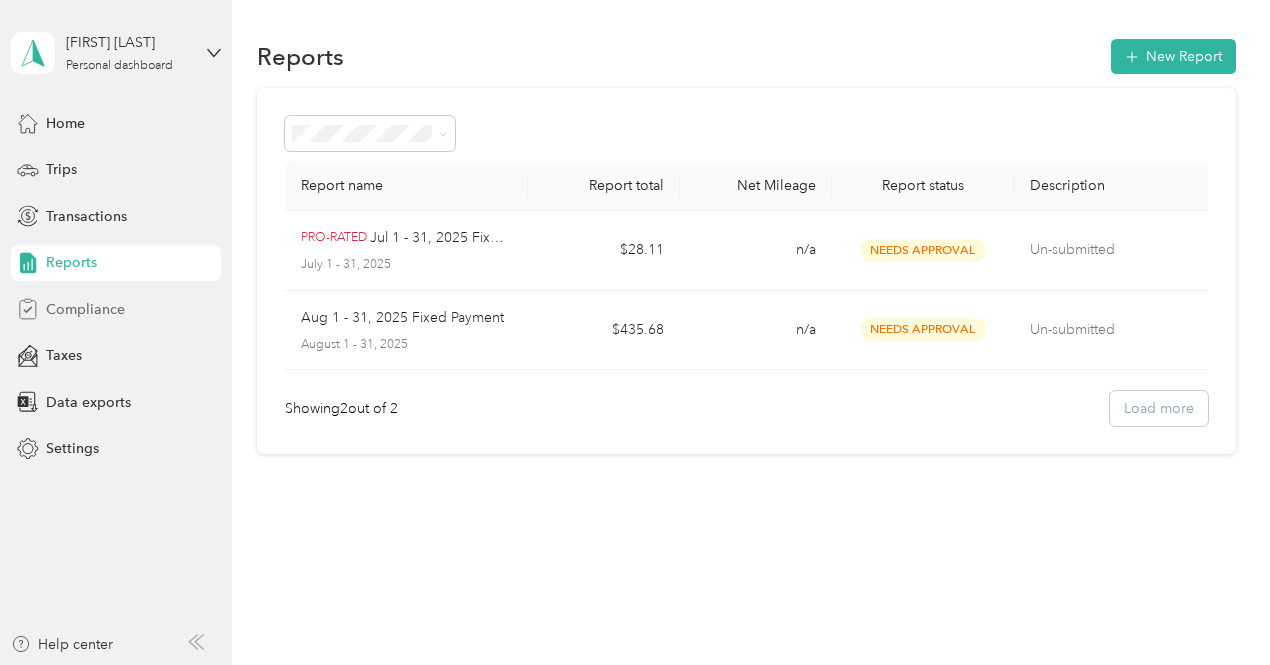 click on "Compliance" at bounding box center [85, 309] 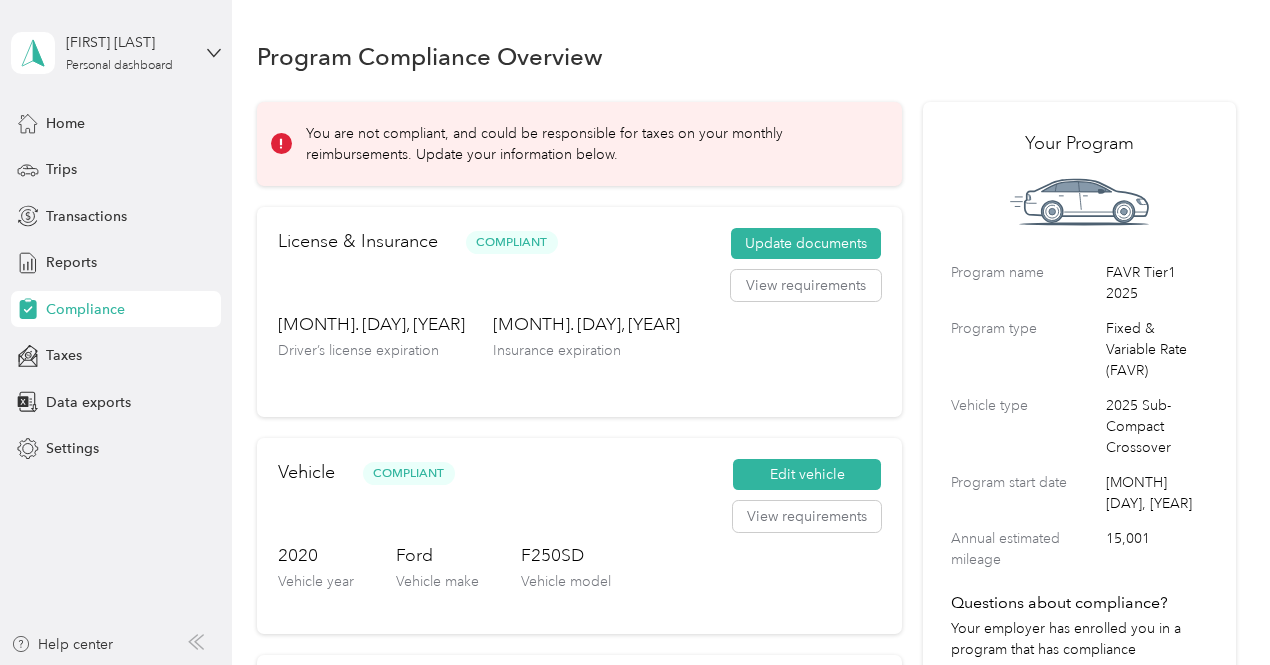 click at bounding box center [281, 143] 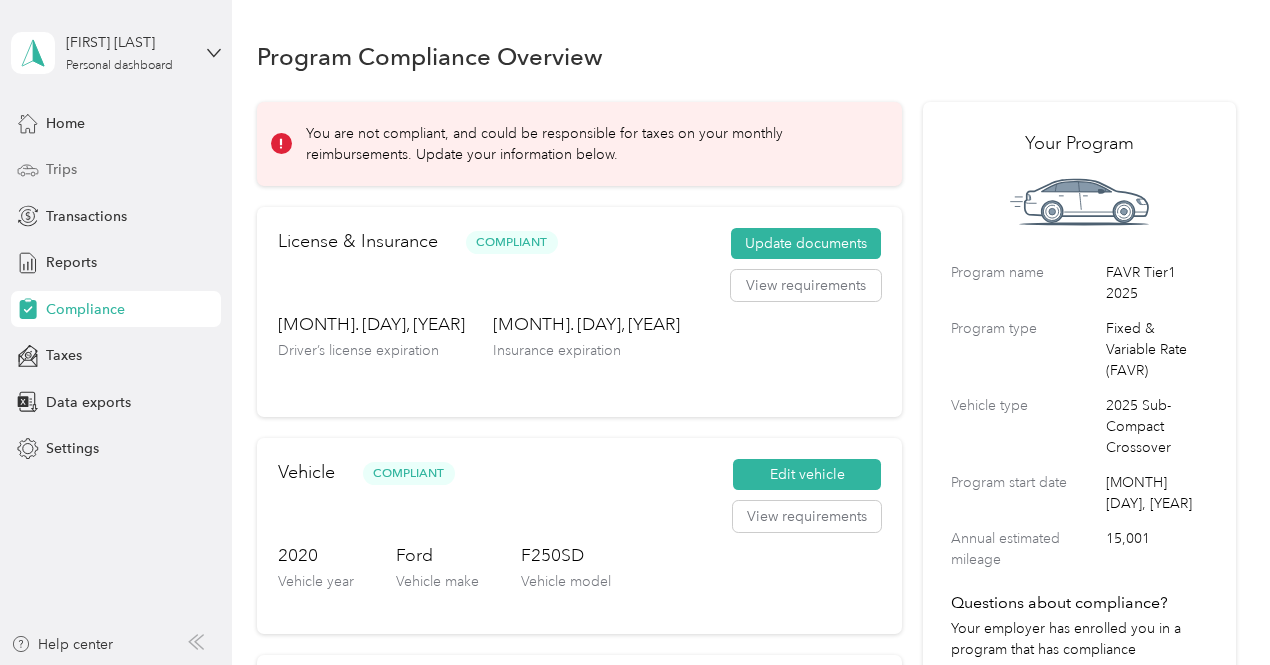 click on "Trips" at bounding box center [61, 169] 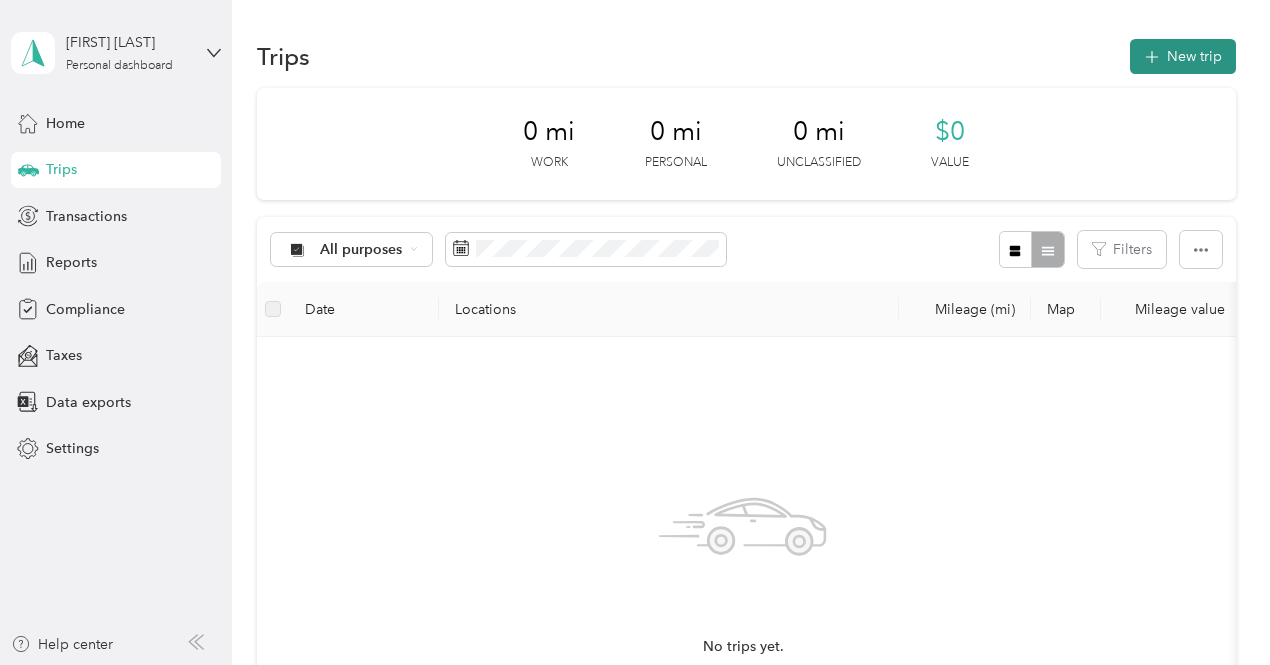 click on "New trip" at bounding box center [1183, 56] 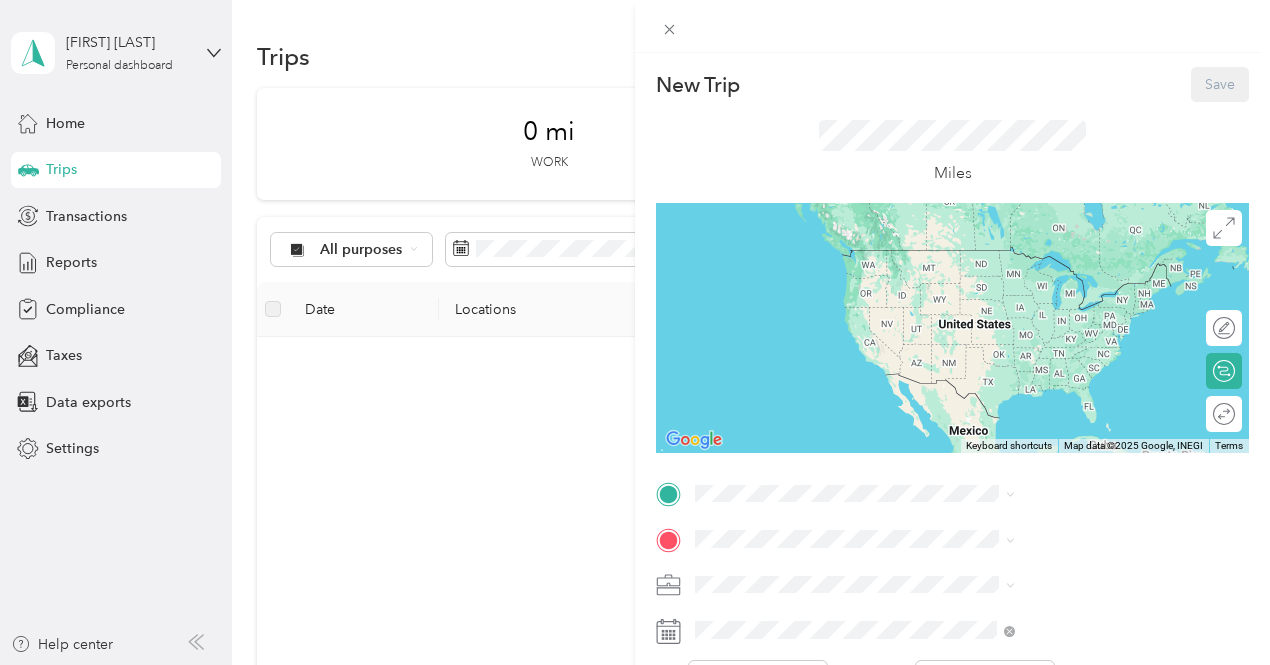 click 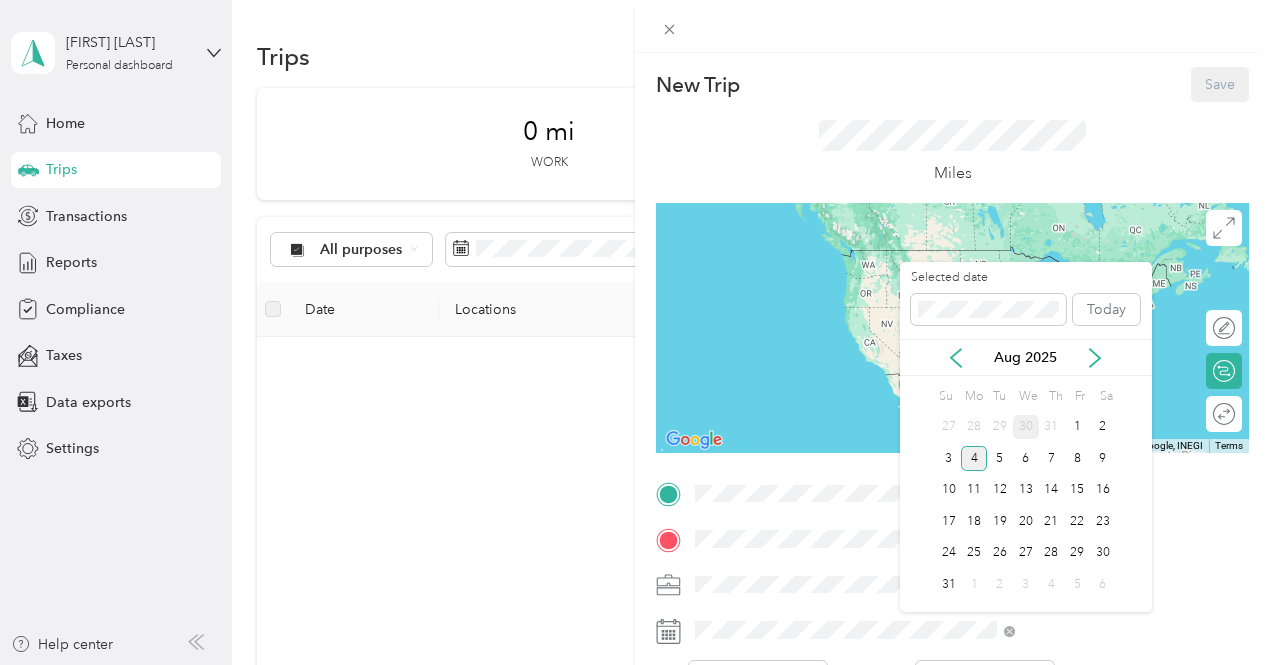 click on "30" at bounding box center (1026, 427) 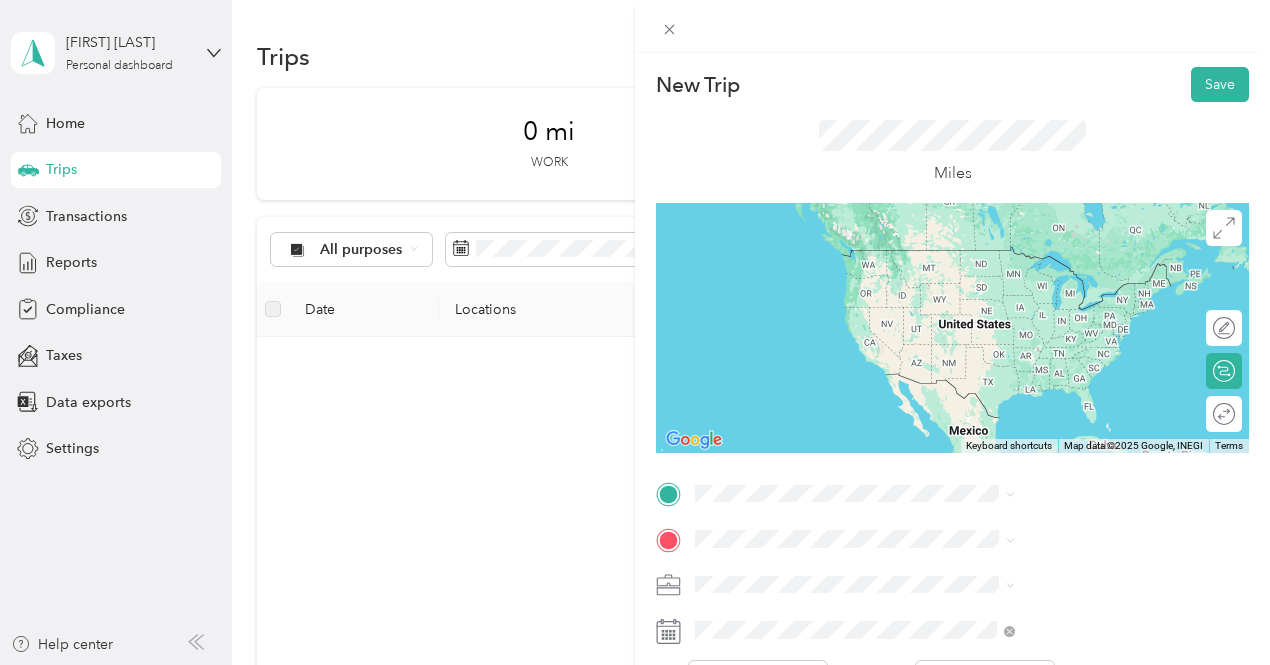 click on "[NUMBER] [STREET]
[CITY], [STATE] [POSTAL_CODE], [COUNTRY]" at bounding box center (1081, 281) 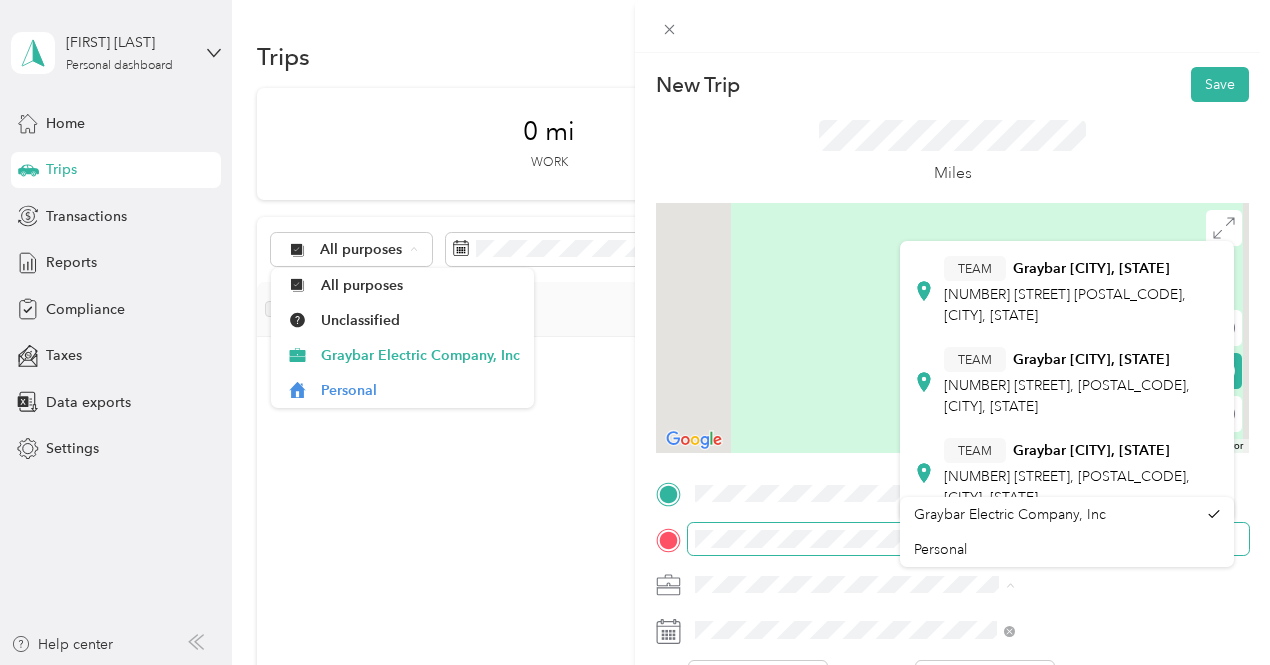 scroll, scrollTop: 334, scrollLeft: 0, axis: vertical 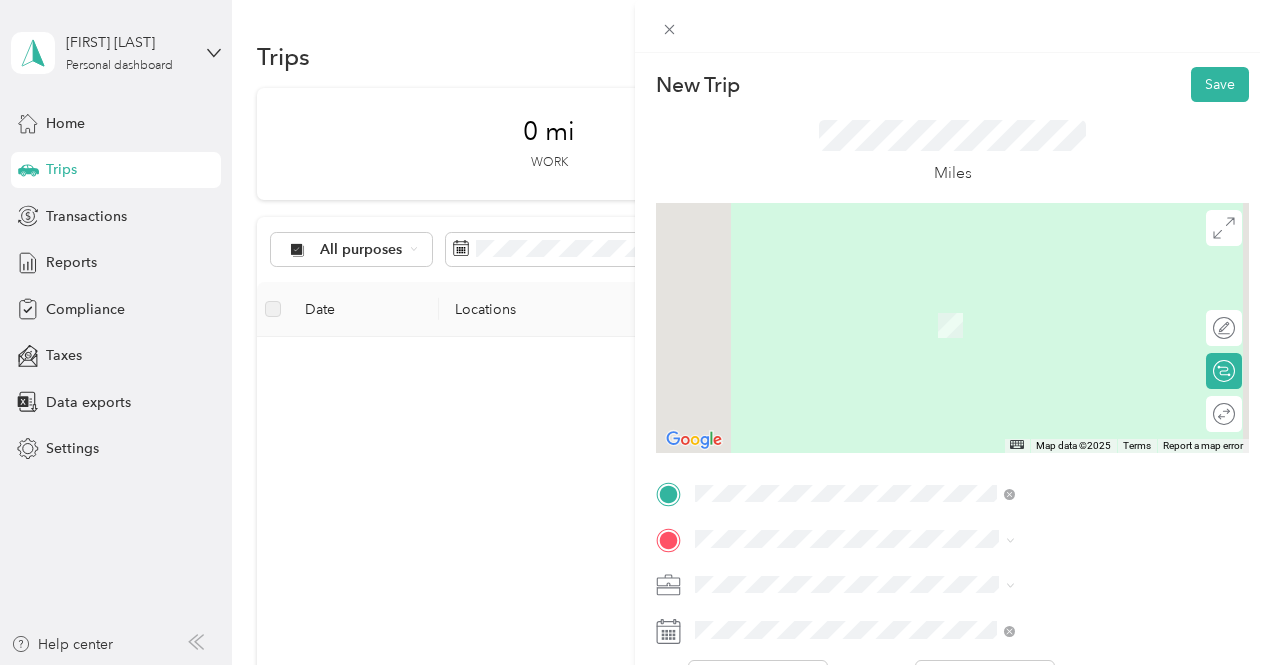 click on "TEAM Graybar [CITY], [STATE] [NUMBER] [STREET], [POSTAL_CODE], [CITY], [STATE]" at bounding box center [1081, 363] 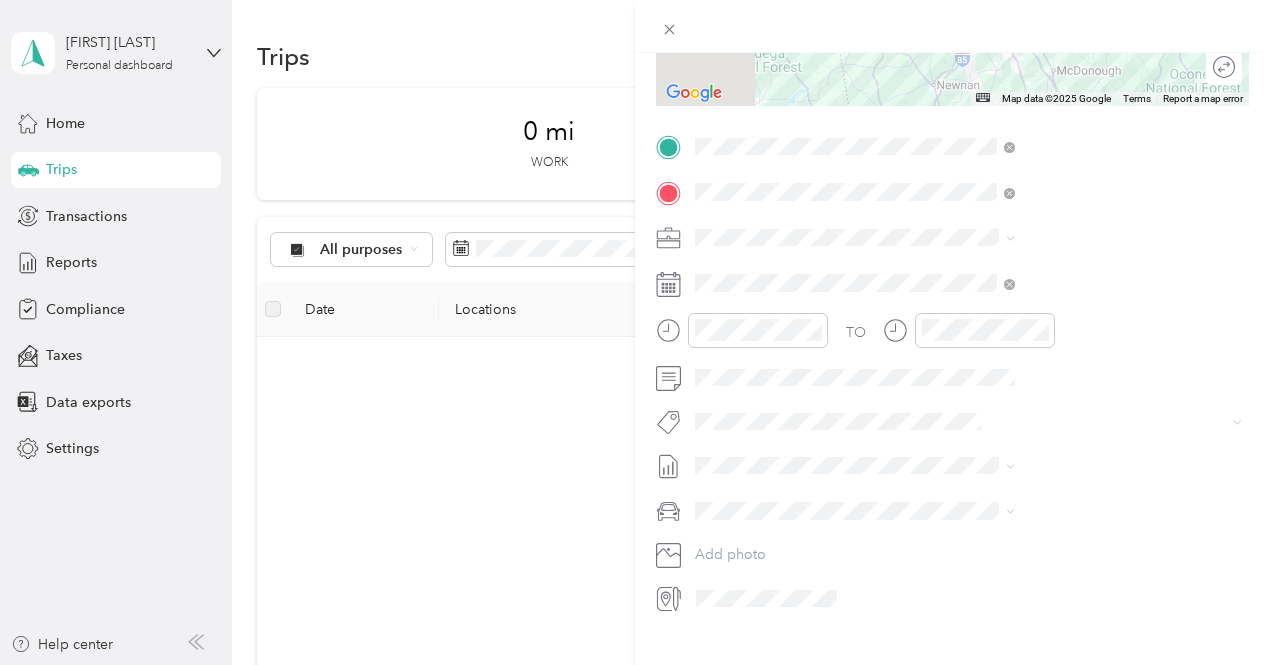 scroll, scrollTop: 350, scrollLeft: 0, axis: vertical 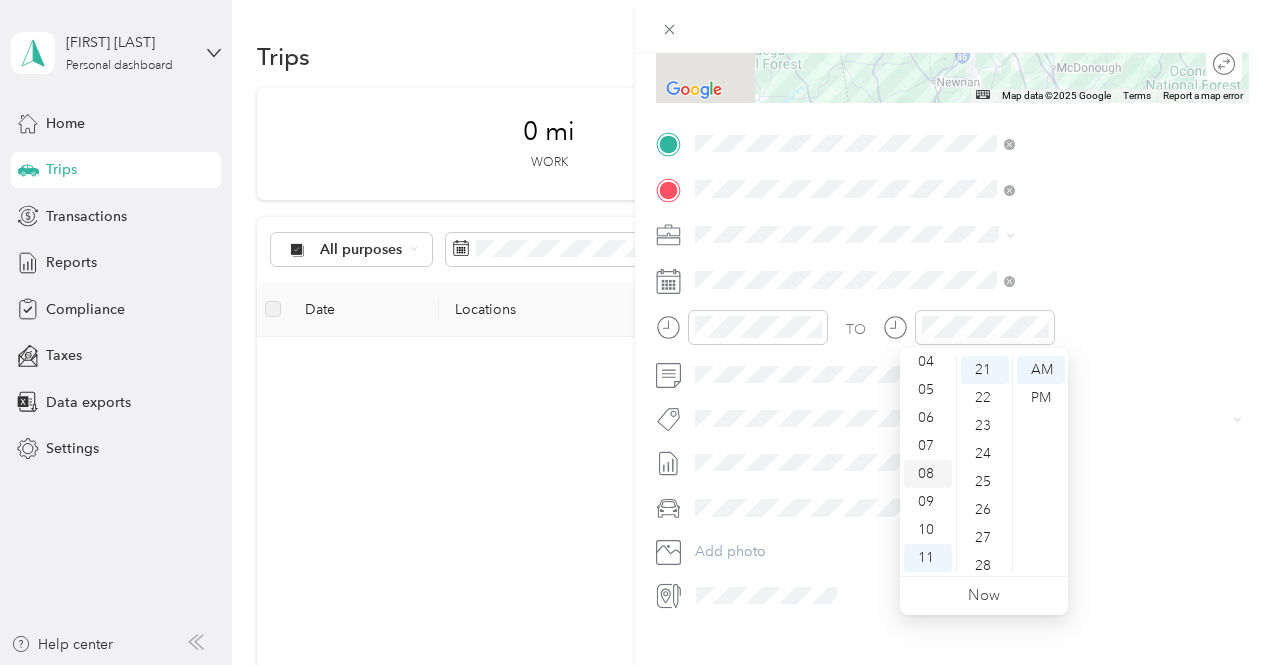 click on "08" at bounding box center (928, 474) 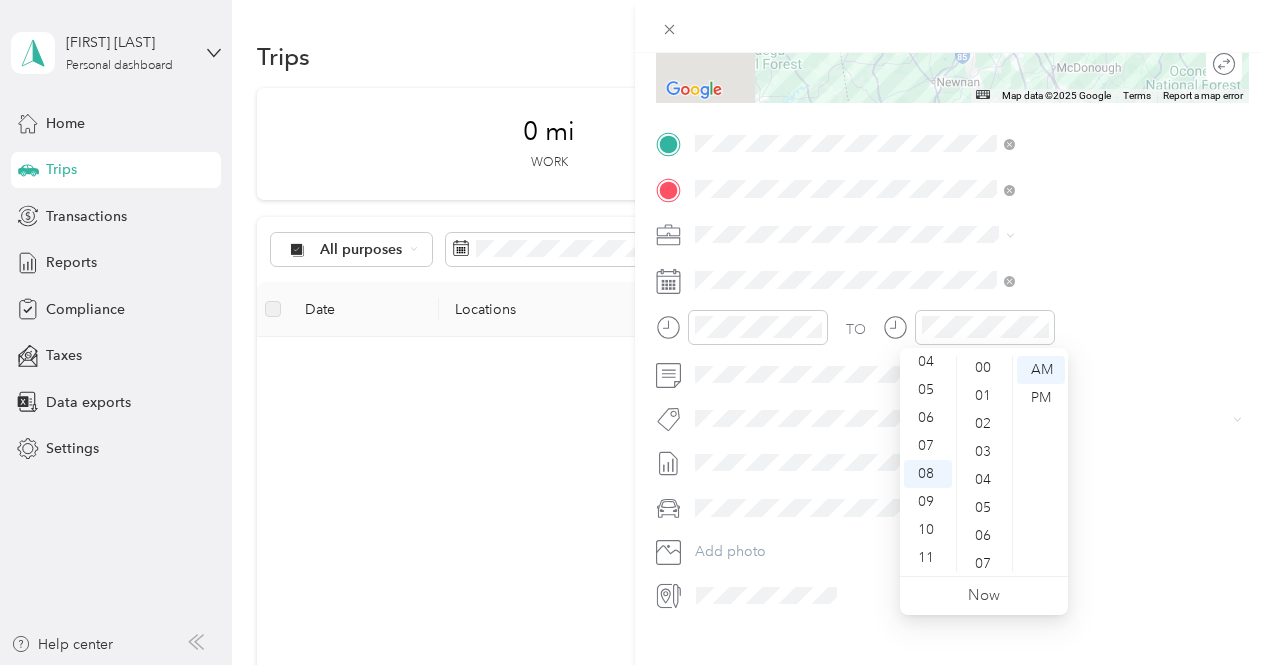 scroll, scrollTop: 0, scrollLeft: 0, axis: both 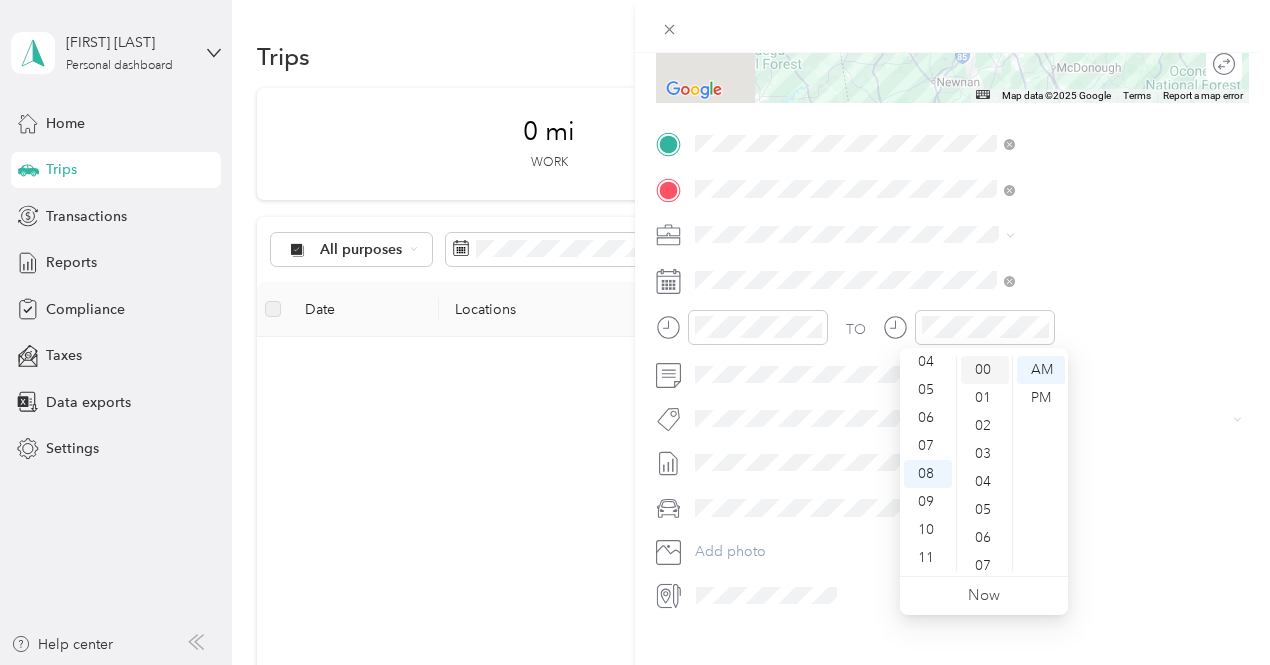 click on "00" at bounding box center [985, 370] 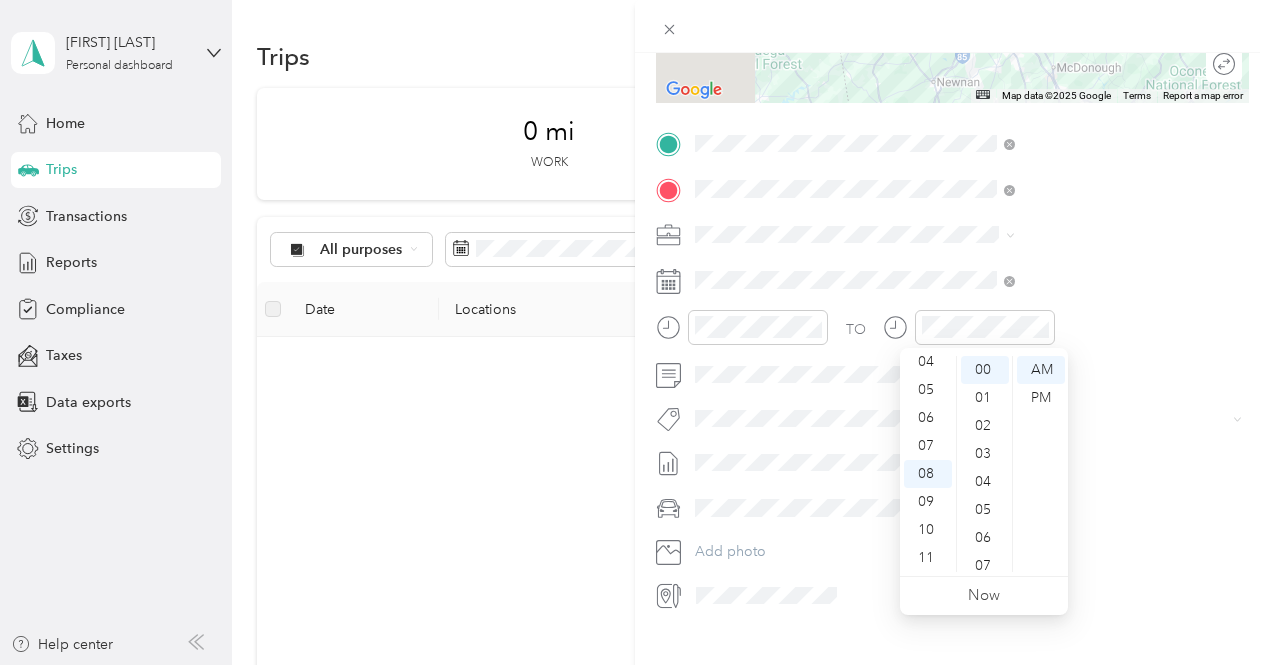 click on "TO Add photo" at bounding box center (952, 369) 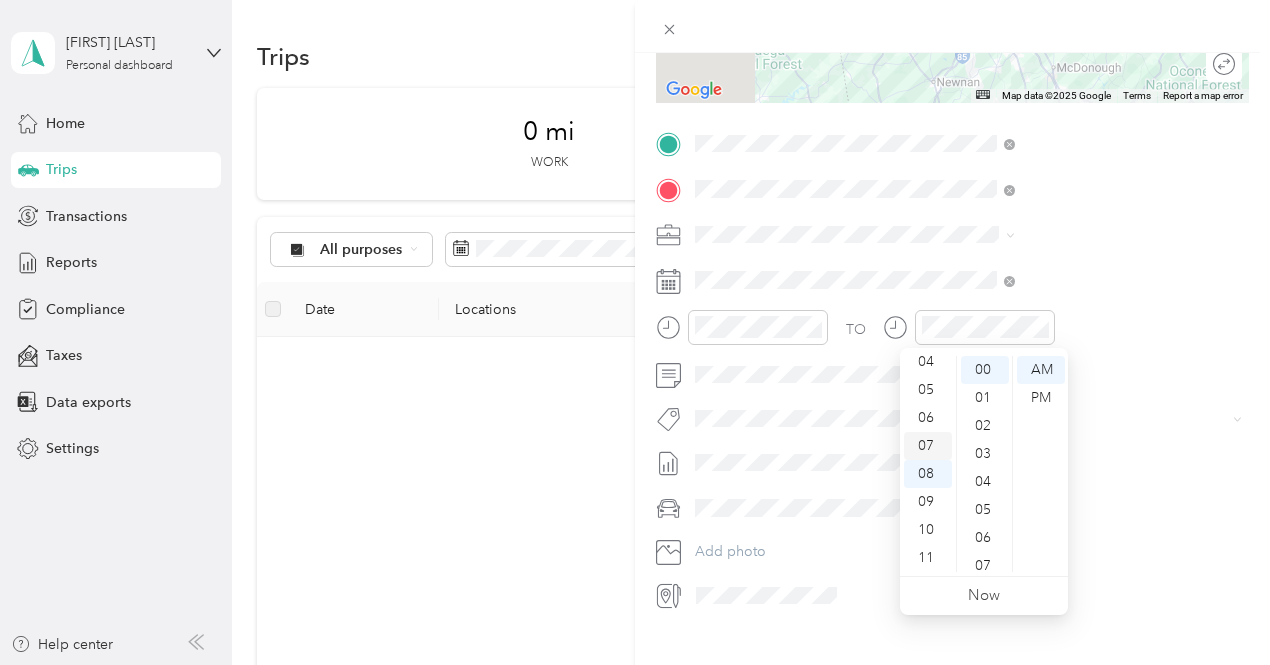 click on "07" at bounding box center (928, 446) 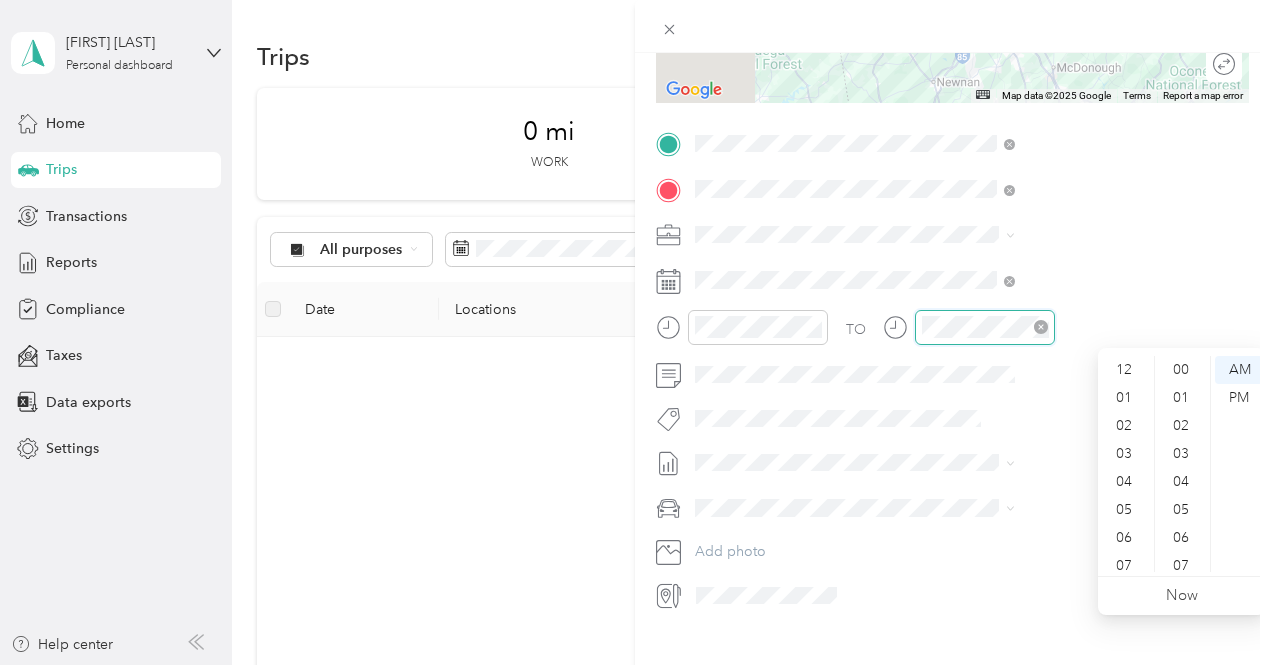 scroll, scrollTop: 588, scrollLeft: 0, axis: vertical 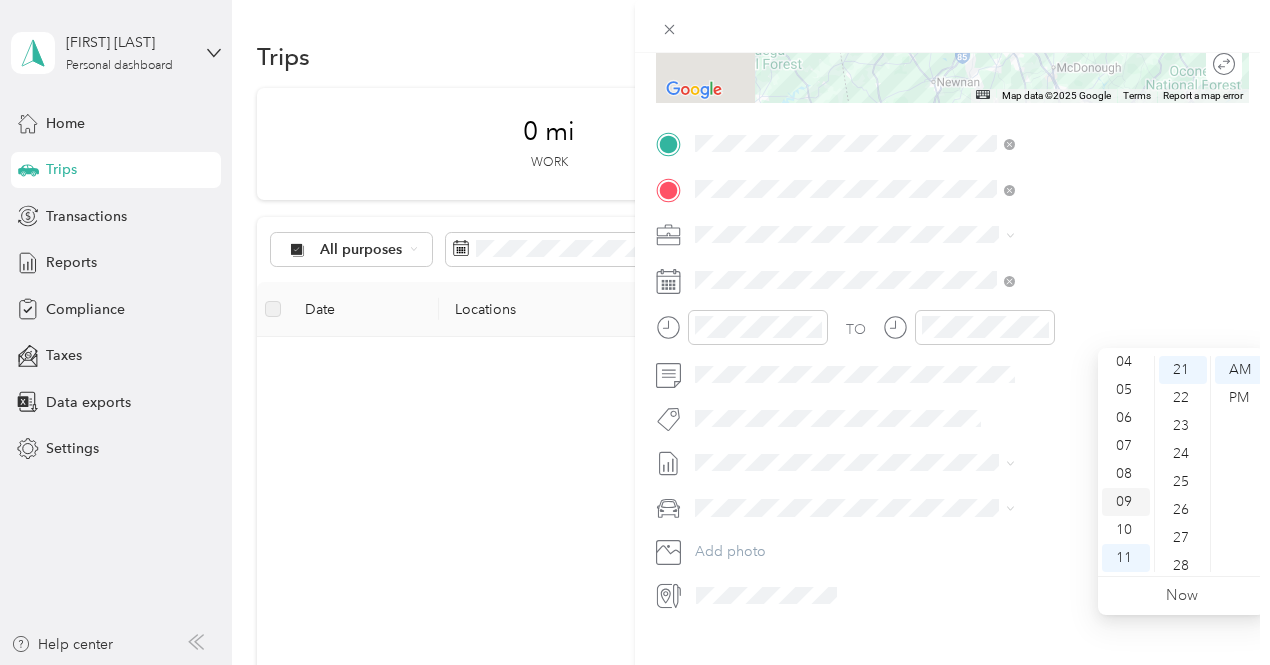 click on "09" at bounding box center [1126, 502] 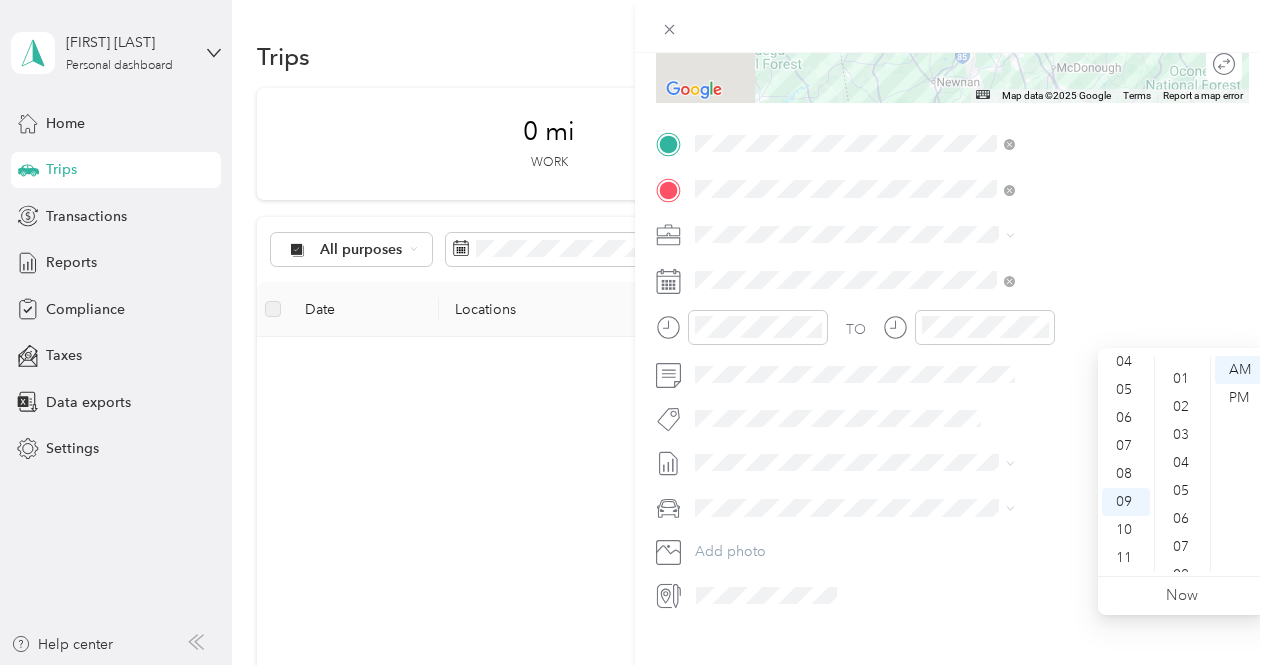 scroll, scrollTop: 0, scrollLeft: 0, axis: both 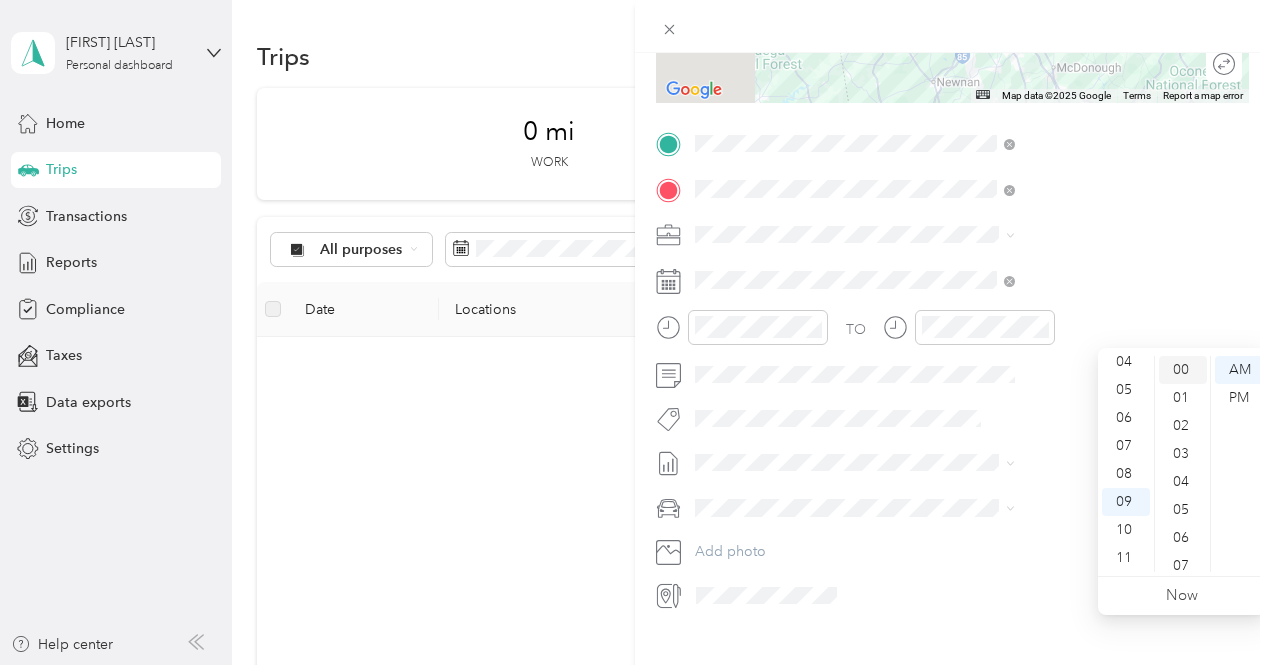 click on "00" at bounding box center [1183, 370] 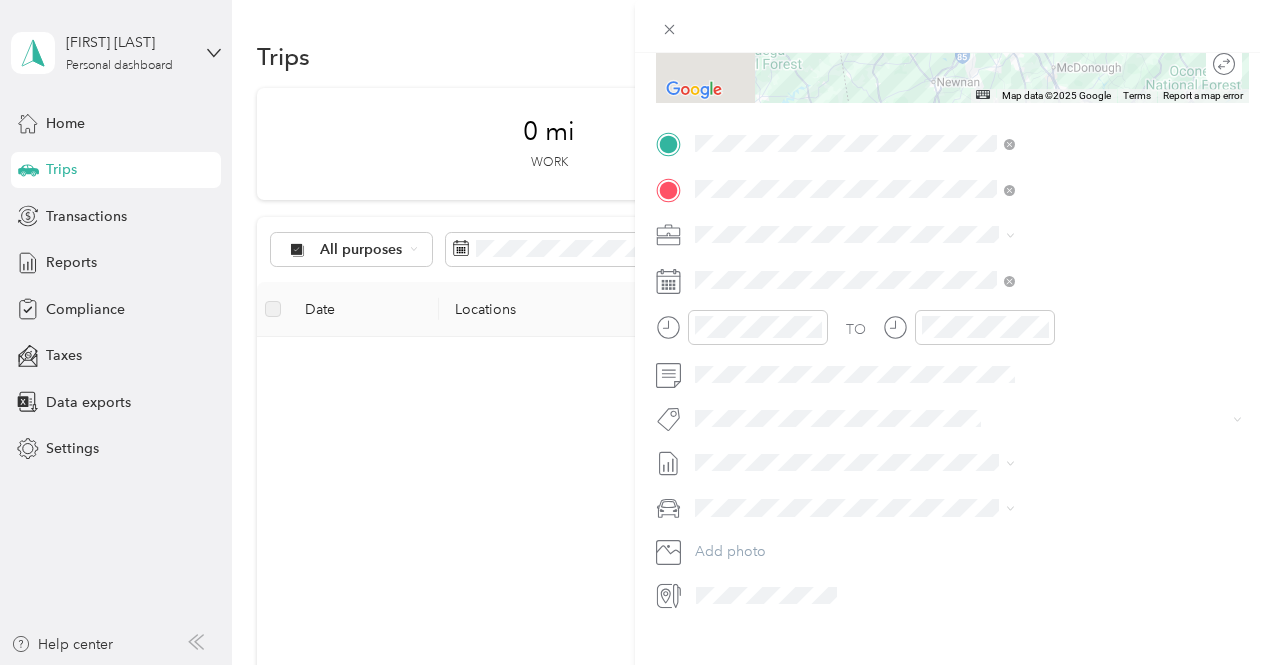click on "New Trip Save This trip cannot be edited because it is either under review, approved, or paid. Contact your Team Manager to edit it. Miles ← Move left → Move right ↑ Move up ↓ Move down + Zoom in - Zoom out Home Jump left by 75% End Jump right by 75% Page Up Jump up by 75% Page Down Jump down by 75% Map Data Map data ©2025 Google Map data ©2025 Google 20 km  Click to toggle between metric and imperial units Terms Report a map error Edit route Calculate route Round trip TO Add photo" at bounding box center (952, 385) 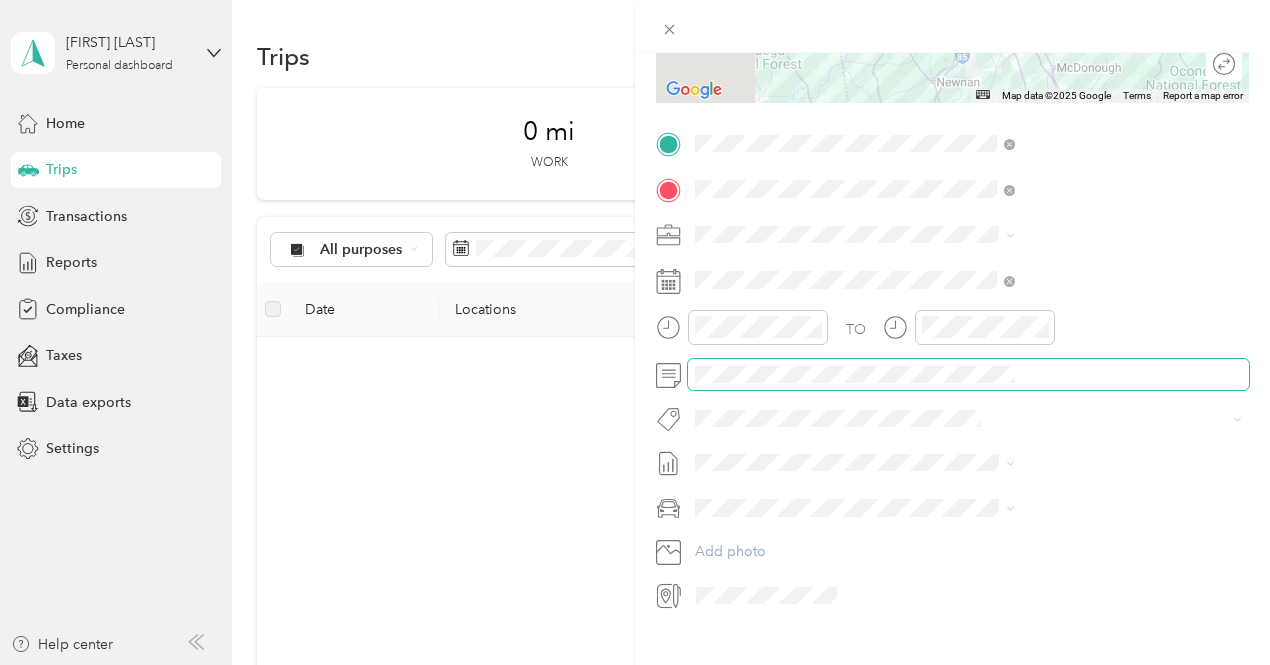 click at bounding box center [968, 375] 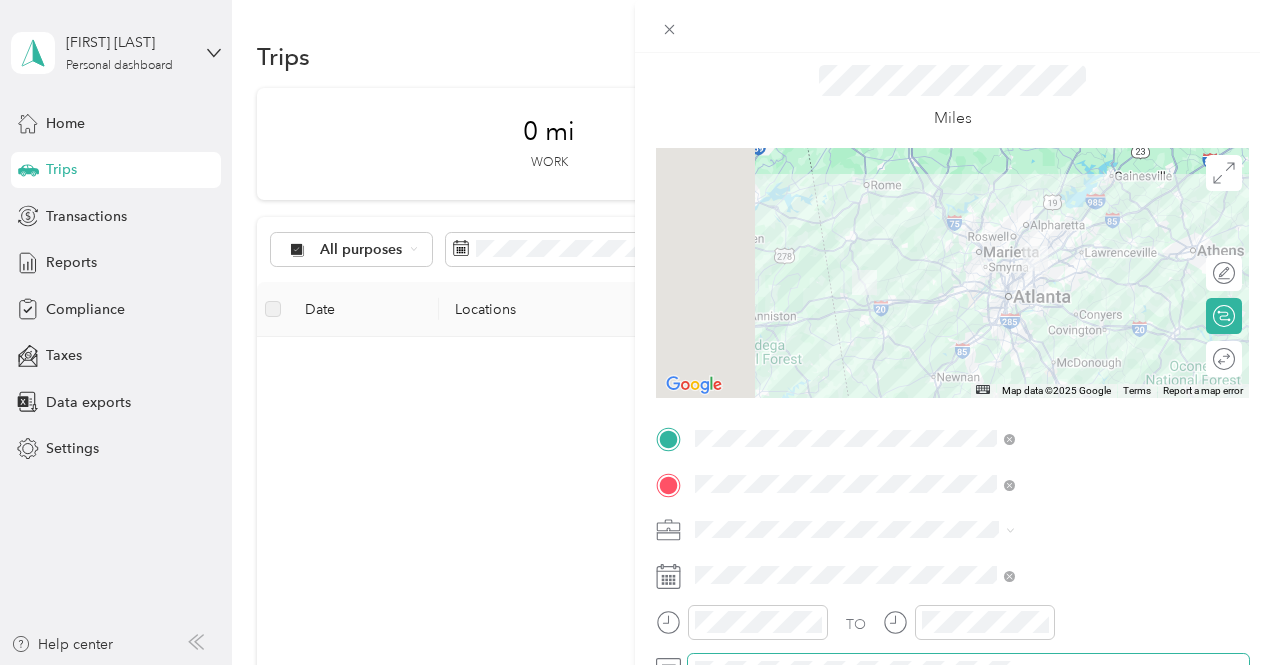 scroll, scrollTop: 0, scrollLeft: 0, axis: both 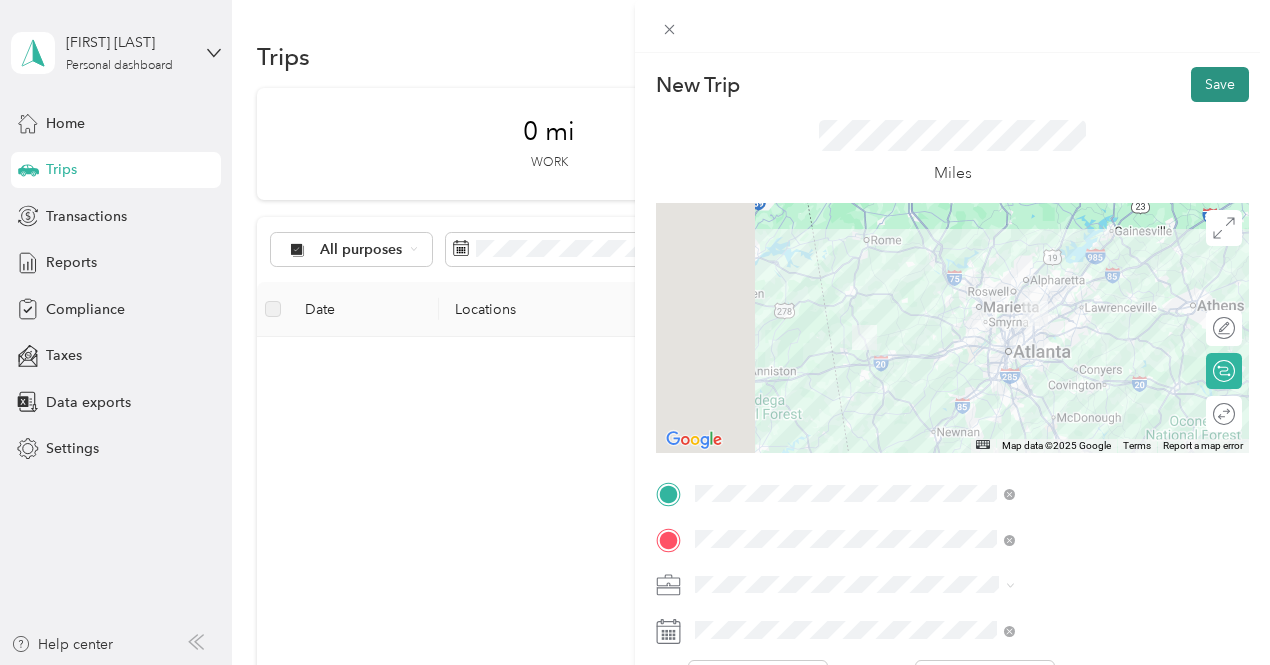 click on "Save" at bounding box center [1220, 84] 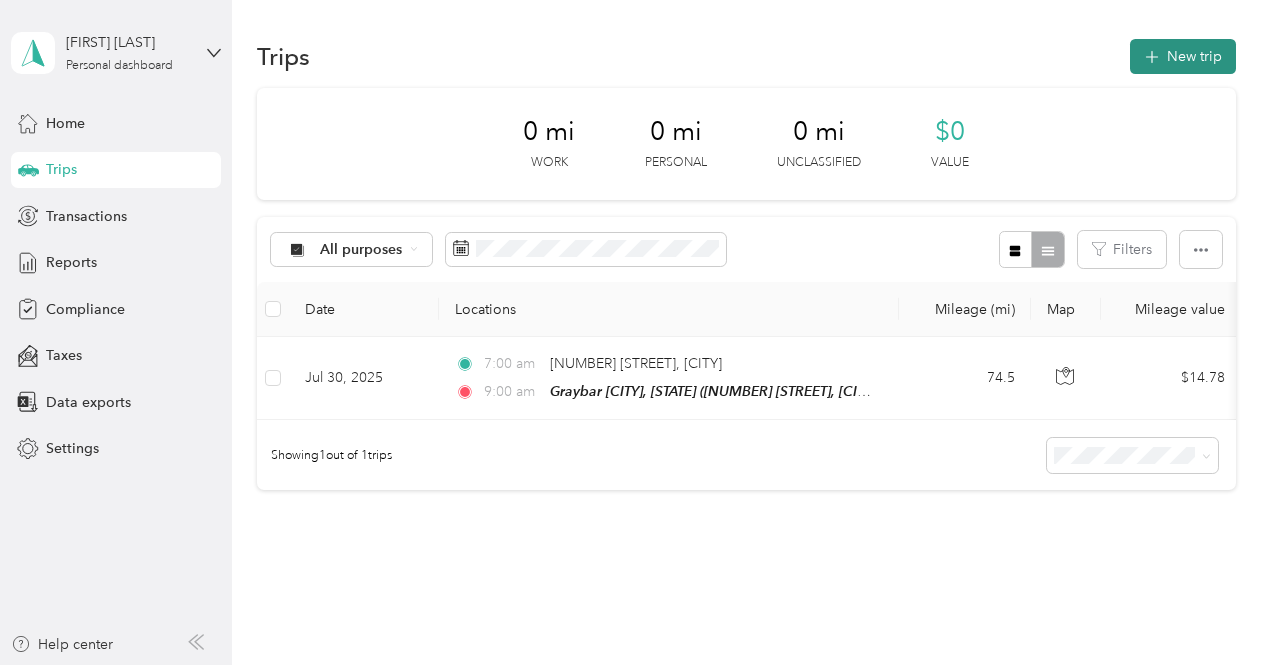 click on "New trip" at bounding box center [1183, 56] 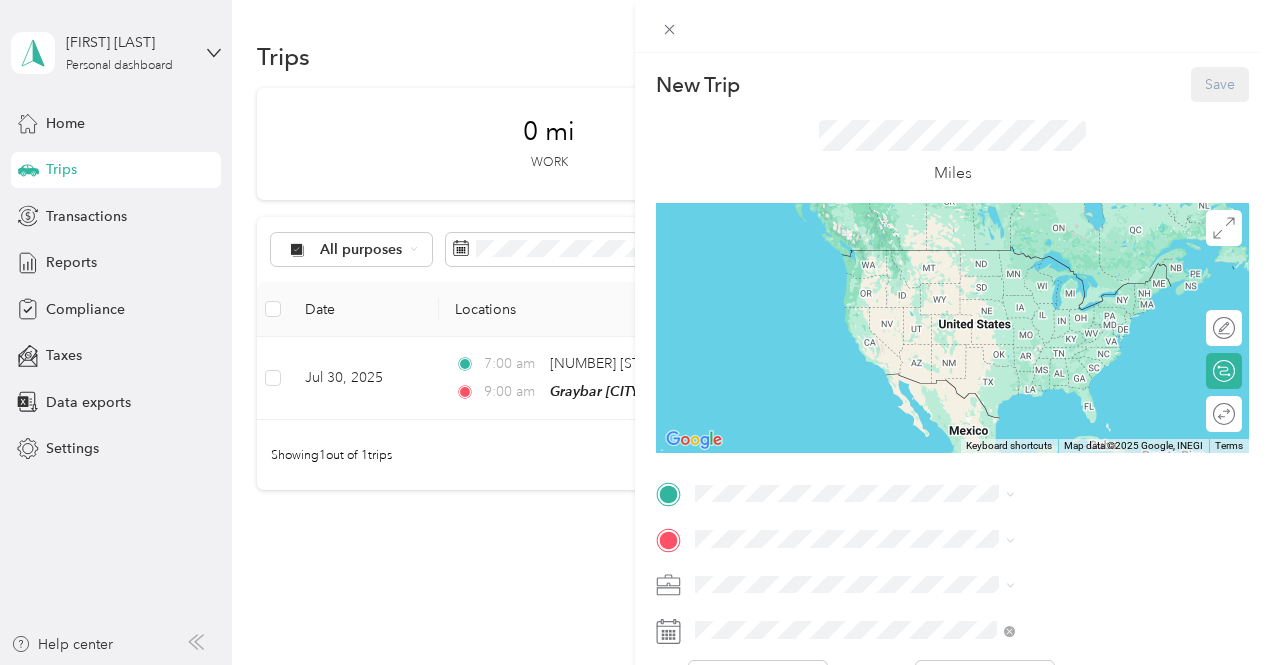 click 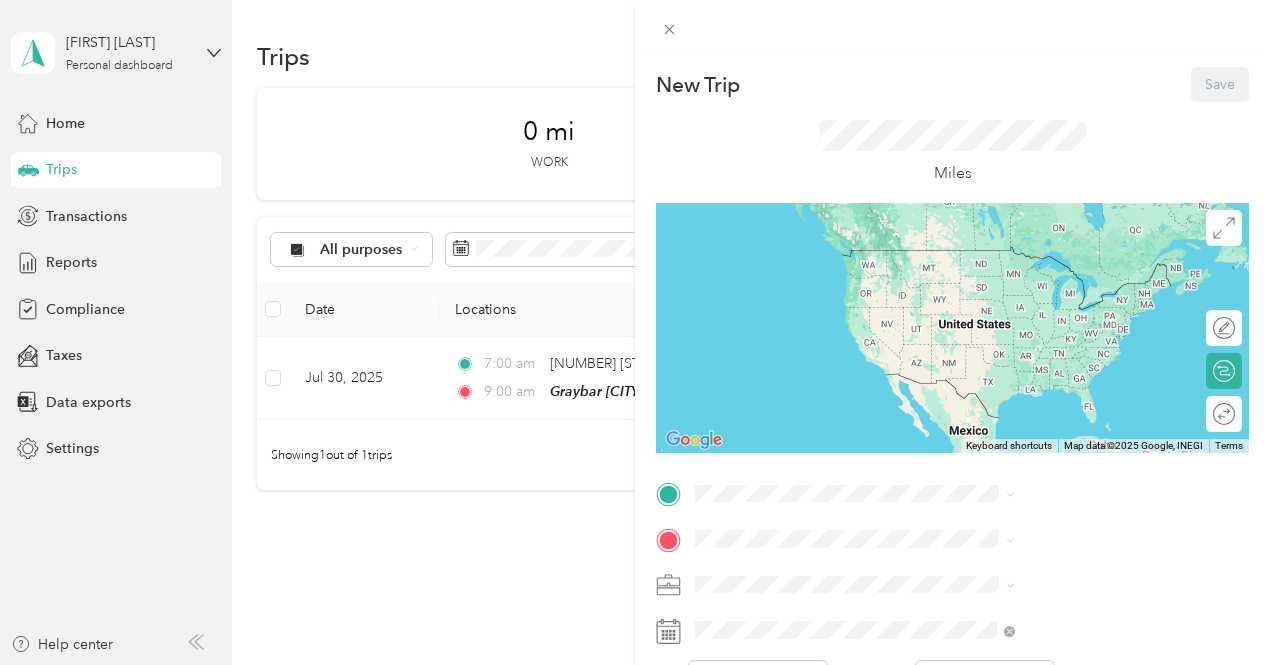 click on "TEAM Graybar [CITY], [STATE] [NUMBER] [STREET], [POSTAL_CODE], [CITY], [STATE]" at bounding box center (1081, 283) 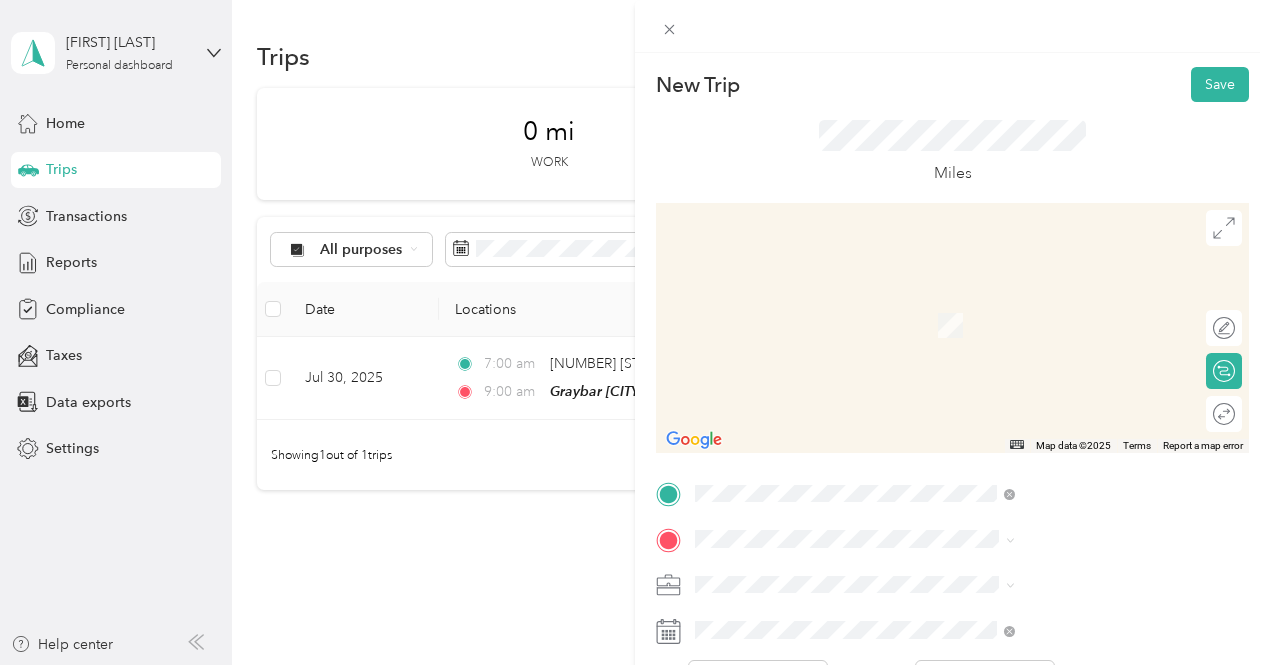 click 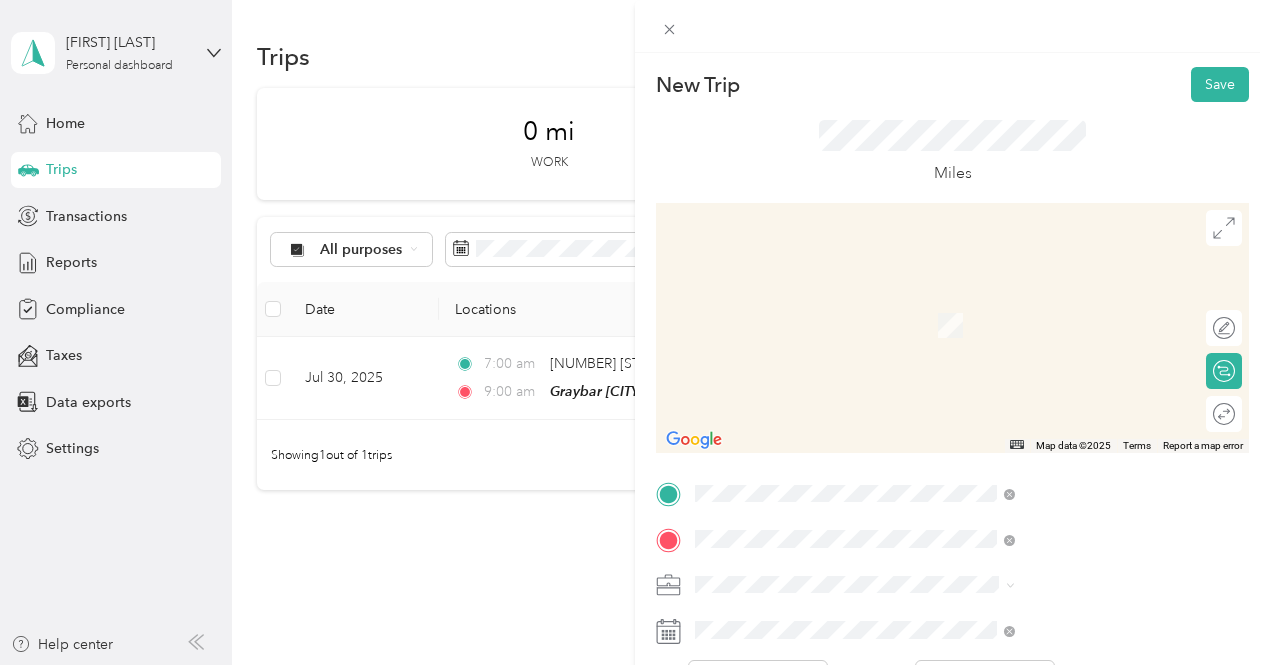 click on "[NUMBER] [STREET]
[CITY], [STATE] [POSTAL_CODE], [COUNTRY]" at bounding box center (1081, 313) 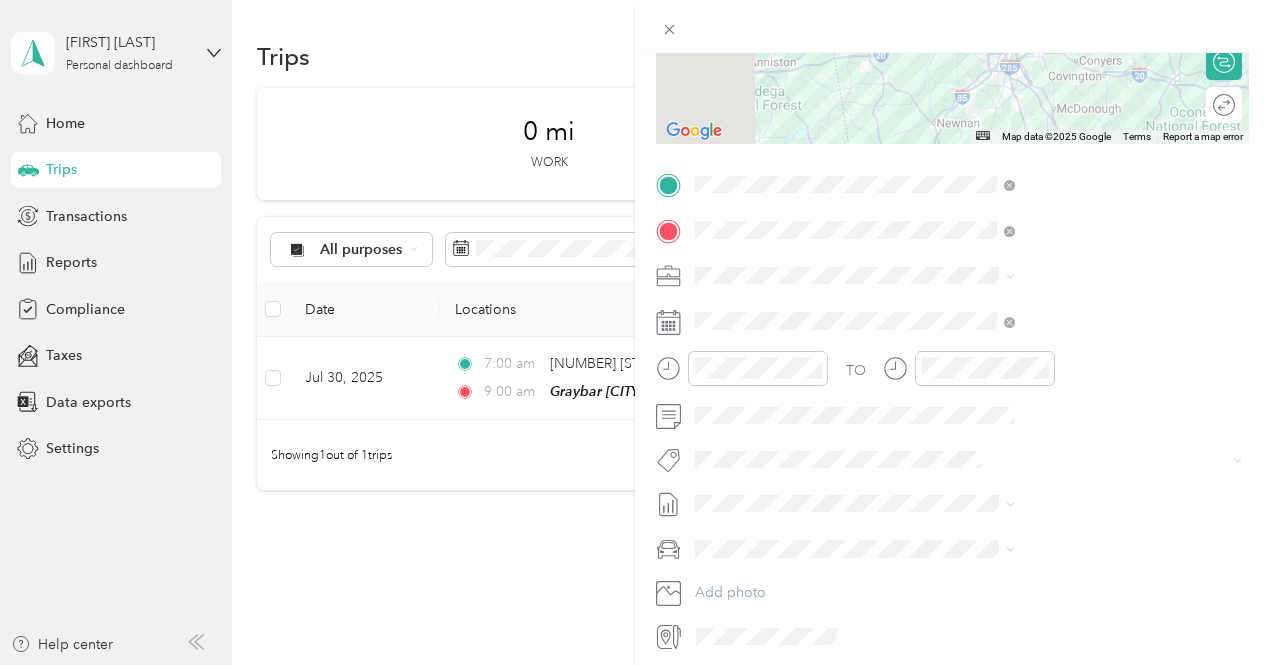 scroll, scrollTop: 311, scrollLeft: 0, axis: vertical 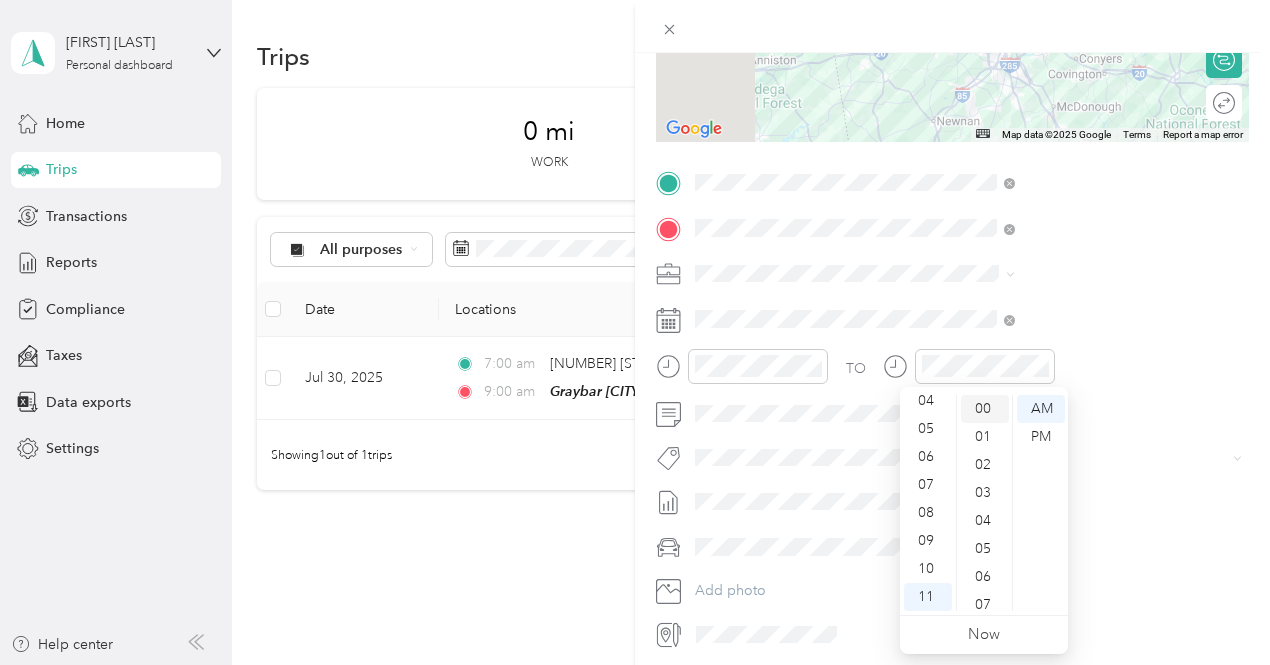 click on "00" at bounding box center (985, 409) 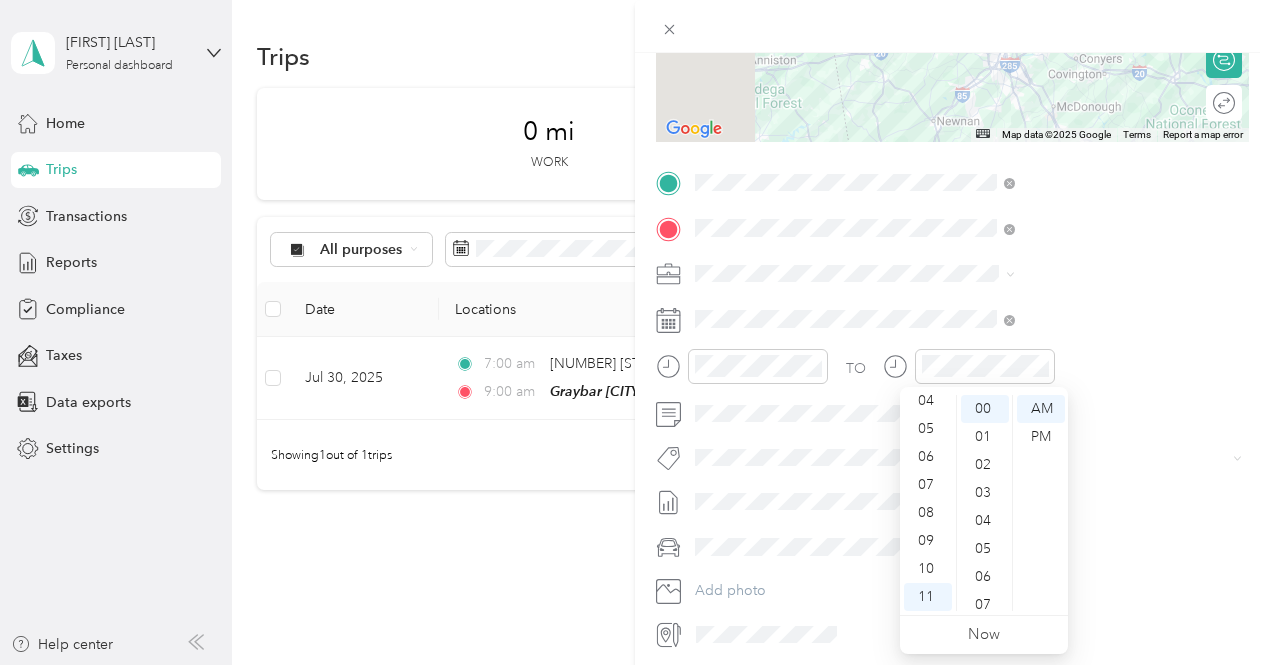 scroll, scrollTop: 80, scrollLeft: 0, axis: vertical 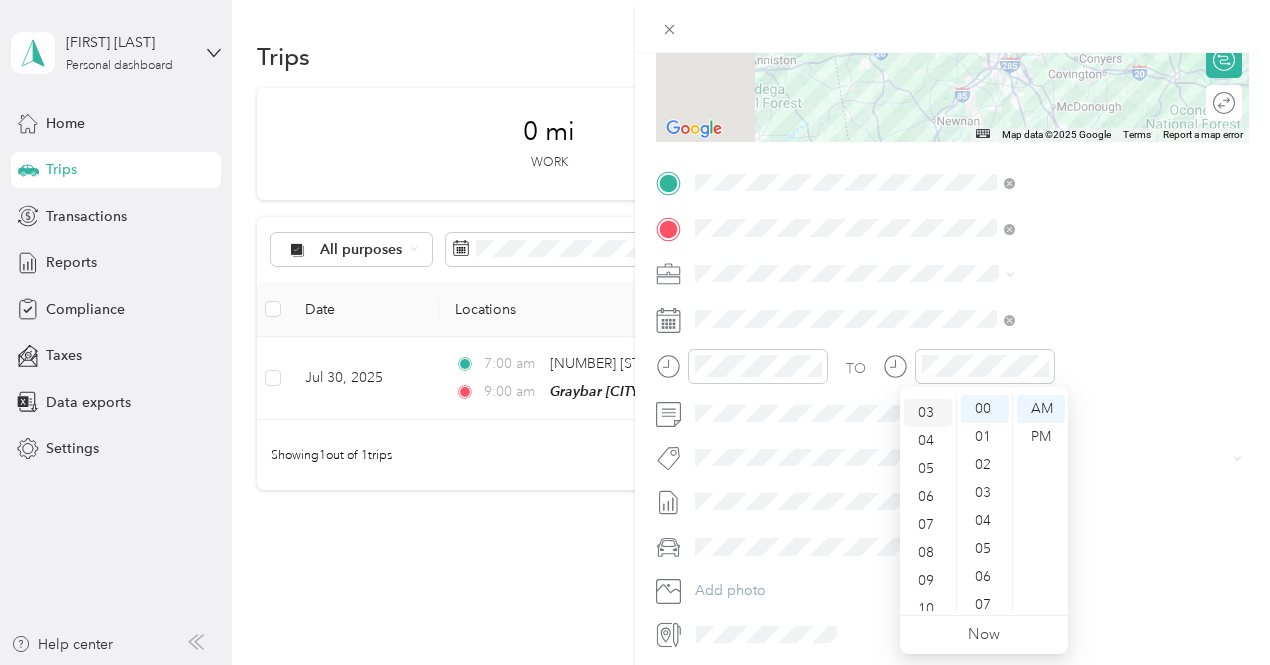 click on "03" at bounding box center [928, 413] 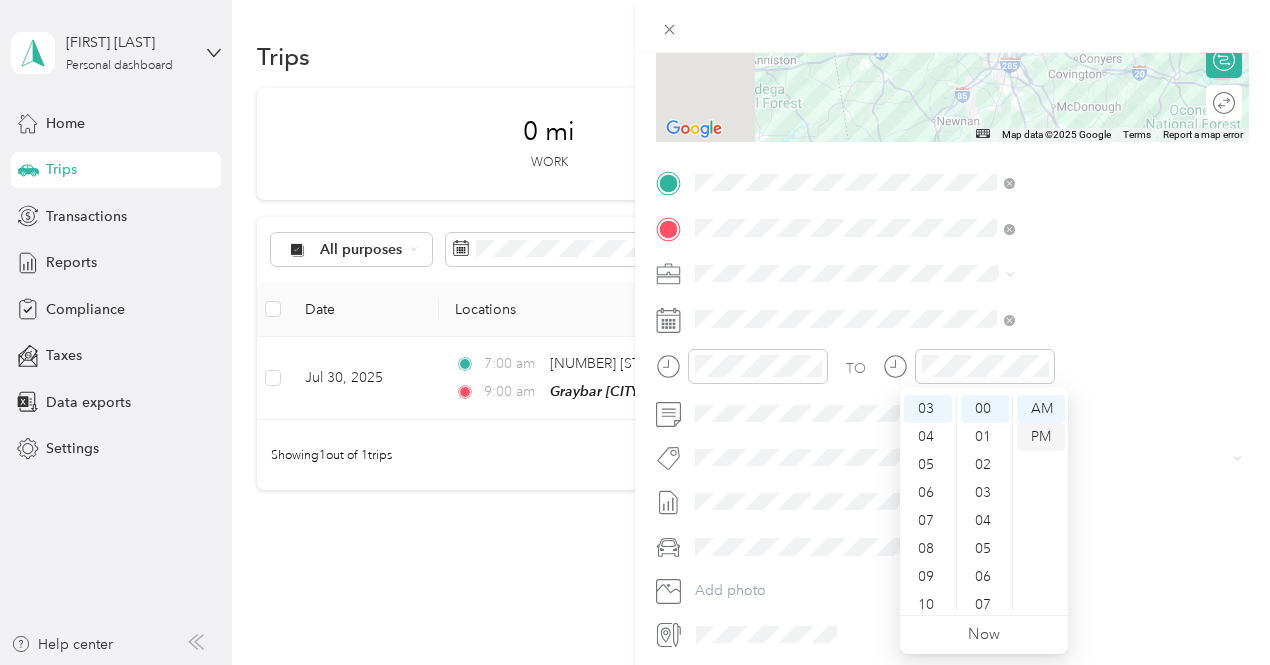 click on "PM" at bounding box center [1041, 437] 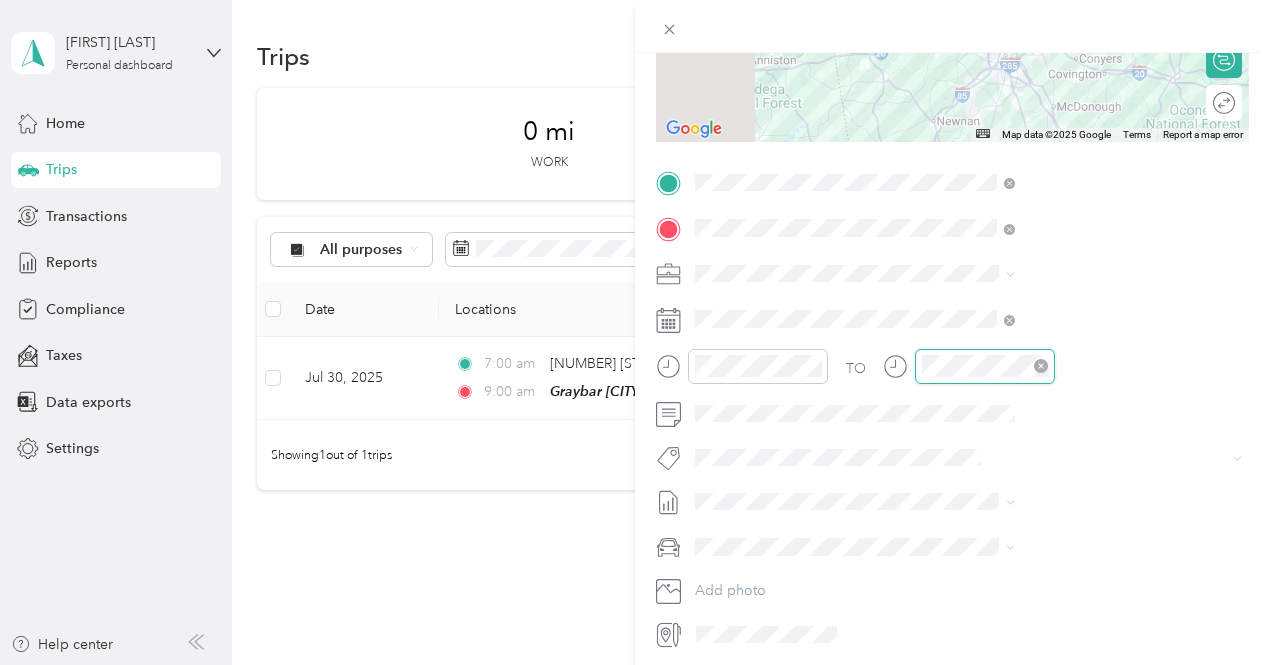 scroll, scrollTop: 700, scrollLeft: 0, axis: vertical 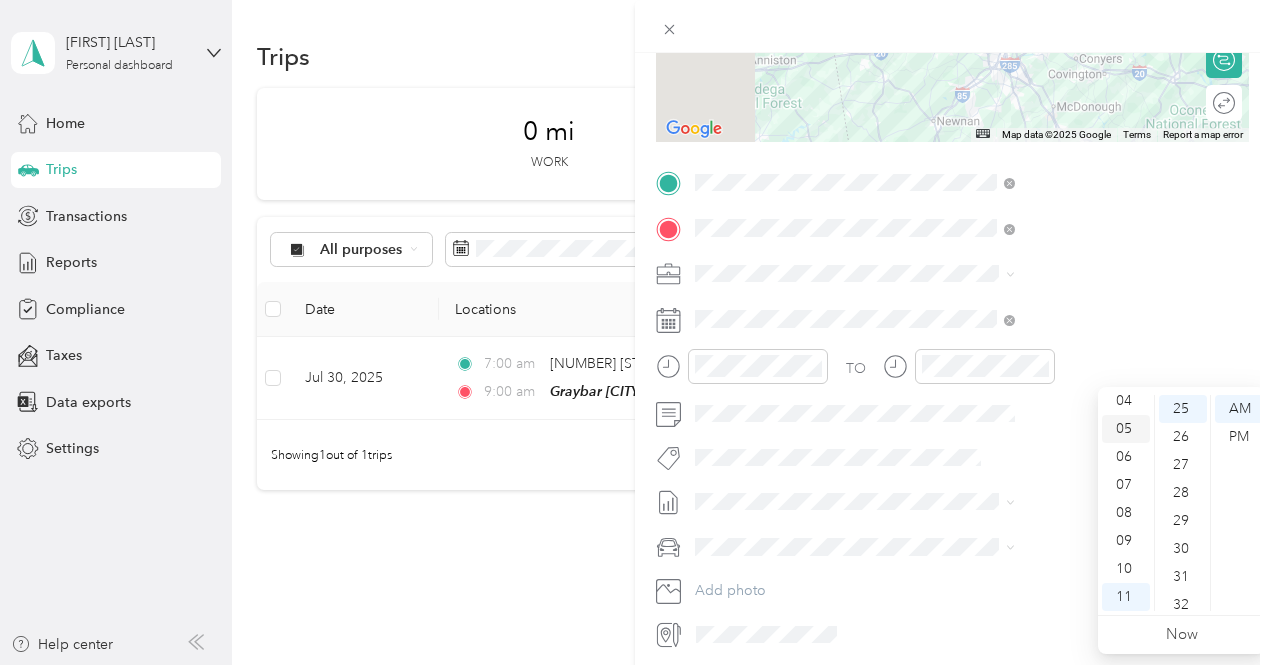 click on "05" at bounding box center [1126, 429] 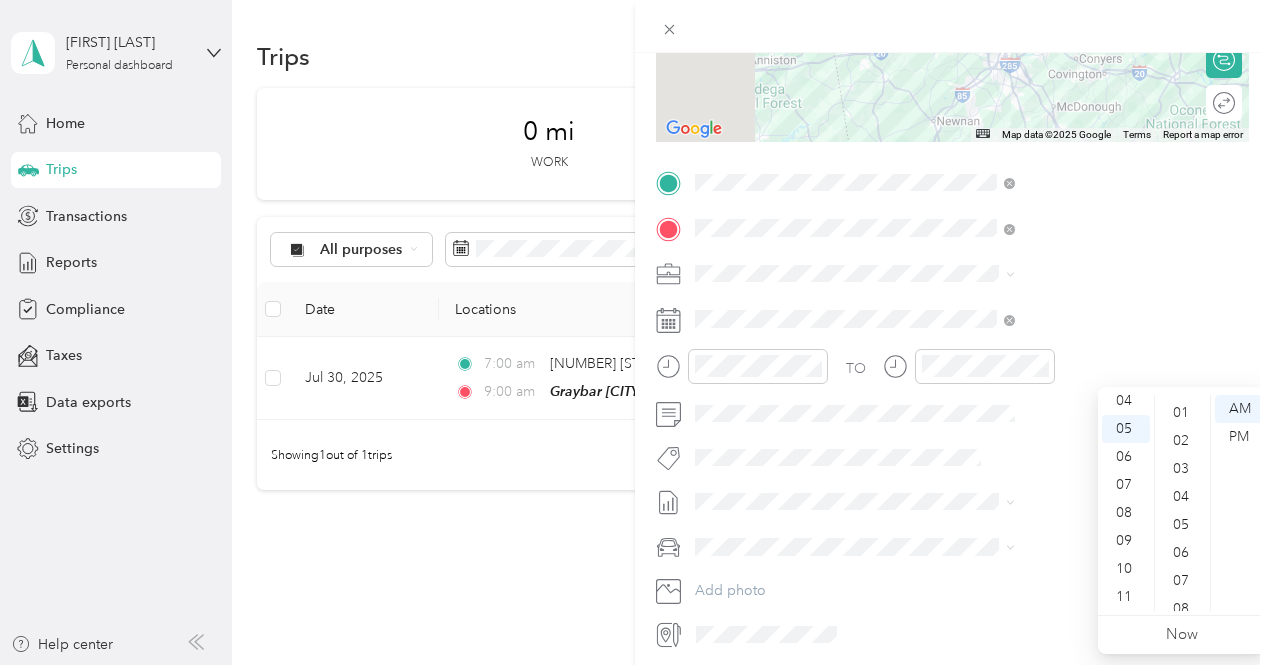 scroll, scrollTop: 6, scrollLeft: 0, axis: vertical 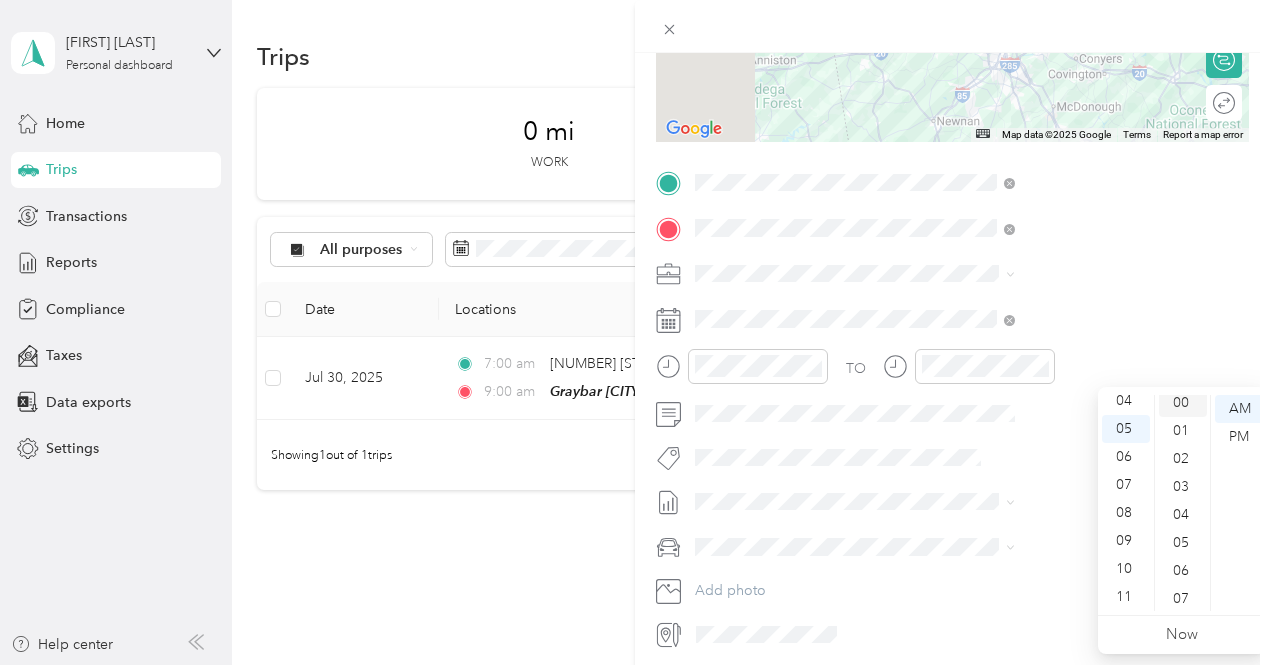 click on "00" at bounding box center [1183, 403] 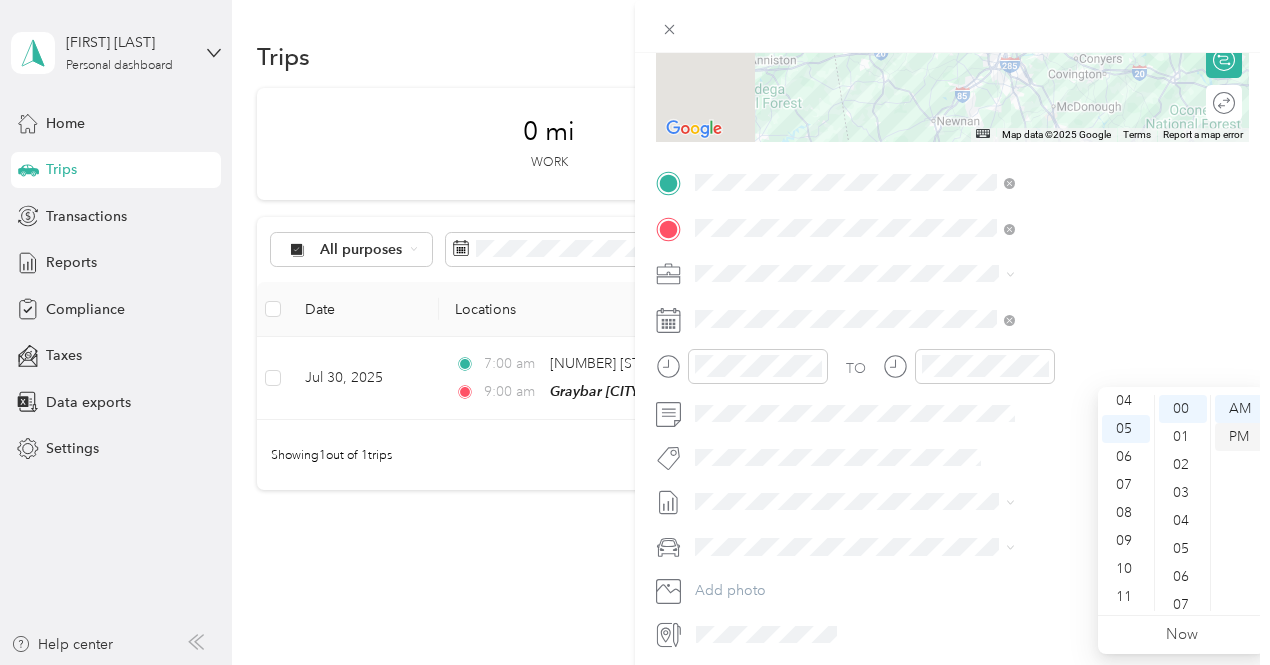 click on "PM" at bounding box center [1239, 437] 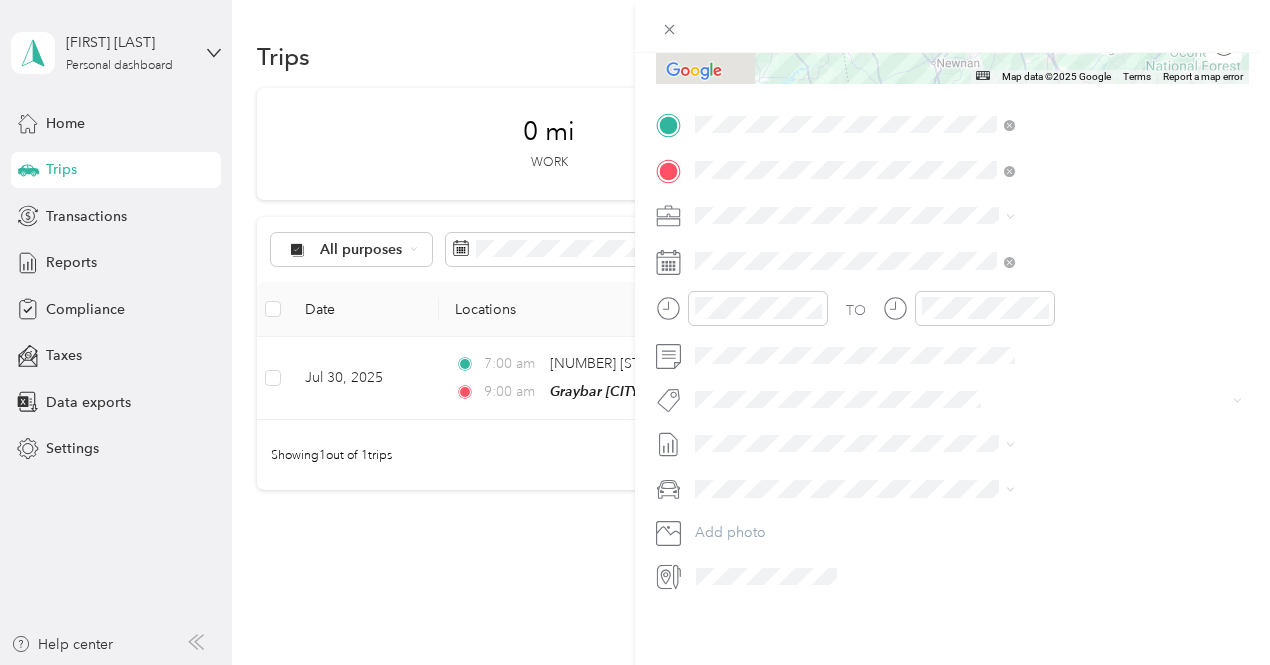 scroll, scrollTop: 384, scrollLeft: 0, axis: vertical 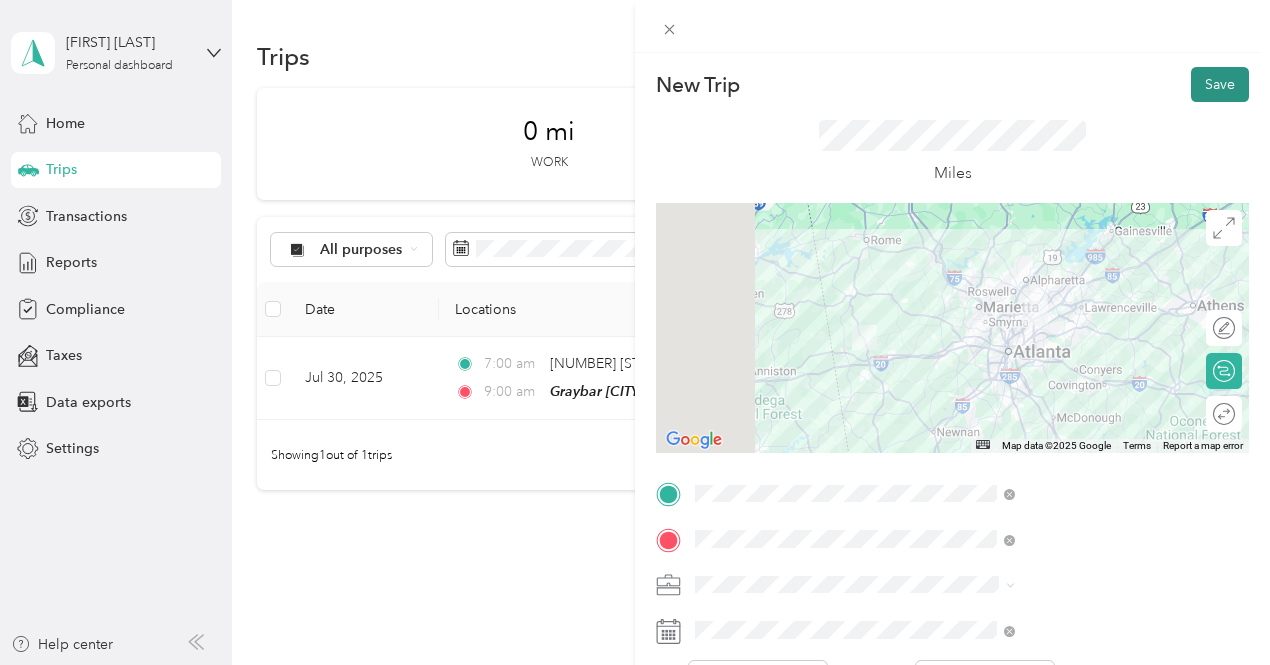click on "Save" at bounding box center (1220, 84) 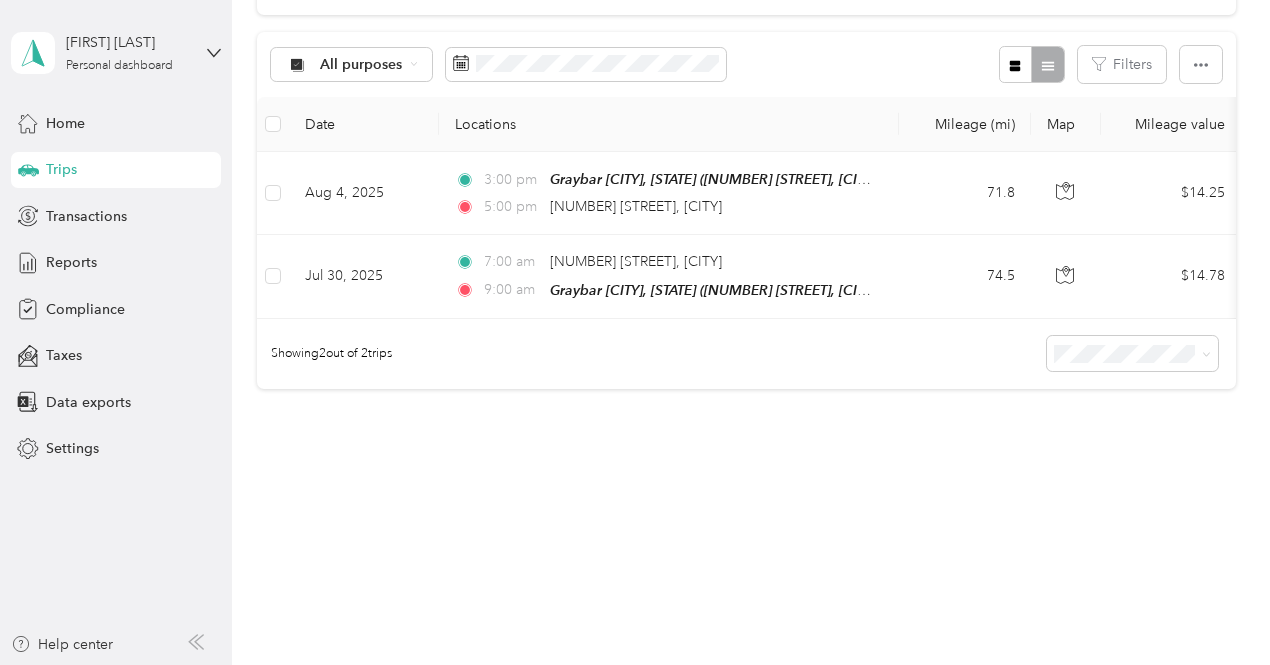 scroll, scrollTop: 0, scrollLeft: 0, axis: both 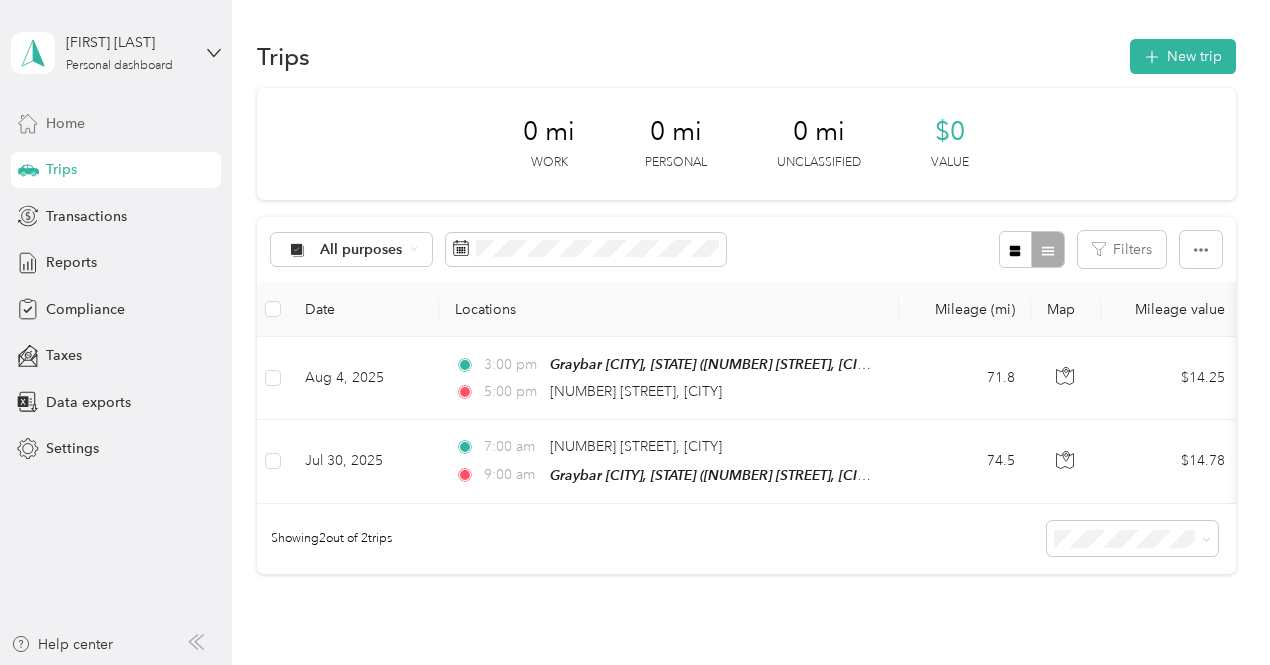 click on "Home" at bounding box center (65, 123) 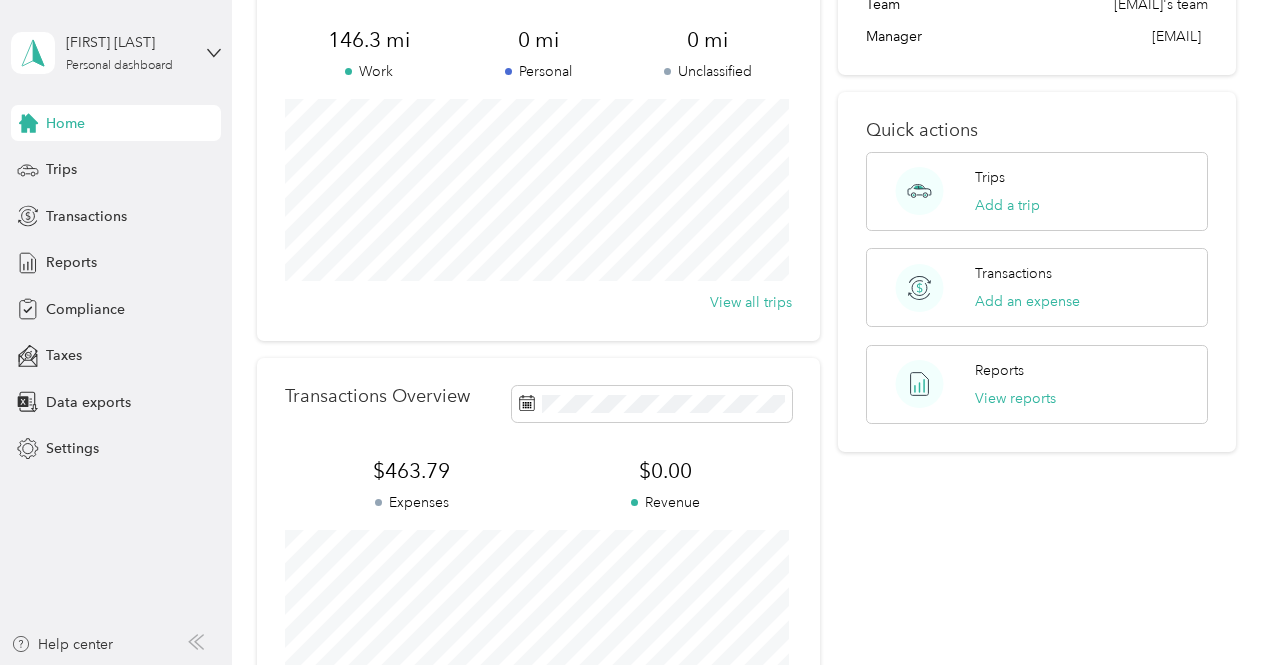 scroll, scrollTop: 0, scrollLeft: 0, axis: both 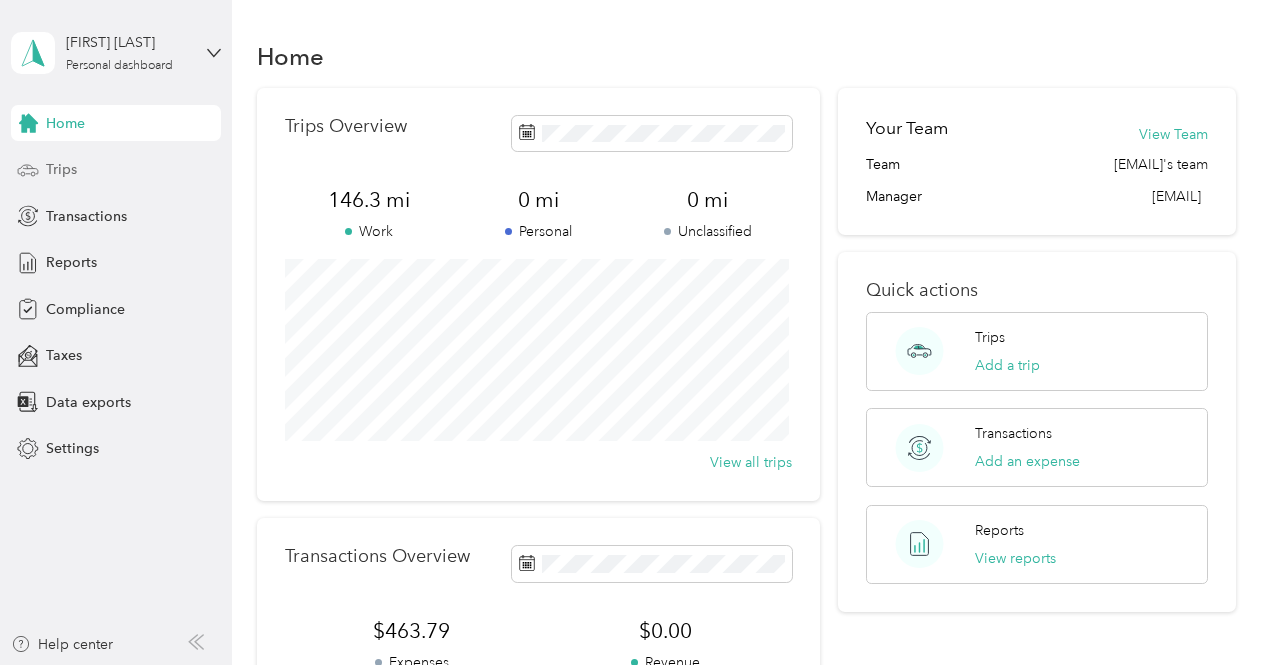 click on "Trips" at bounding box center [61, 169] 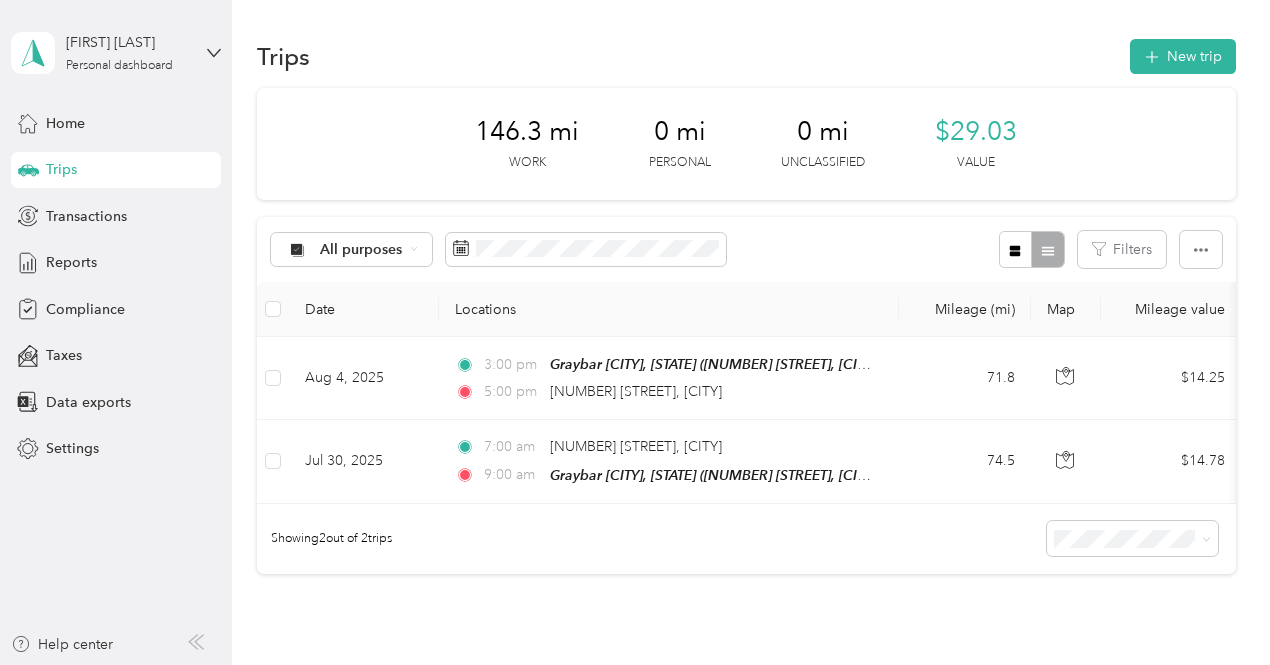 click 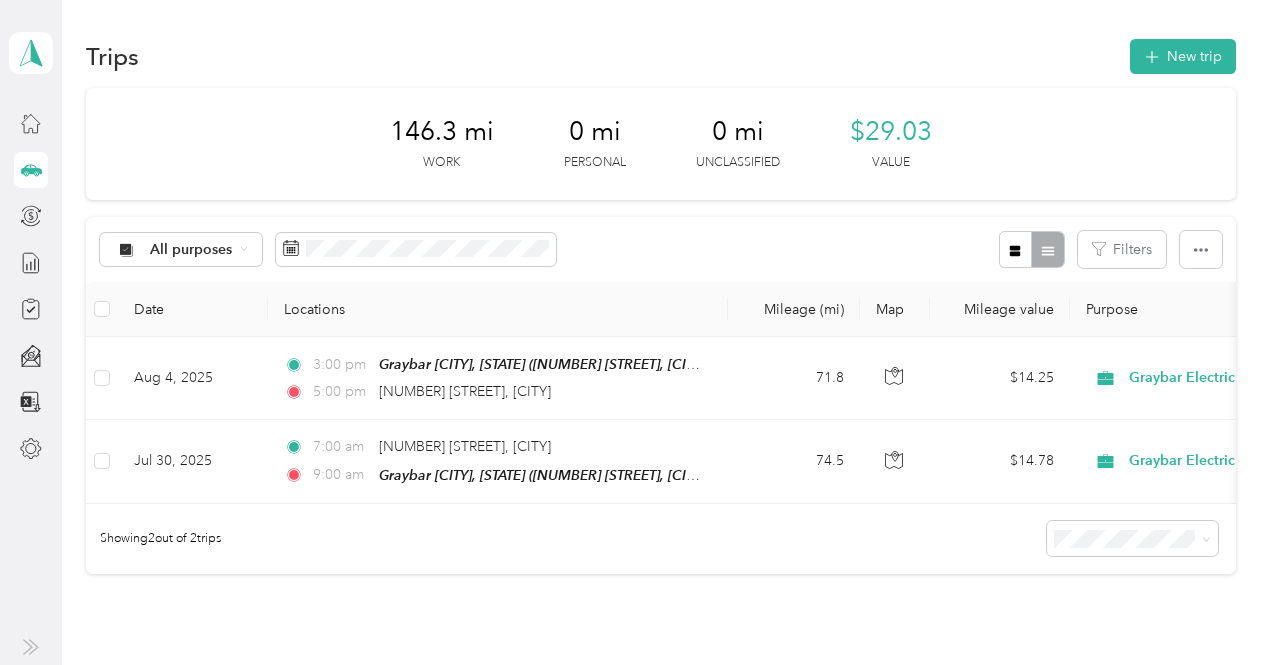 click 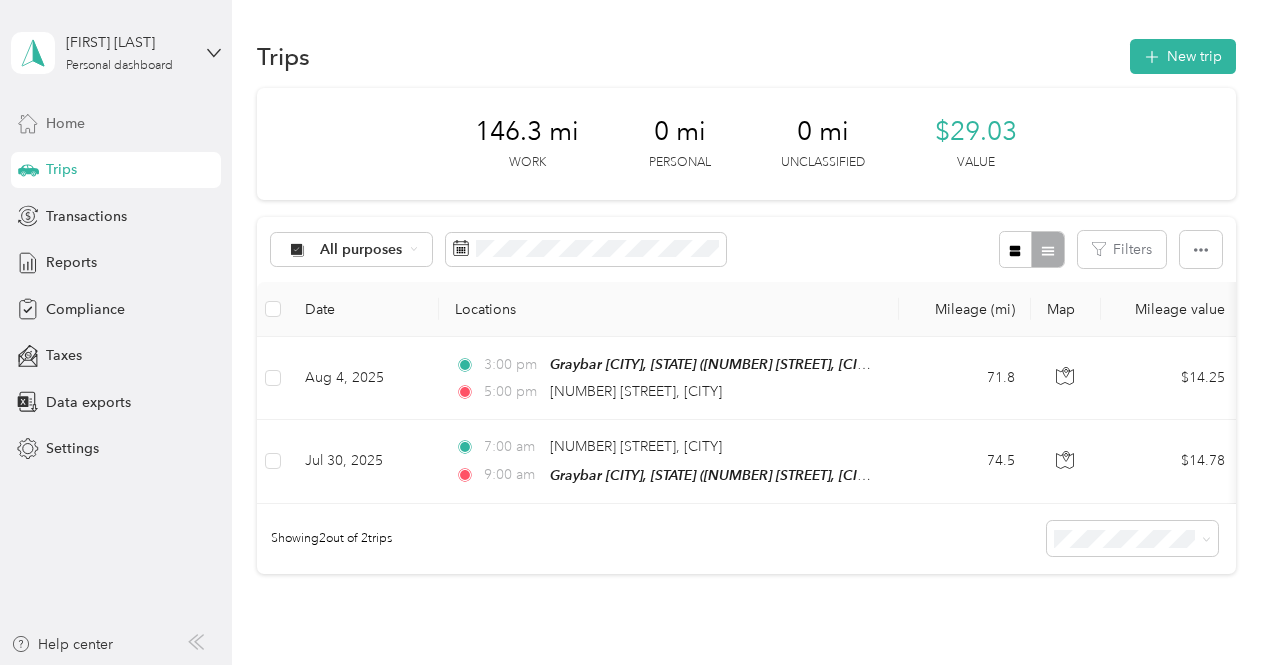 click on "Home" at bounding box center [65, 123] 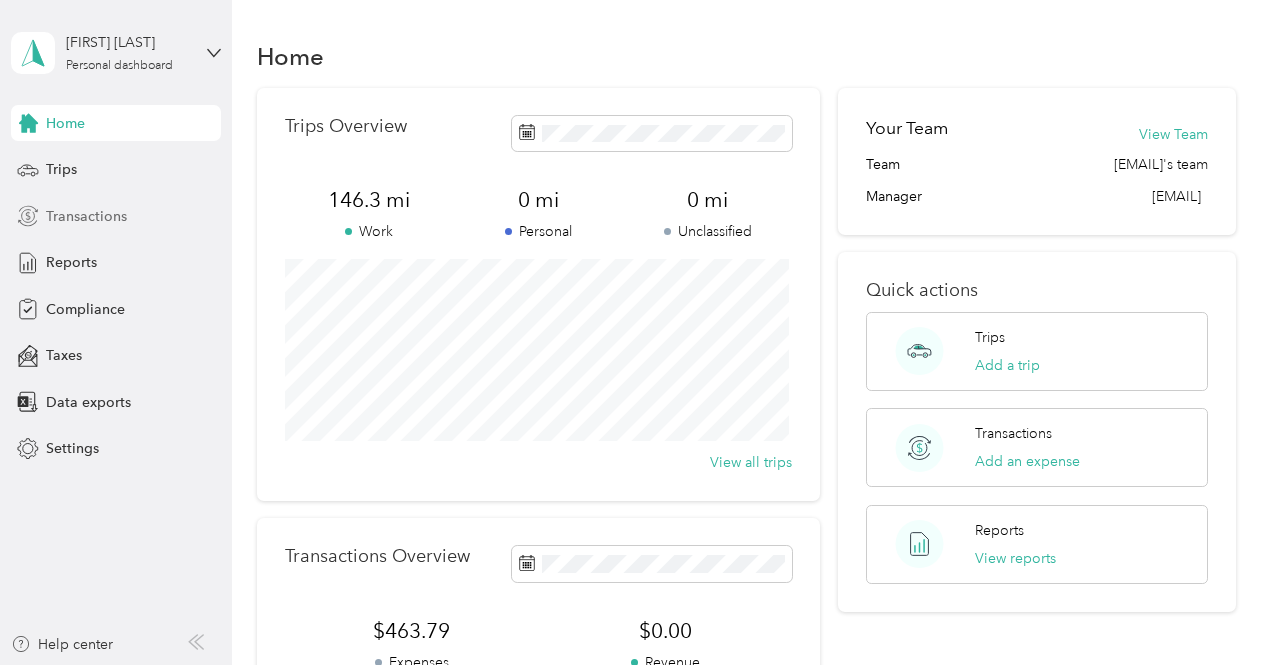 click on "Transactions" at bounding box center [86, 216] 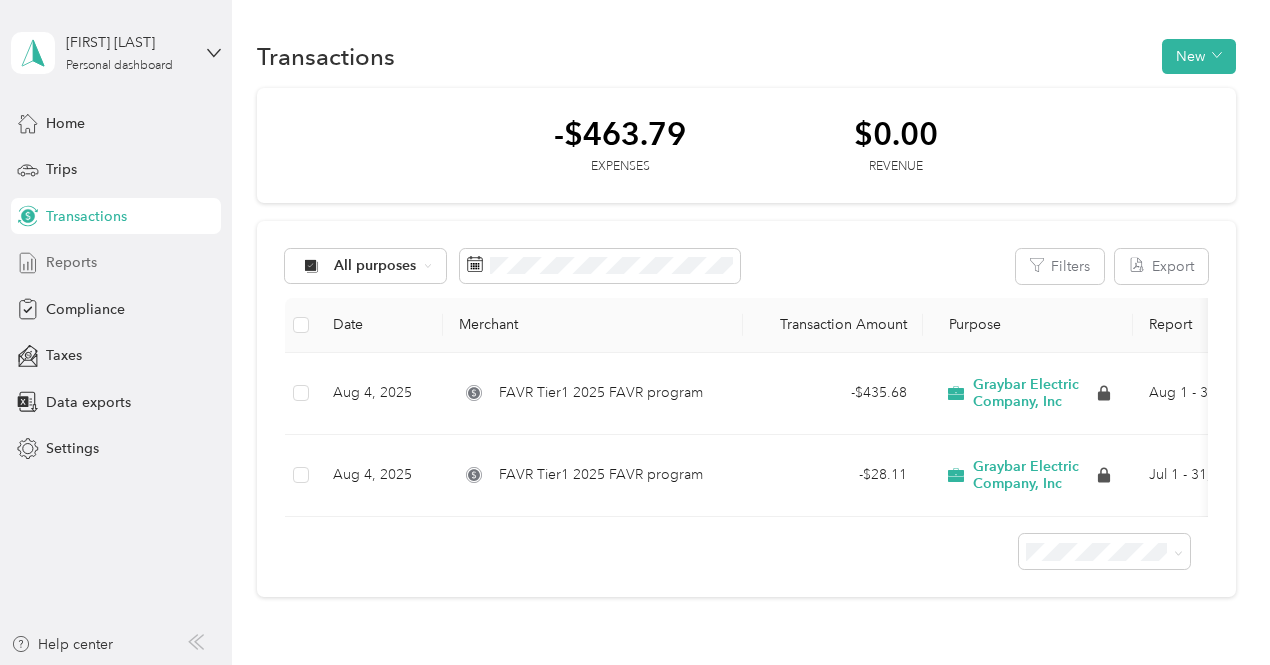 click on "Reports" at bounding box center (71, 262) 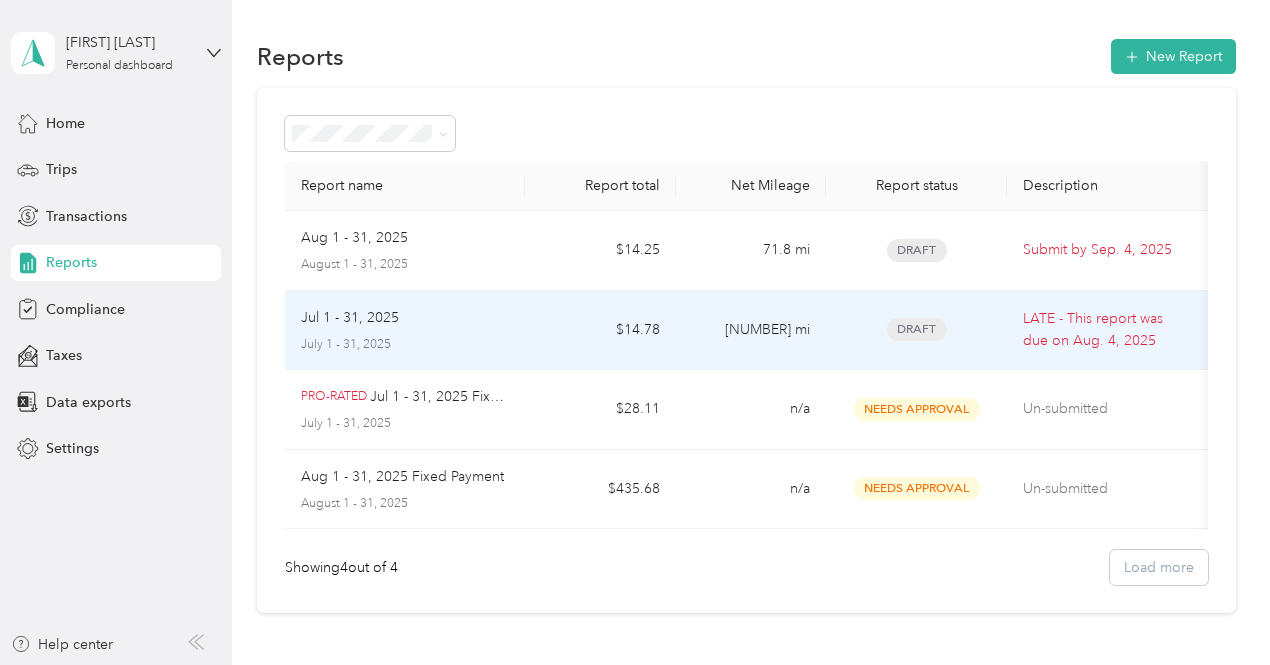 click on "LATE - This report was due on   [MONTH]. [DAY], [YEAR]" at bounding box center [1107, 330] 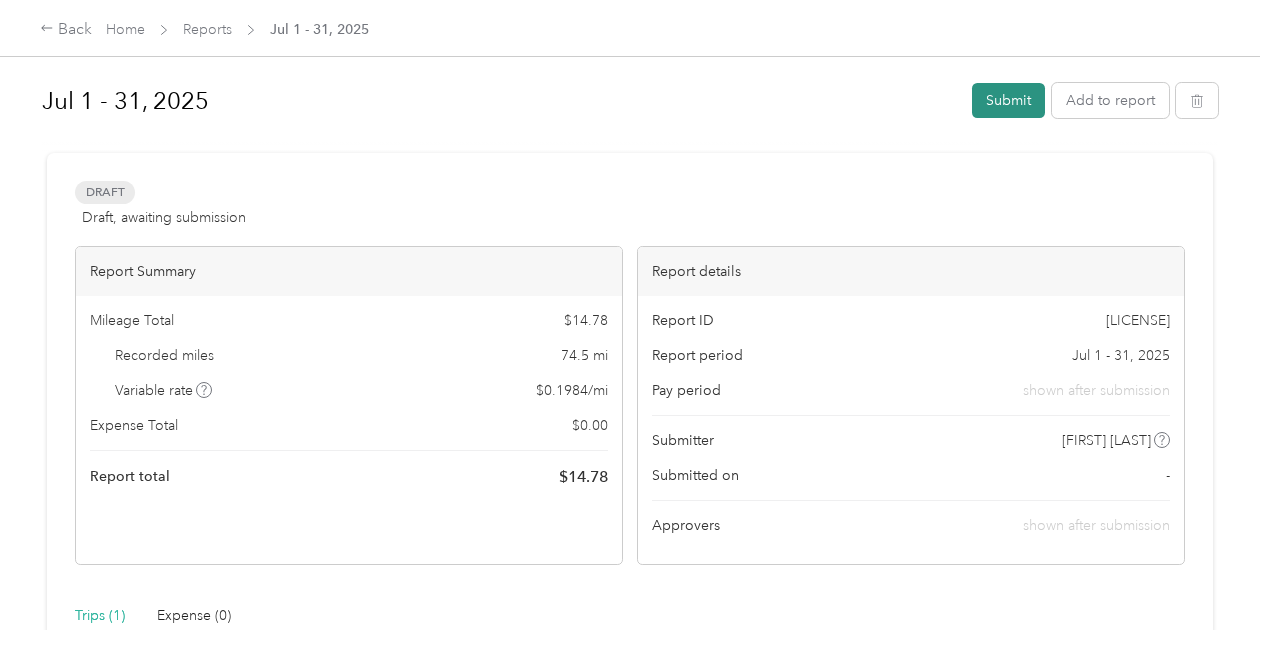 click on "Submit" at bounding box center (1008, 100) 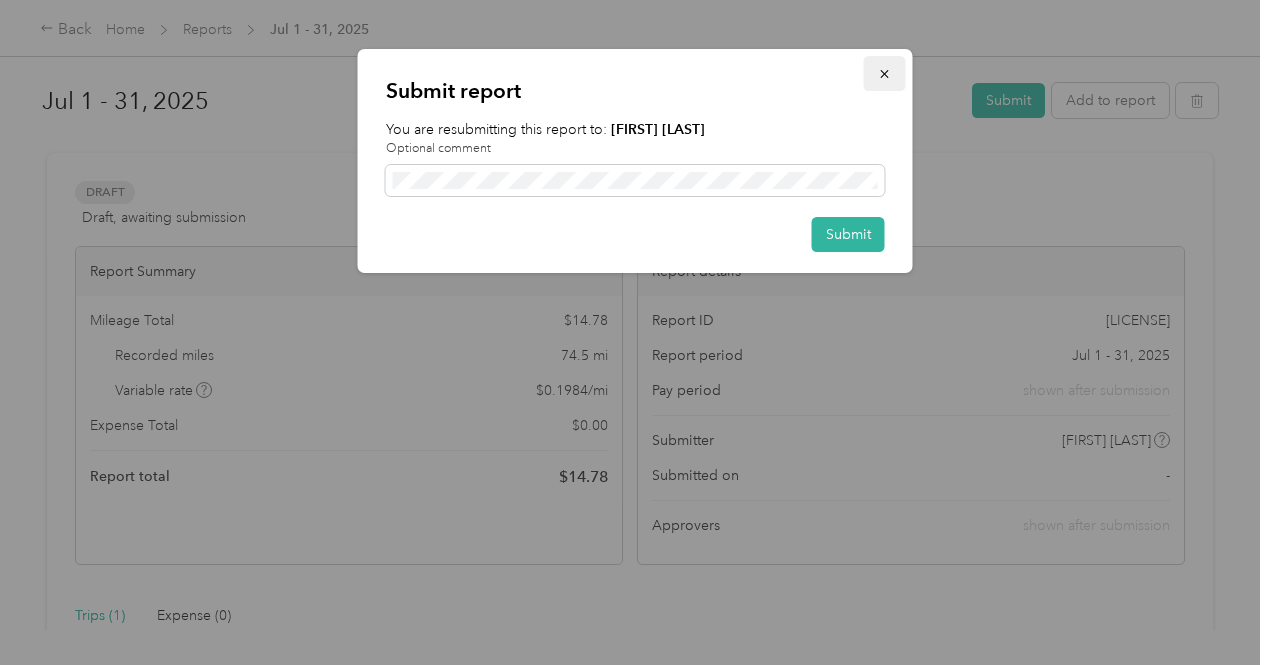 click 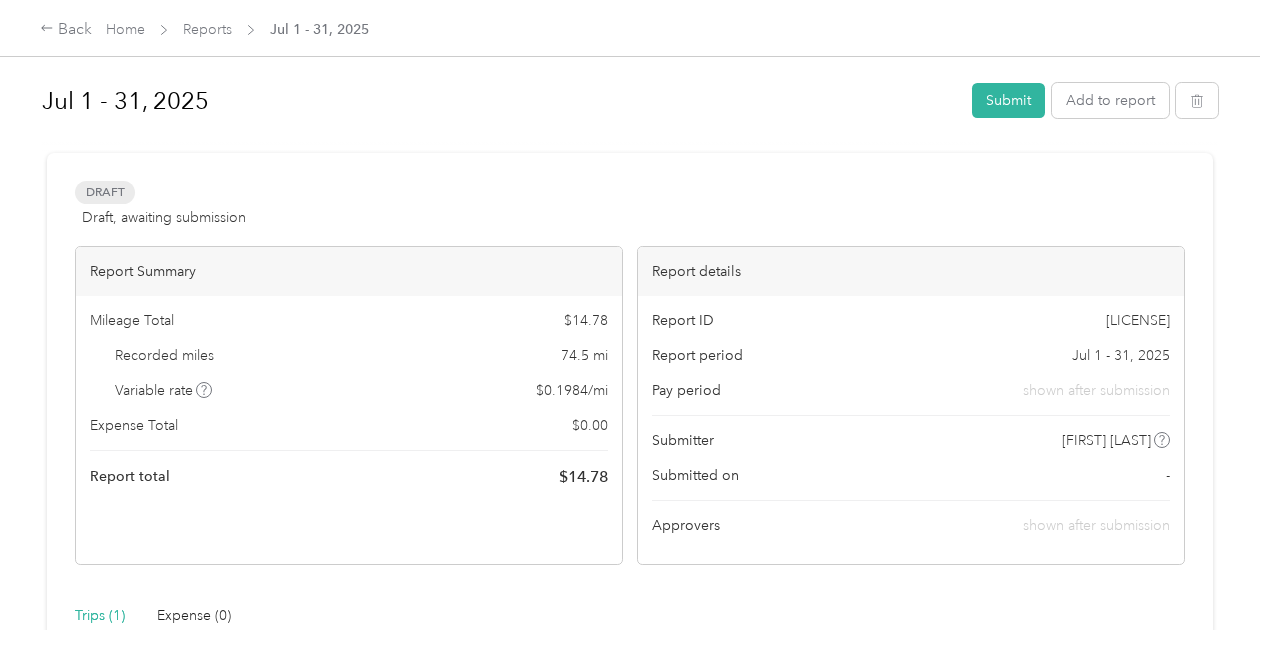 click on "Back Home Reports Jul 1 - 31, 2025" at bounding box center (635, 28) 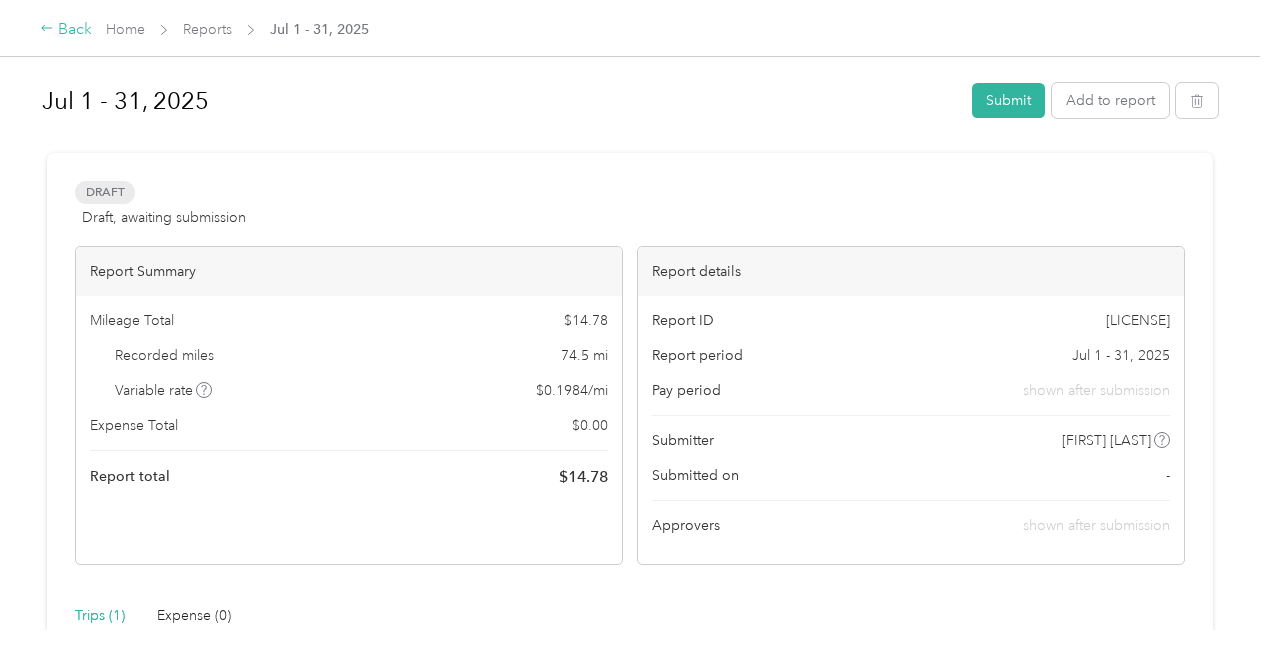 click 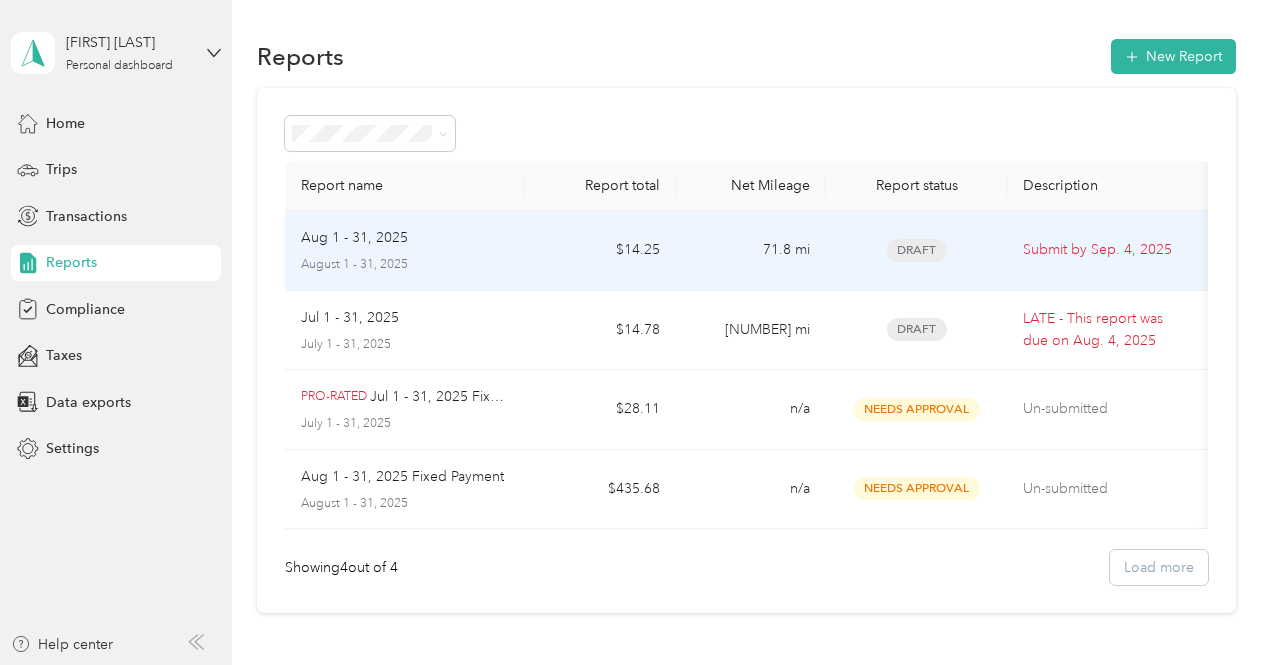 click on "Aug 1 - 31, 2025" at bounding box center [354, 238] 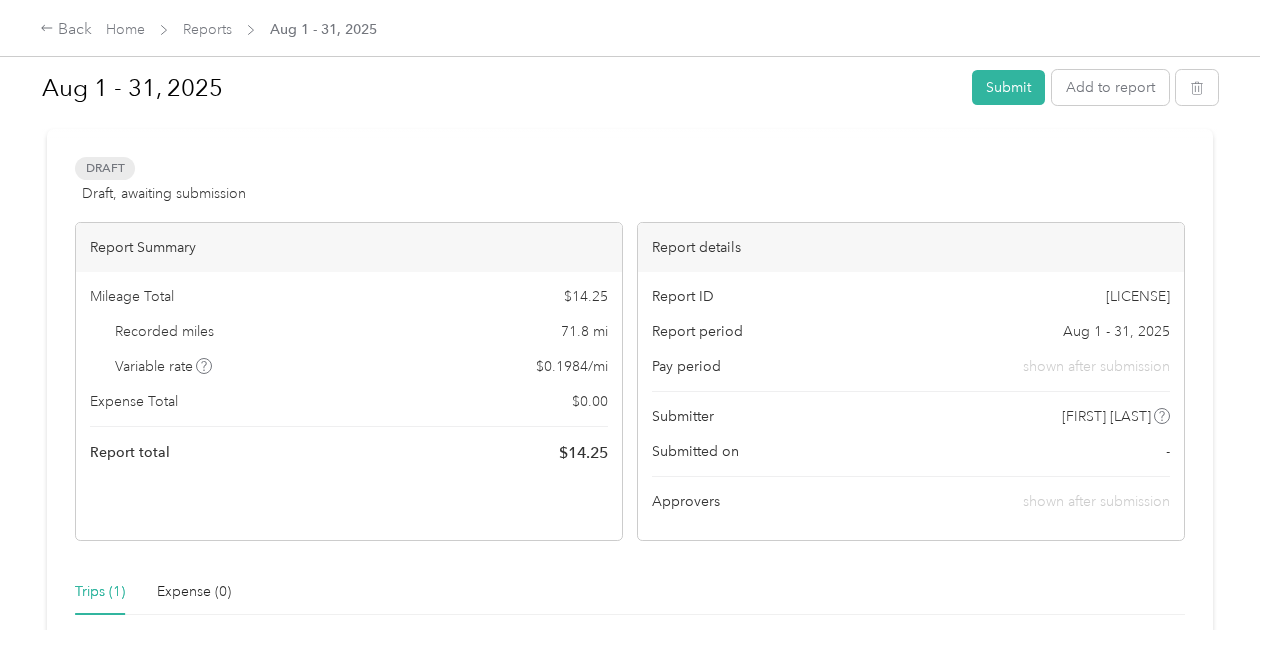scroll, scrollTop: 0, scrollLeft: 0, axis: both 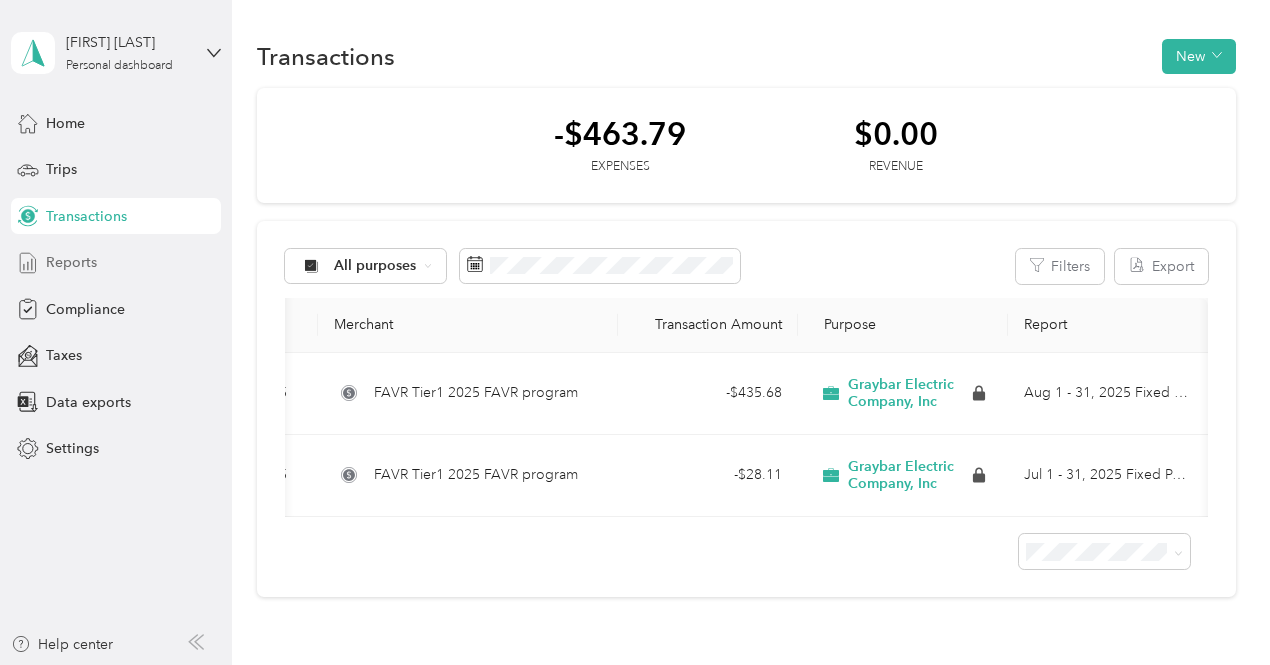 click on "Reports" at bounding box center (71, 262) 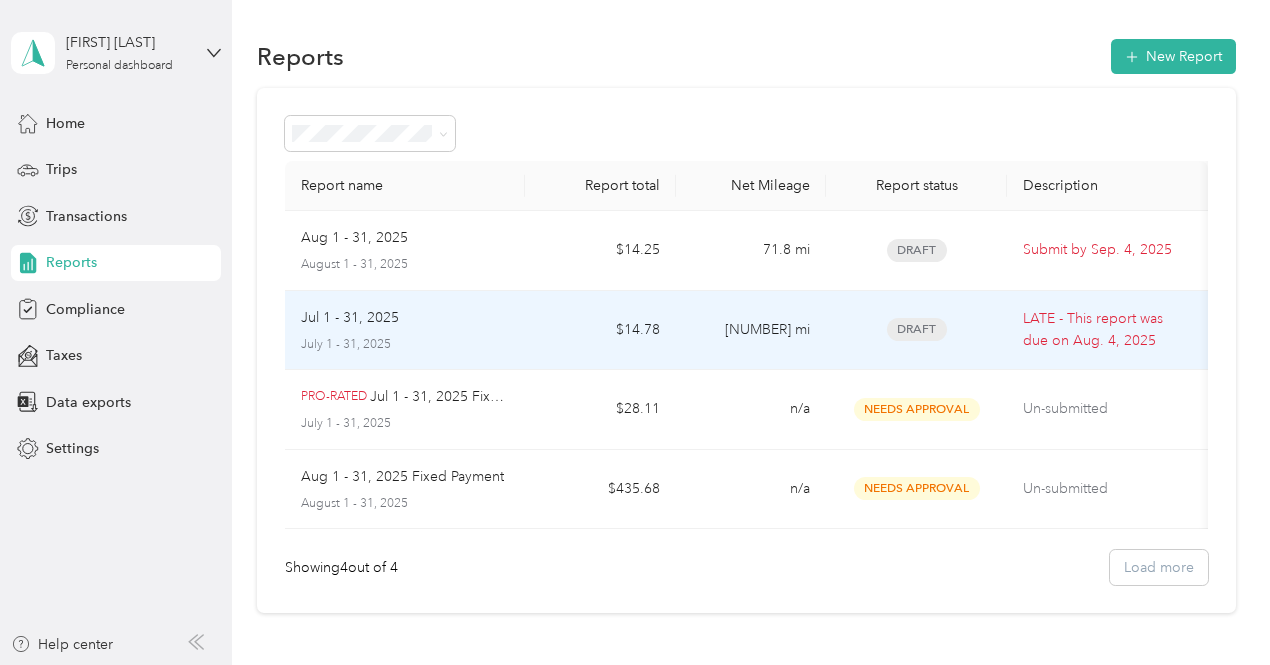 click on "Jul 1 - 31, 2025 July 1 - 31, 2025" at bounding box center [405, 330] 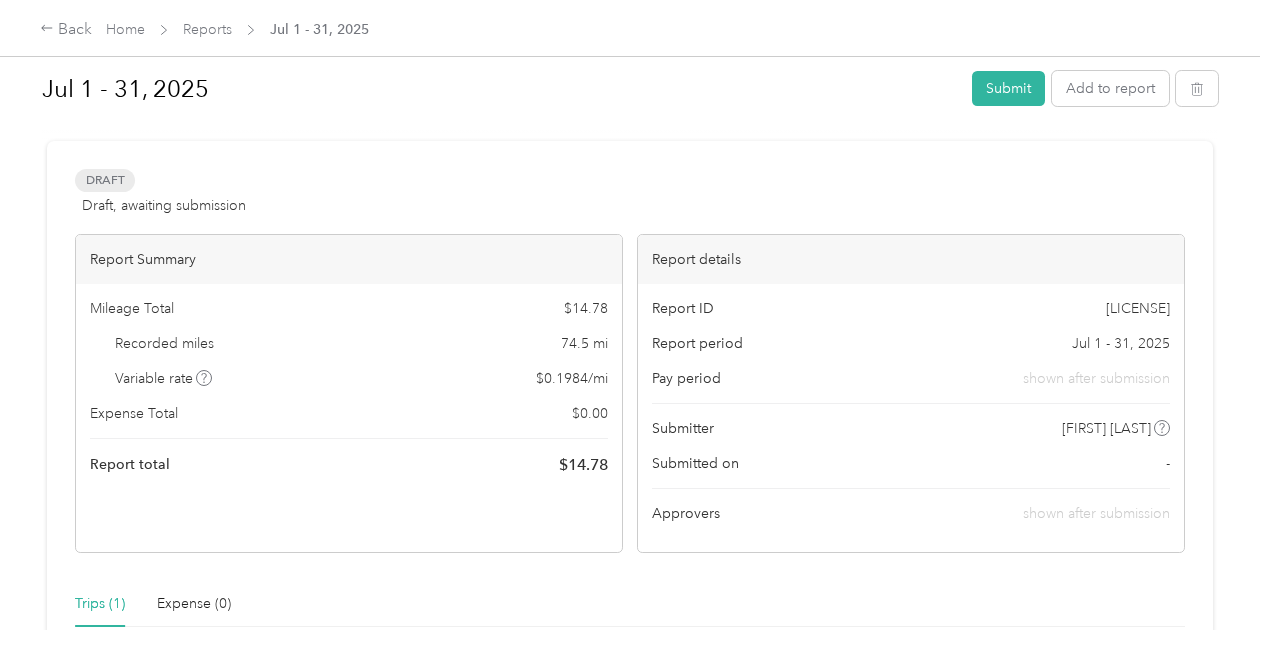 scroll, scrollTop: 0, scrollLeft: 0, axis: both 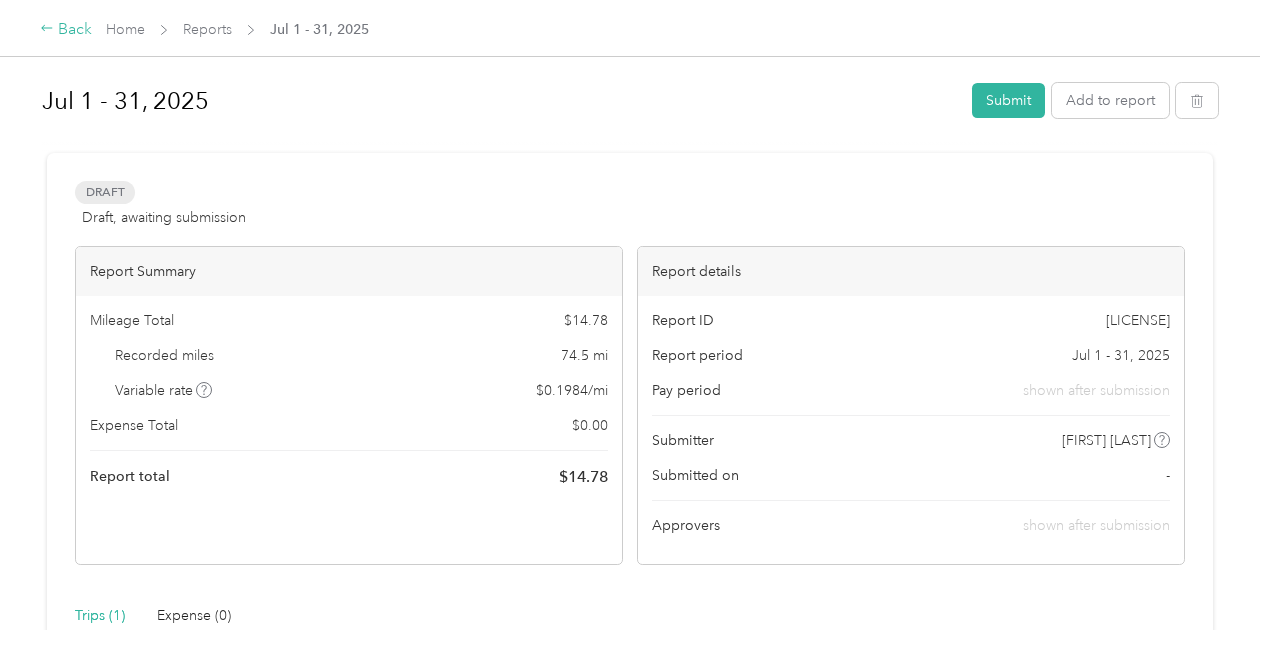 click 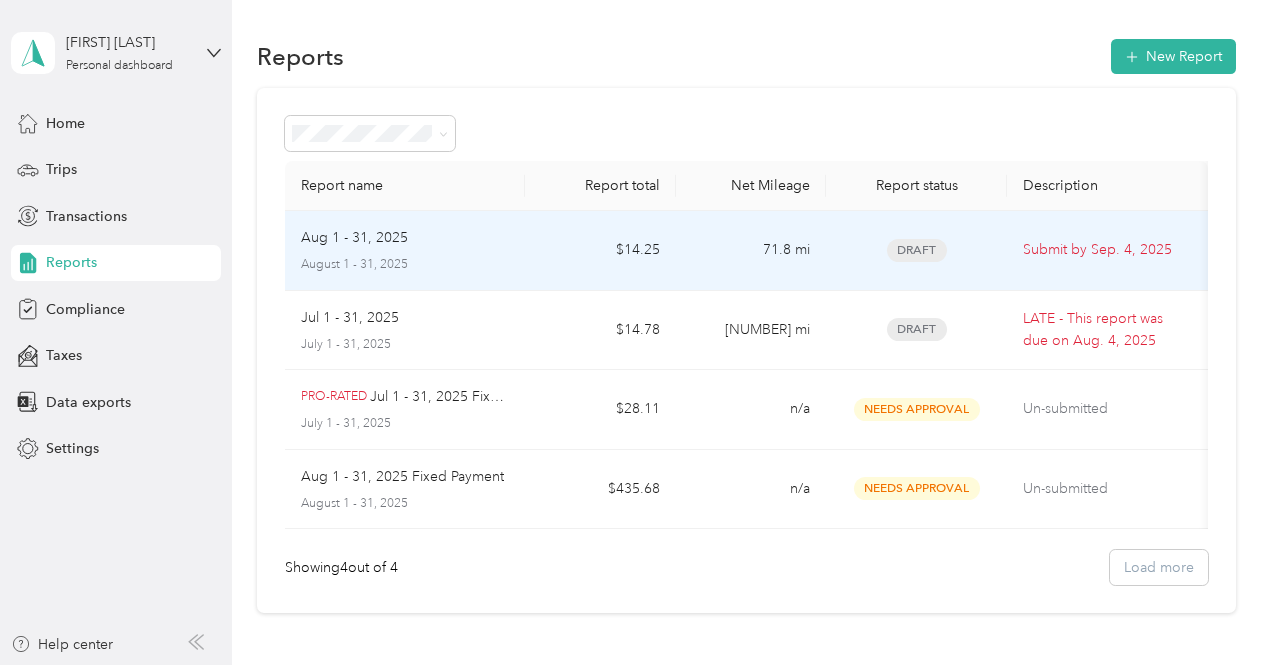 click on "Aug 1 - 31, 2025" at bounding box center [354, 238] 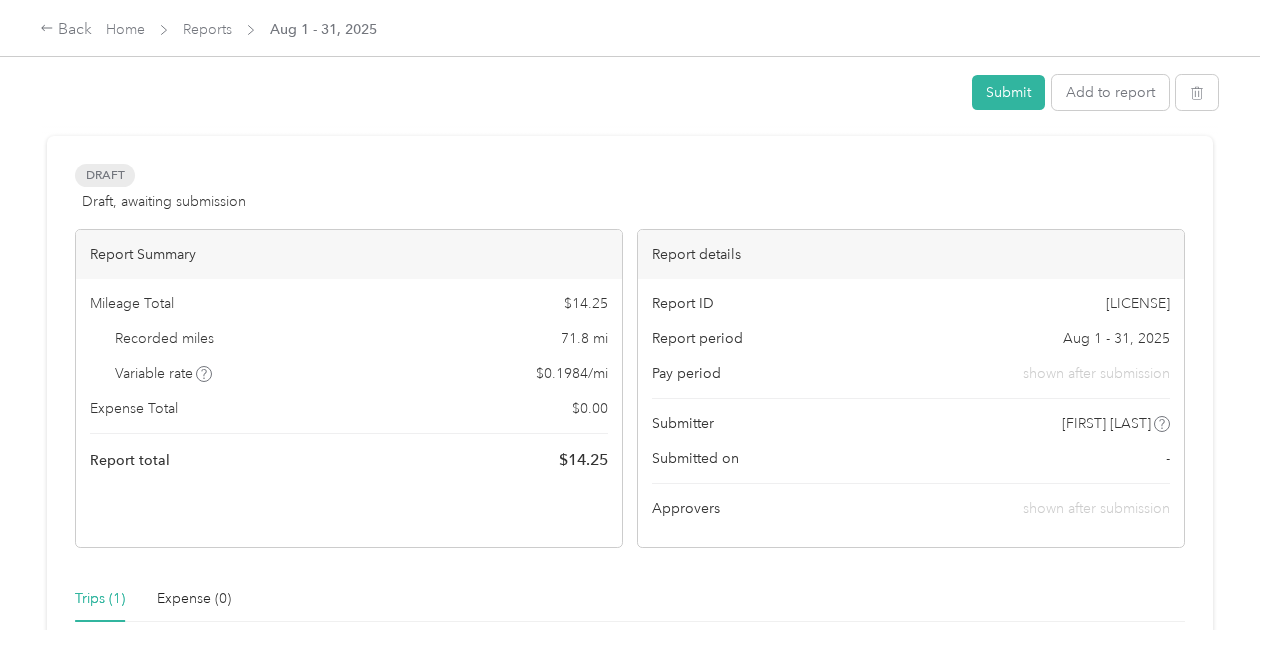 click on "Draft Draft, awaiting submission View activity & comments Report Summary Mileage Total $ 14.25 Recorded miles 71.8 mi Variable rate $ 0.1984 / mi Expense Total $ 0.00 Report total $ 14.25 Report details Report ID [LICENSE] Report period Aug 1 - 31, [YEAR] Pay period shown after submission Submitter [FIRST] [LAST] Submitted on - Approvers shown after submission" at bounding box center [630, 356] 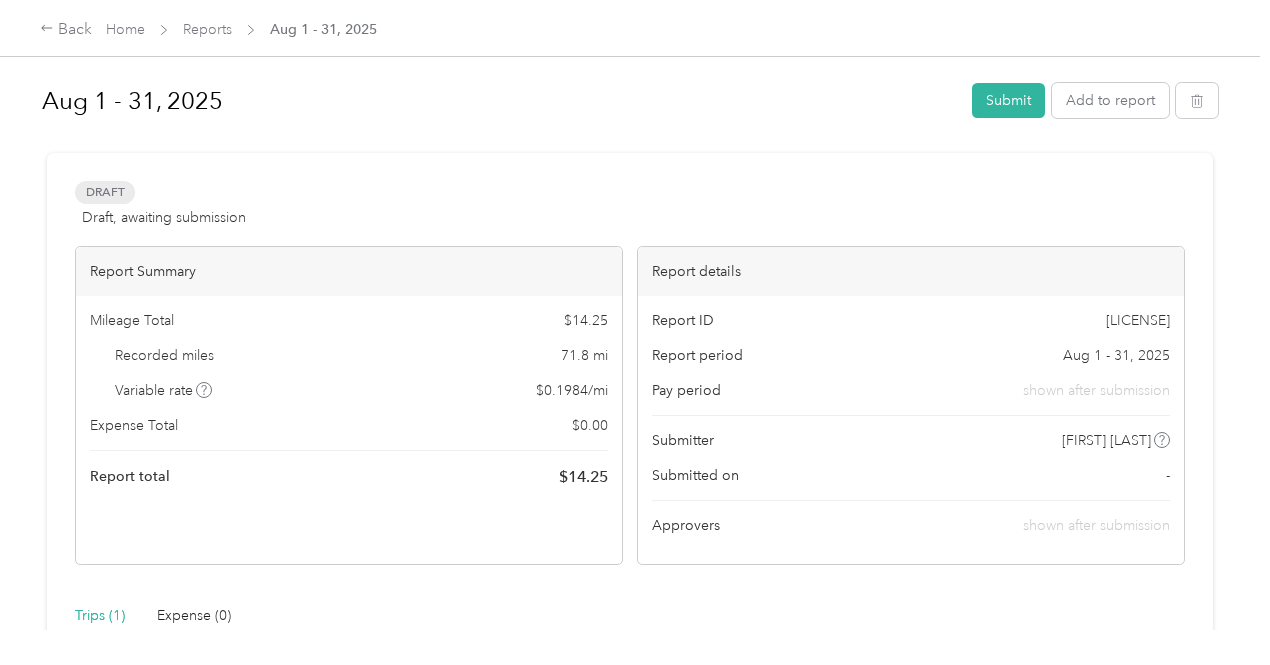 click on "Draft Draft, awaiting submission View activity & comments Report Summary Mileage Total $ 14.25 Recorded miles 71.8 mi Variable rate $ 0.1984 / mi Expense Total $ 0.00 Report total $ 14.25 Report details Report ID [LICENSE] Report period Aug 1 - 31, [YEAR] Pay period shown after submission Submitter [FIRST] [LAST] Submitted on - Approvers shown after submission Trips (1) Expense (0) Miles Trip Date Value Location Track Method Purpose Notes Tags 71.8 8-[DAY]-[YEAR] $14.25 03:00 pm Graybar [CITY], [STATE] 05:00 pm [NUMBER] [STREET], [CITY], Manual Graybar Electric Company, Inc - Showing 1 total trips" at bounding box center [630, 513] 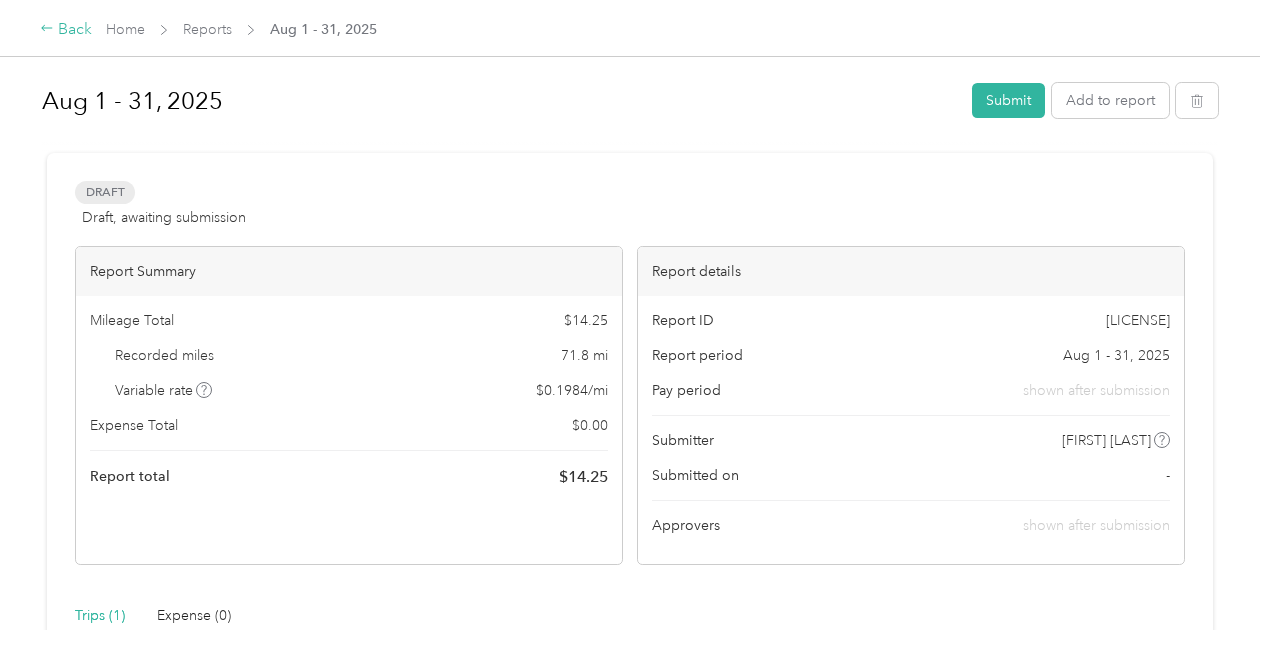click on "Back" at bounding box center (66, 30) 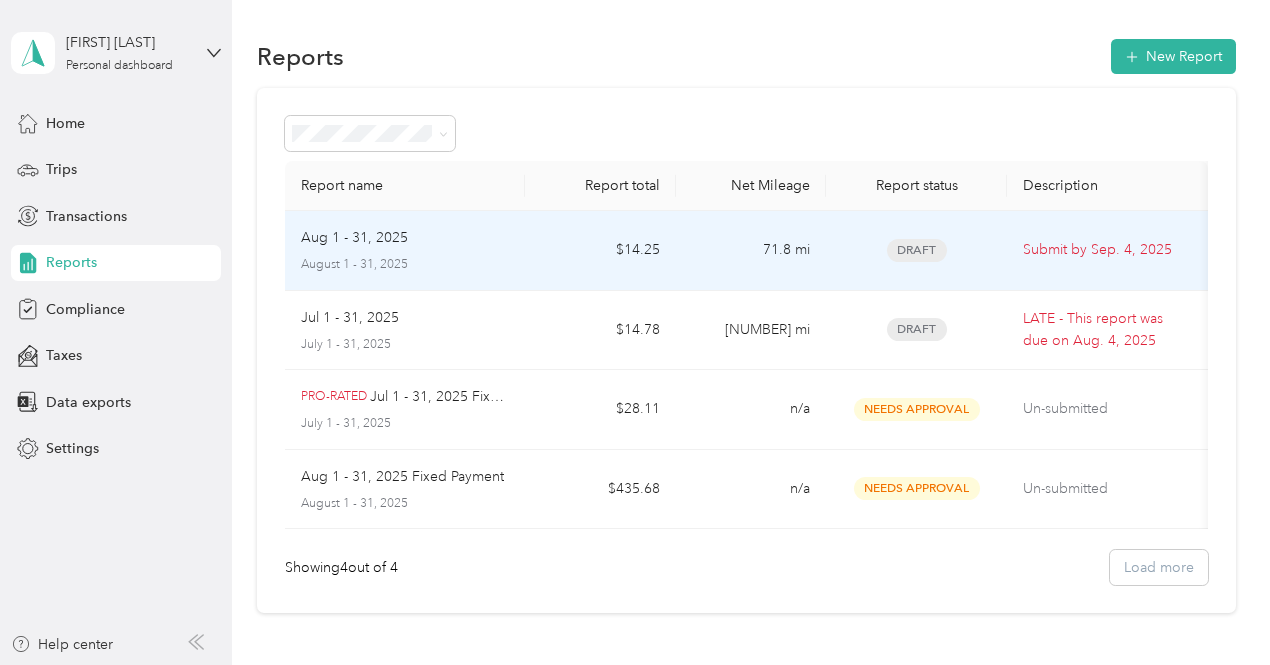 drag, startPoint x: 917, startPoint y: 243, endPoint x: 905, endPoint y: 247, distance: 12.649111 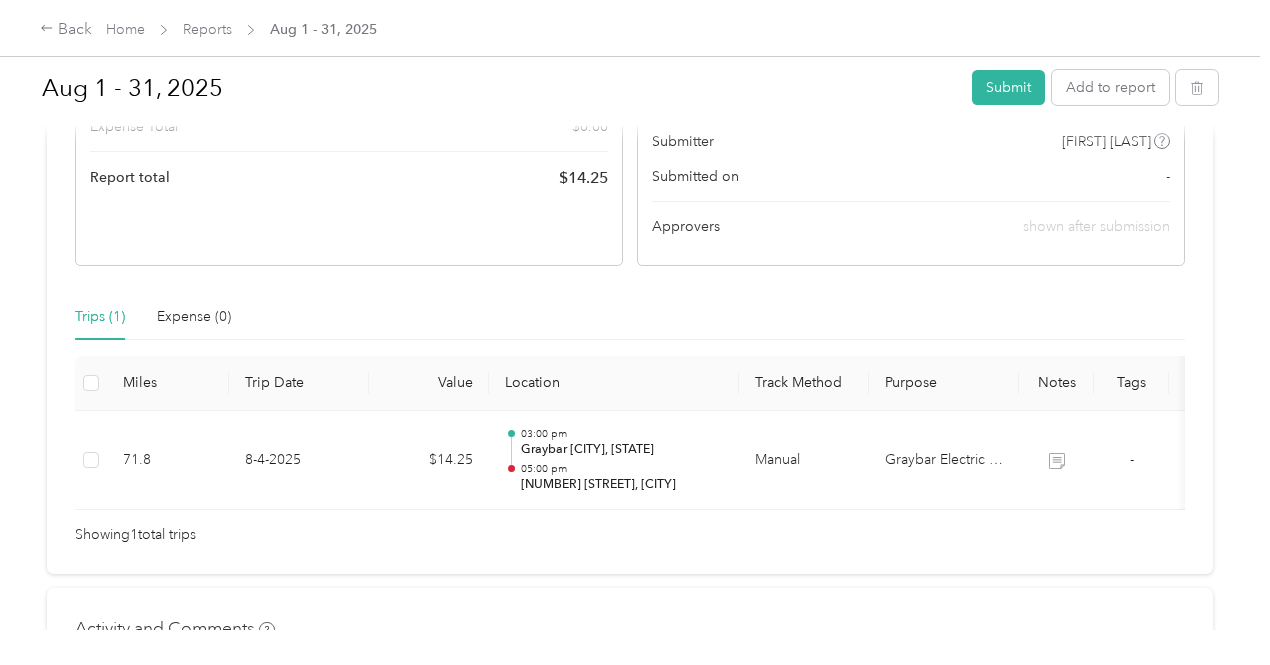scroll, scrollTop: 341, scrollLeft: 0, axis: vertical 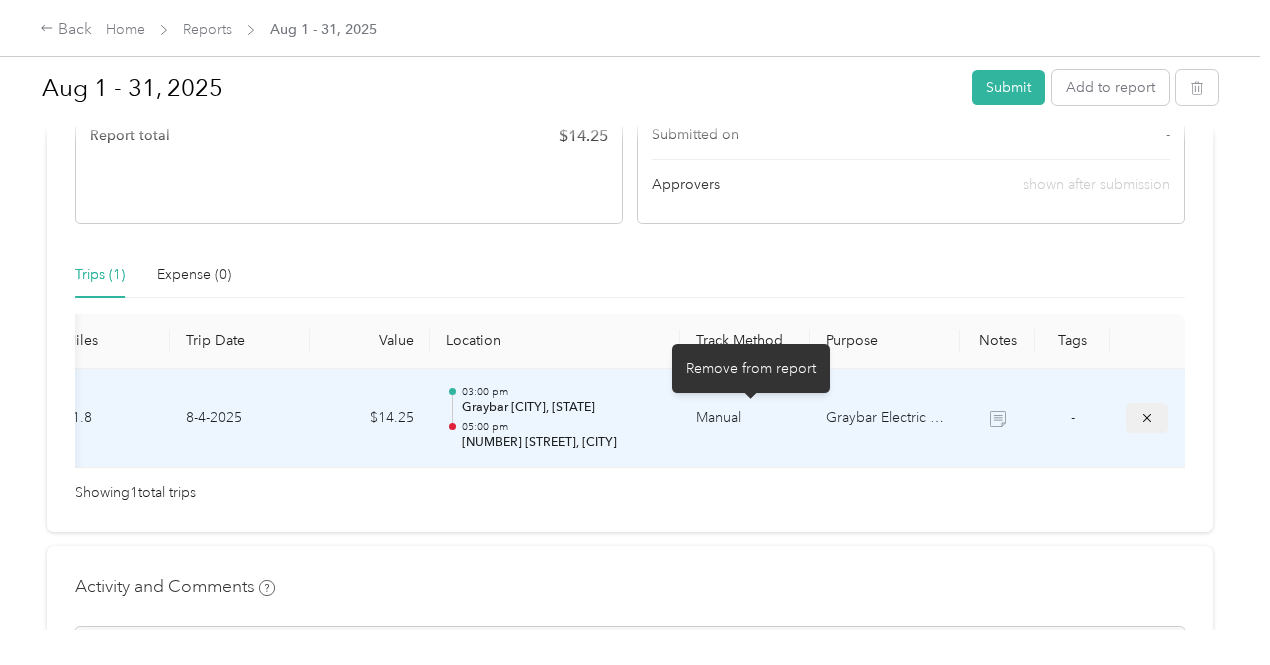 click 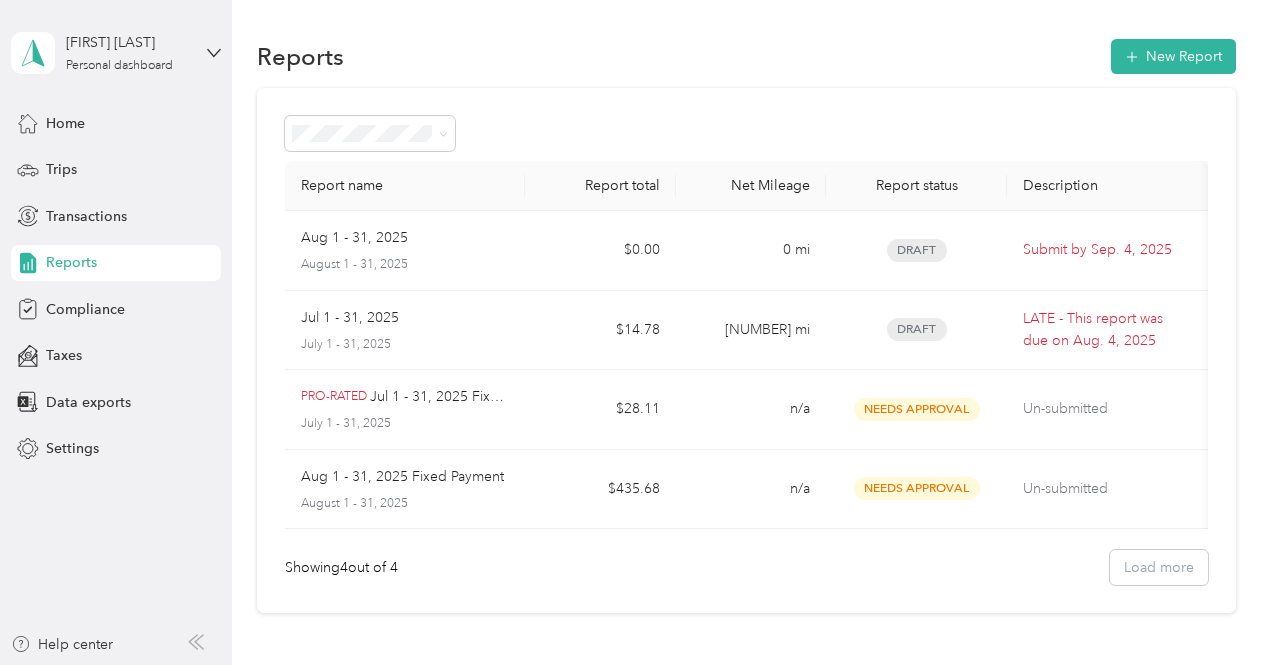 scroll, scrollTop: 0, scrollLeft: 2, axis: horizontal 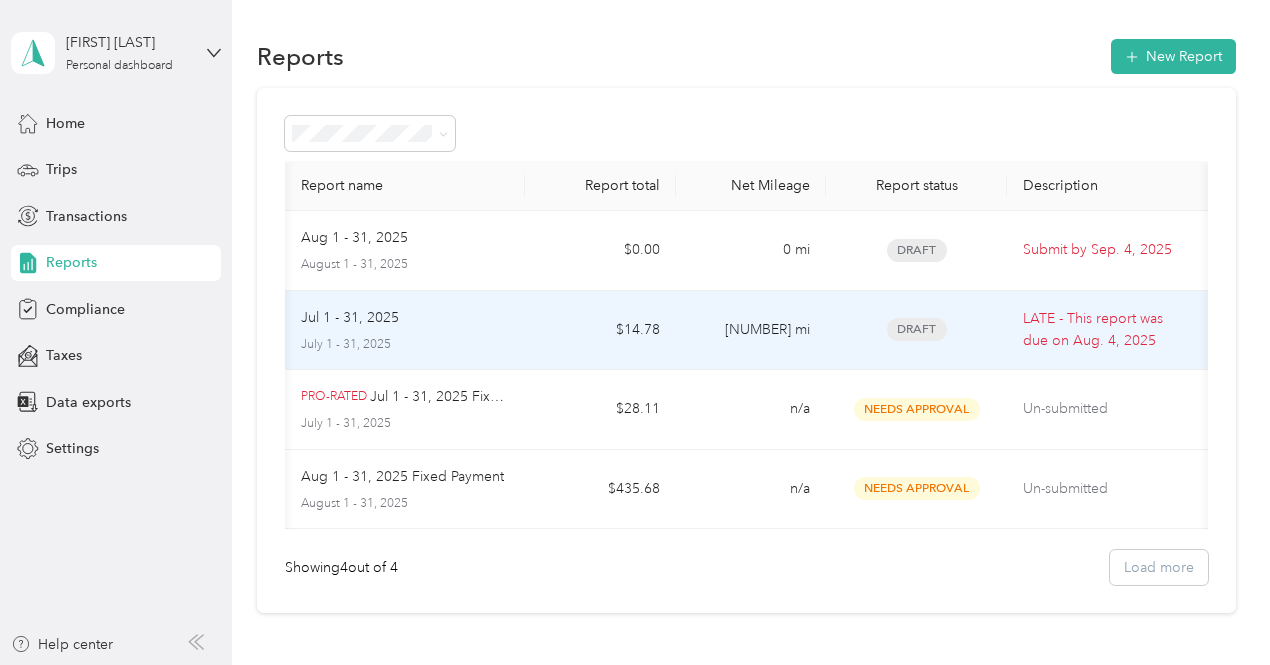 click on "Jul 1 - 31, 2025" at bounding box center (350, 318) 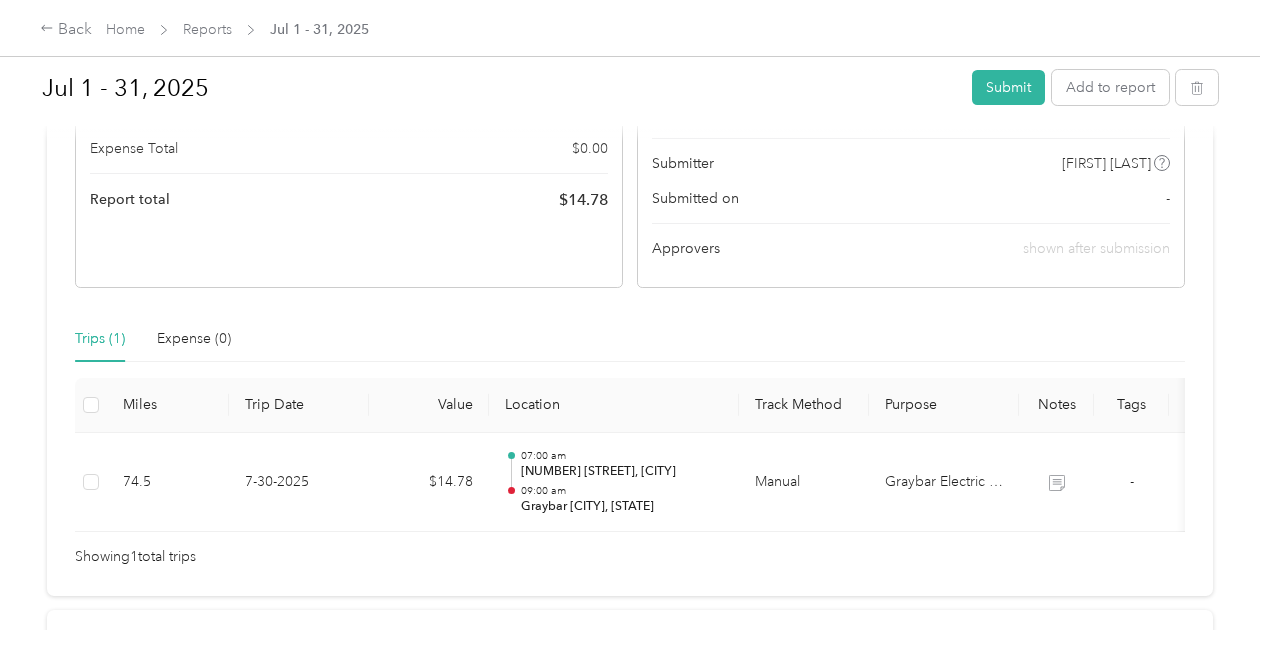 scroll, scrollTop: 341, scrollLeft: 0, axis: vertical 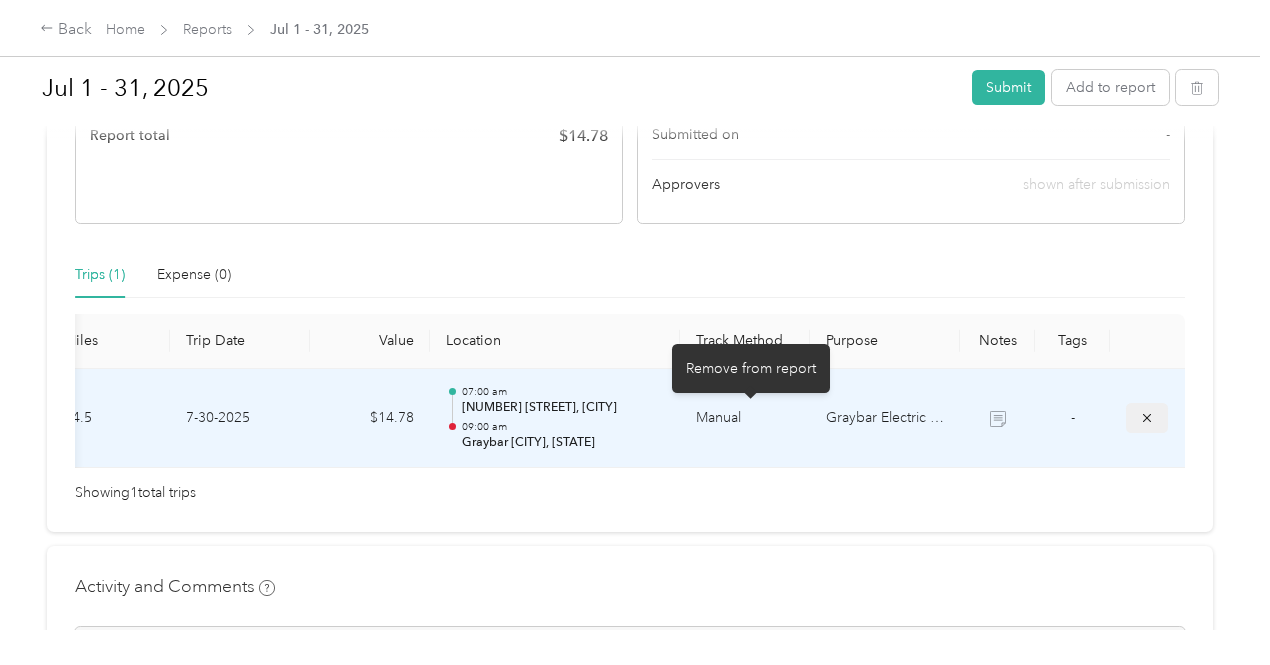 click 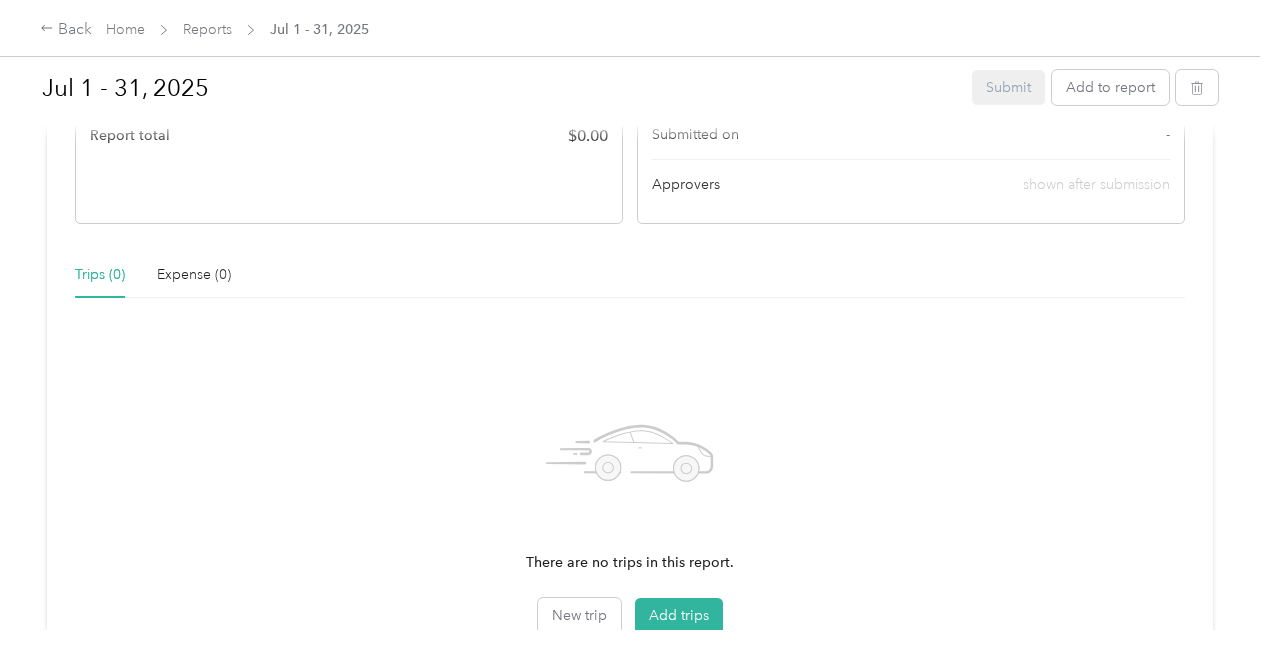 scroll, scrollTop: 0, scrollLeft: 0, axis: both 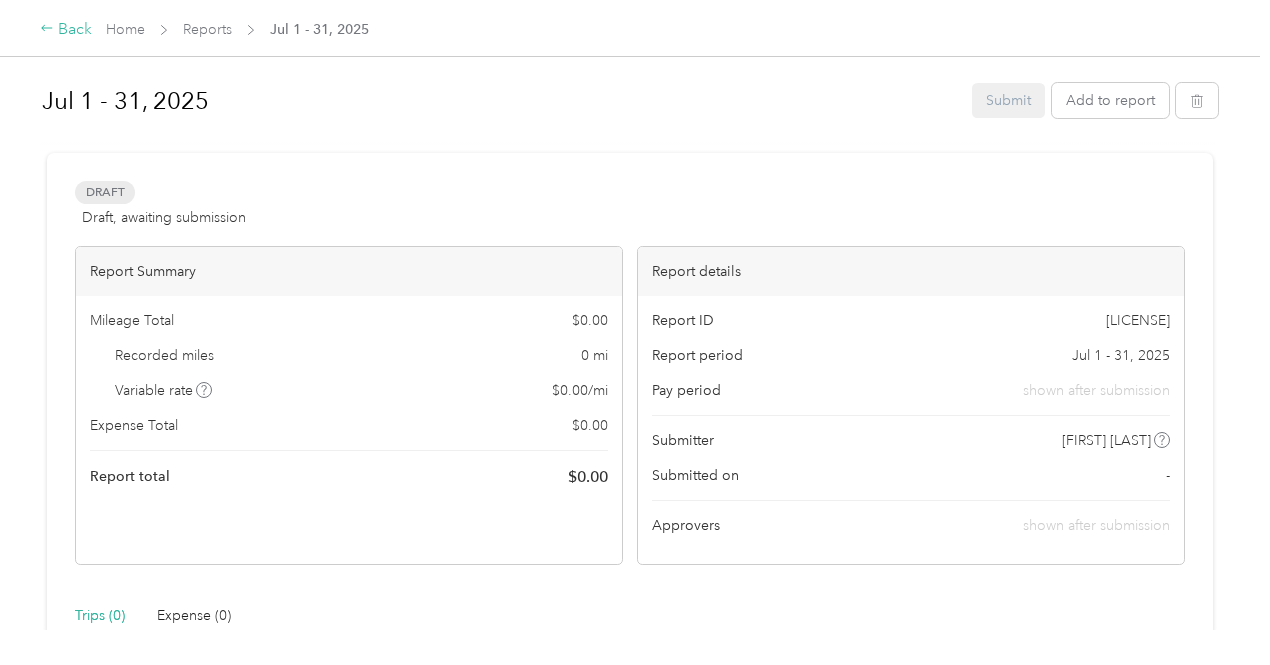 click on "Back" at bounding box center (66, 30) 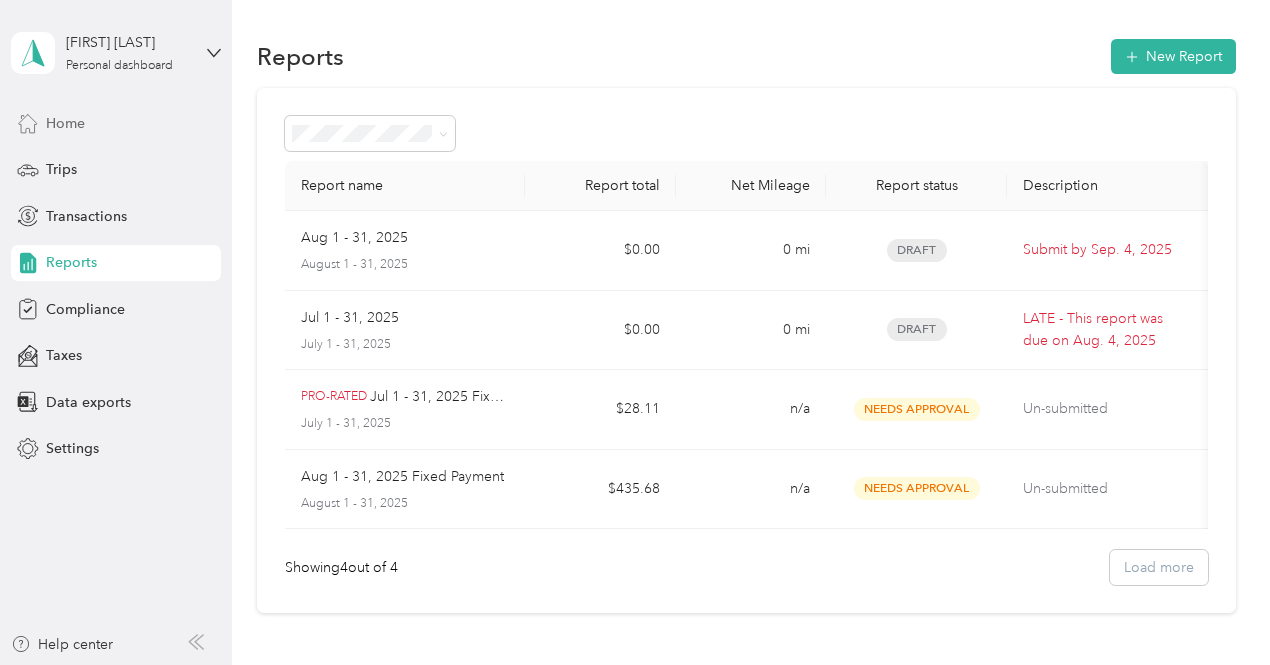 click on "Home" at bounding box center [65, 123] 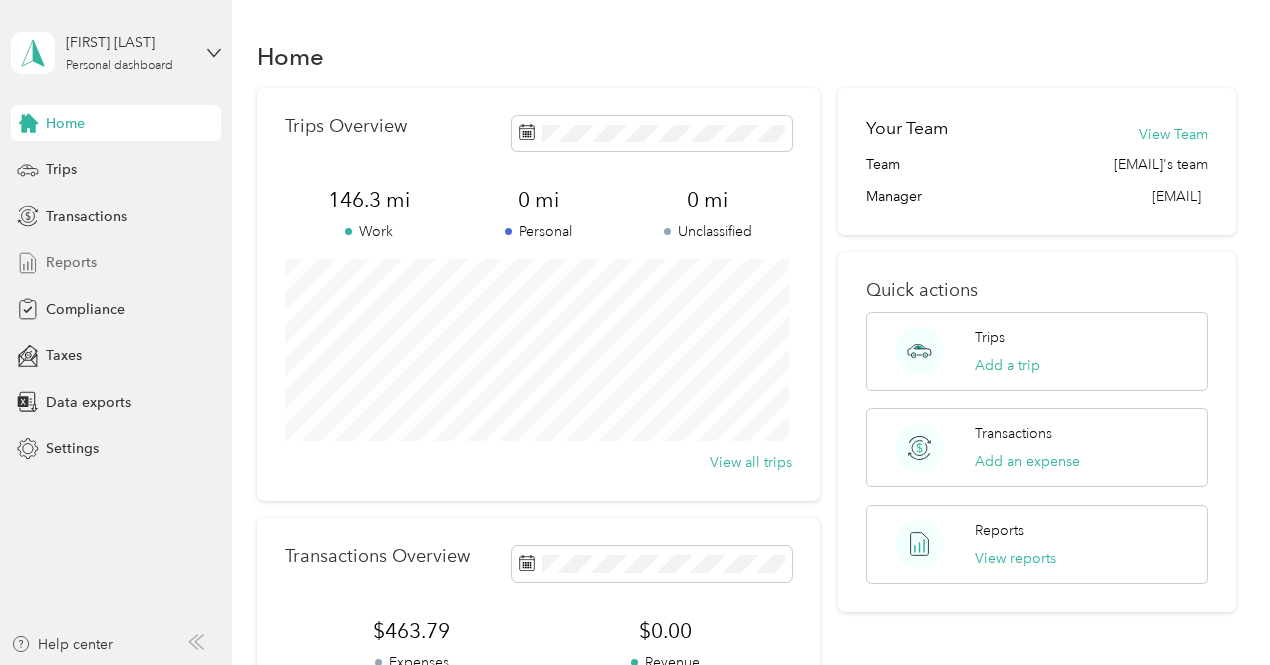 click on "Reports" at bounding box center (71, 262) 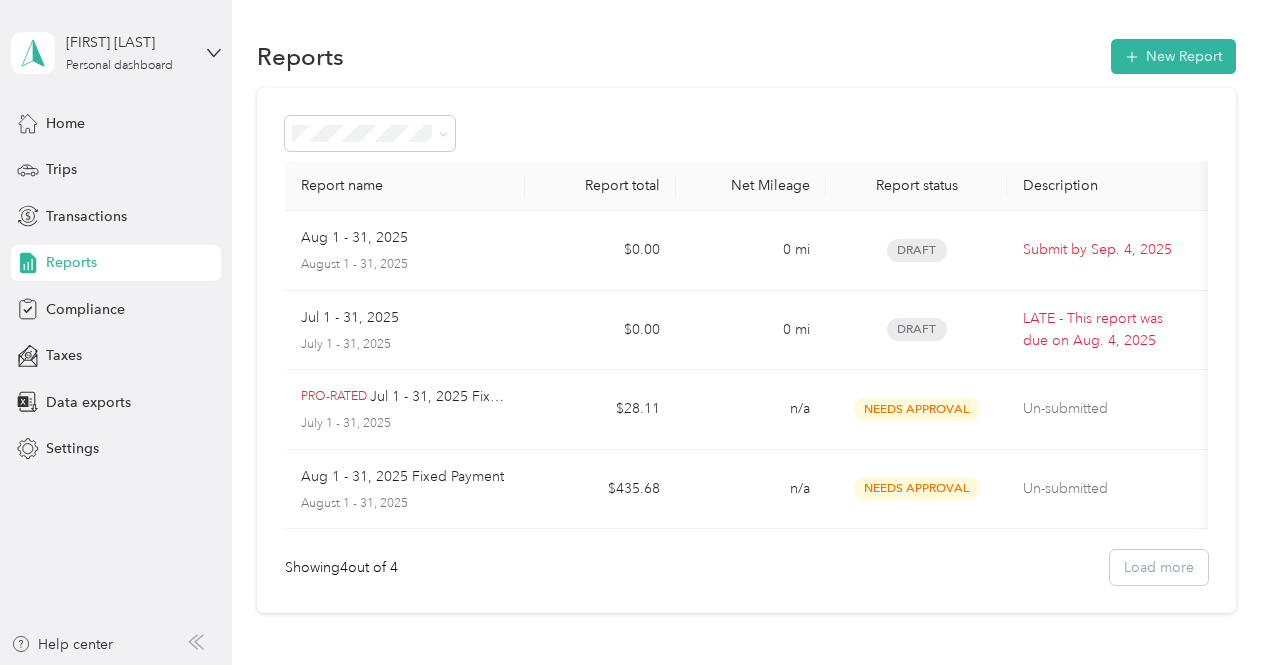 scroll, scrollTop: 0, scrollLeft: 2, axis: horizontal 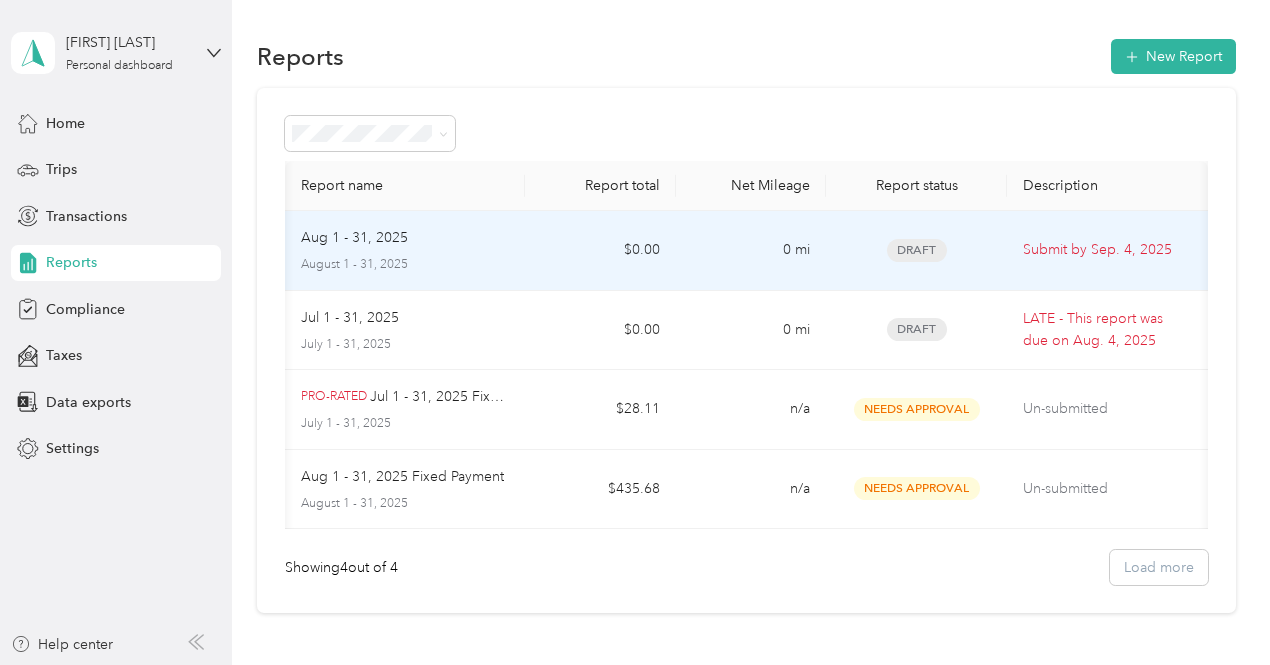 click on "Aug 1 - 31, 2025" at bounding box center [354, 238] 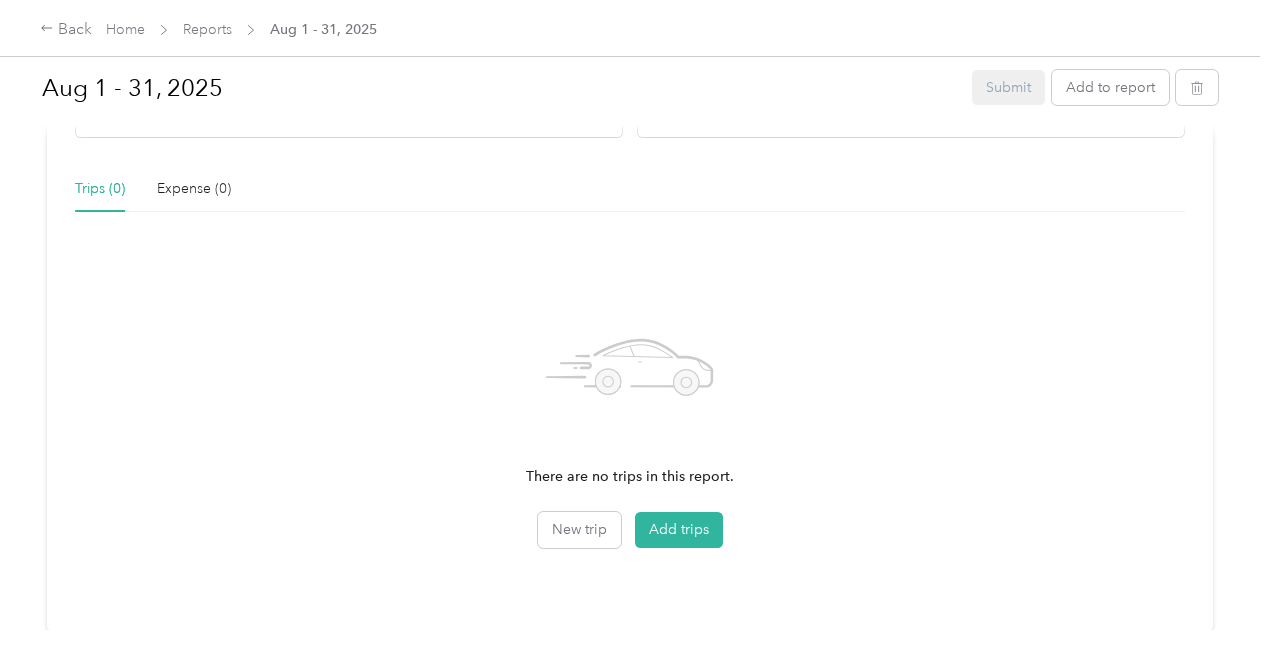scroll, scrollTop: 414, scrollLeft: 0, axis: vertical 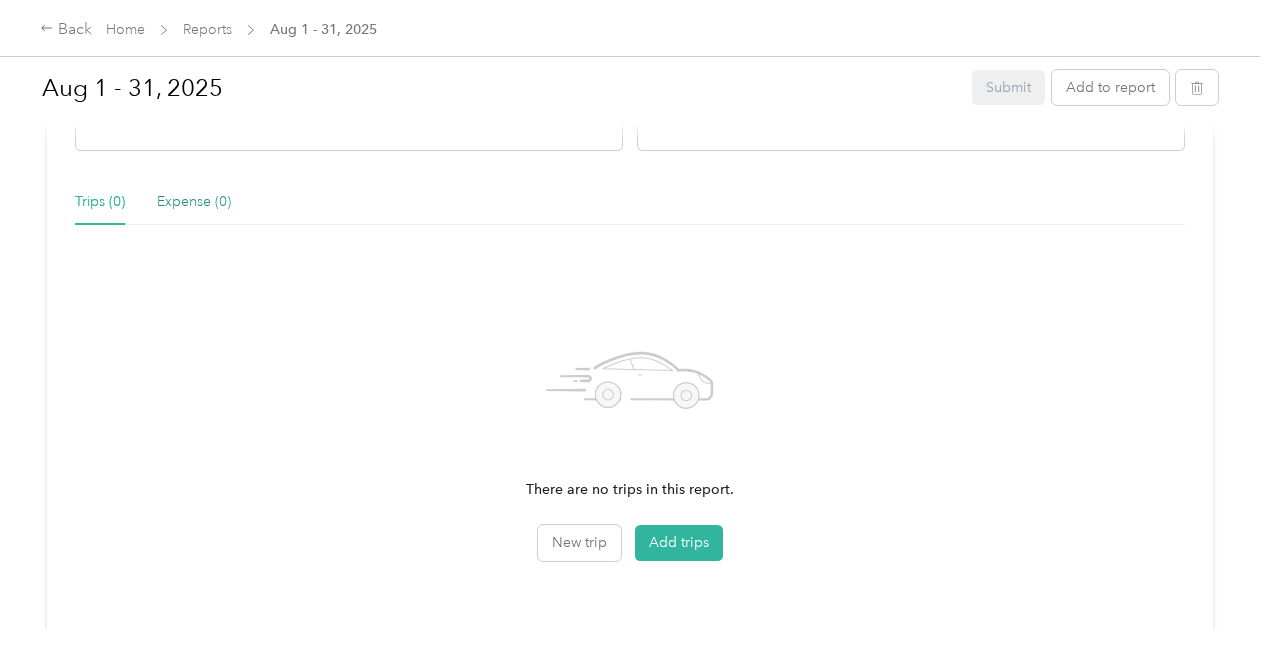 click on "Expense (0)" at bounding box center (194, 202) 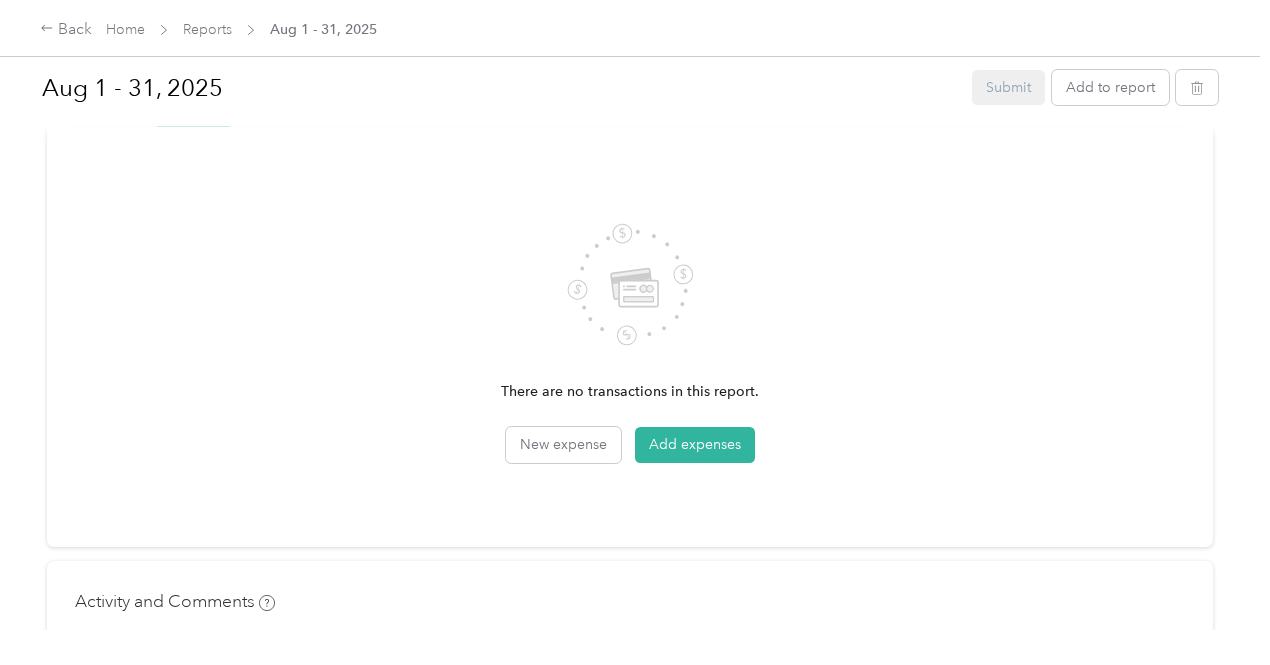 scroll, scrollTop: 0, scrollLeft: 0, axis: both 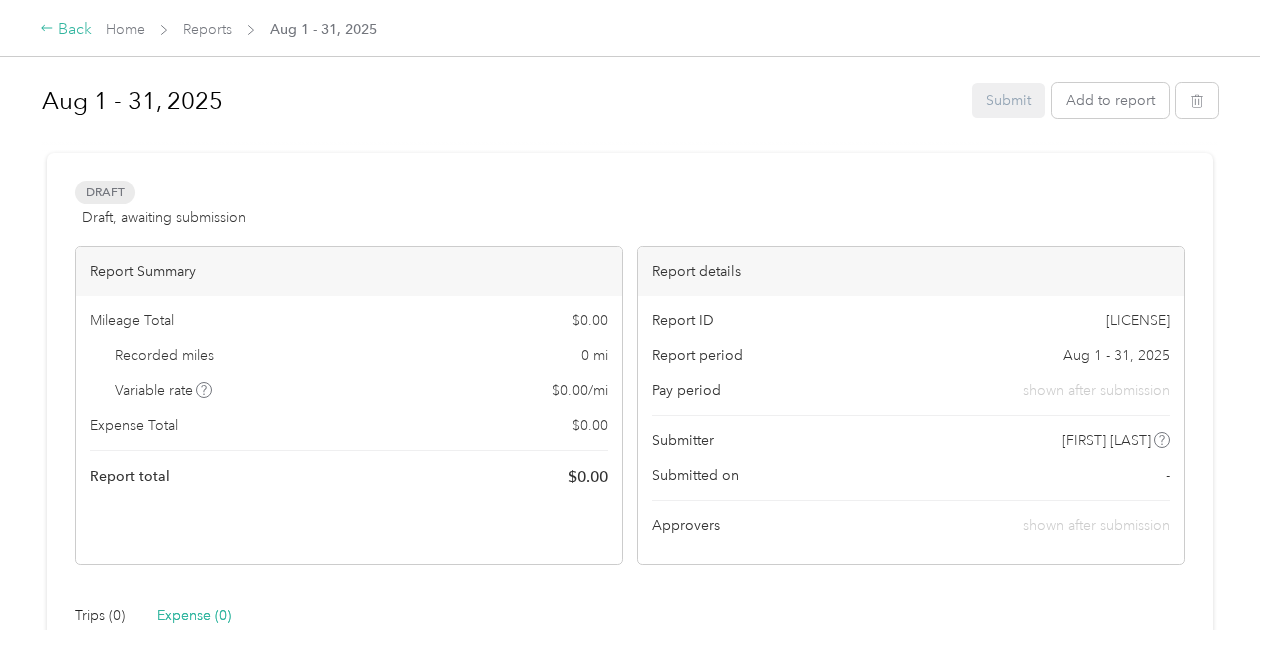 click on "Back" at bounding box center (66, 30) 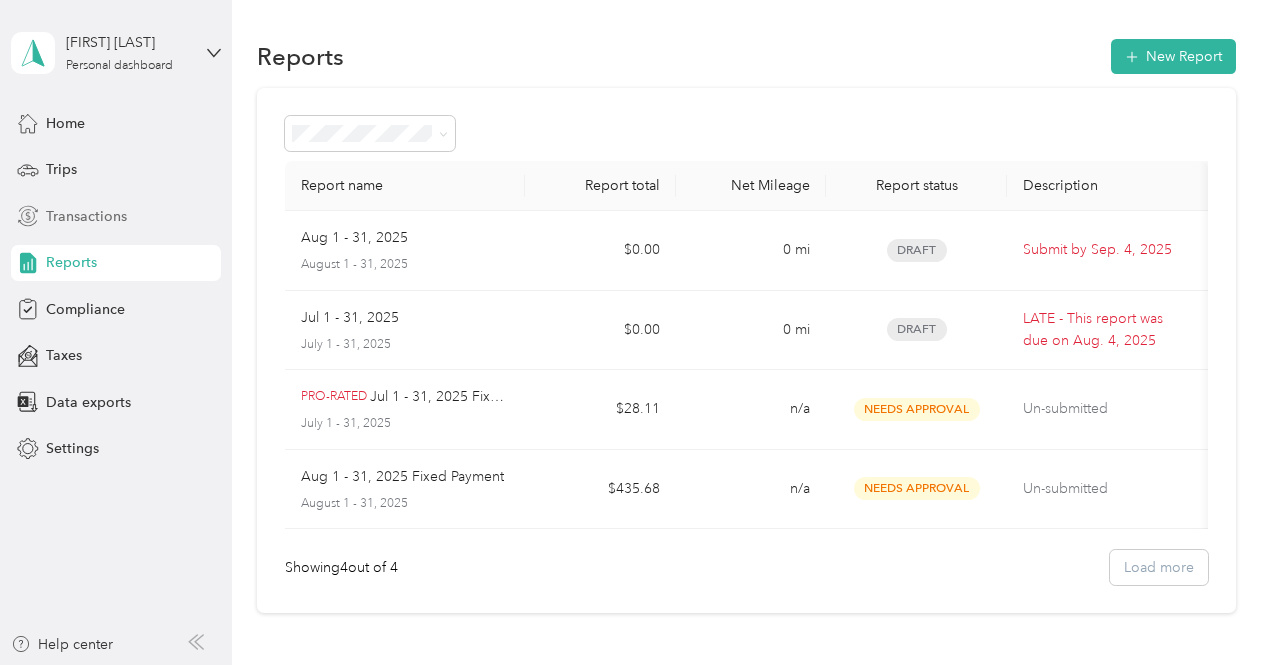 click on "Transactions" at bounding box center [86, 216] 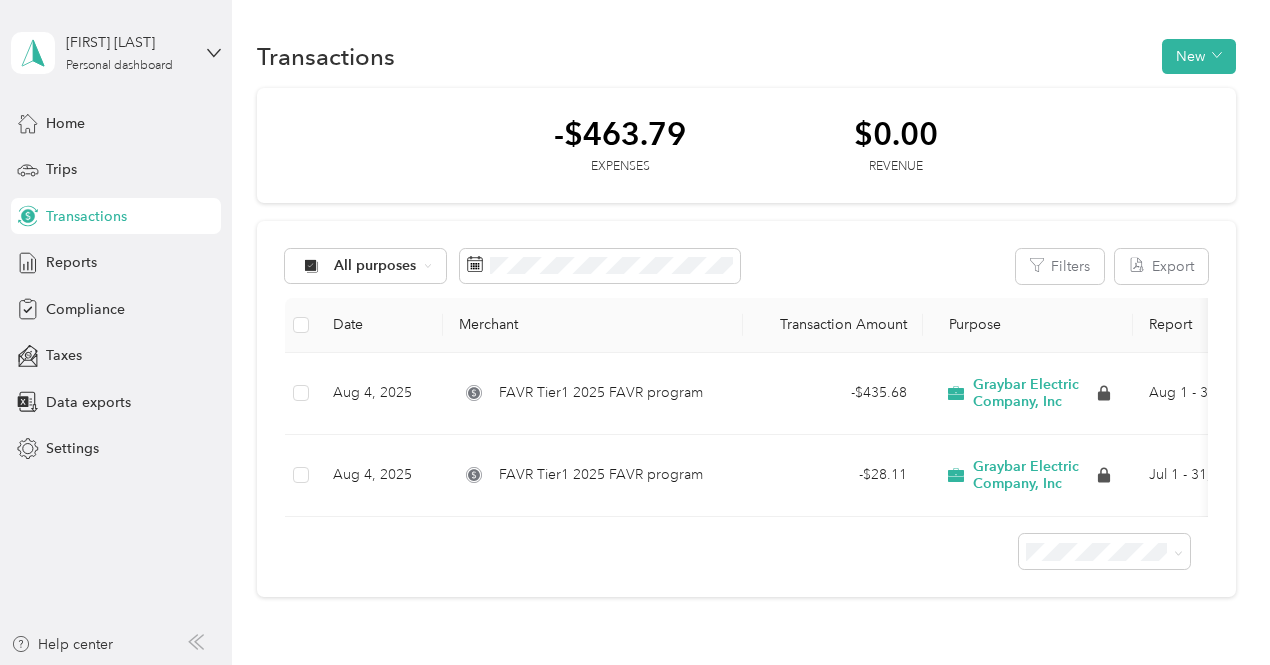 scroll, scrollTop: 0, scrollLeft: 130, axis: horizontal 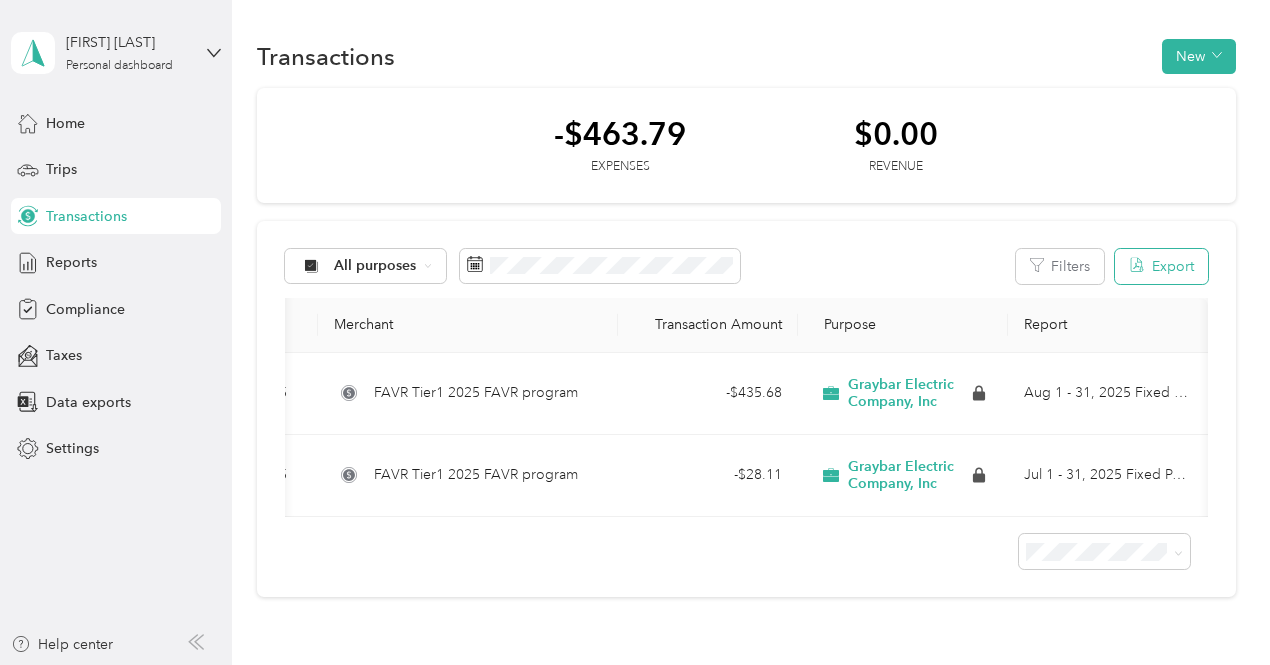 click on "Export" at bounding box center (1161, 266) 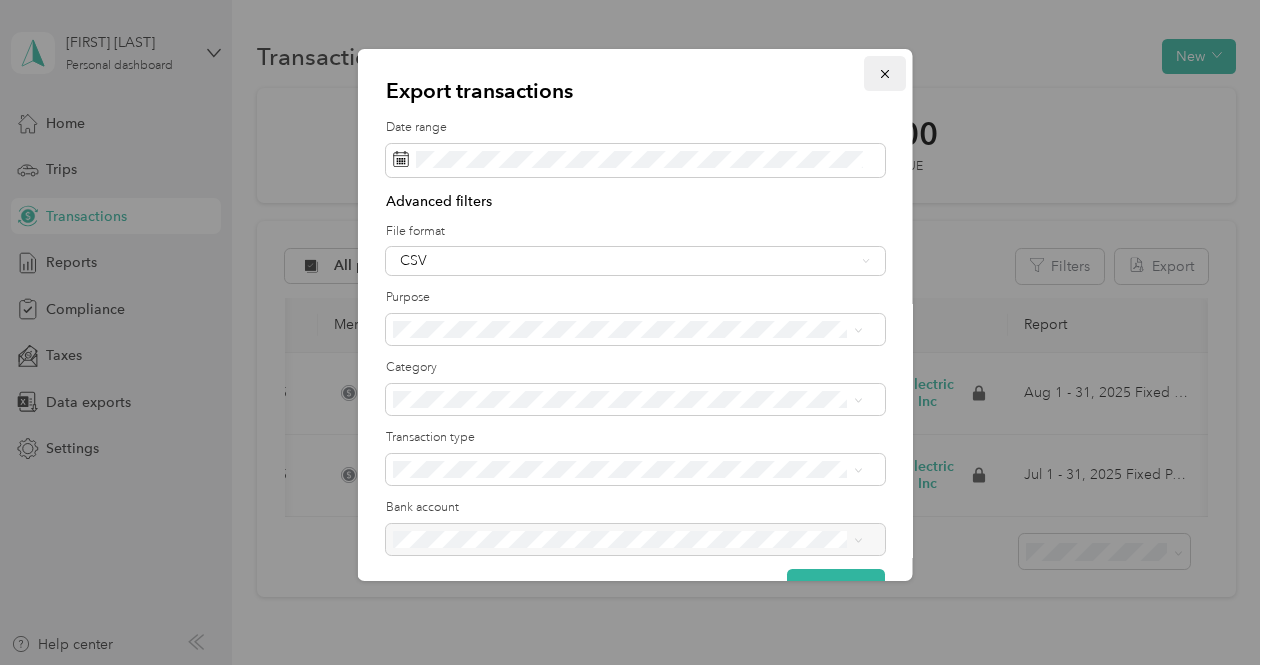 click 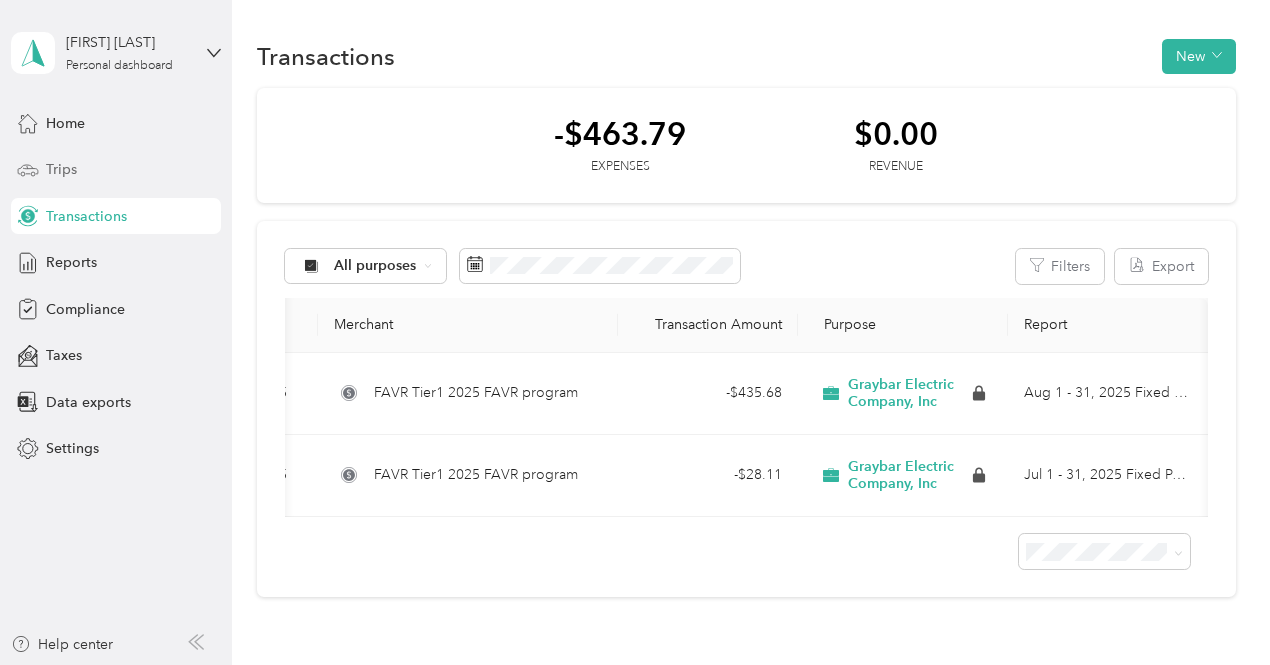 click on "Trips" at bounding box center [61, 169] 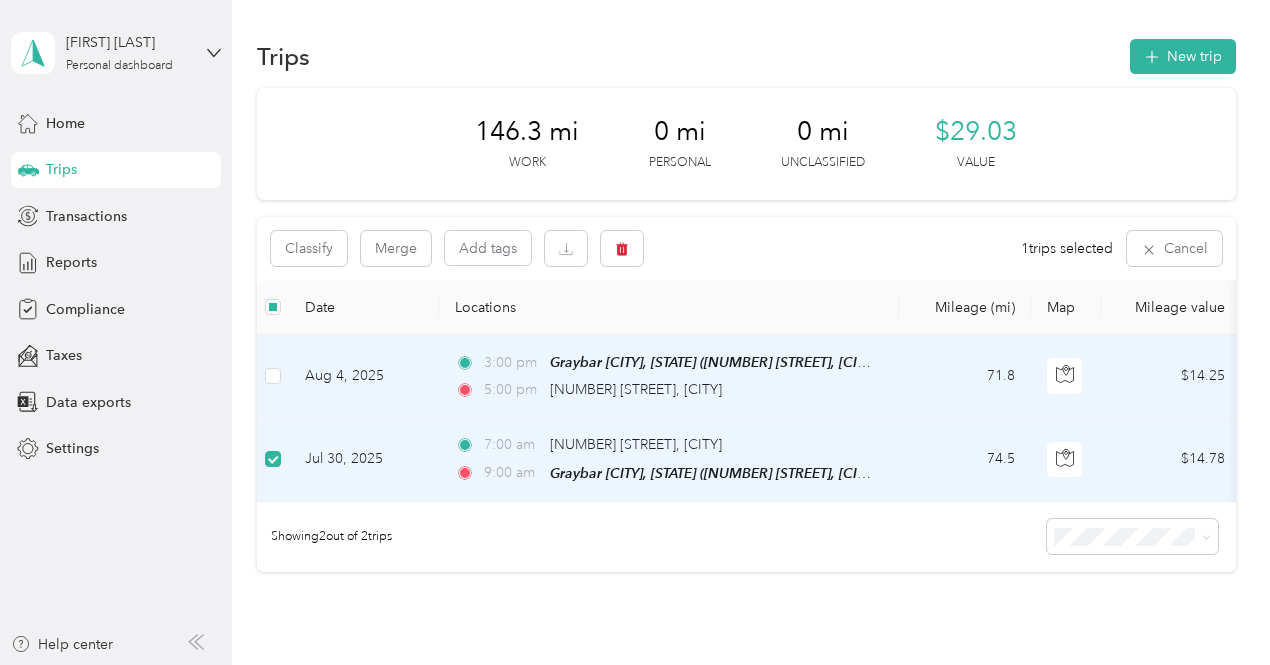 click at bounding box center [273, 376] 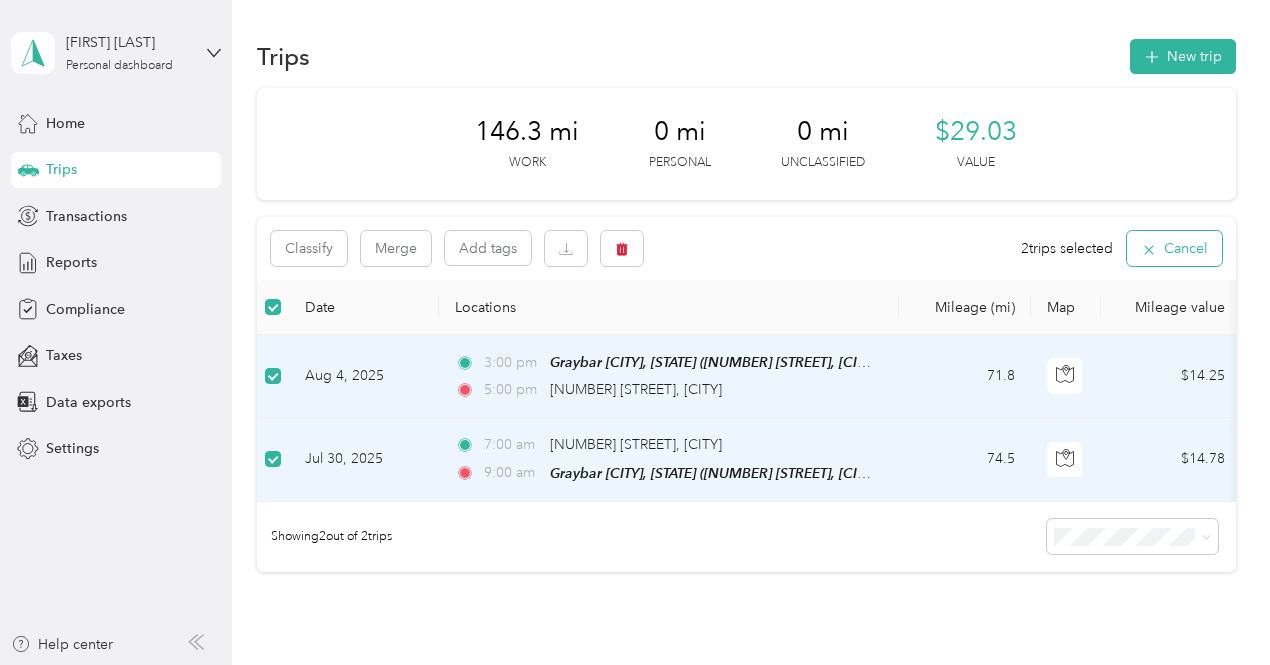click on "Cancel" at bounding box center (1174, 248) 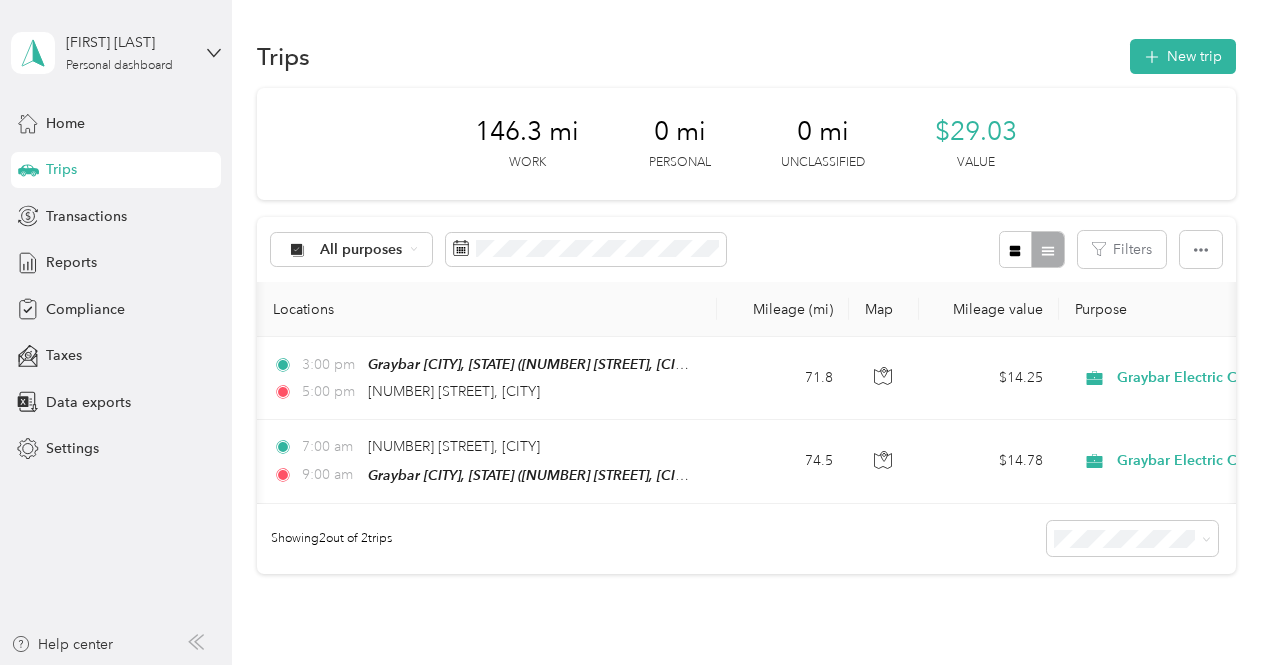 scroll, scrollTop: 0, scrollLeft: 0, axis: both 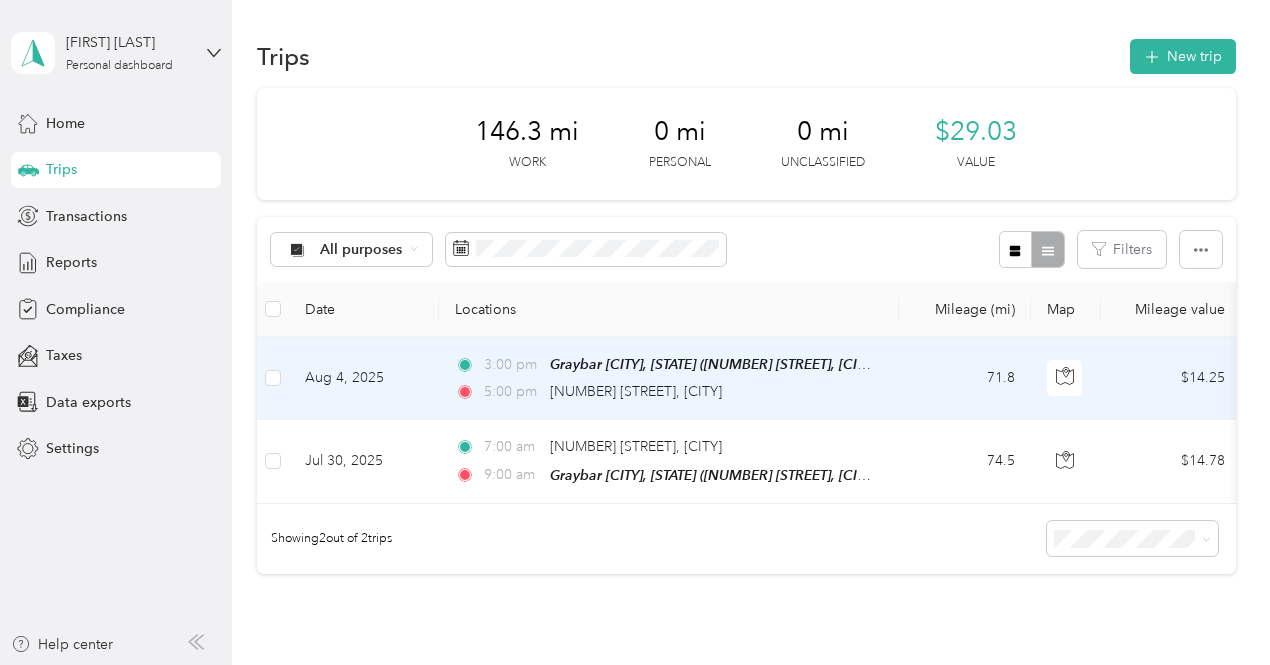 click on "Aug 4, 2025" at bounding box center (364, 378) 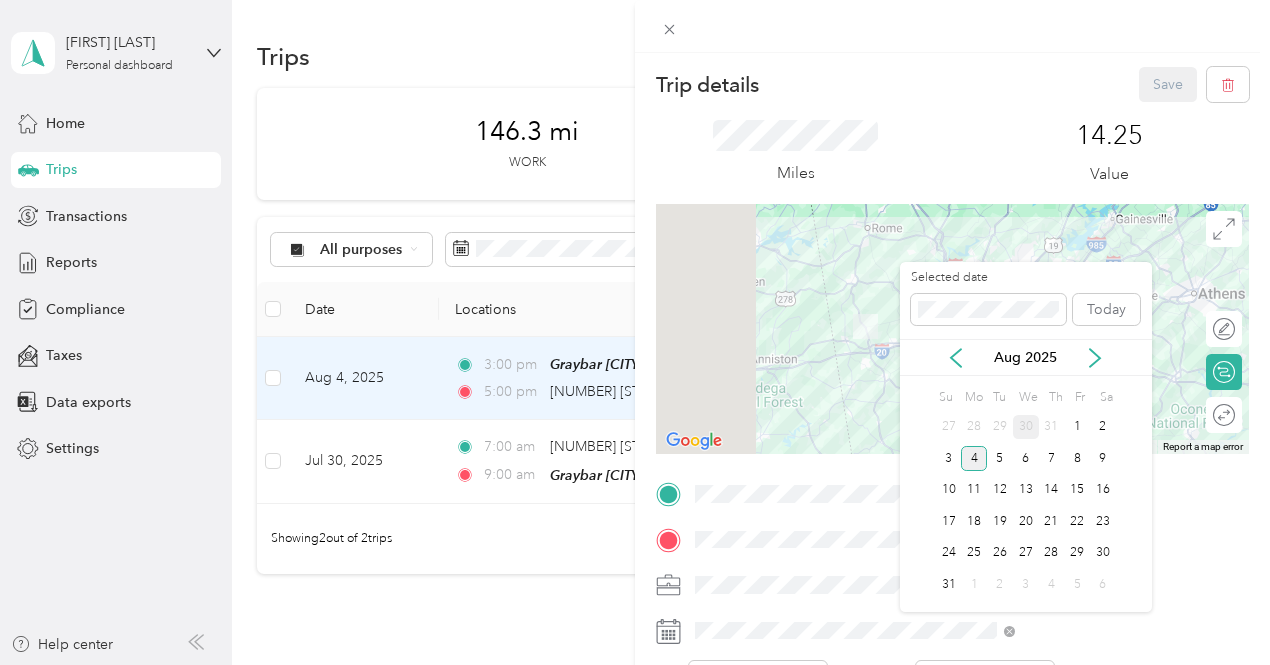 click on "30" at bounding box center (1026, 427) 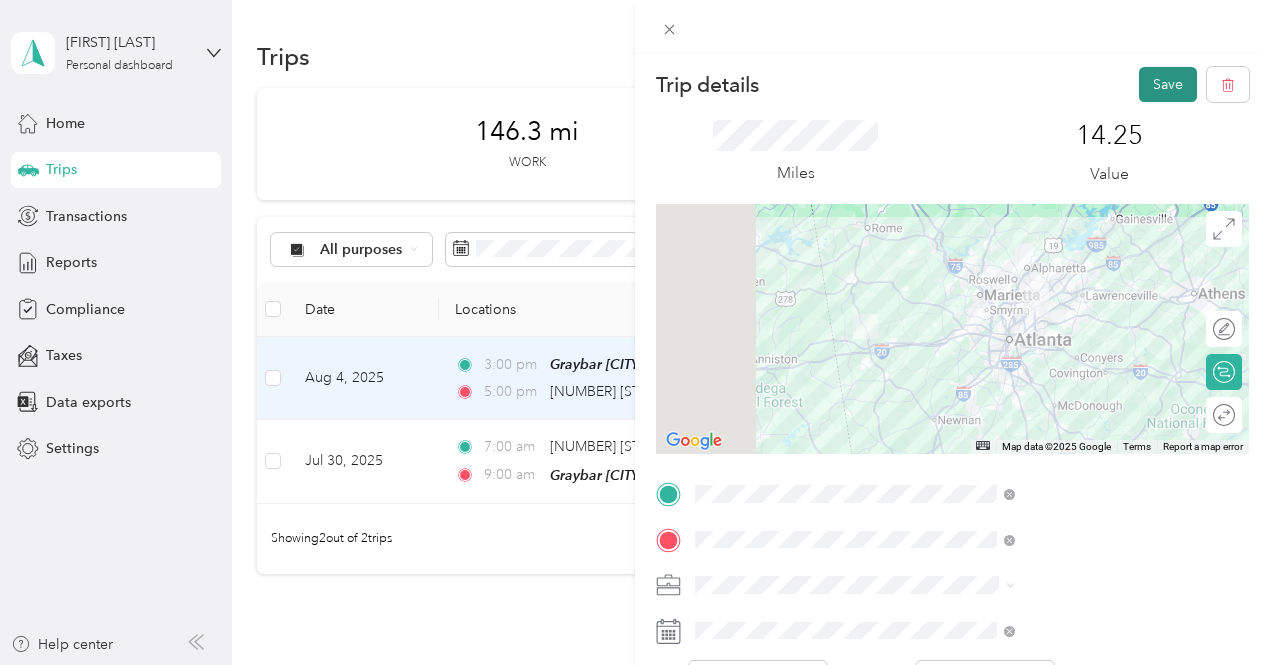 click on "Save" at bounding box center [1168, 84] 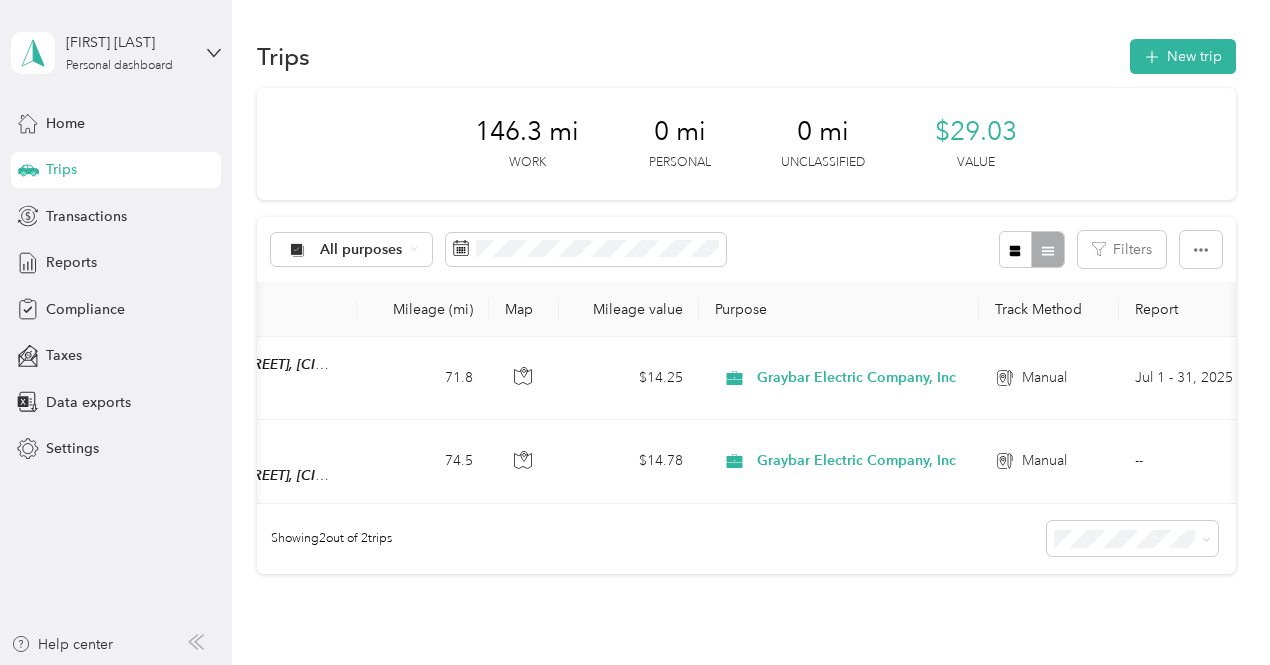 scroll, scrollTop: 0, scrollLeft: 682, axis: horizontal 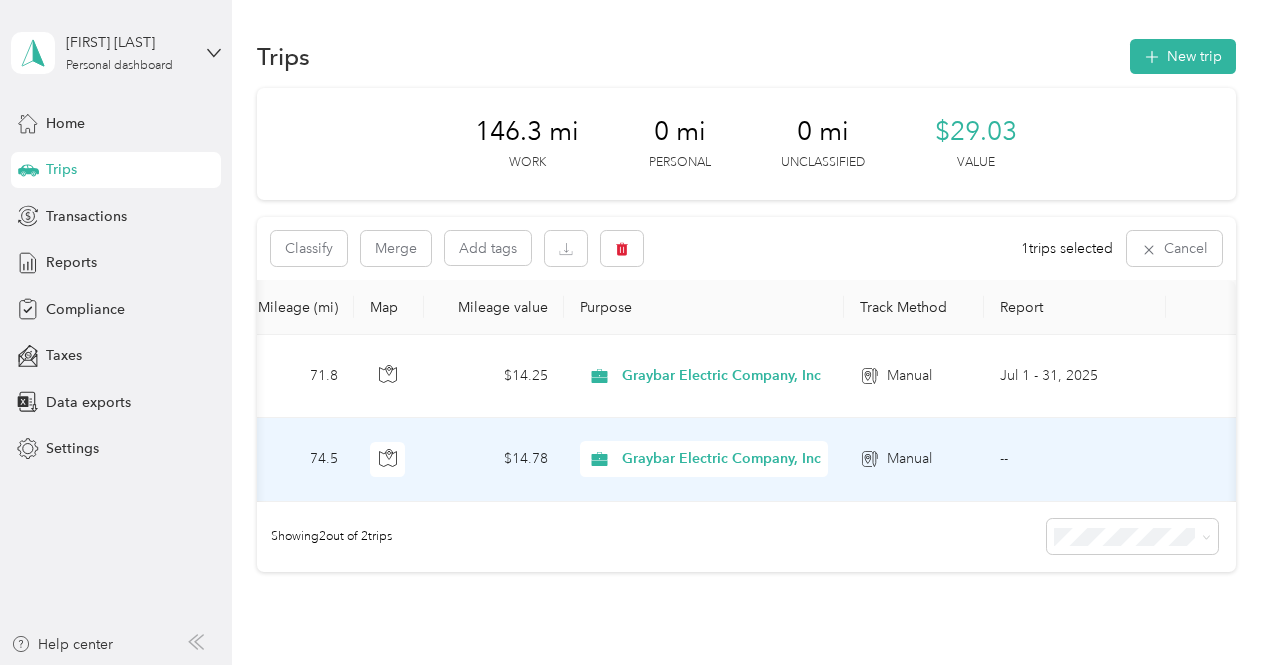 click on "--" at bounding box center (1075, 459) 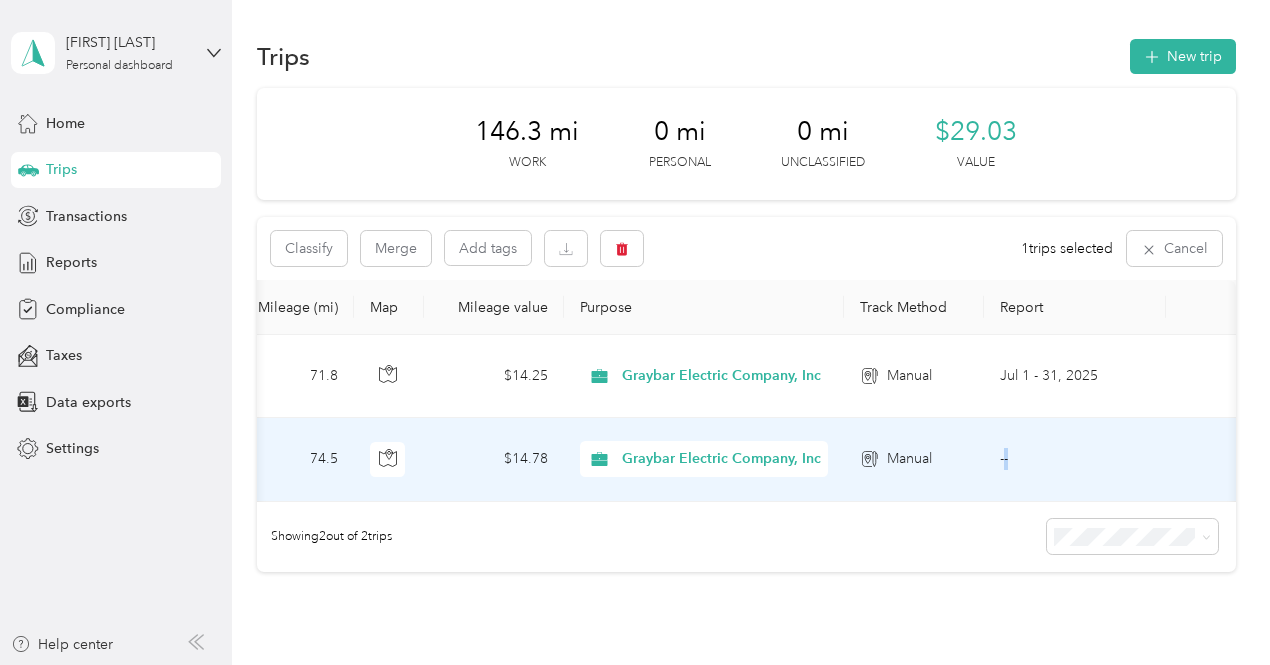 click on "--" at bounding box center [1075, 459] 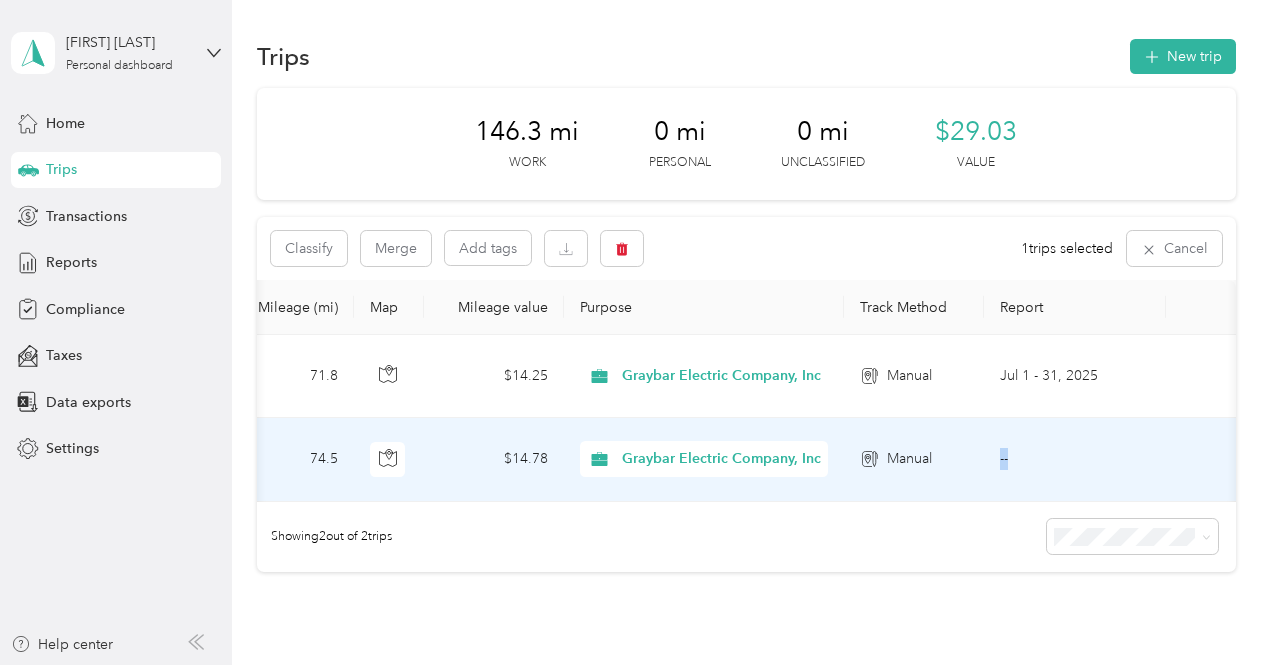 click on "--" at bounding box center [1075, 459] 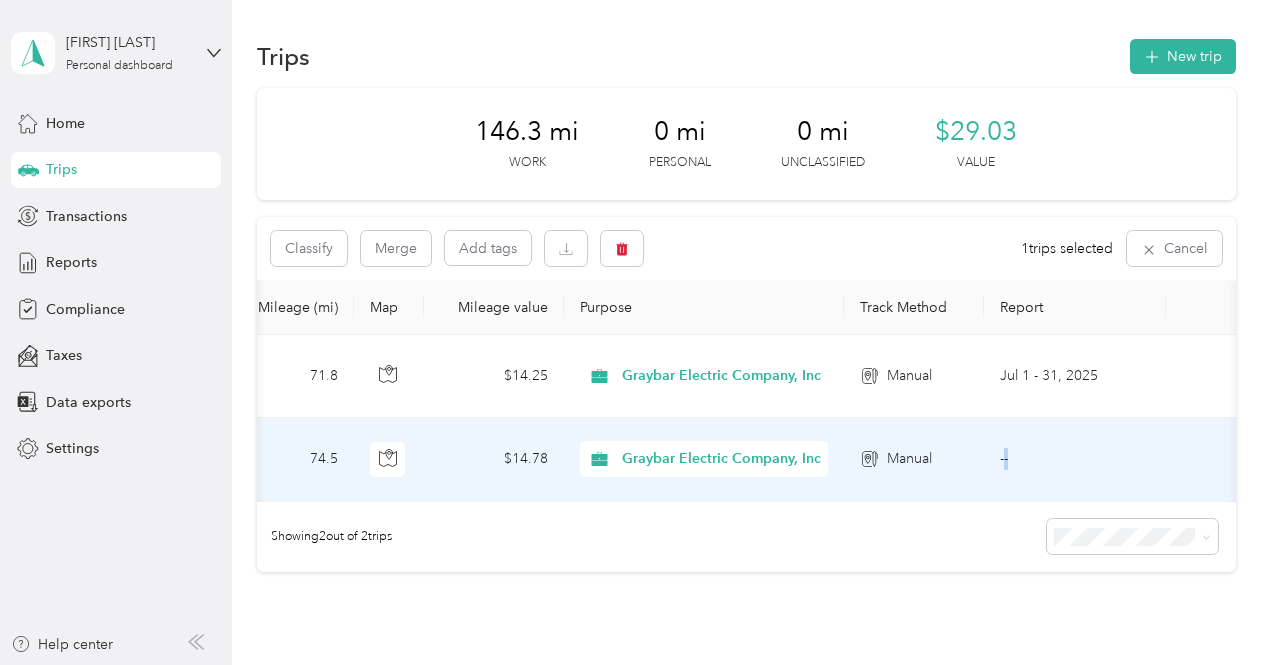 click on "--" at bounding box center [1075, 459] 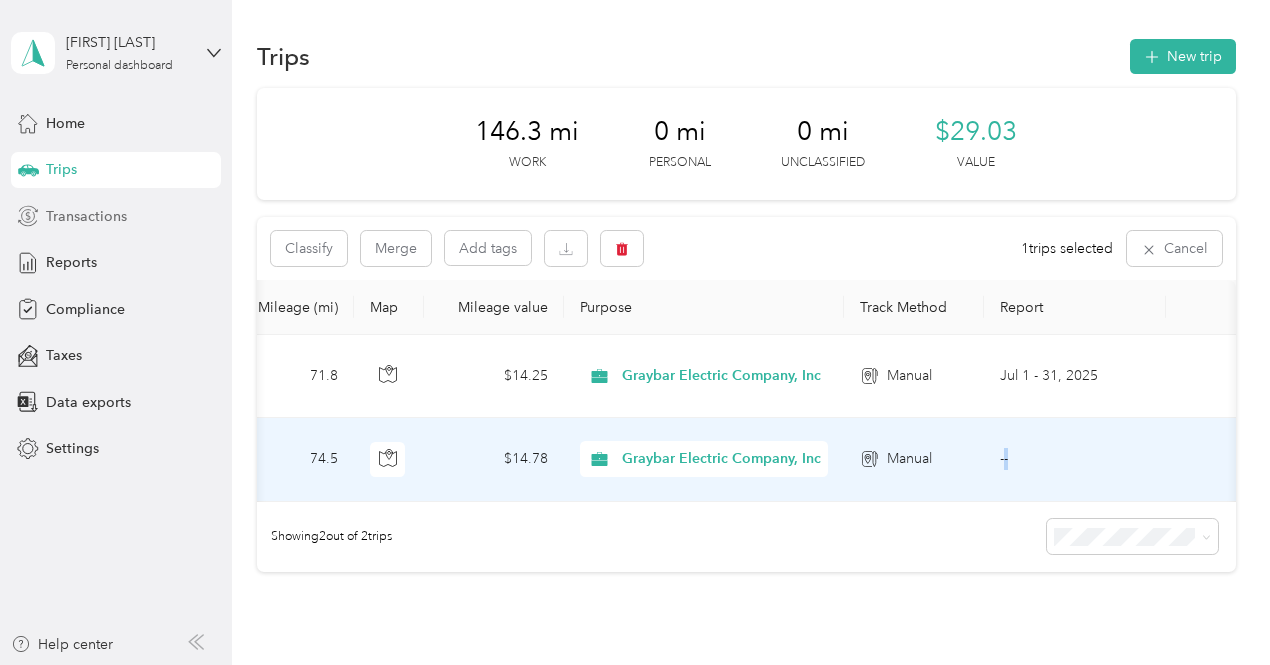 click on "Transactions" at bounding box center (86, 216) 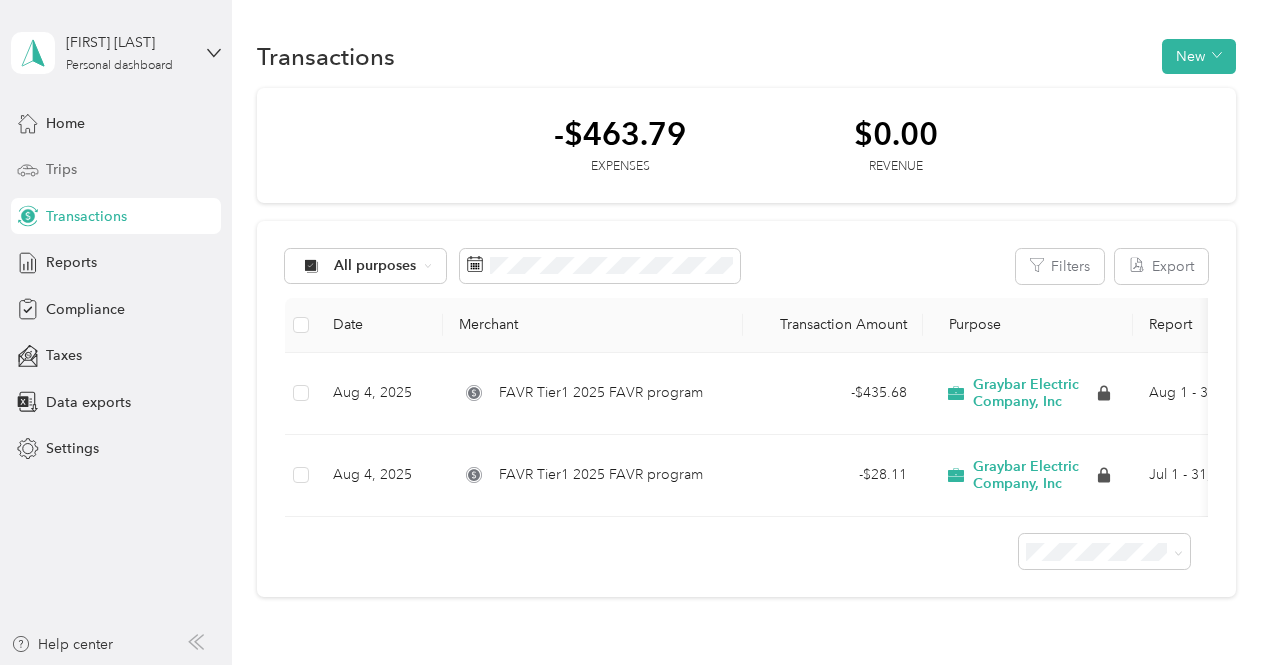 click on "Trips" at bounding box center [61, 169] 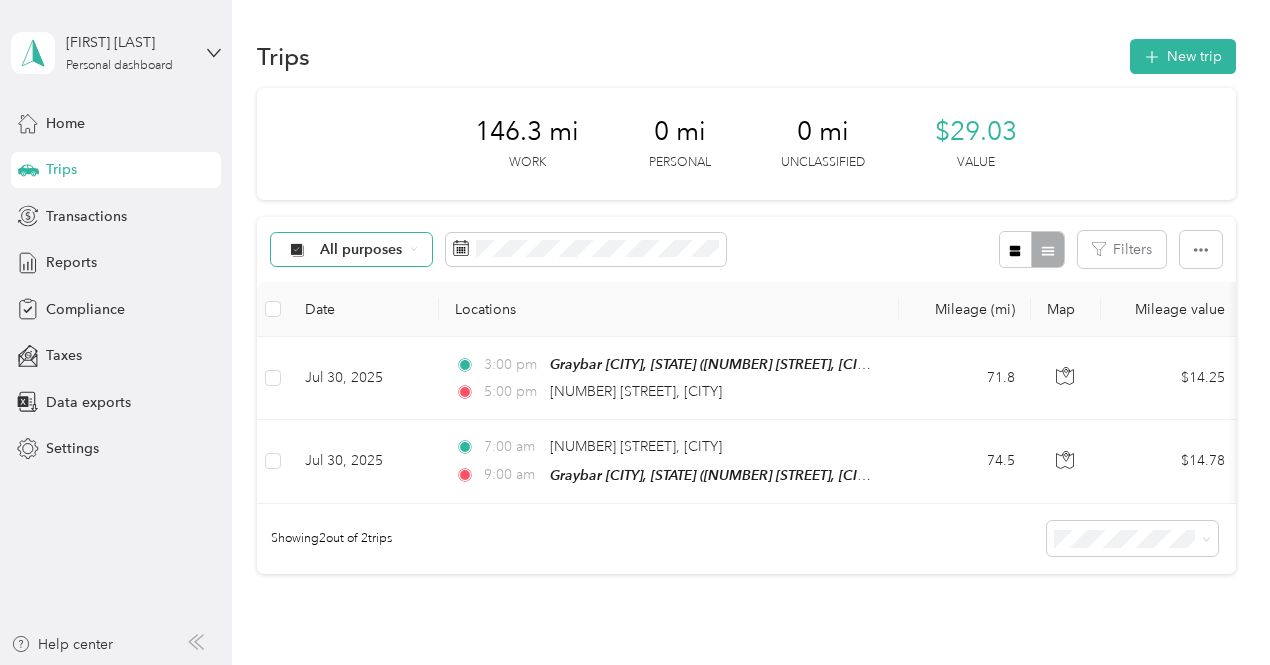 click on "All purposes" at bounding box center (361, 250) 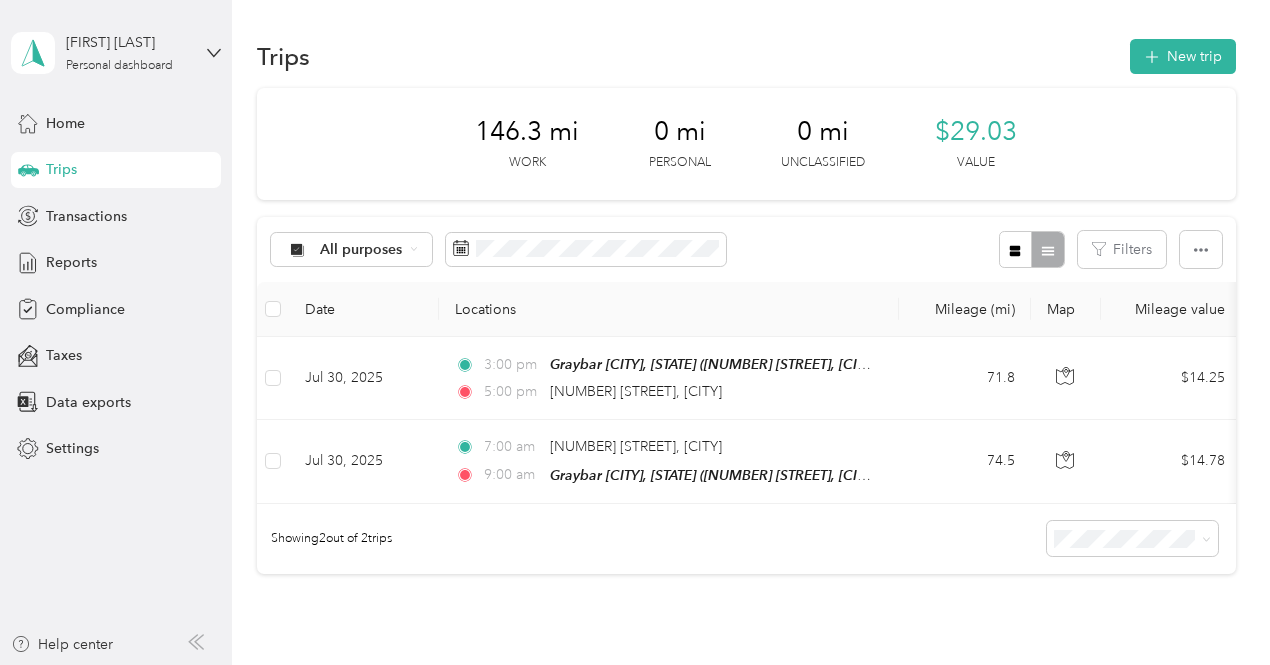 click on "Graybar Electric Company, Inc" at bounding box center (402, 353) 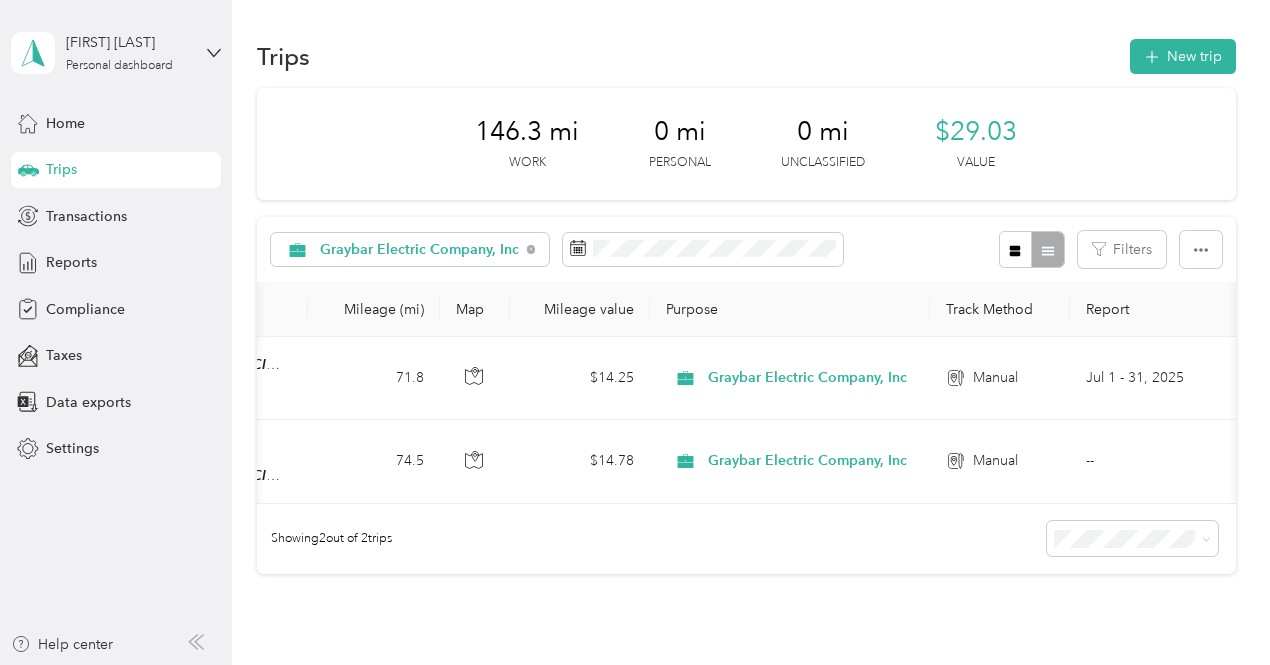 scroll, scrollTop: 0, scrollLeft: 682, axis: horizontal 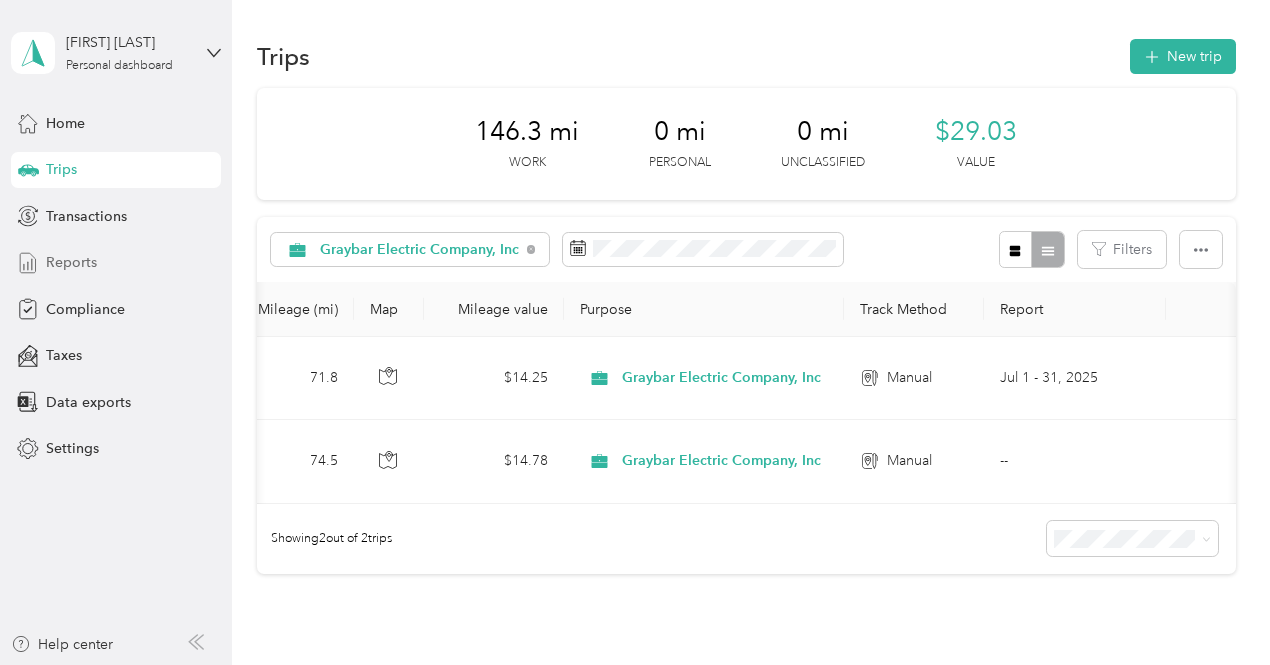 click on "Reports" at bounding box center [71, 262] 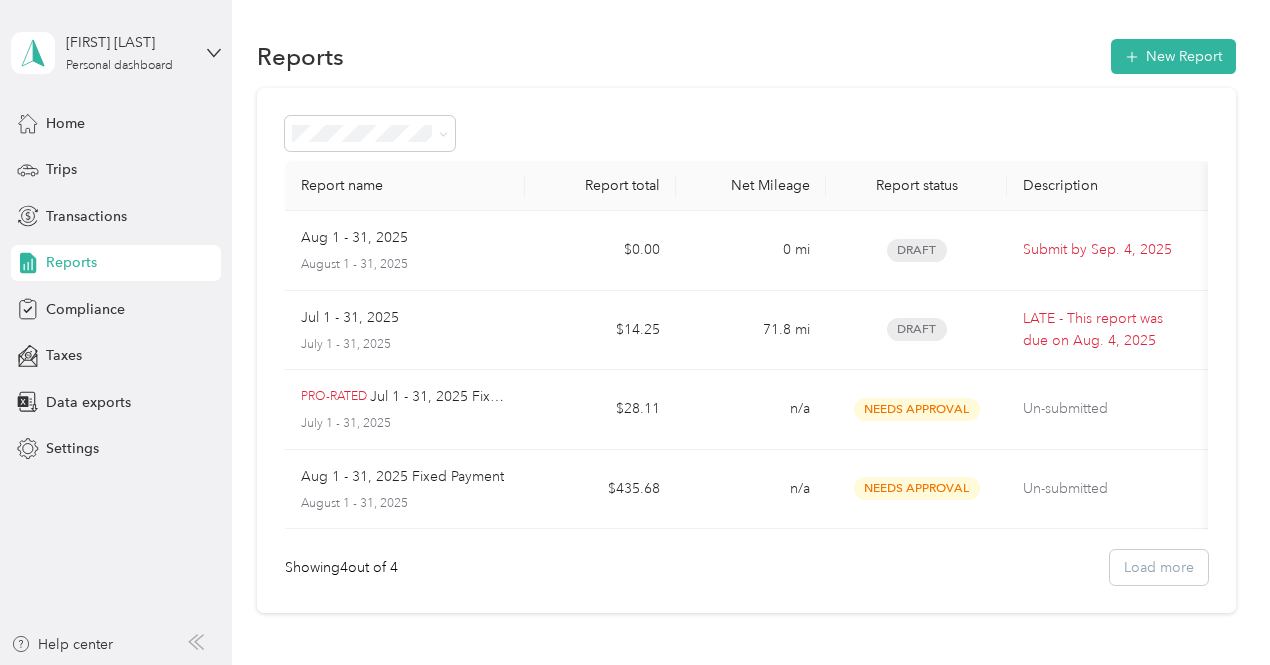 scroll, scrollTop: 0, scrollLeft: 2, axis: horizontal 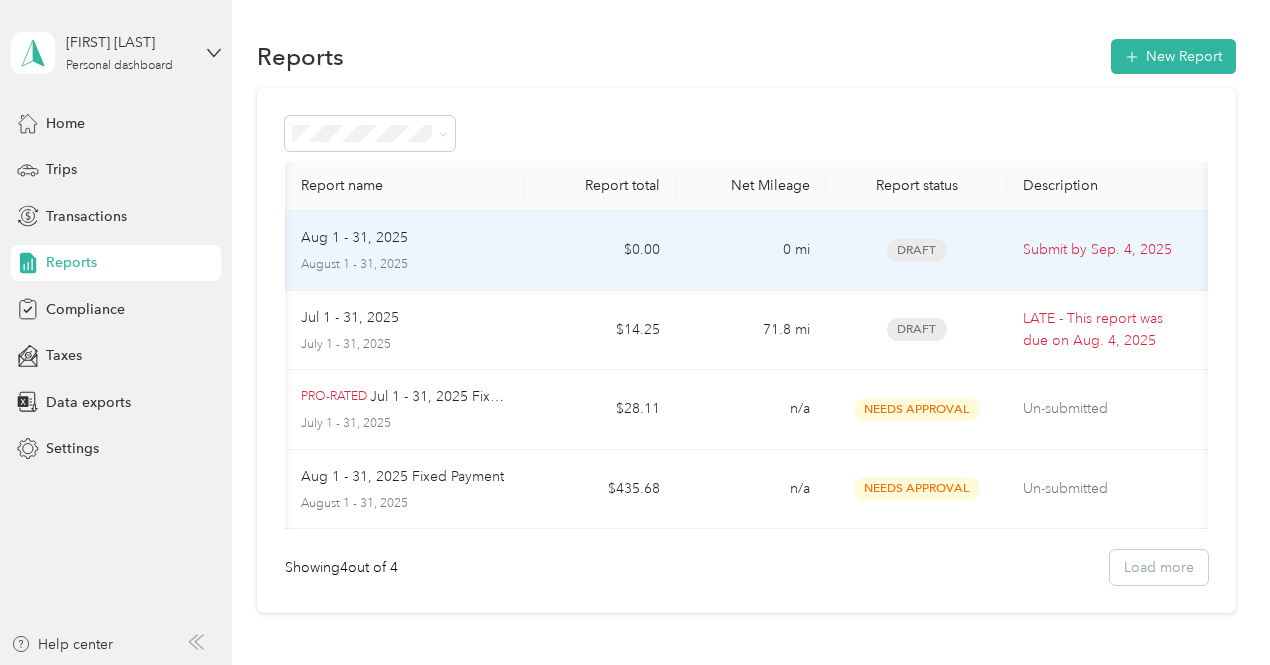 click on "Aug 1 - 31, 2025" at bounding box center (354, 238) 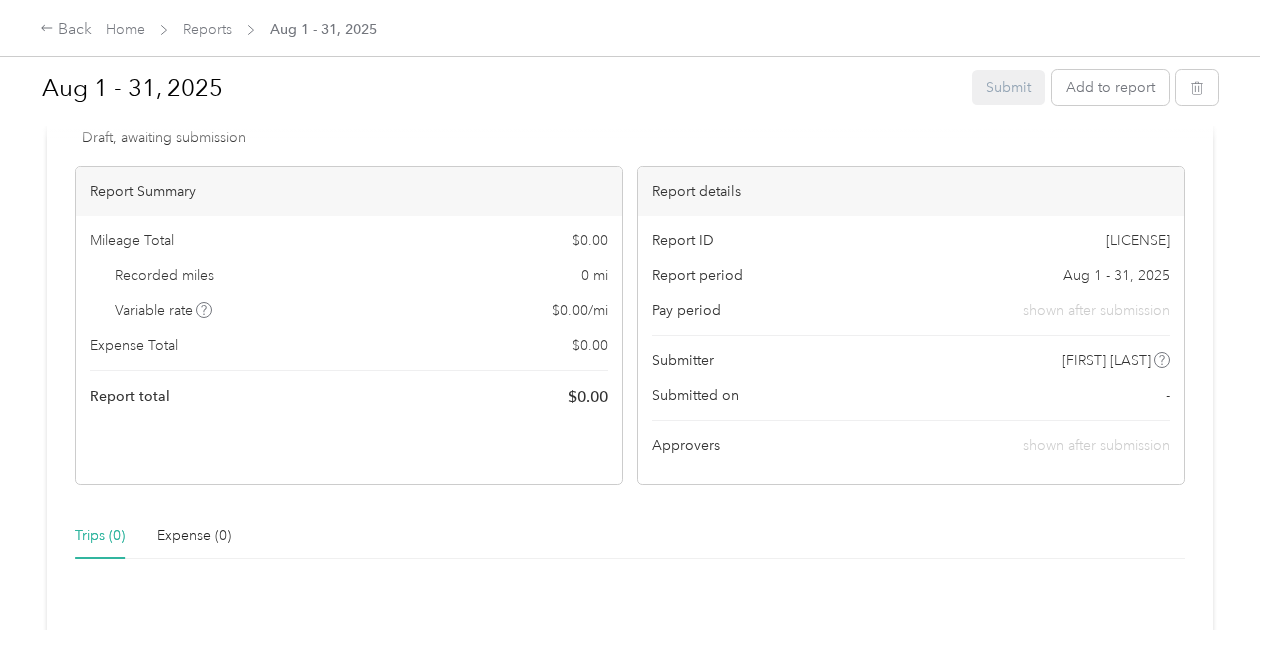 scroll, scrollTop: 0, scrollLeft: 0, axis: both 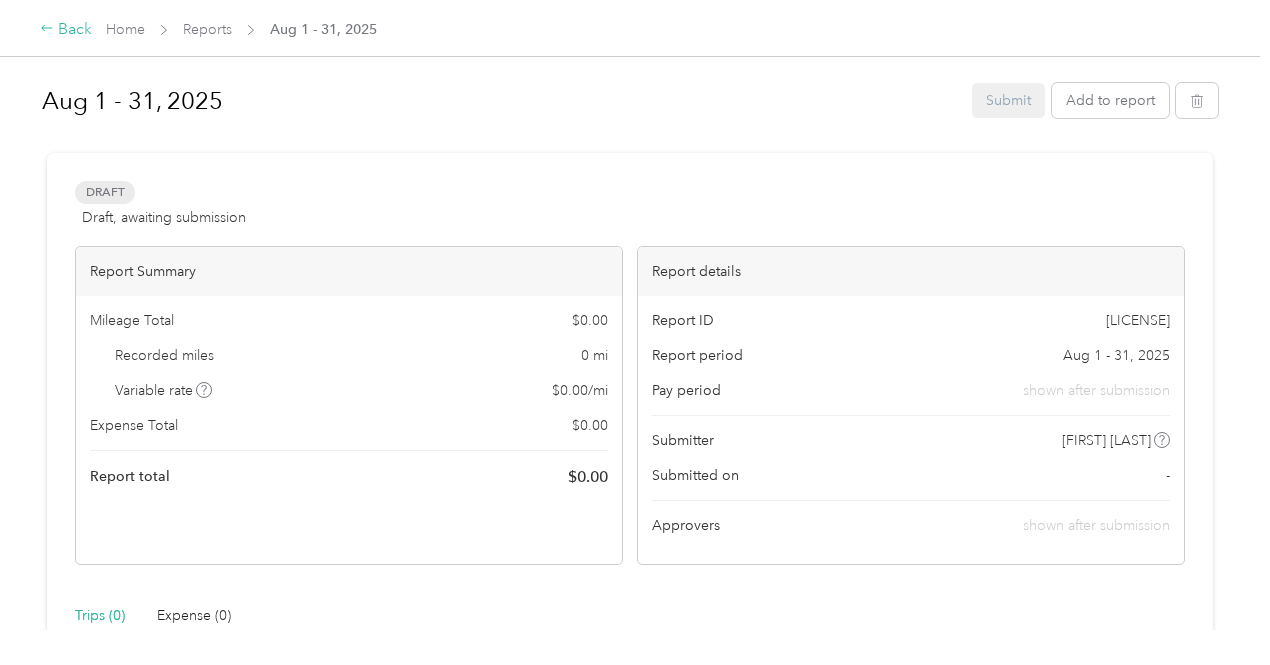 click on "Back" at bounding box center (66, 30) 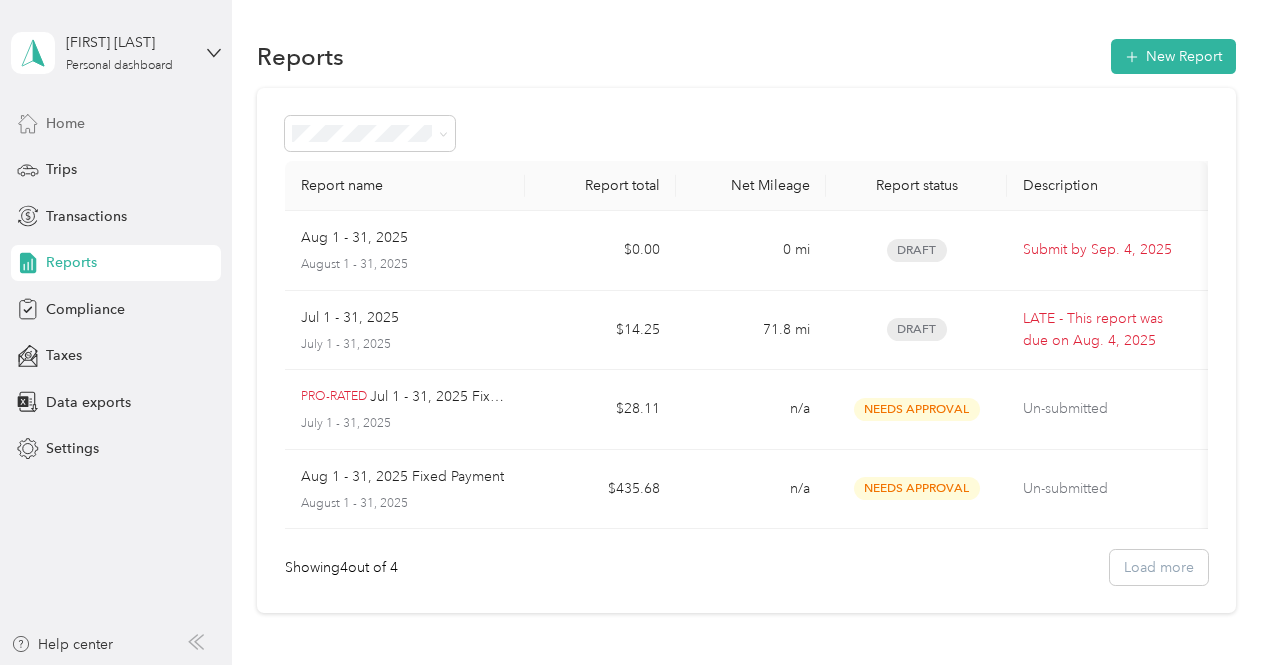 click on "Home" at bounding box center [65, 123] 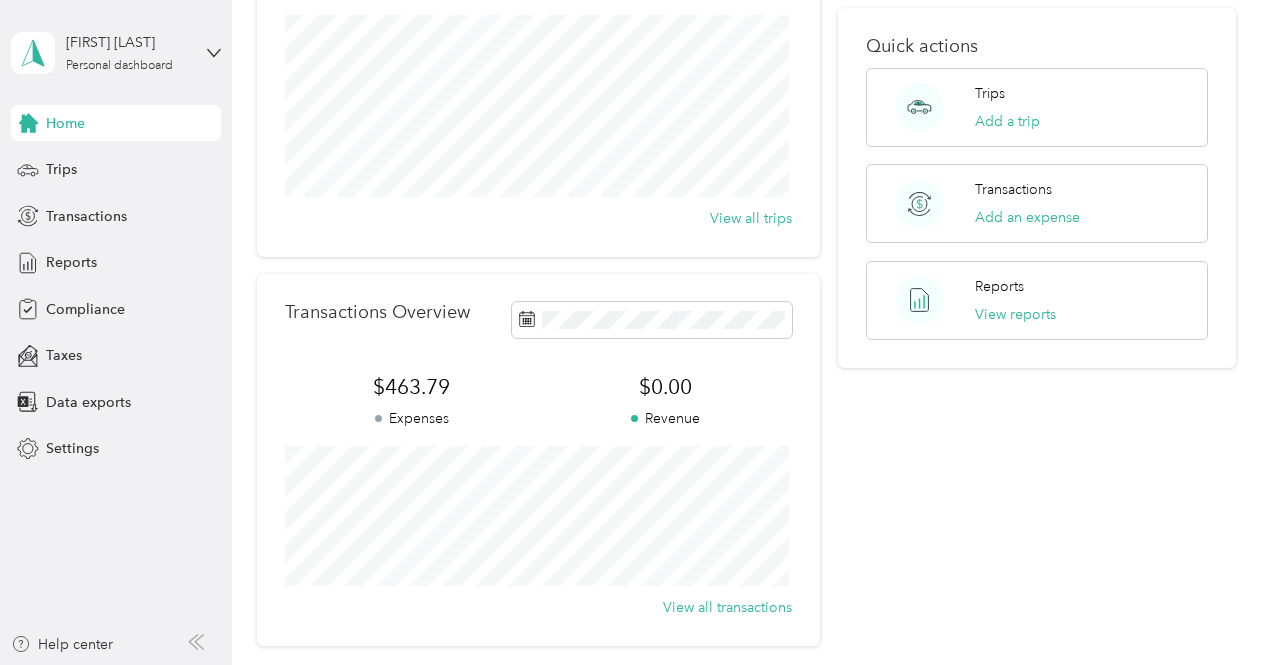 scroll, scrollTop: 226, scrollLeft: 0, axis: vertical 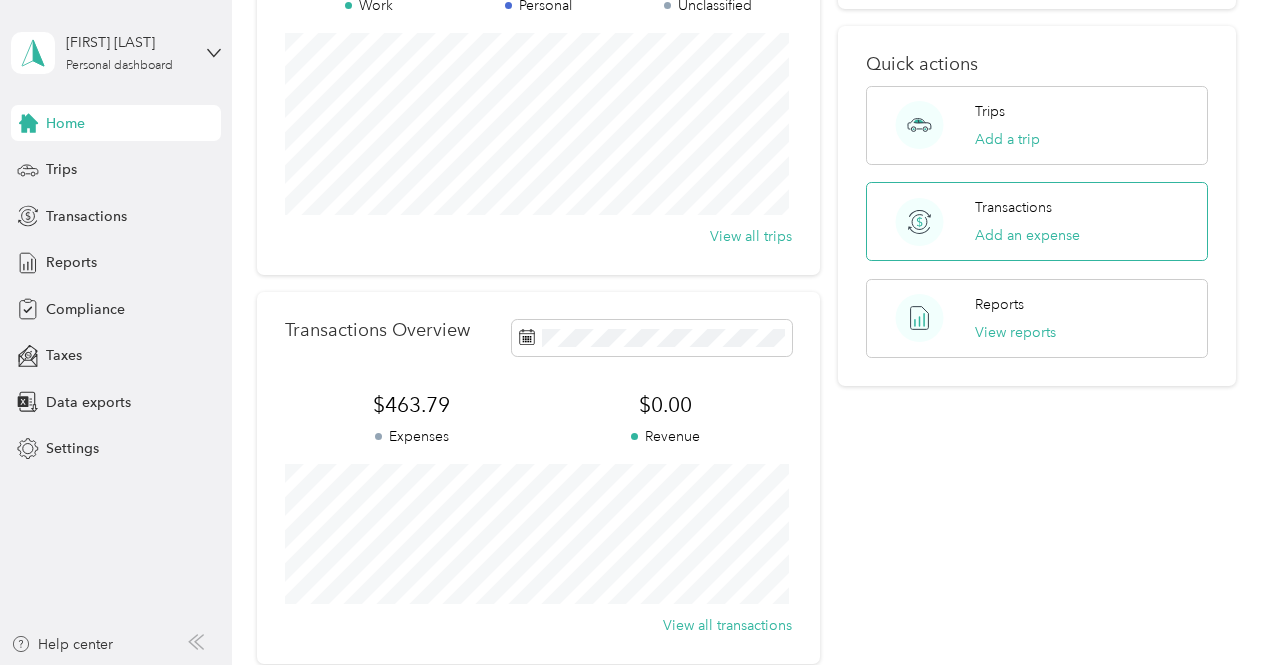 click on "Transactions" at bounding box center (1013, 207) 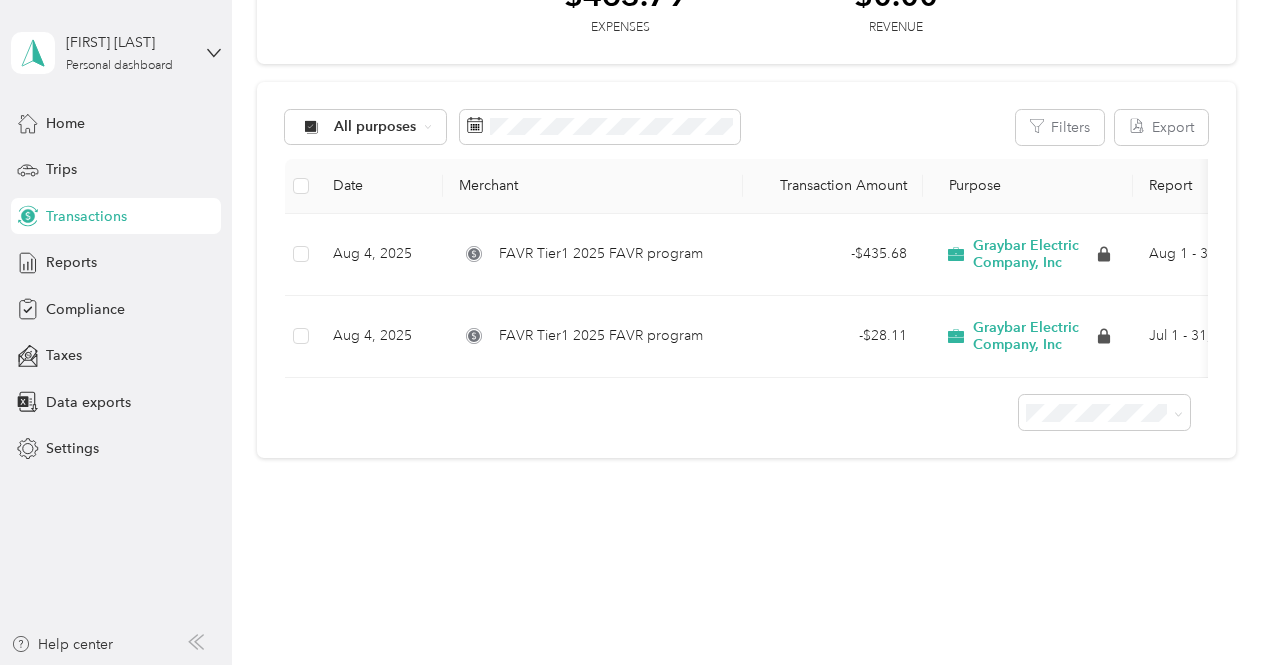 scroll, scrollTop: 0, scrollLeft: 130, axis: horizontal 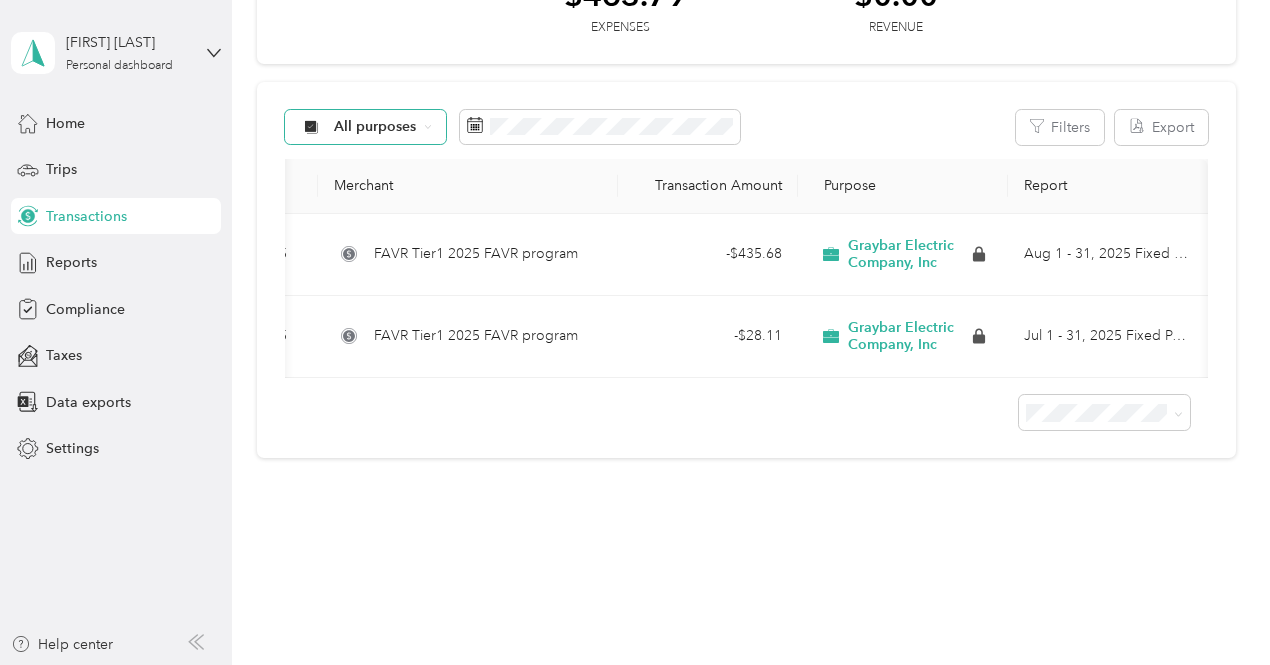 click 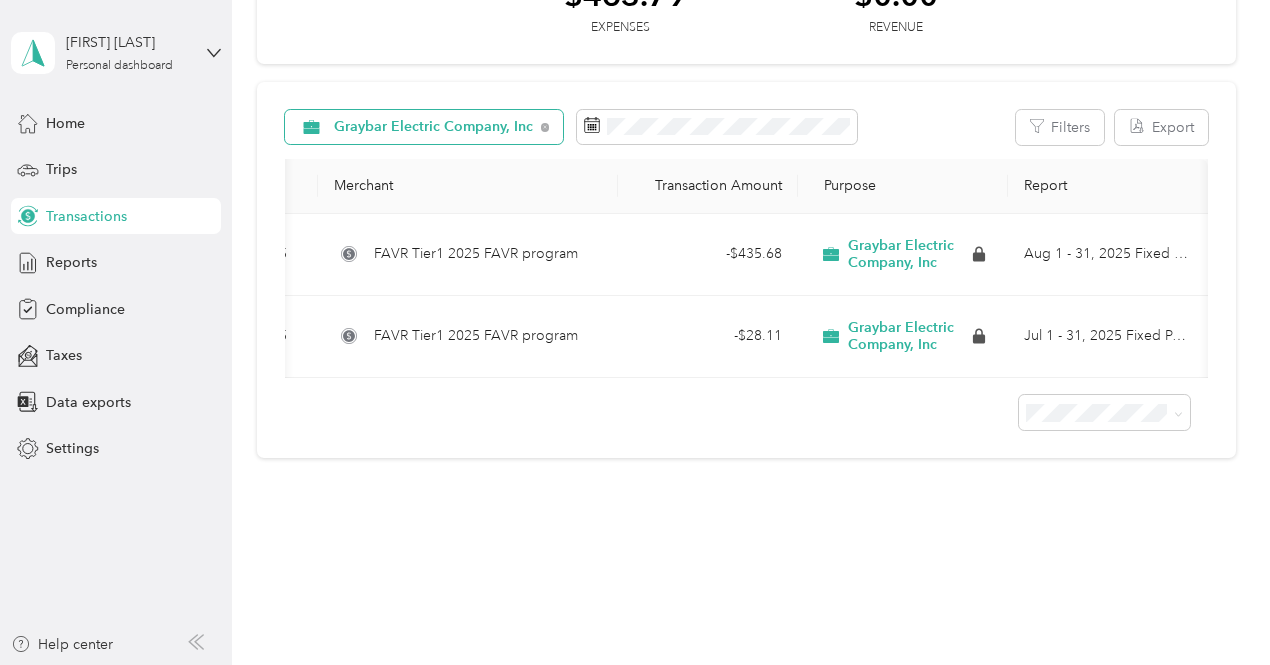 scroll, scrollTop: 0, scrollLeft: 0, axis: both 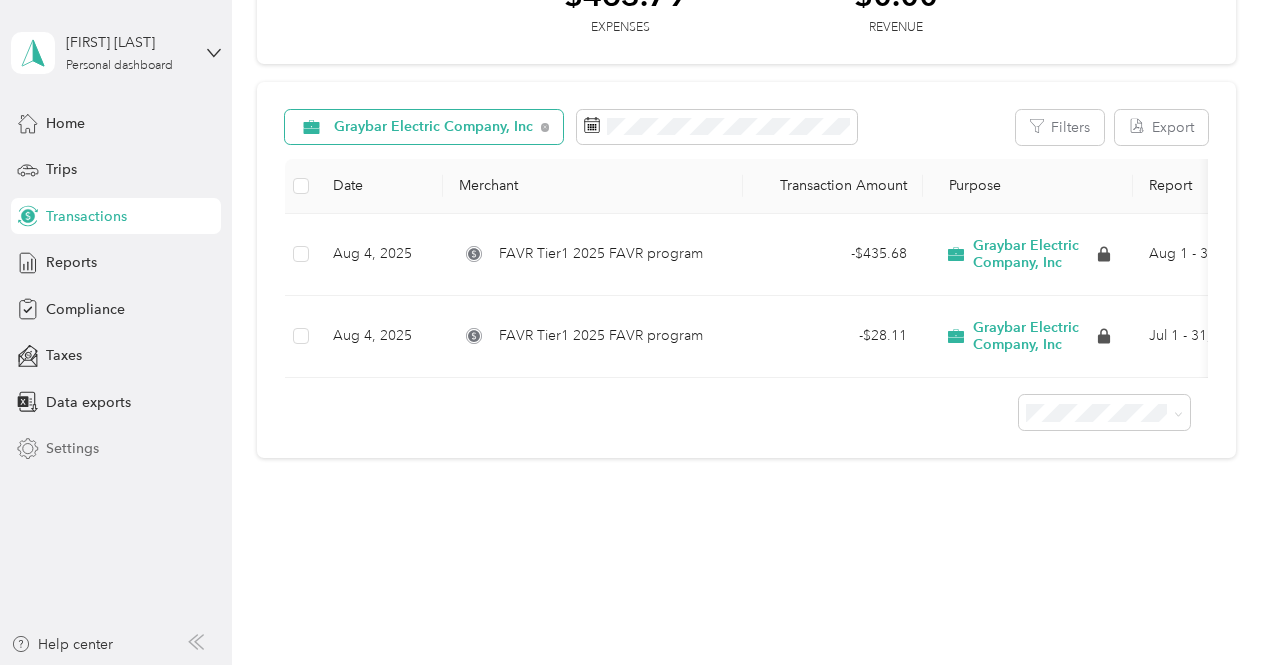 click on "Settings" at bounding box center (72, 448) 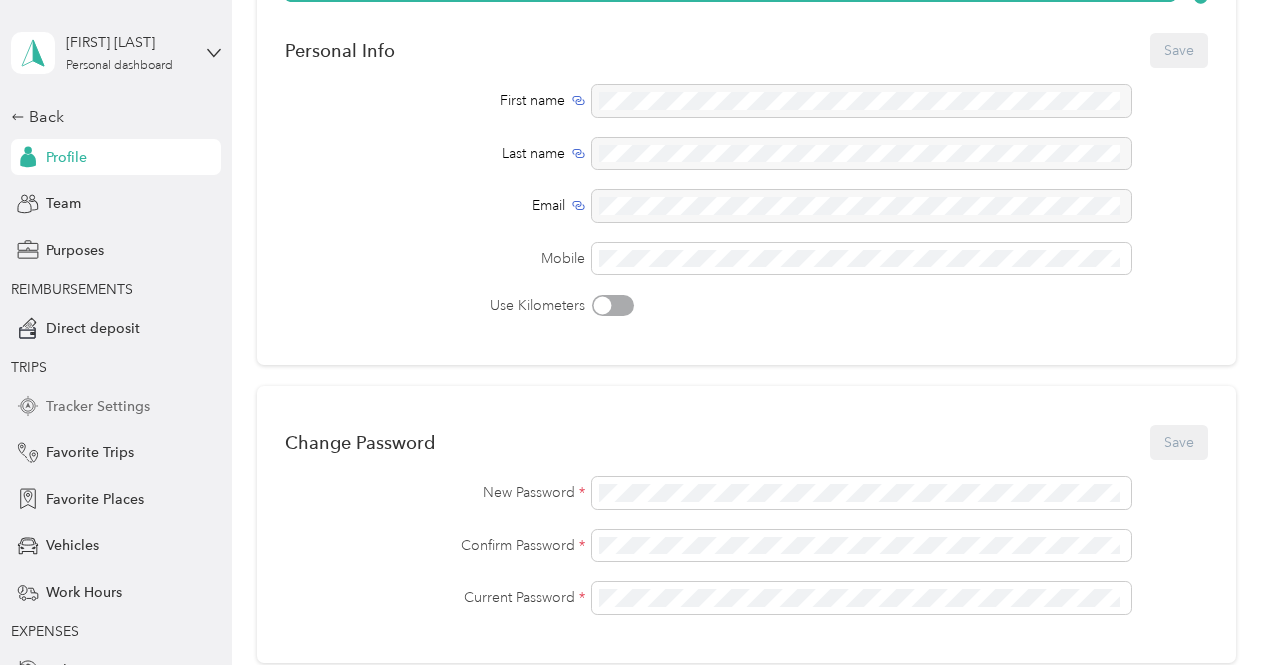 click on "Tracker Settings" at bounding box center [98, 406] 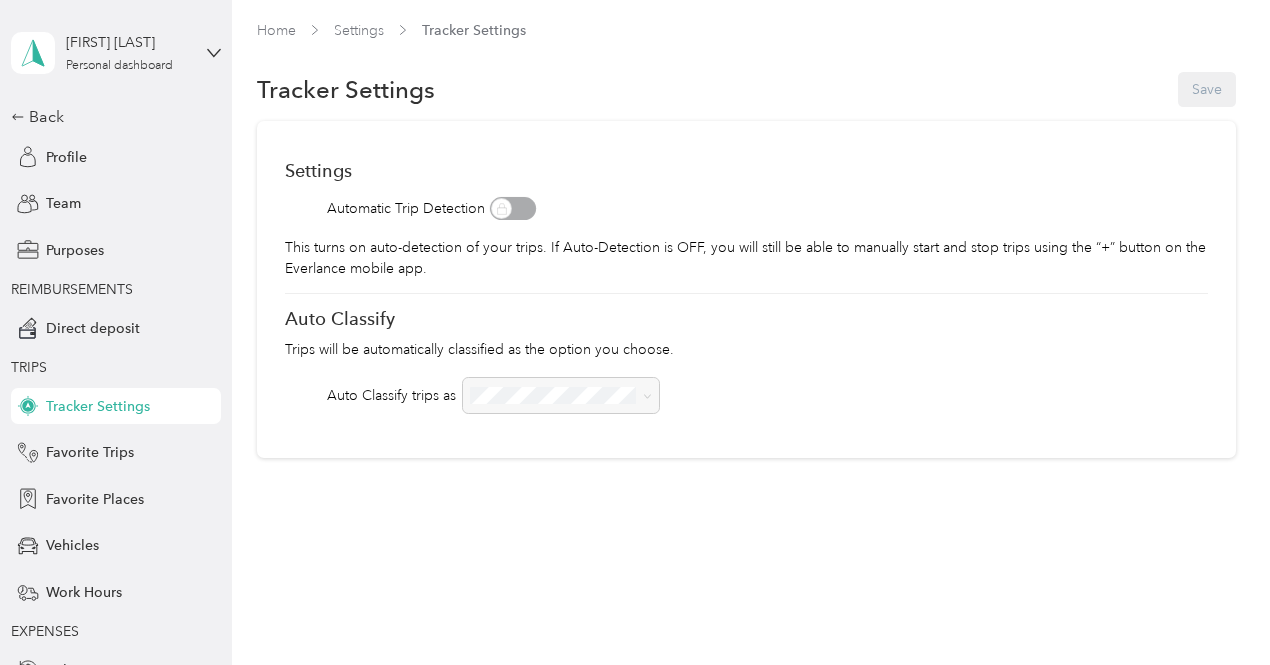 scroll, scrollTop: 4, scrollLeft: 0, axis: vertical 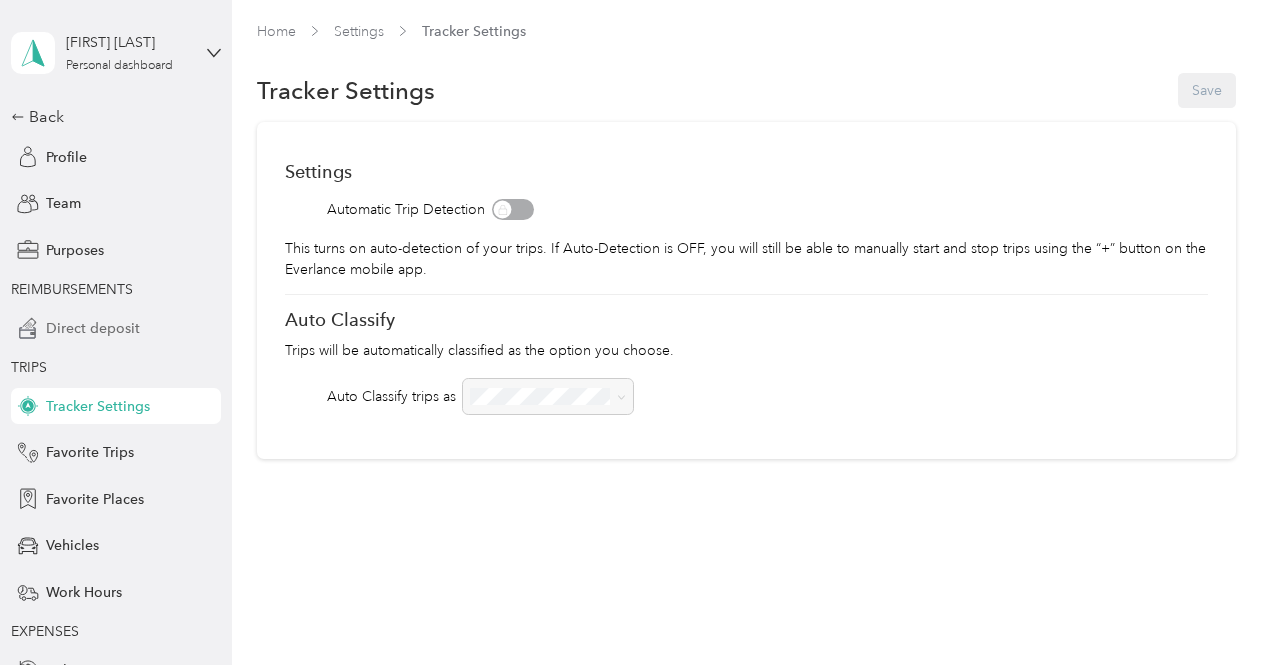 click on "Direct deposit" at bounding box center [93, 328] 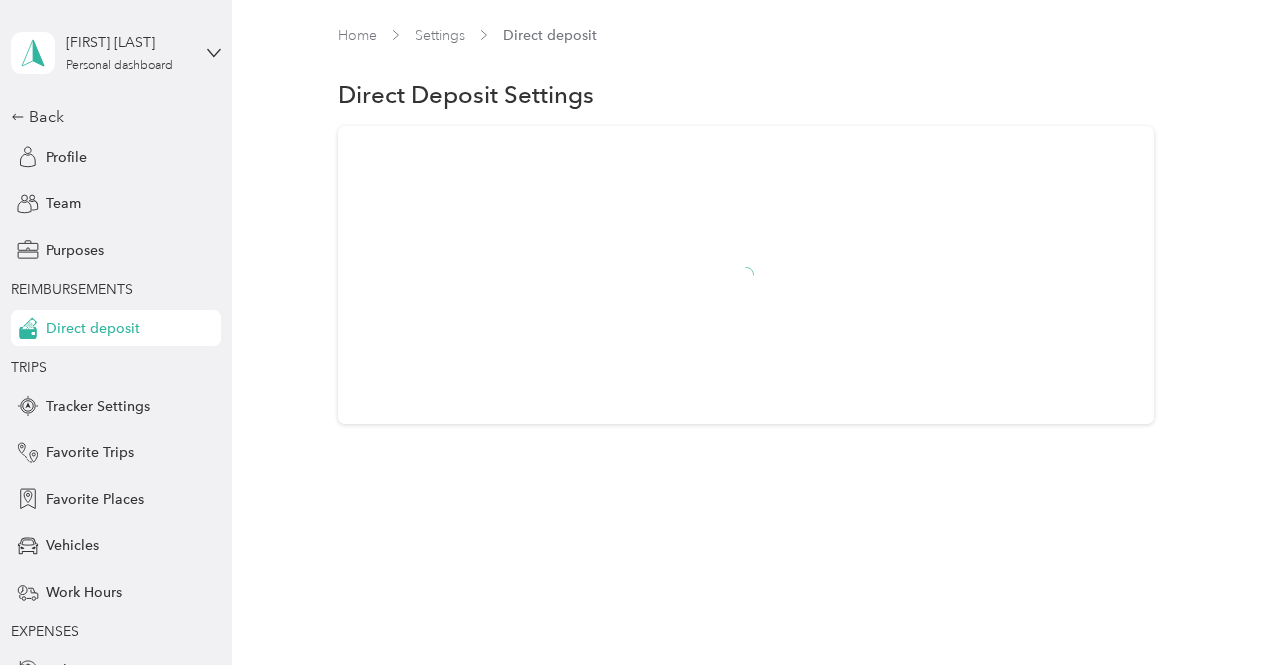 scroll, scrollTop: 0, scrollLeft: 0, axis: both 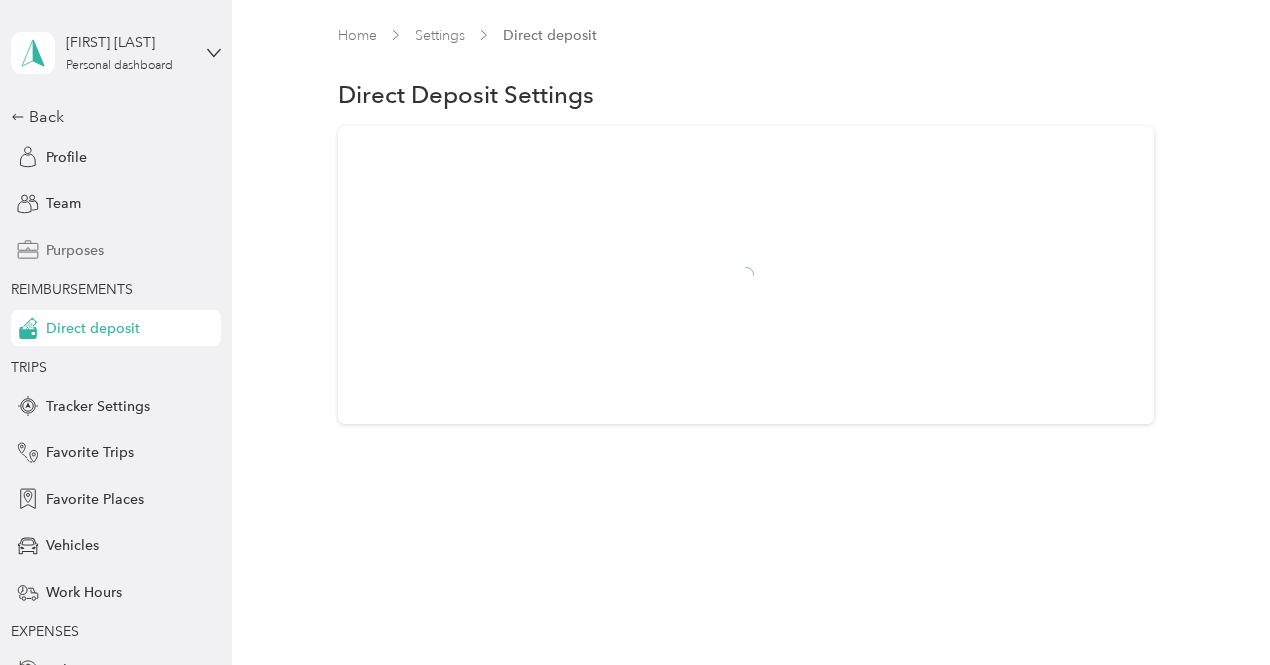 click on "Purposes" at bounding box center (75, 250) 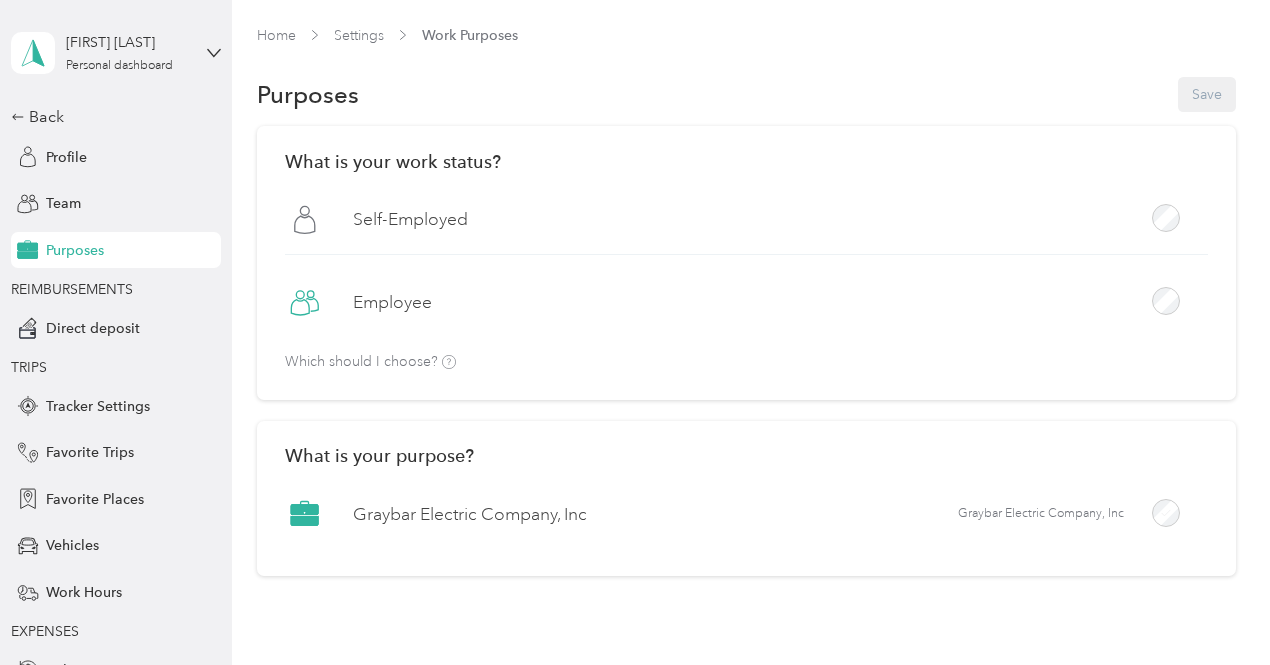 click on "Employee" at bounding box center (392, 302) 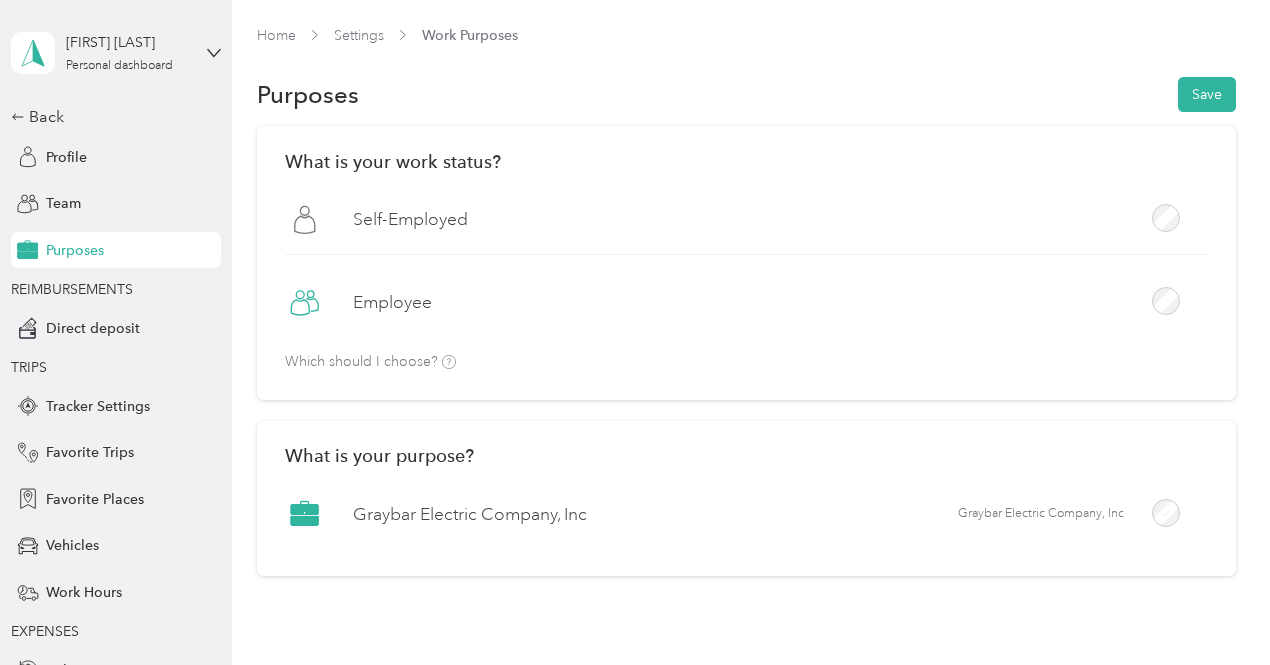 click on "Graybar Electric Company, Inc" at bounding box center [470, 514] 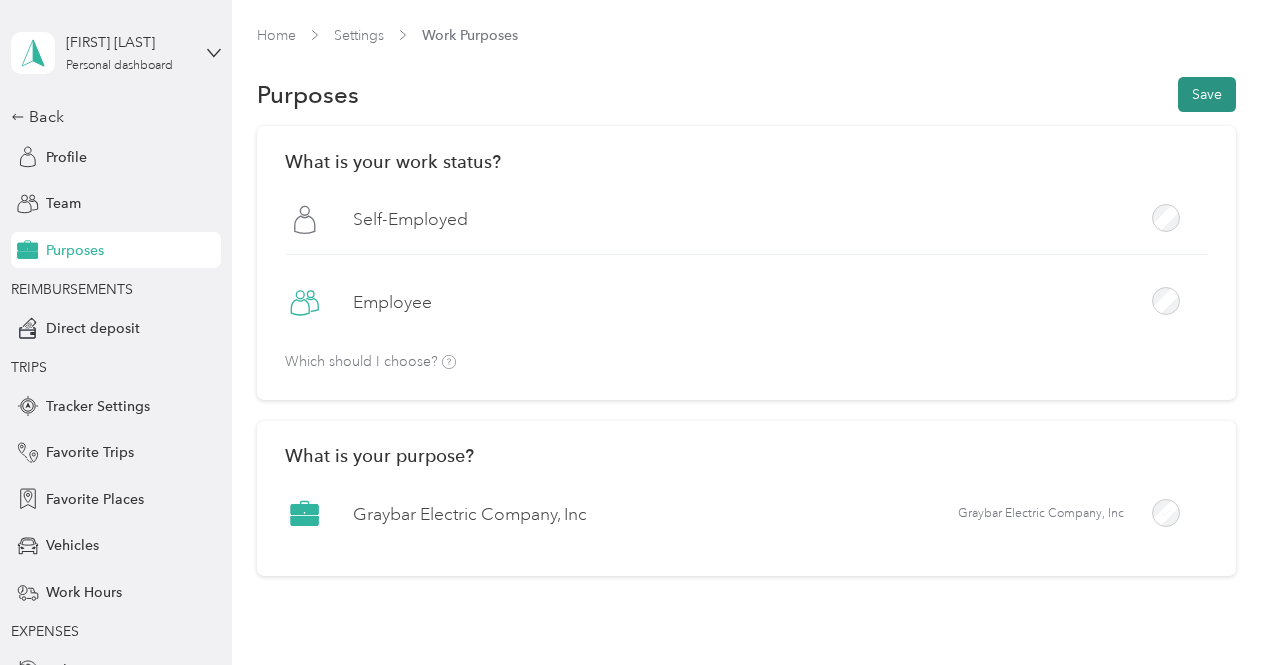 click on "Save" at bounding box center (1207, 94) 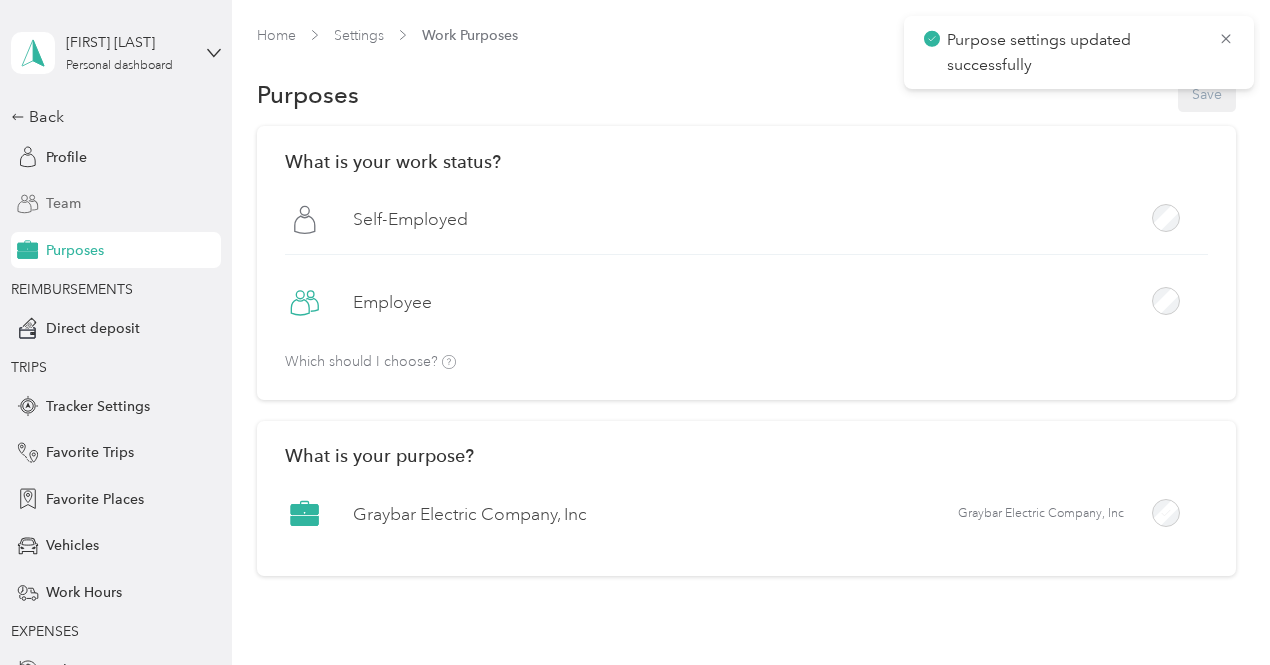 click on "Team" at bounding box center [63, 203] 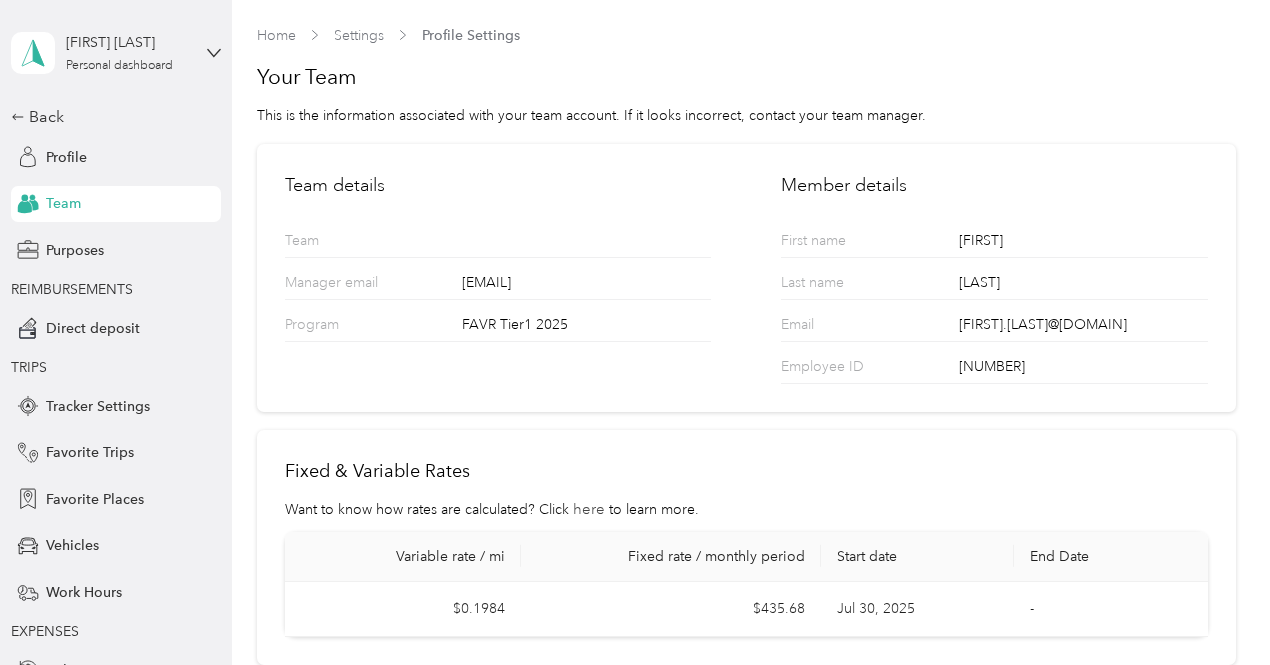 click on "here" at bounding box center (589, 509) 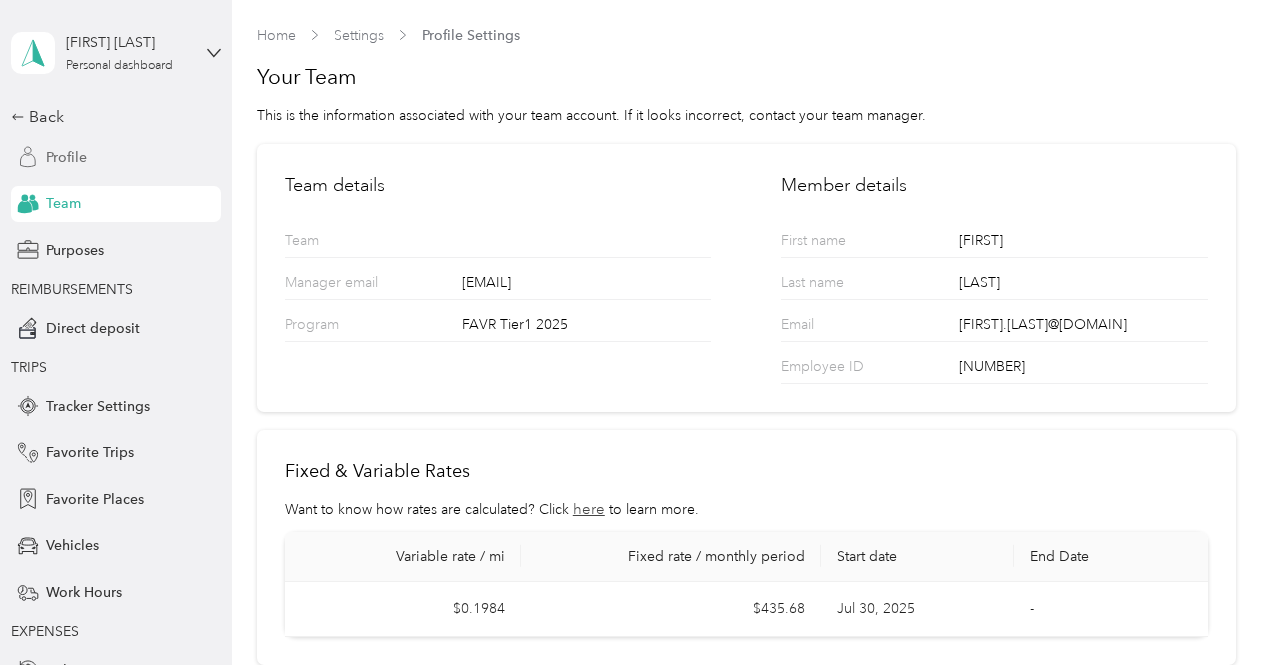click on "Profile" at bounding box center [66, 157] 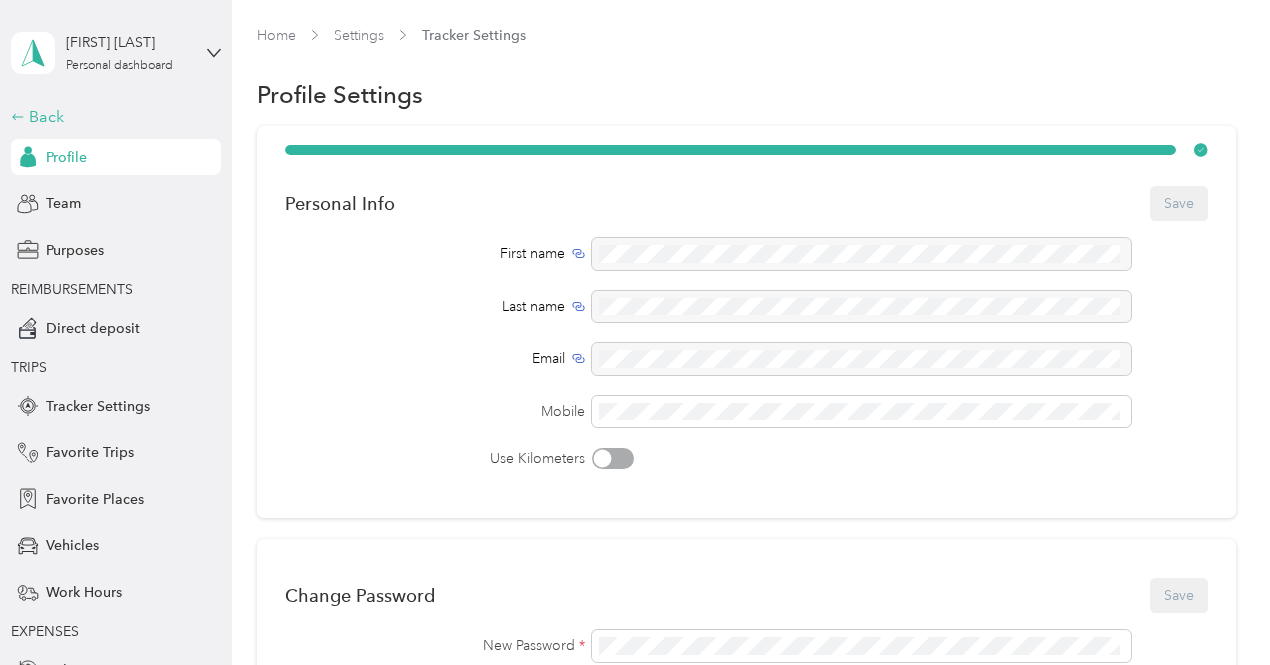 click on "Back" at bounding box center [111, 117] 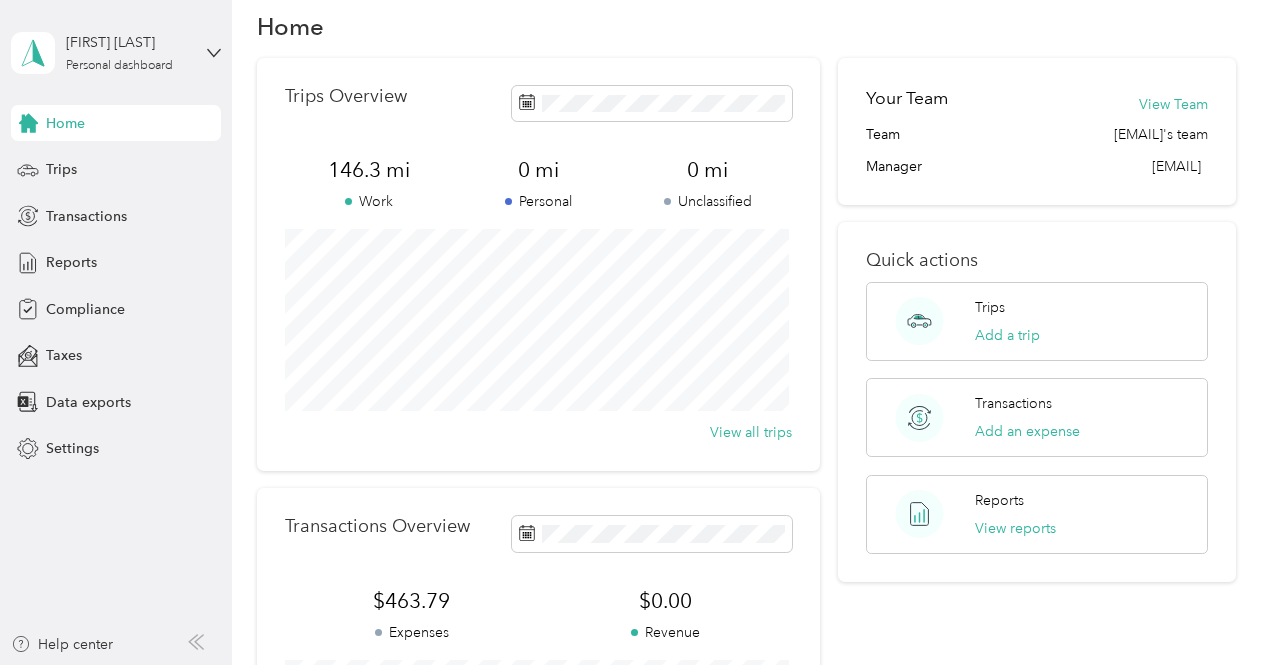 scroll, scrollTop: 0, scrollLeft: 0, axis: both 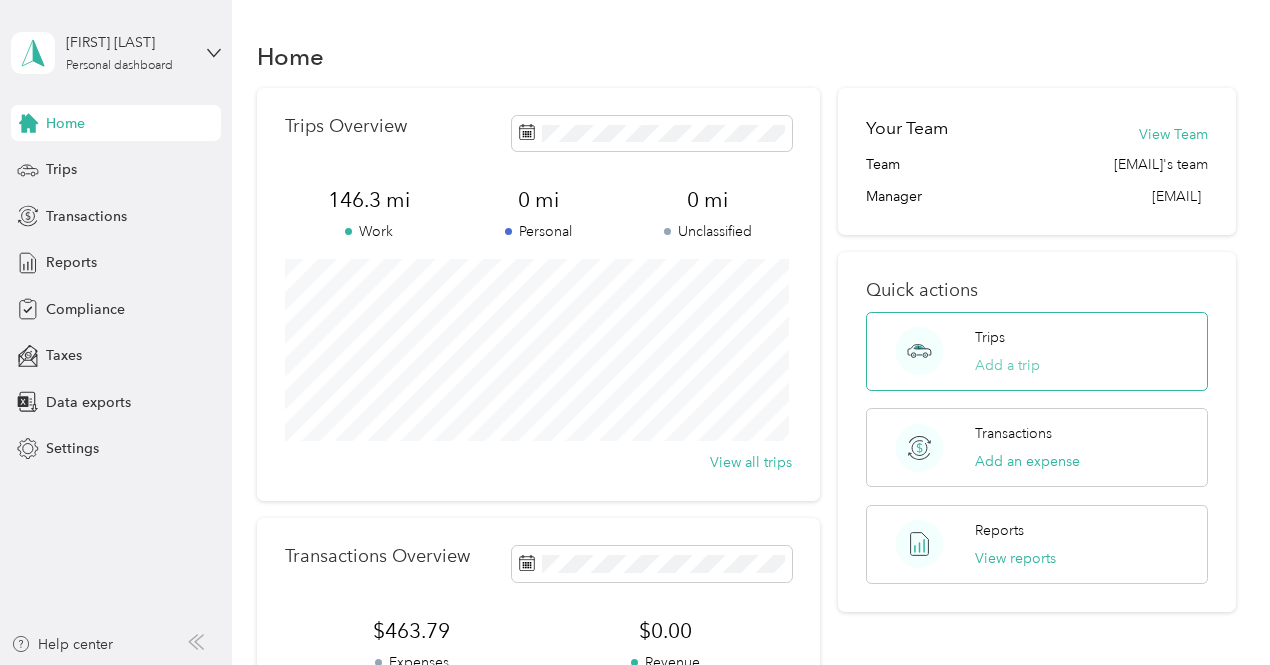 click on "Add a trip" at bounding box center (1007, 365) 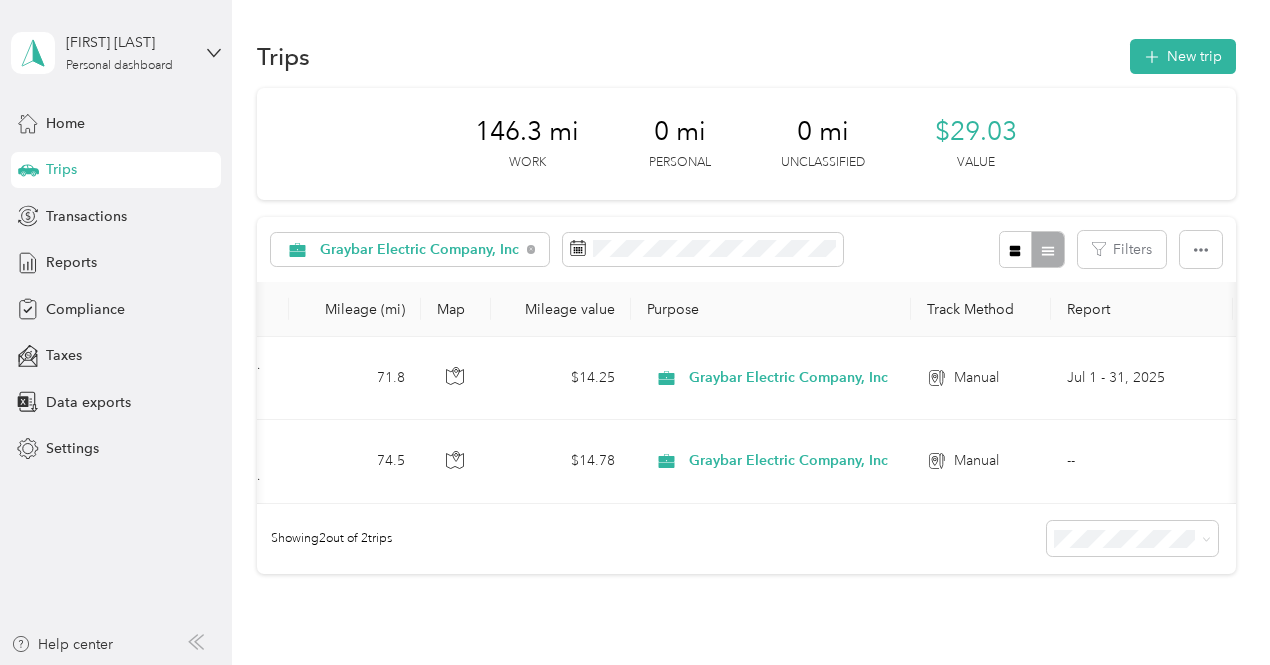 scroll, scrollTop: 0, scrollLeft: 682, axis: horizontal 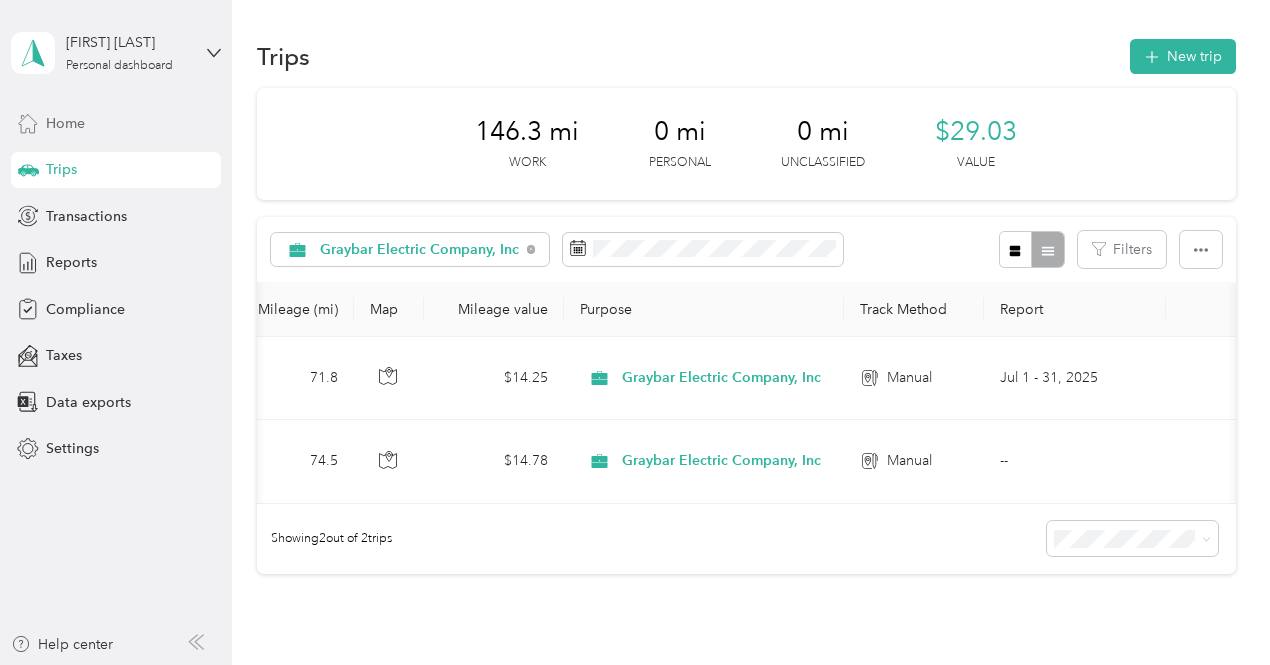 click on "Home" at bounding box center (65, 123) 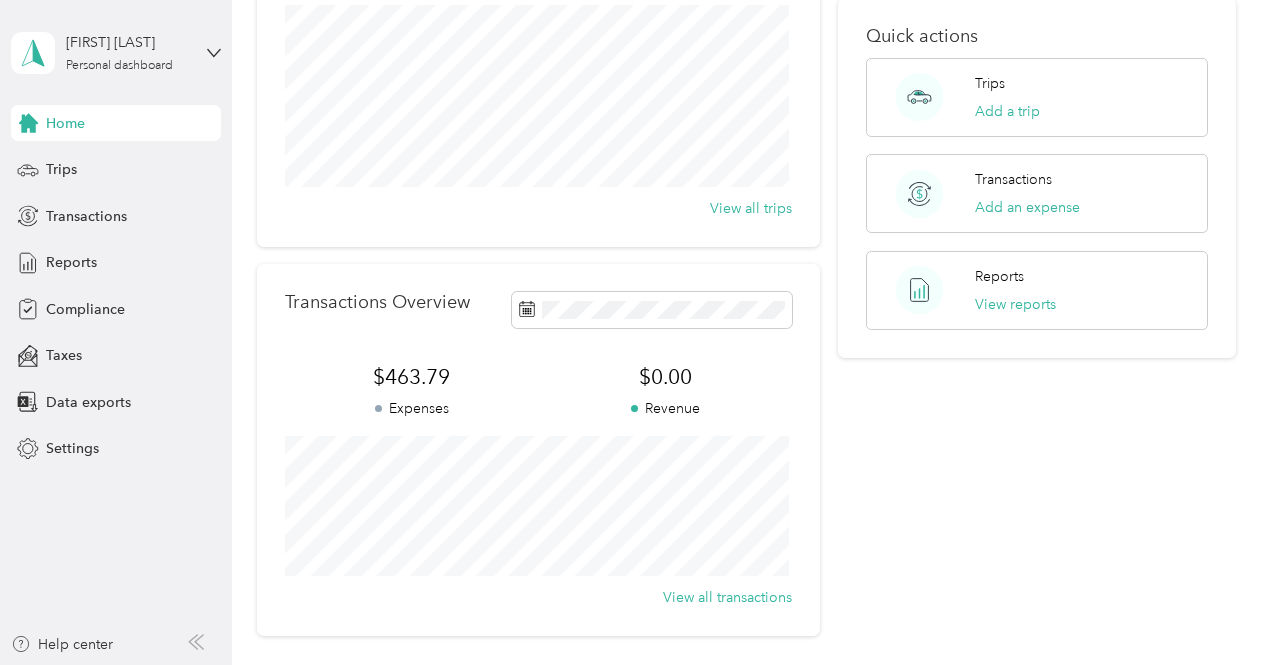 scroll, scrollTop: 251, scrollLeft: 0, axis: vertical 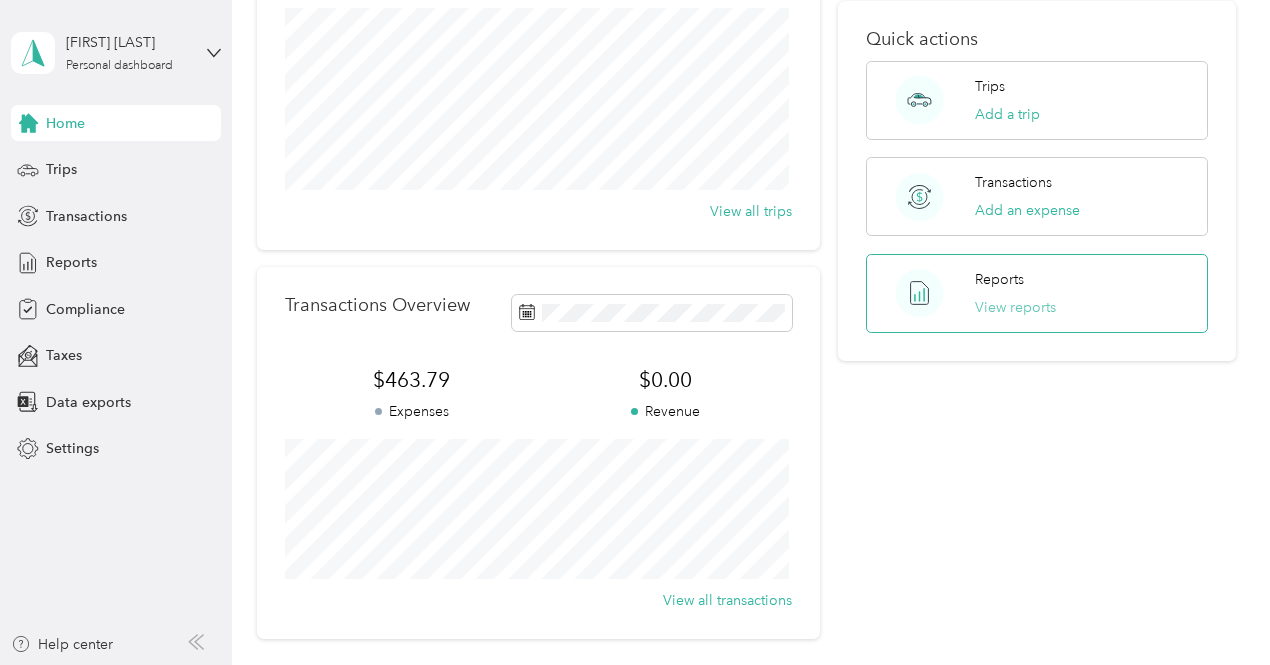 click on "View reports" at bounding box center [1015, 307] 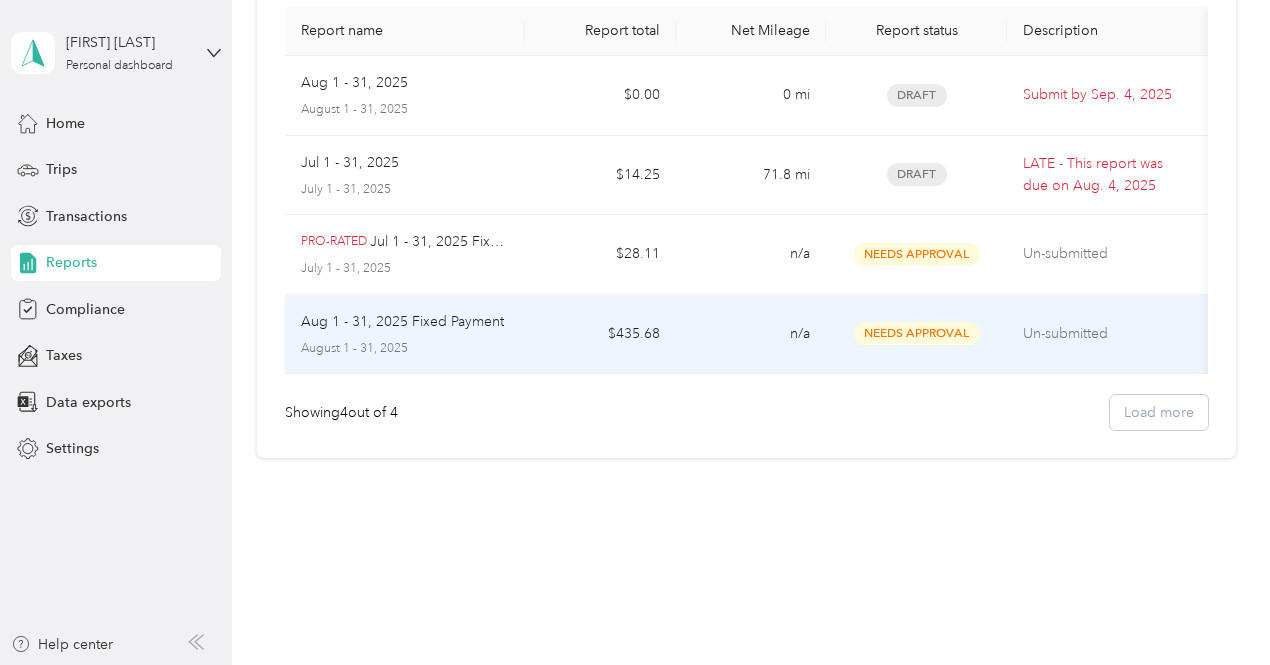 scroll, scrollTop: 167, scrollLeft: 0, axis: vertical 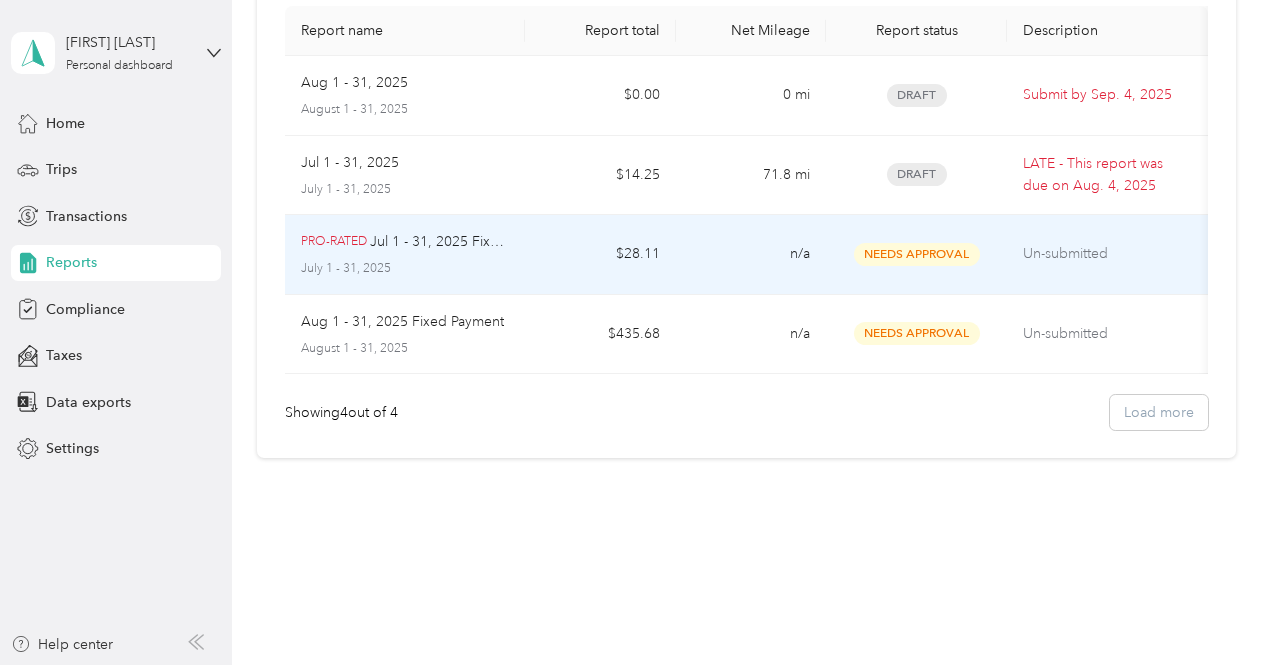 click on "Un-submitted" at bounding box center [1107, 254] 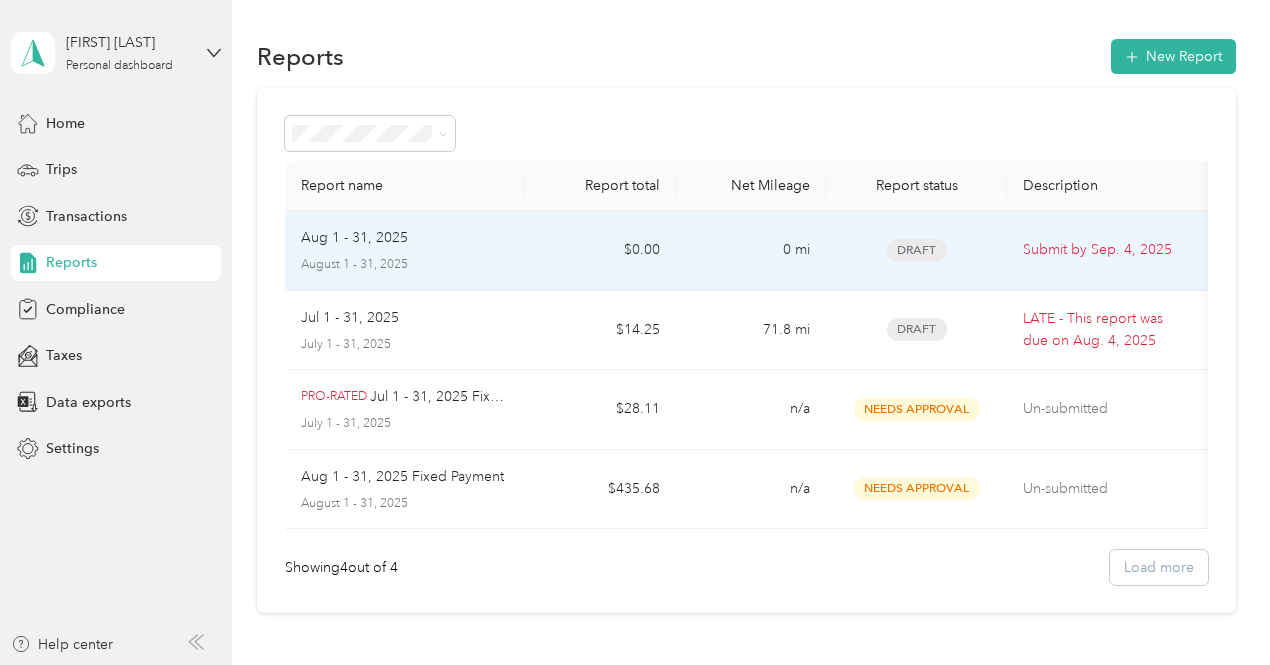 click on "Aug 1 - 31, 2025" at bounding box center [354, 238] 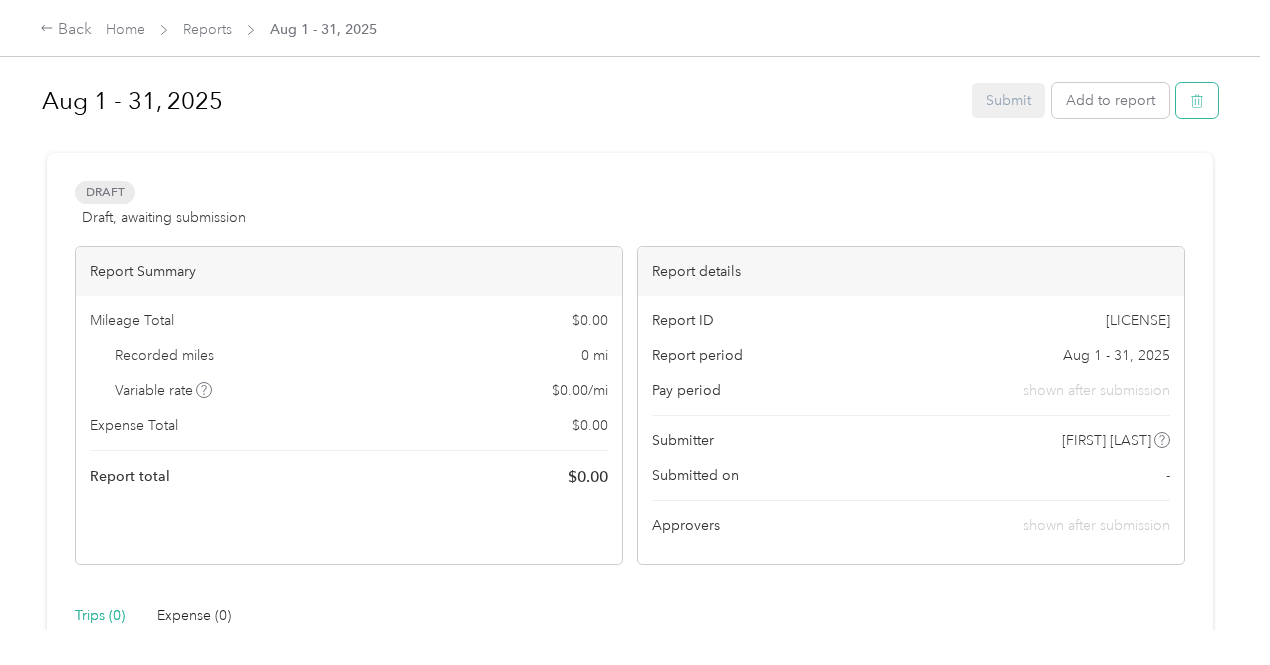 click 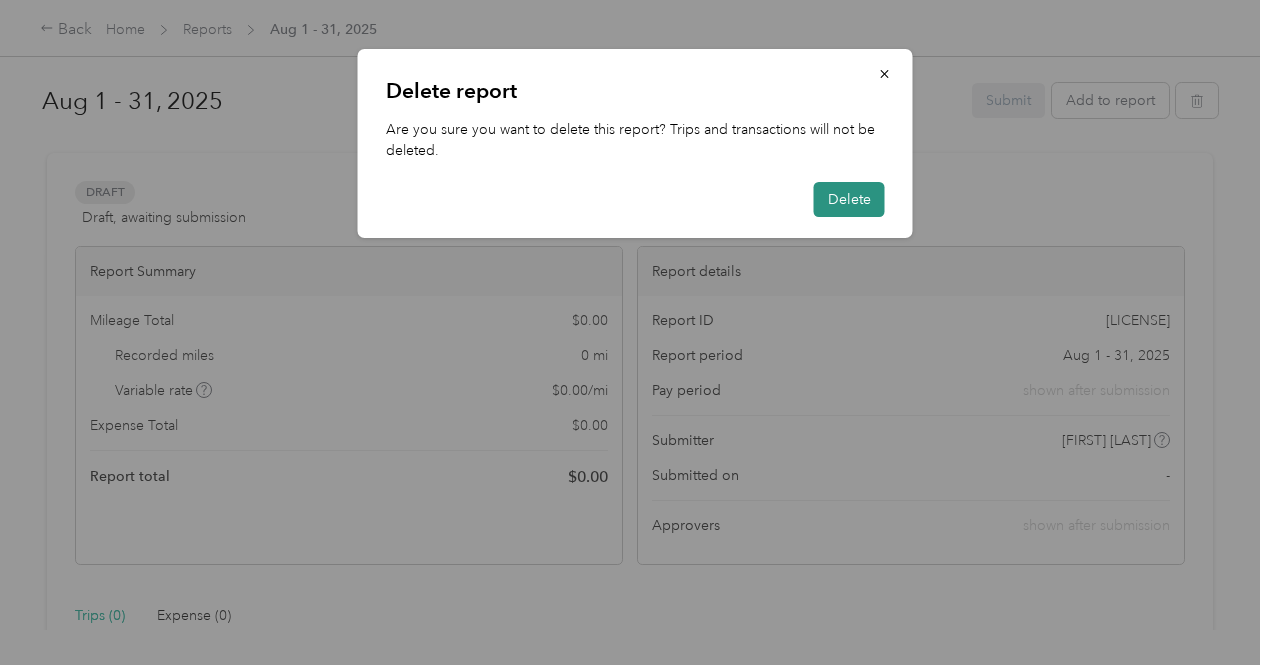 click on "Delete" at bounding box center [849, 199] 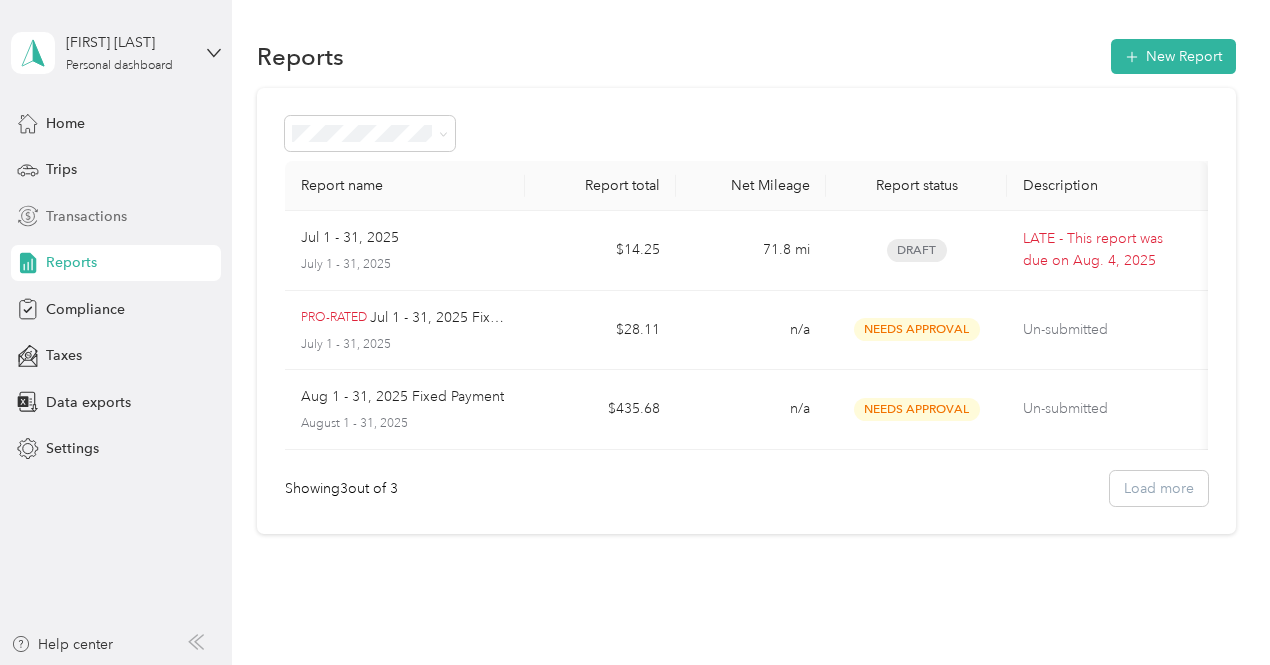 click on "Transactions" at bounding box center (86, 216) 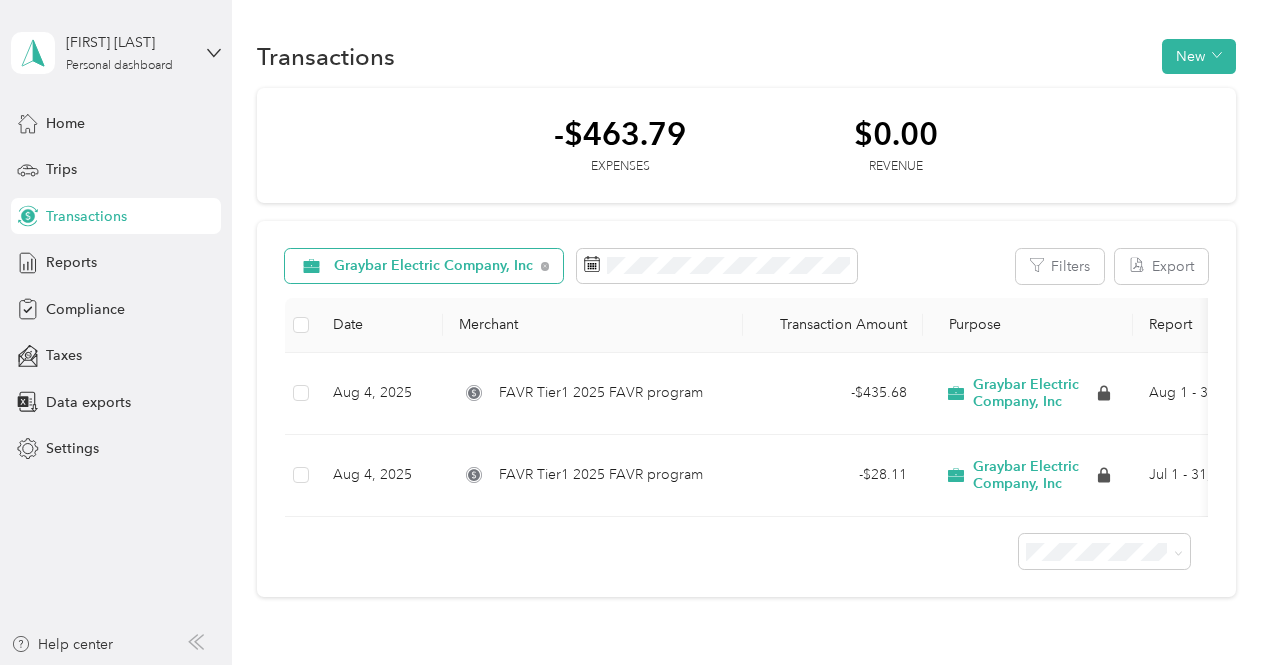 click on "Graybar Electric Company, Inc" at bounding box center (433, 266) 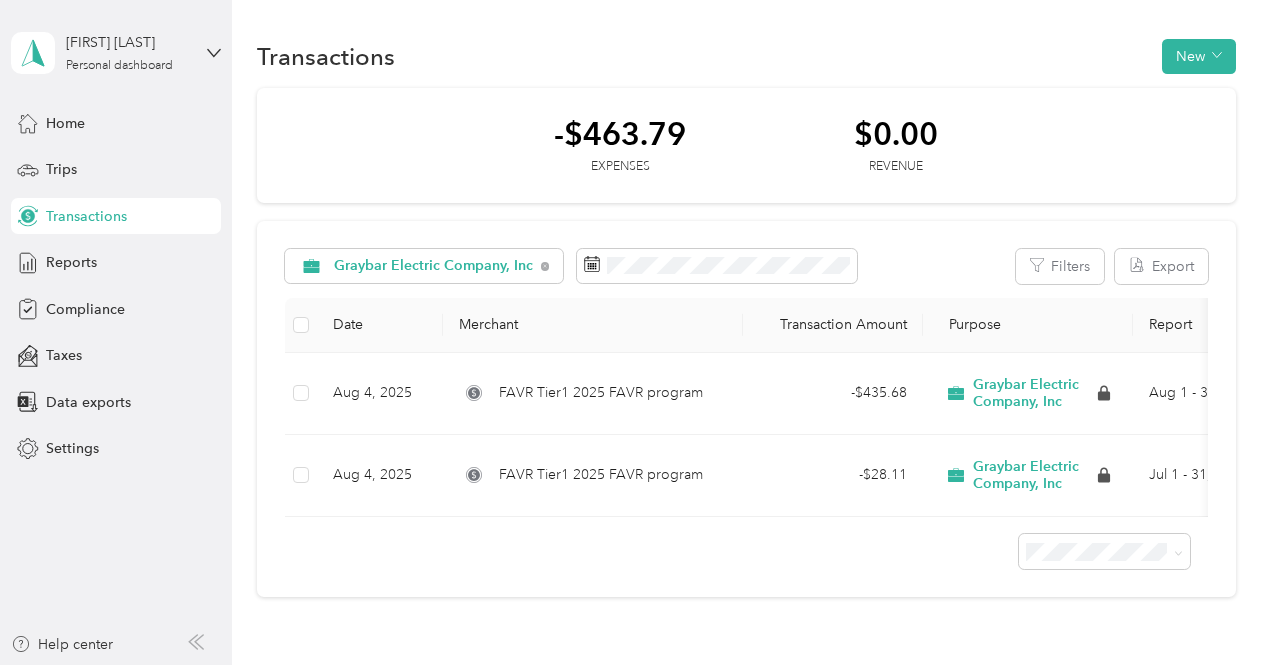 click on "All purposes Unclassified Graybar Electric Company, Inc Personal" at bounding box center (428, 351) 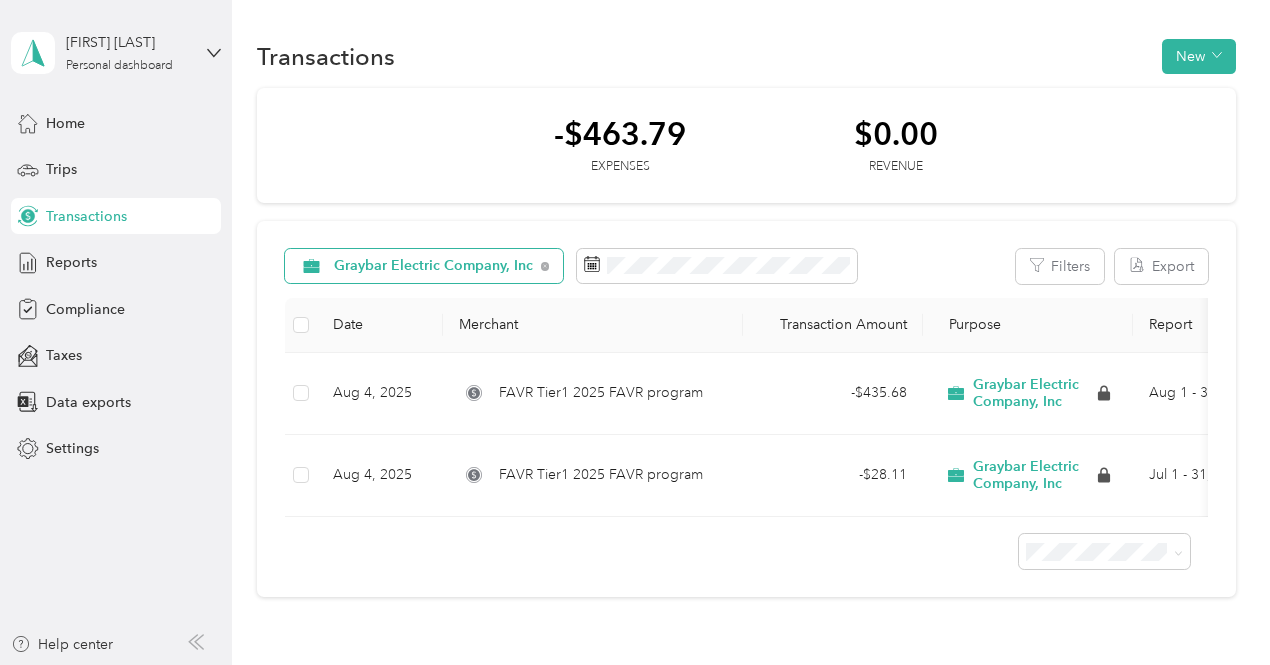 click on "Graybar Electric Company, Inc" at bounding box center [433, 266] 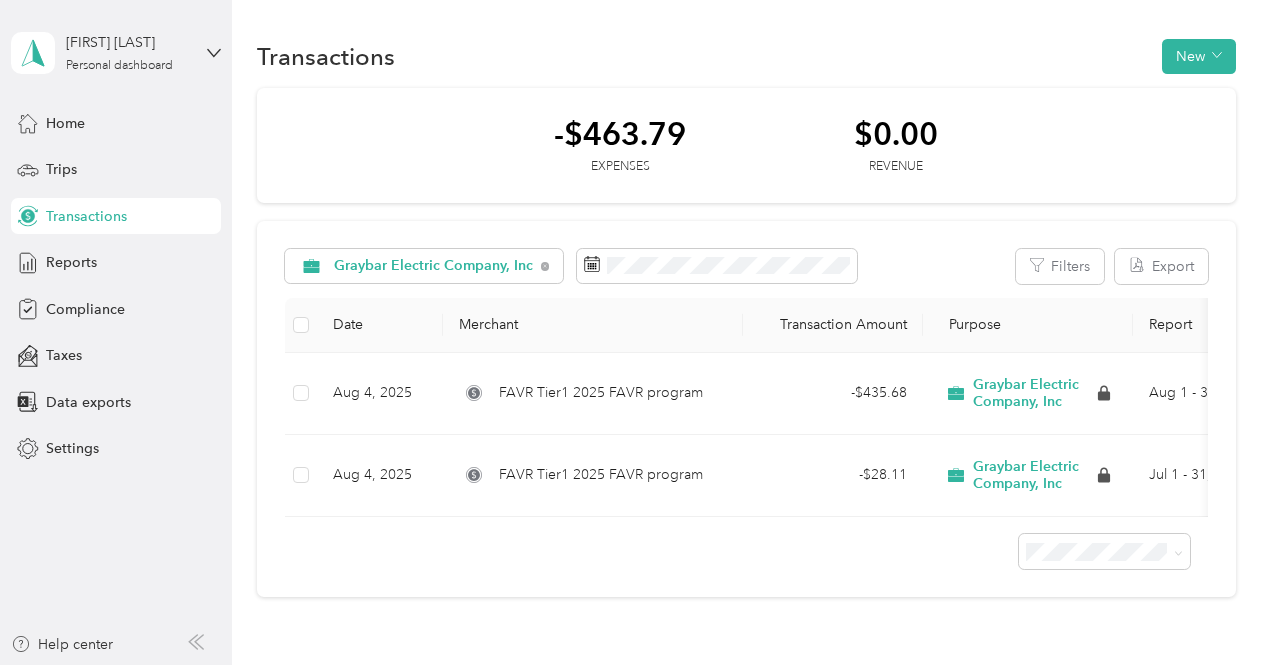 click on "Graybar Electric Company, Inc" at bounding box center (435, 365) 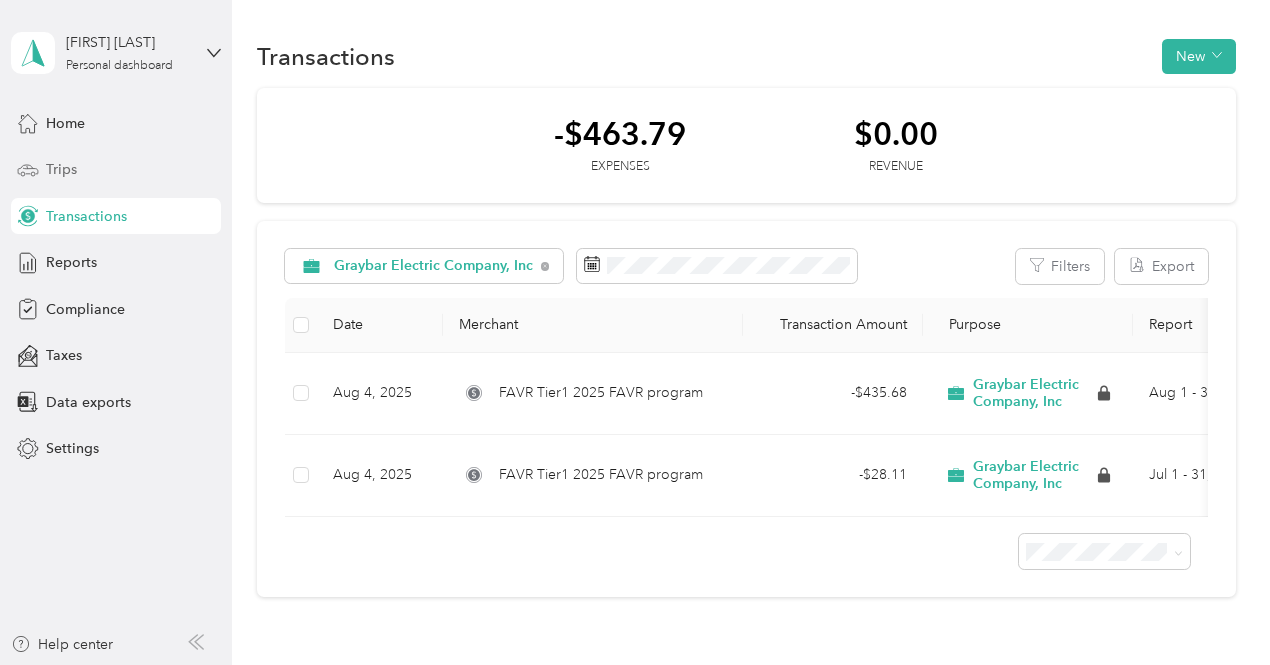 click on "Trips" at bounding box center [61, 169] 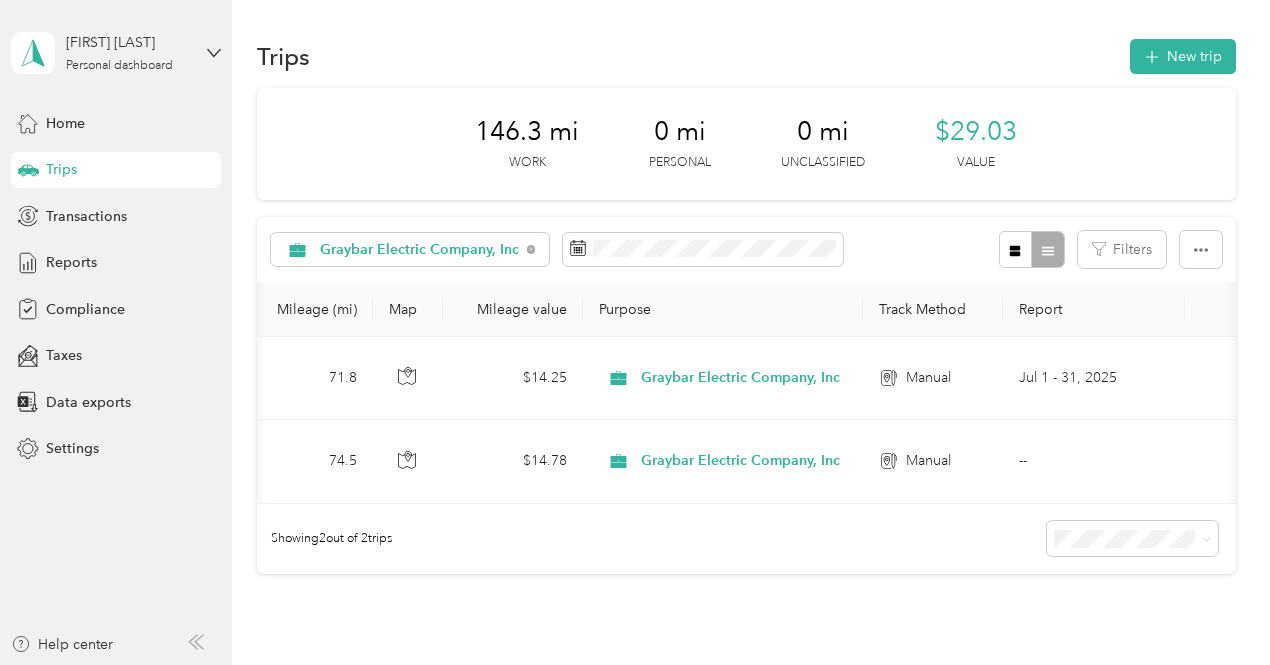 scroll, scrollTop: 0, scrollLeft: 682, axis: horizontal 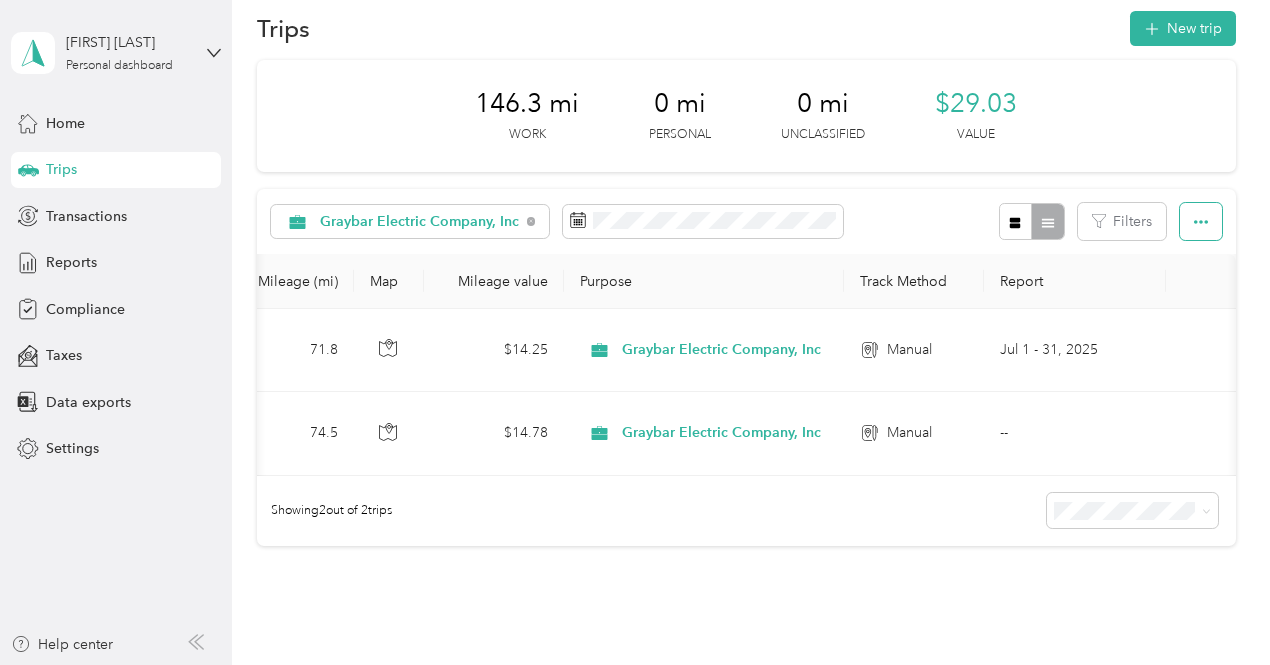 click 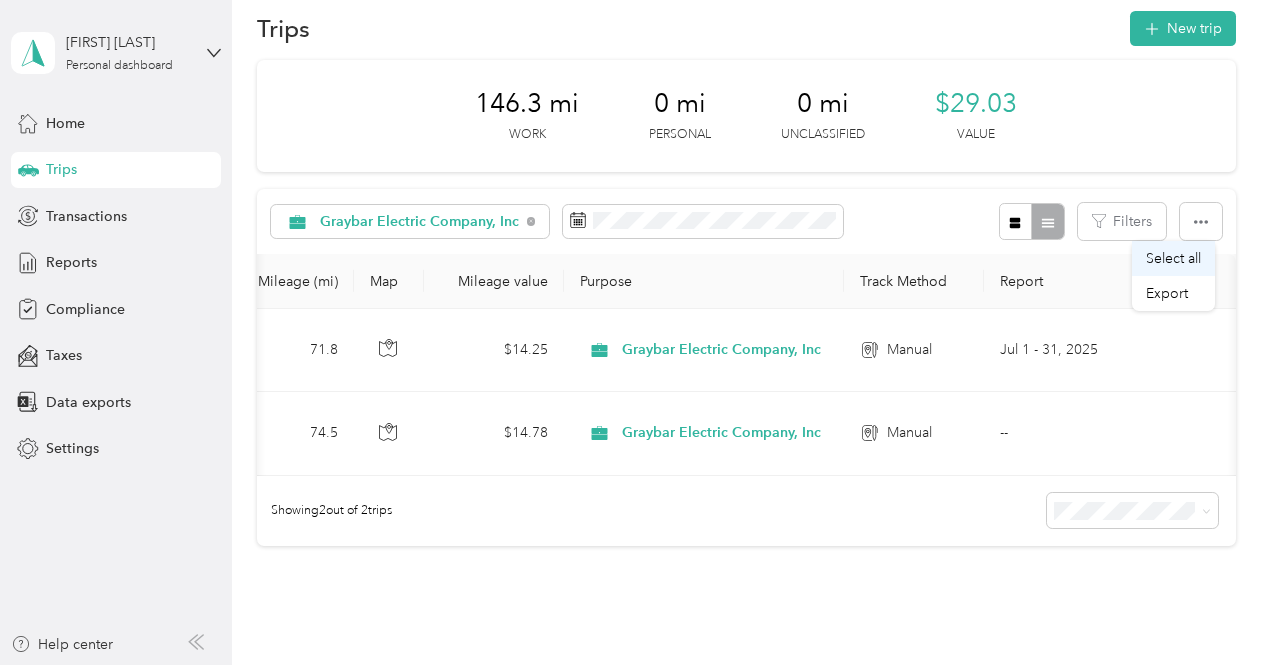 click on "Select all" at bounding box center (1173, 258) 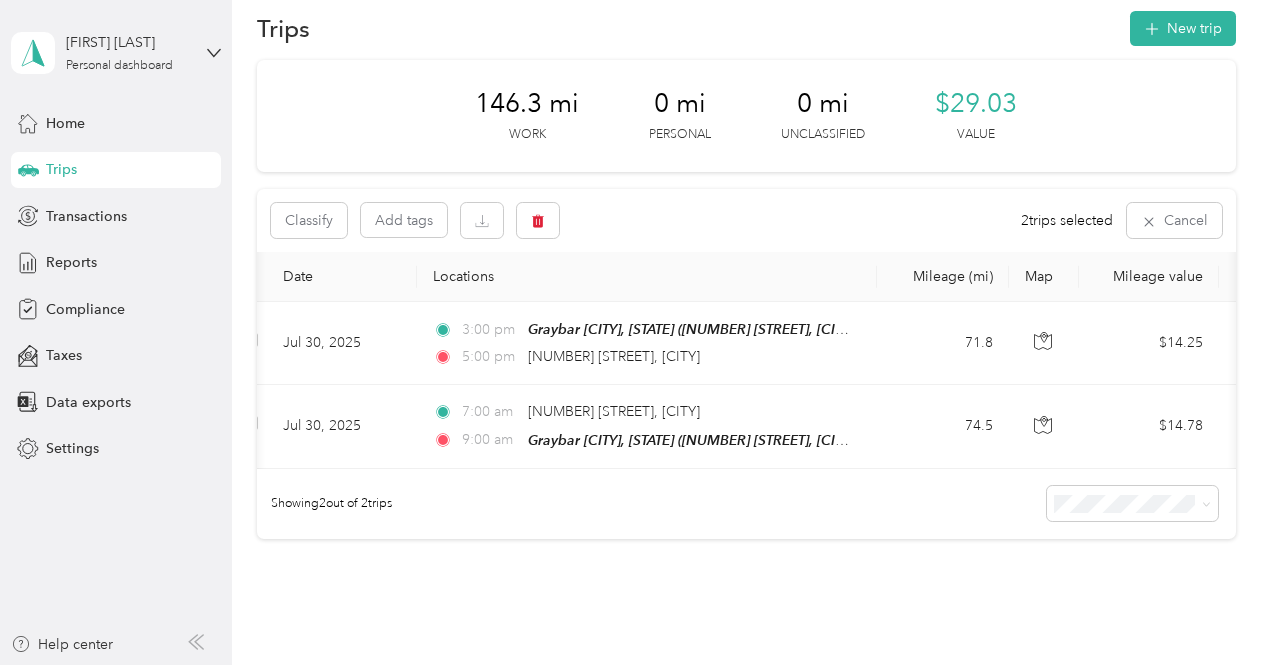 scroll, scrollTop: 0, scrollLeft: 0, axis: both 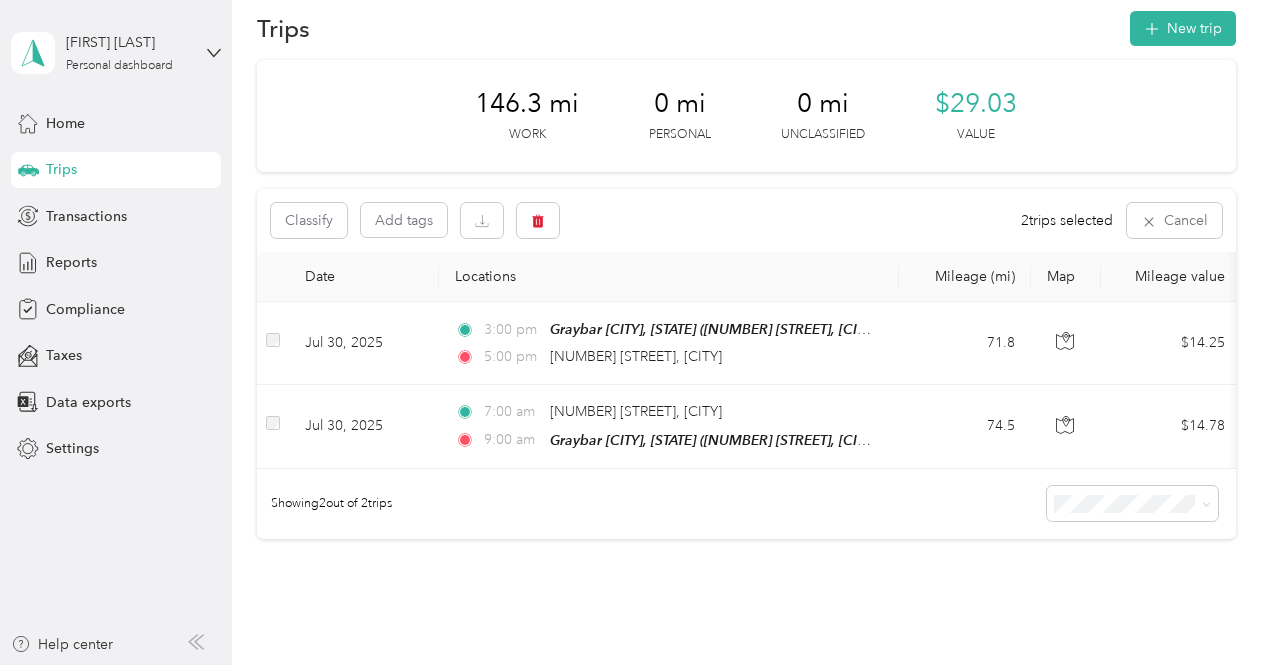 click on "Classify Add tags 2 trips selected Cancel" at bounding box center [746, 220] 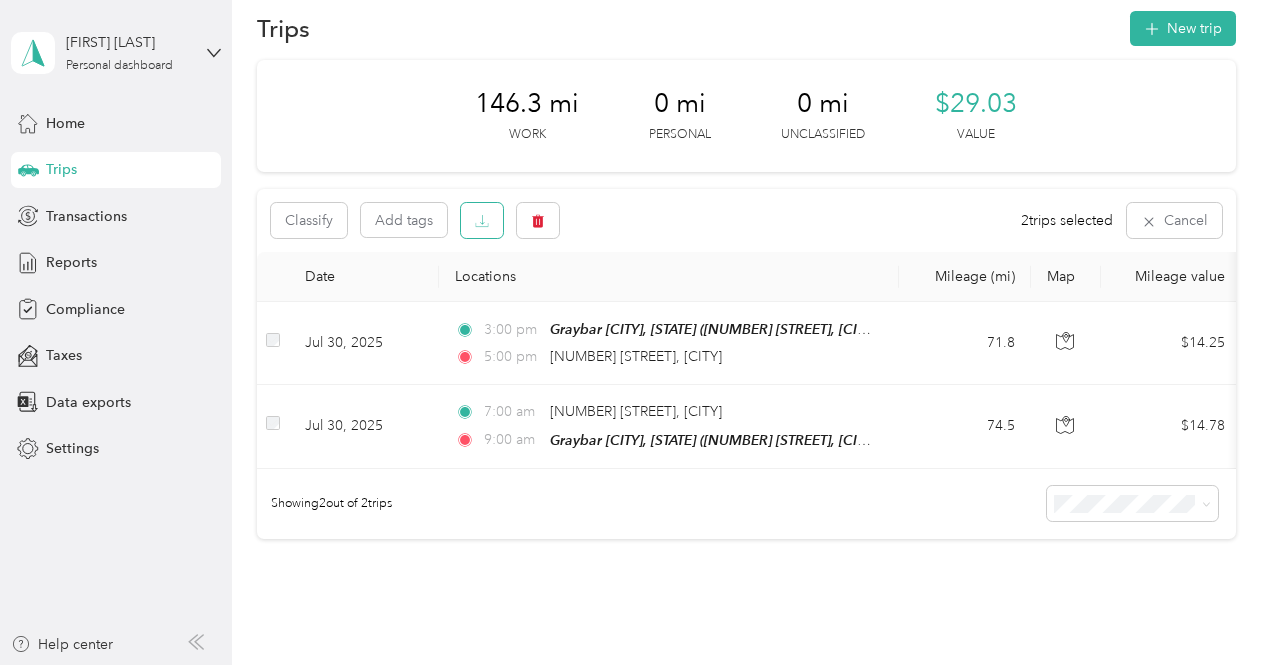 click 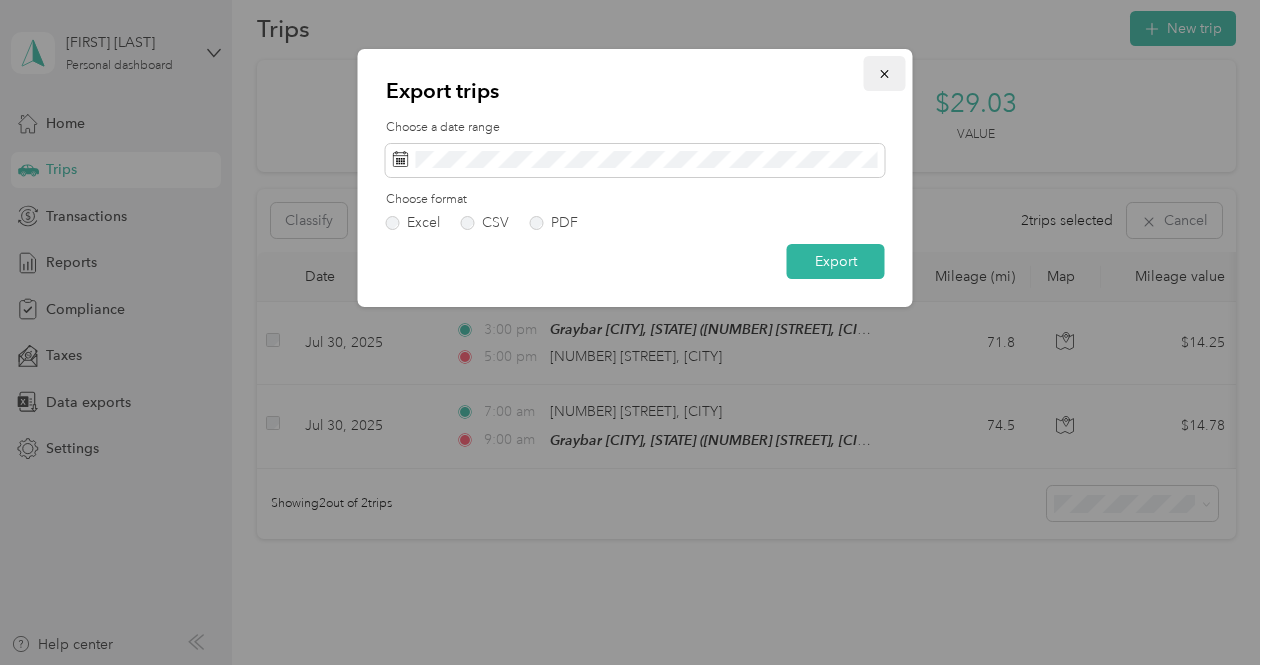 click 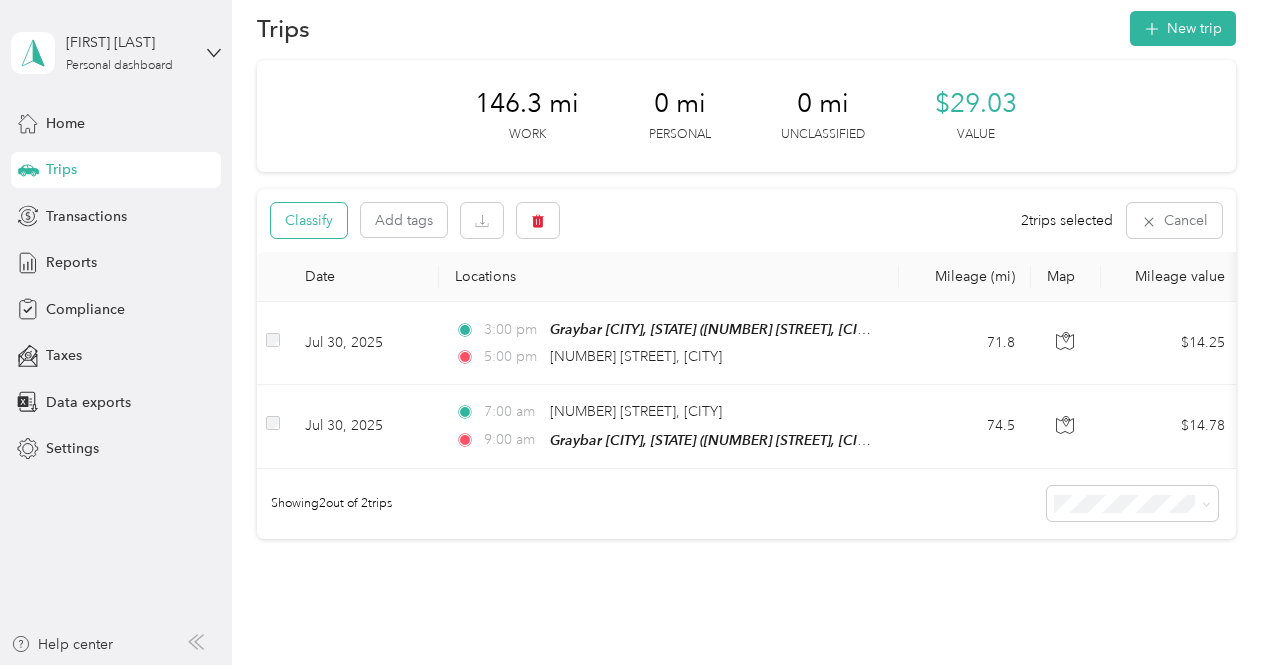 click on "Classify" at bounding box center (309, 220) 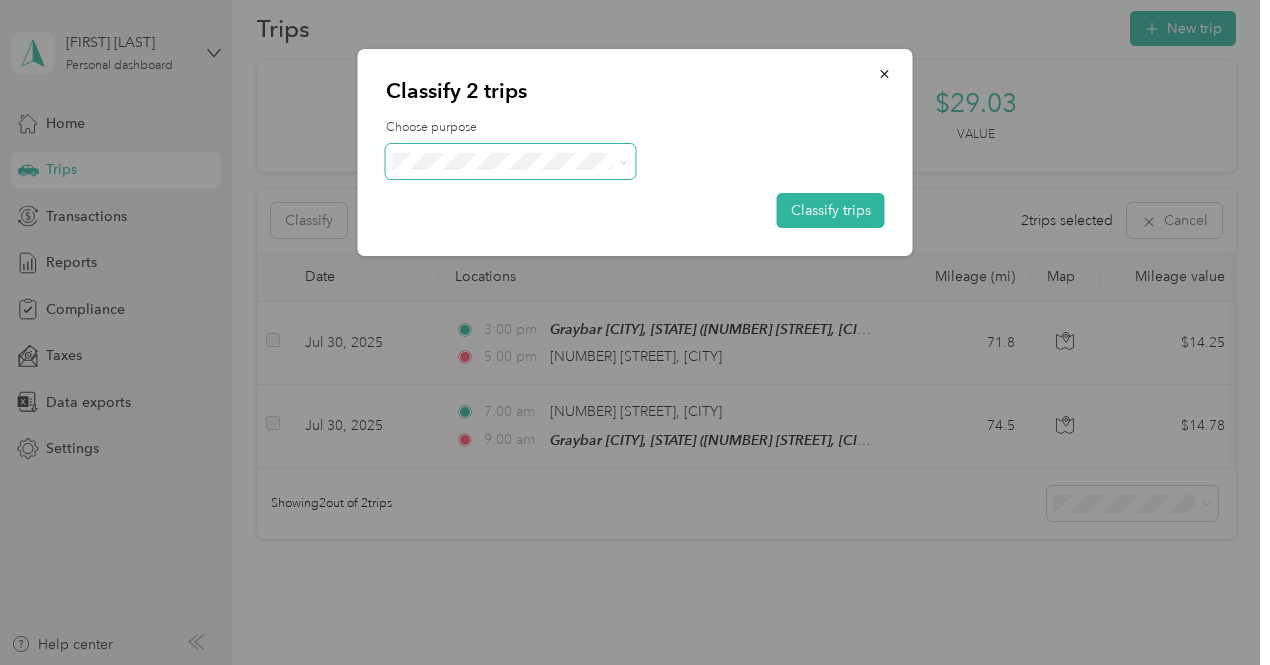 click 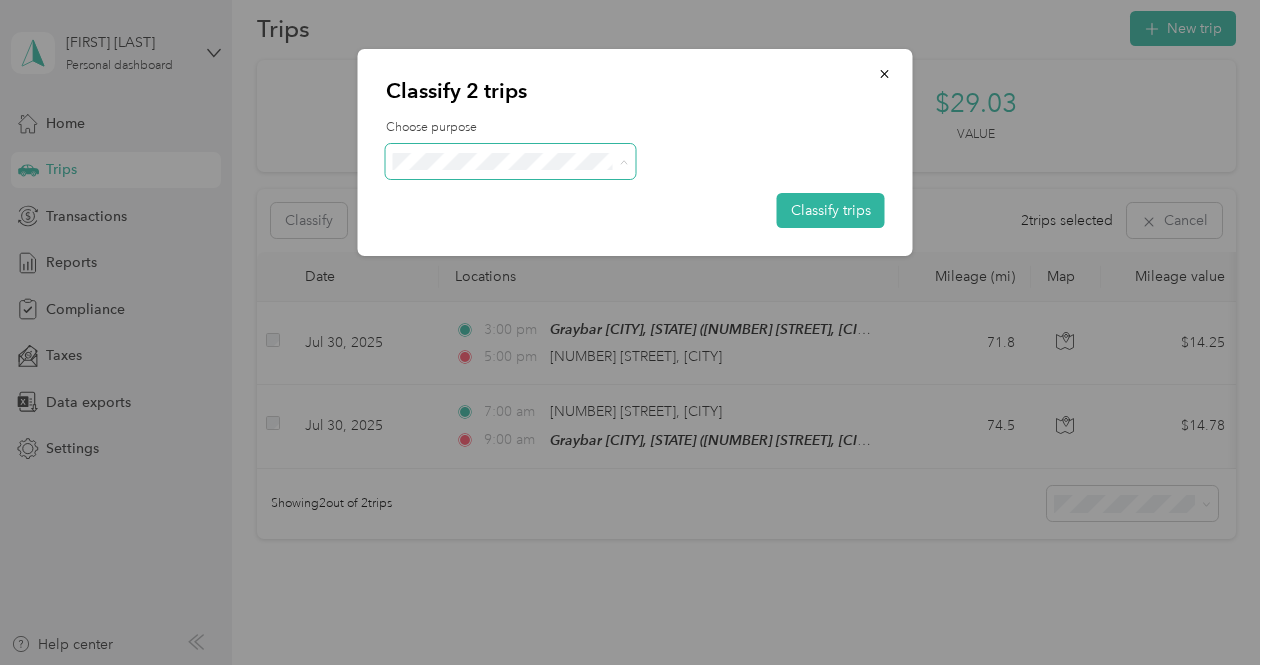 click on "Graybar Electric Company, Inc Personal" at bounding box center [517, 216] 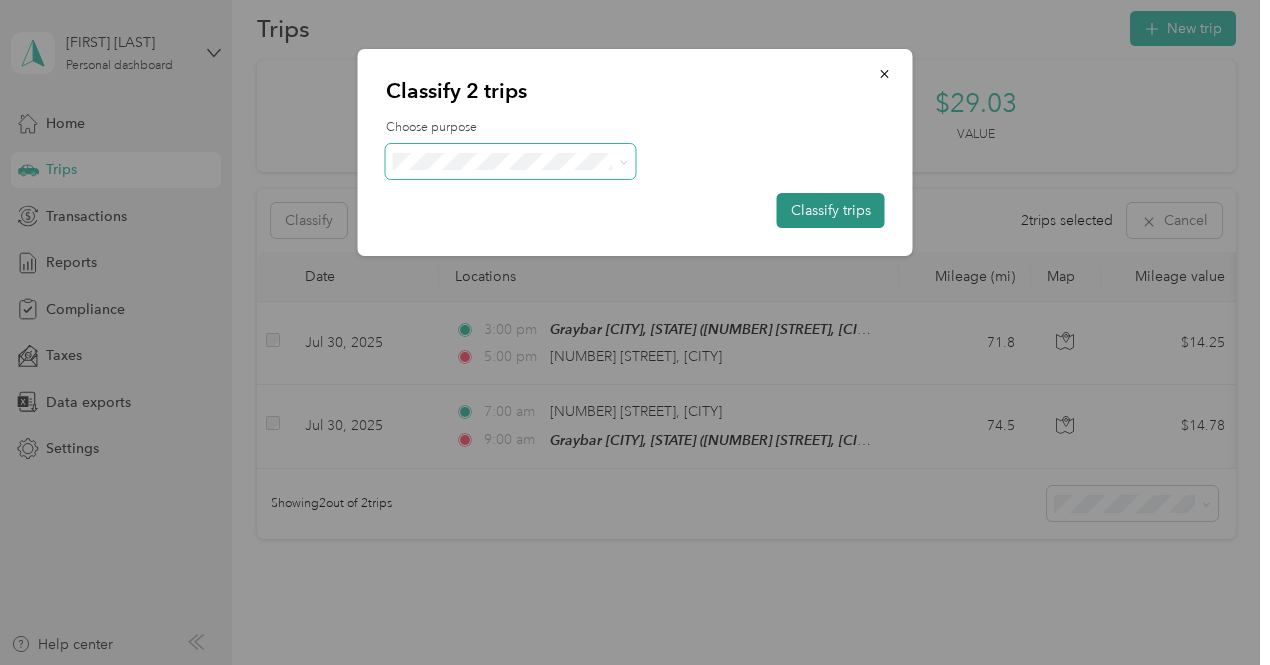 click on "Classify trips" at bounding box center (831, 210) 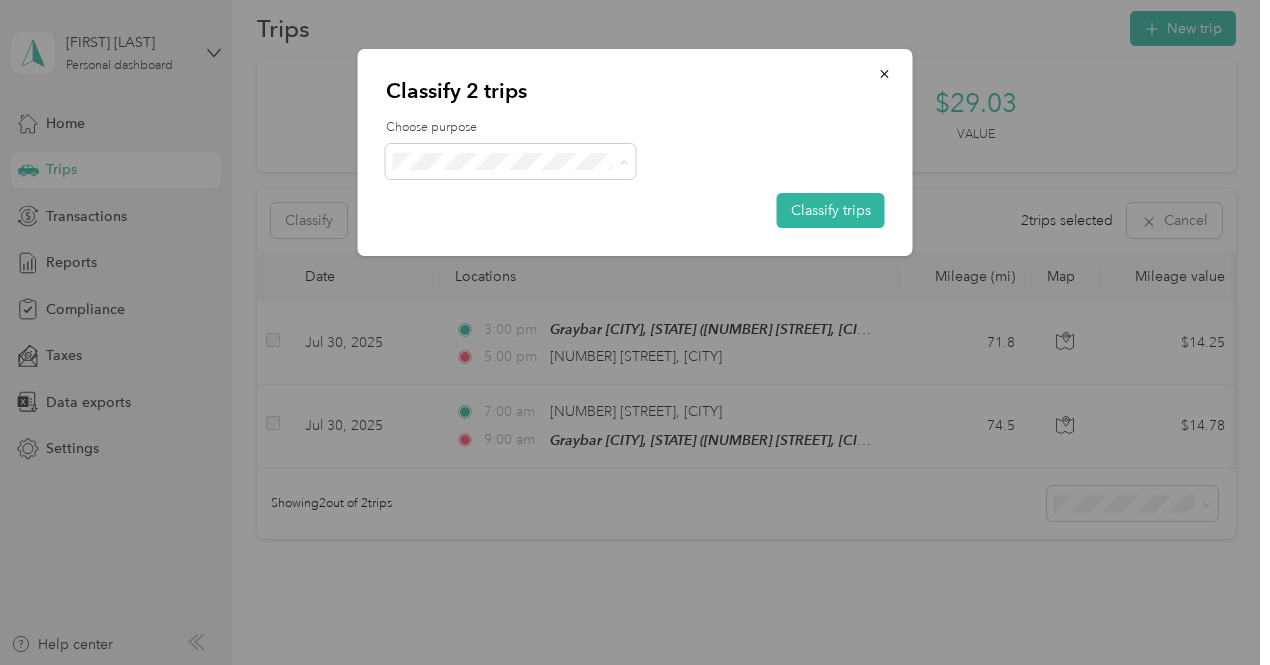 click on "Graybar Electric Company, Inc" at bounding box center (517, 198) 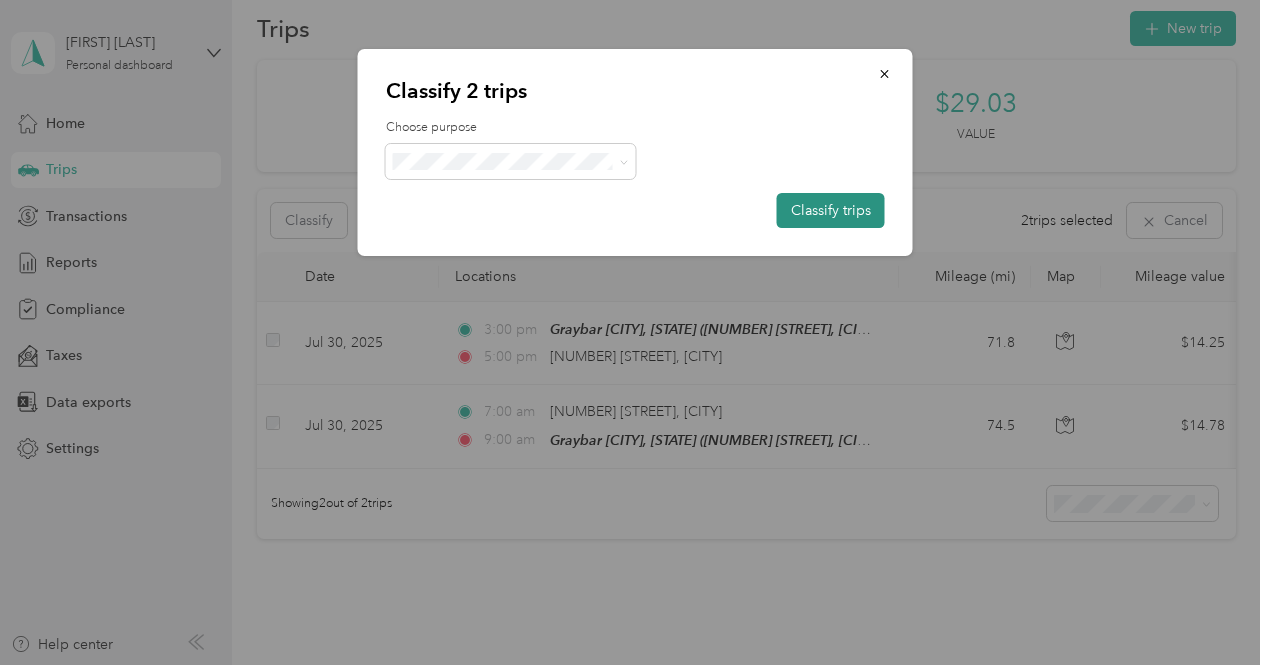 click on "Classify trips" at bounding box center (831, 210) 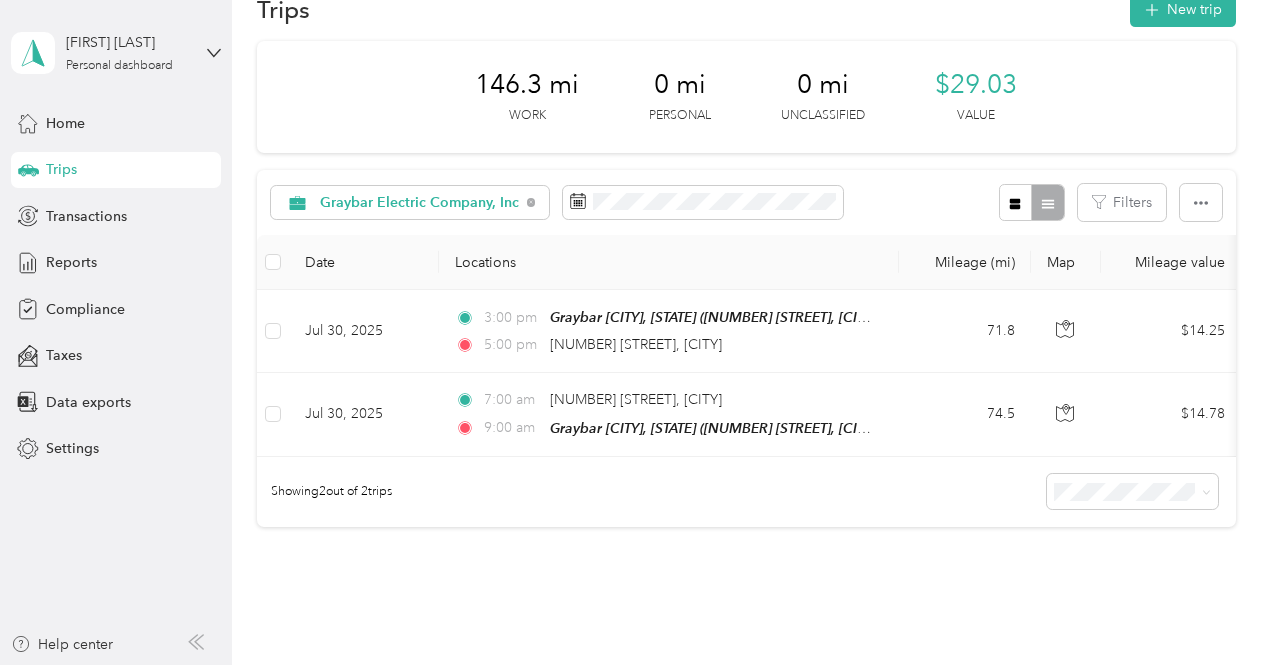 scroll, scrollTop: 0, scrollLeft: 0, axis: both 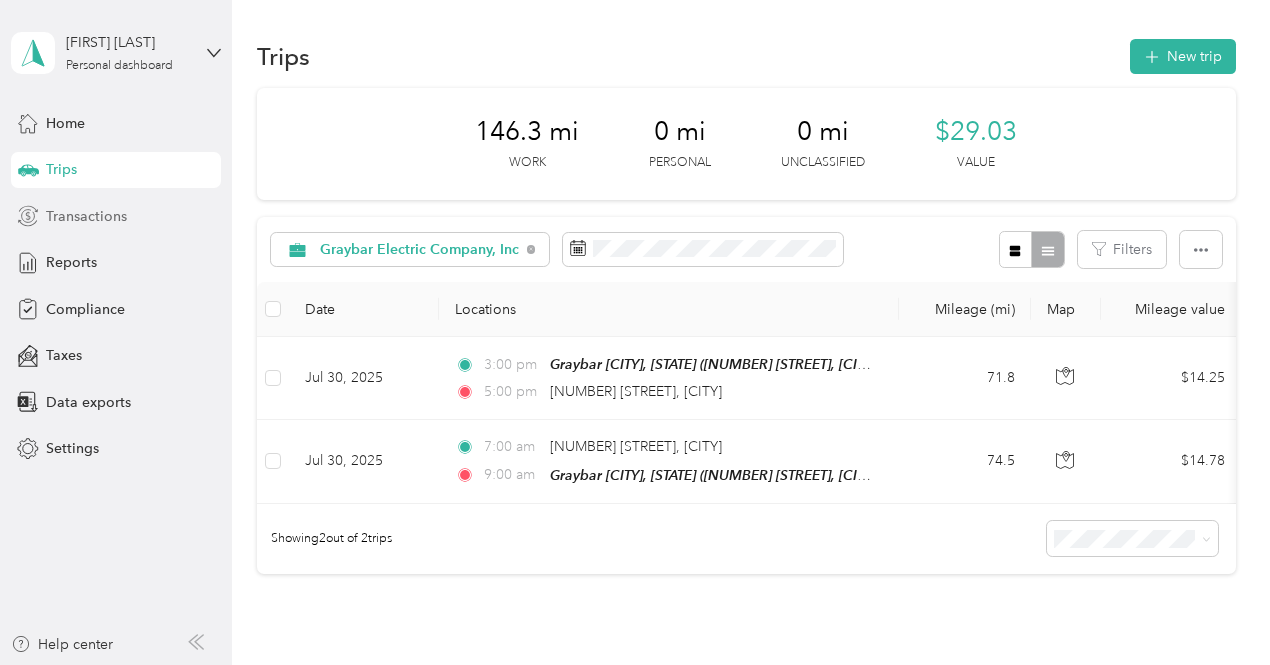 click on "Transactions" at bounding box center (86, 216) 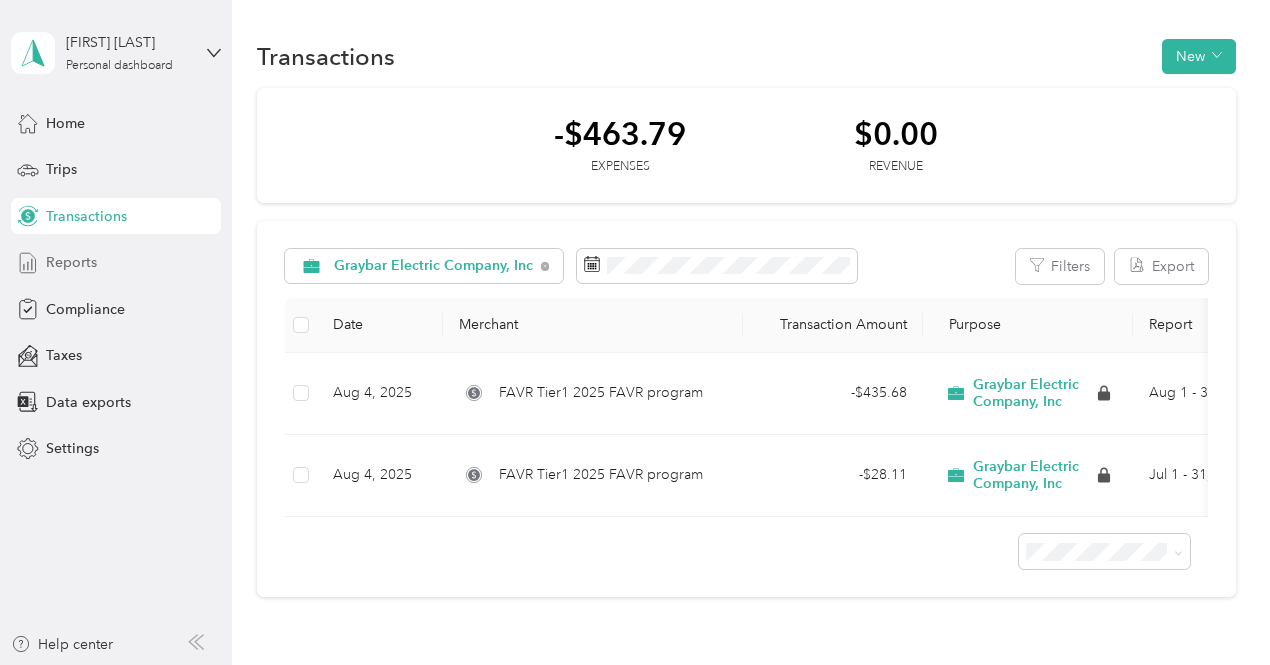 click on "Reports" at bounding box center [71, 262] 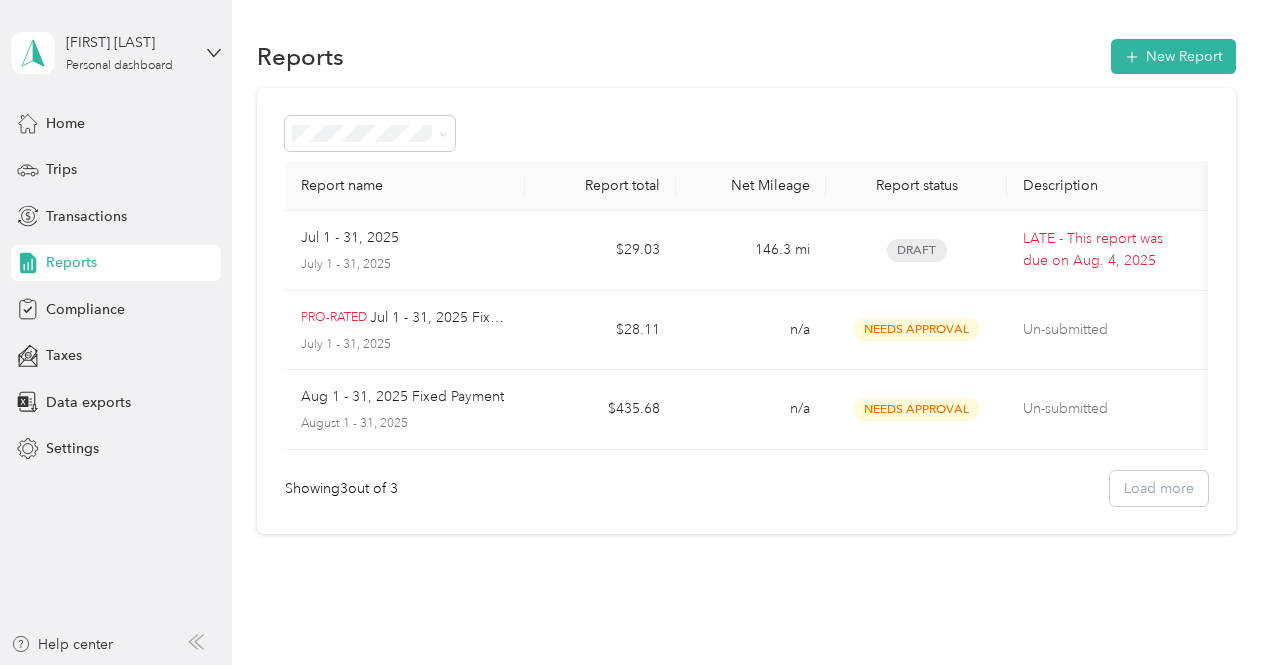 click on "Reports" at bounding box center [71, 262] 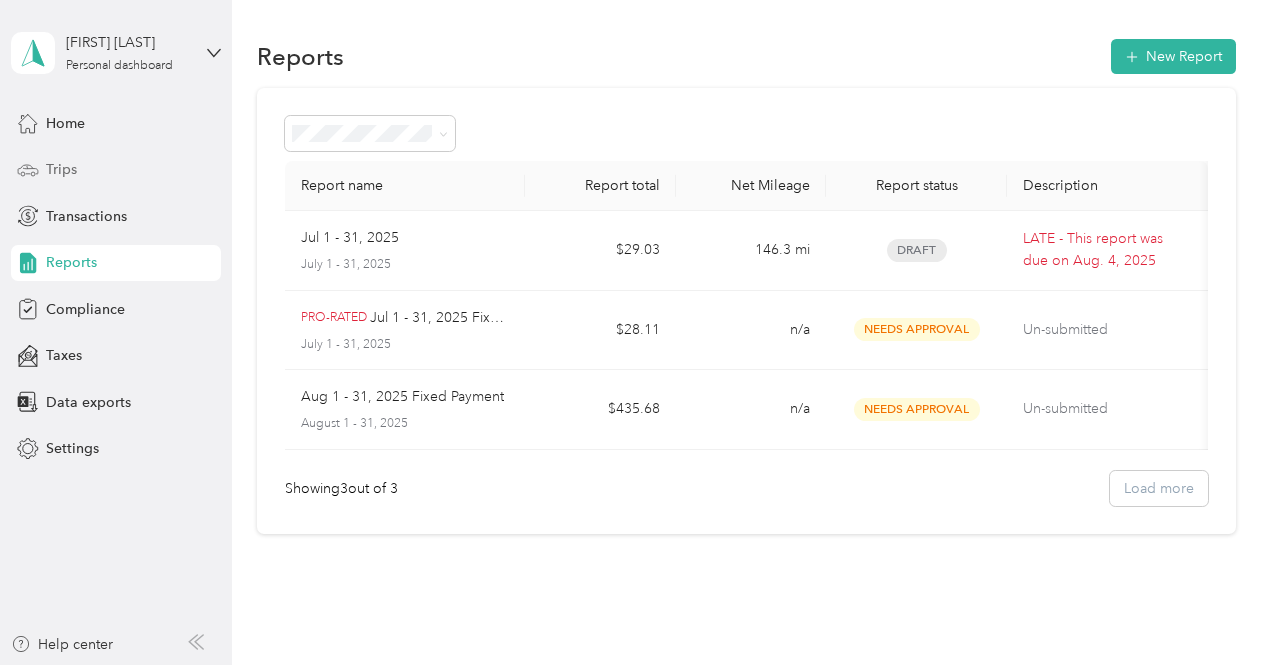 click on "Trips" at bounding box center [61, 169] 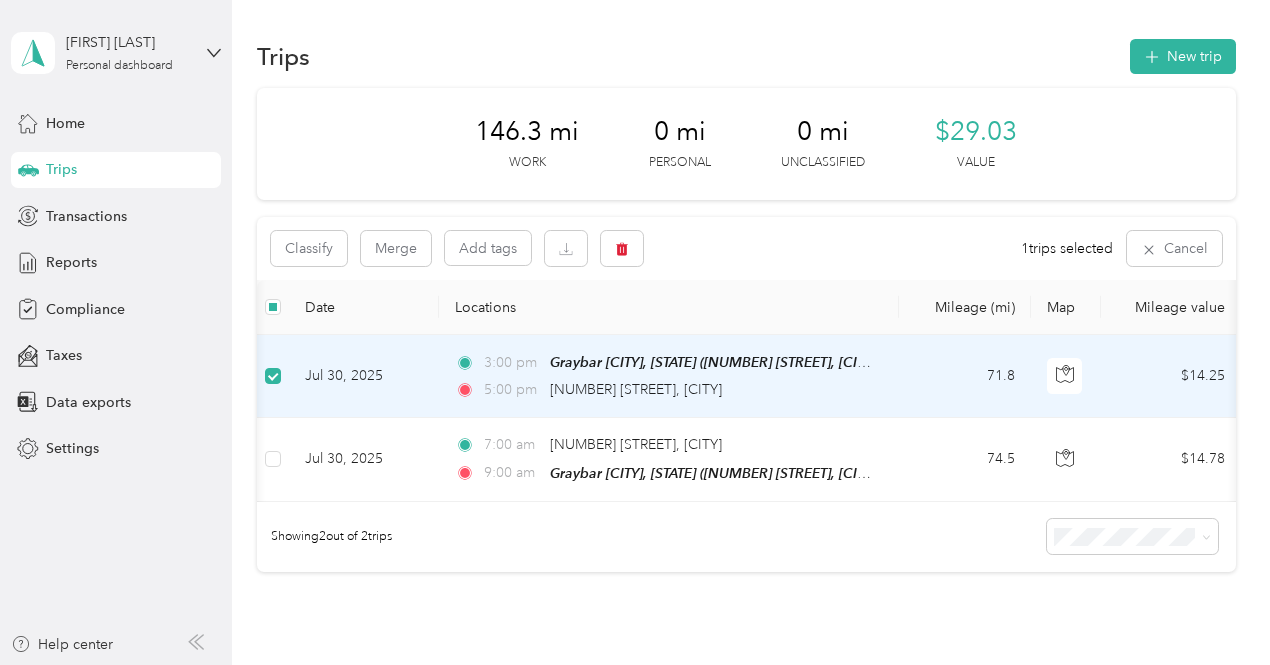 scroll, scrollTop: 0, scrollLeft: 682, axis: horizontal 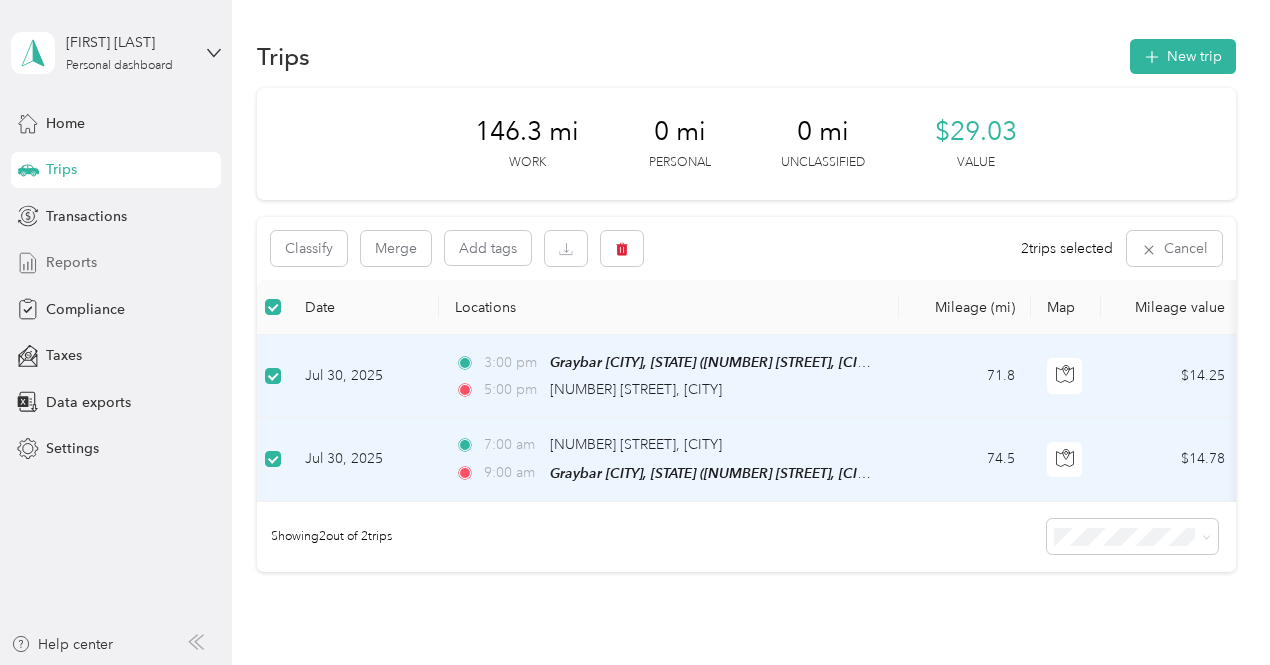 click on "Reports" at bounding box center [71, 262] 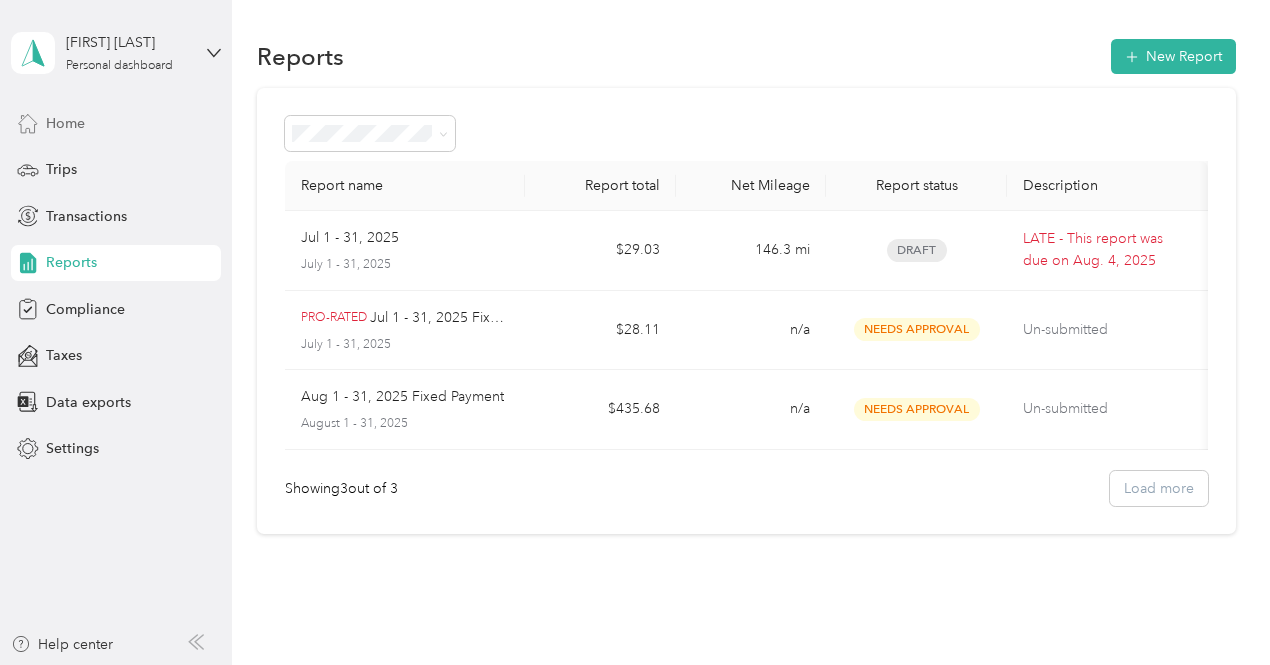click on "Home" at bounding box center (65, 123) 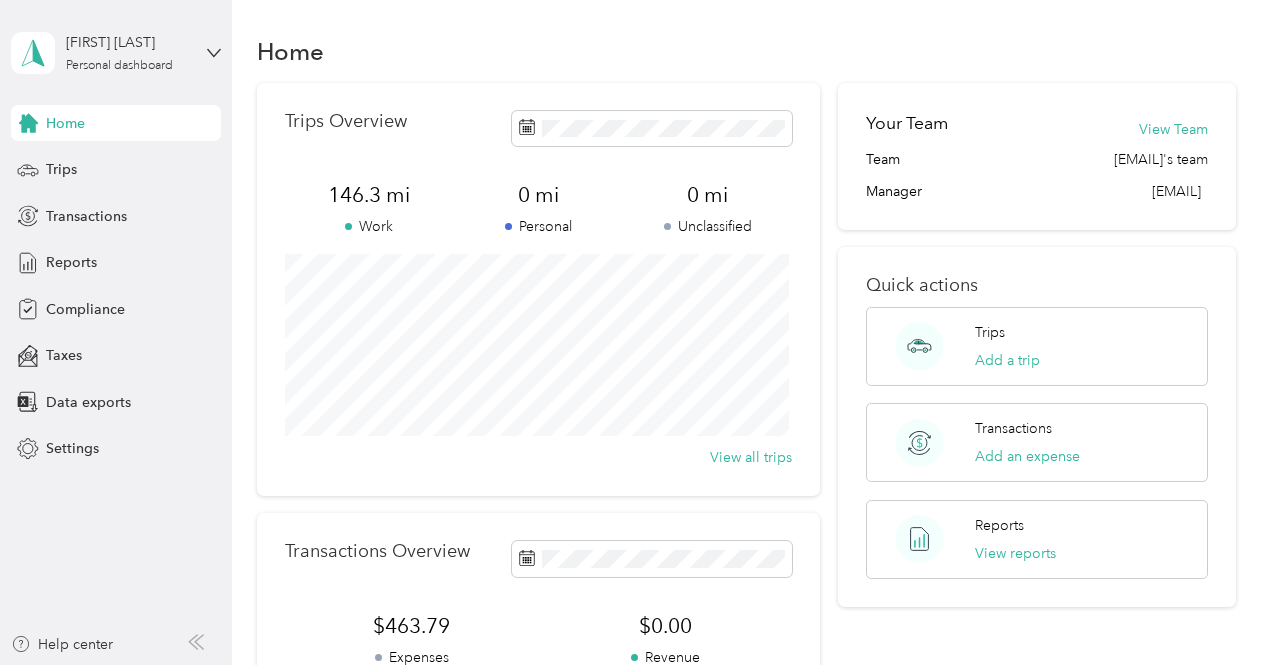 scroll, scrollTop: 0, scrollLeft: 0, axis: both 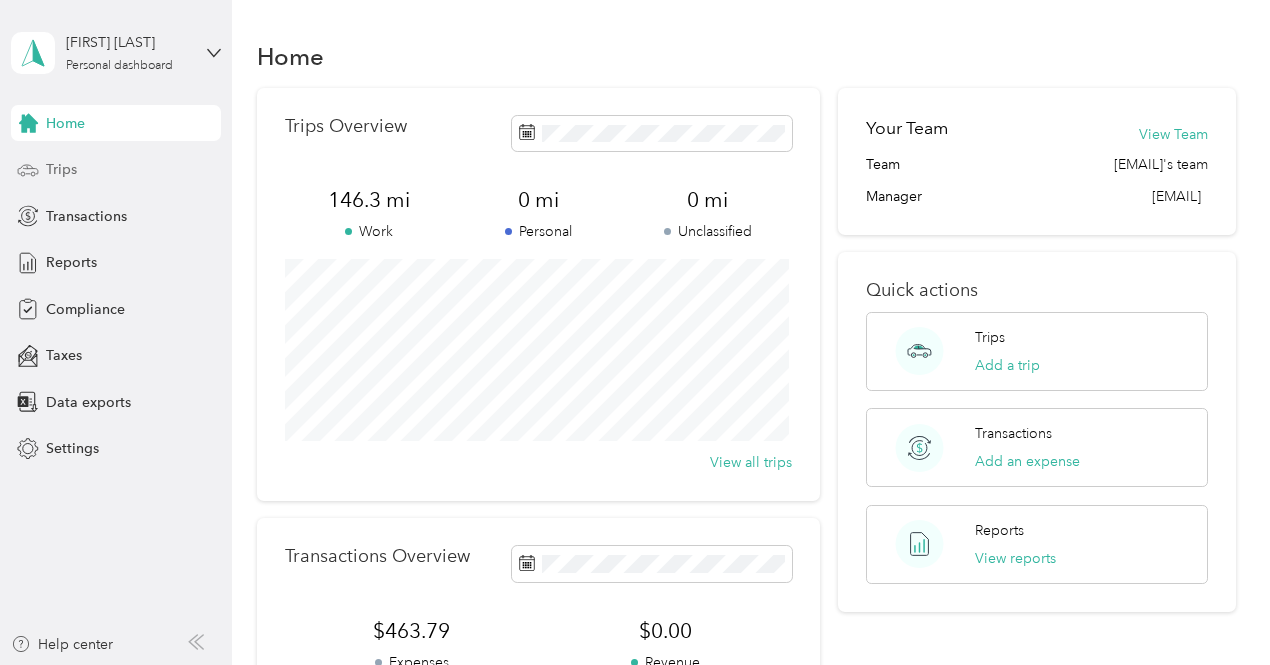click on "Trips" at bounding box center [61, 169] 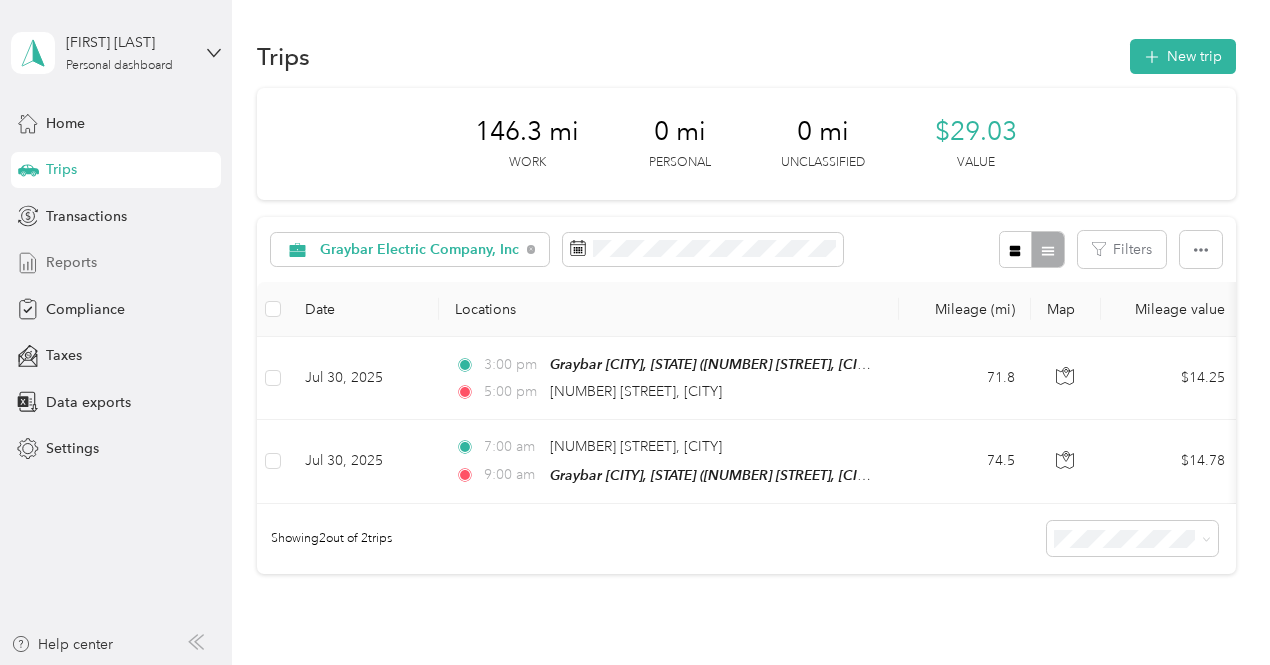 click on "Reports" at bounding box center (71, 262) 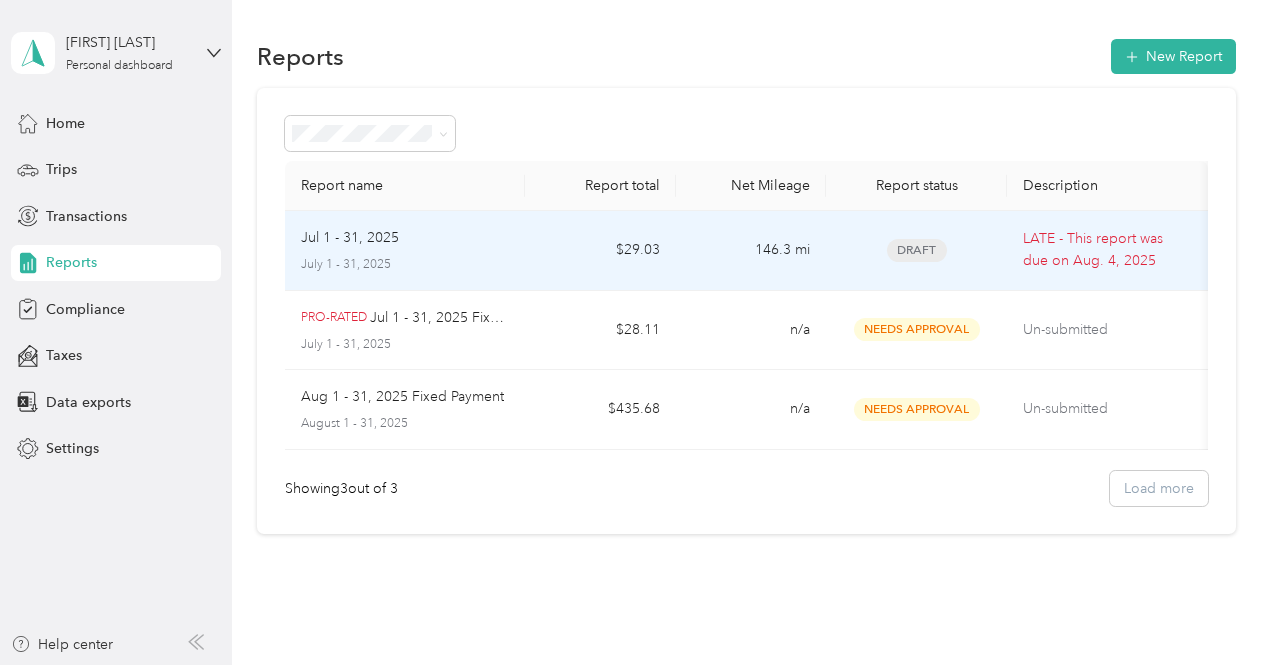 click on "Draft" at bounding box center (917, 250) 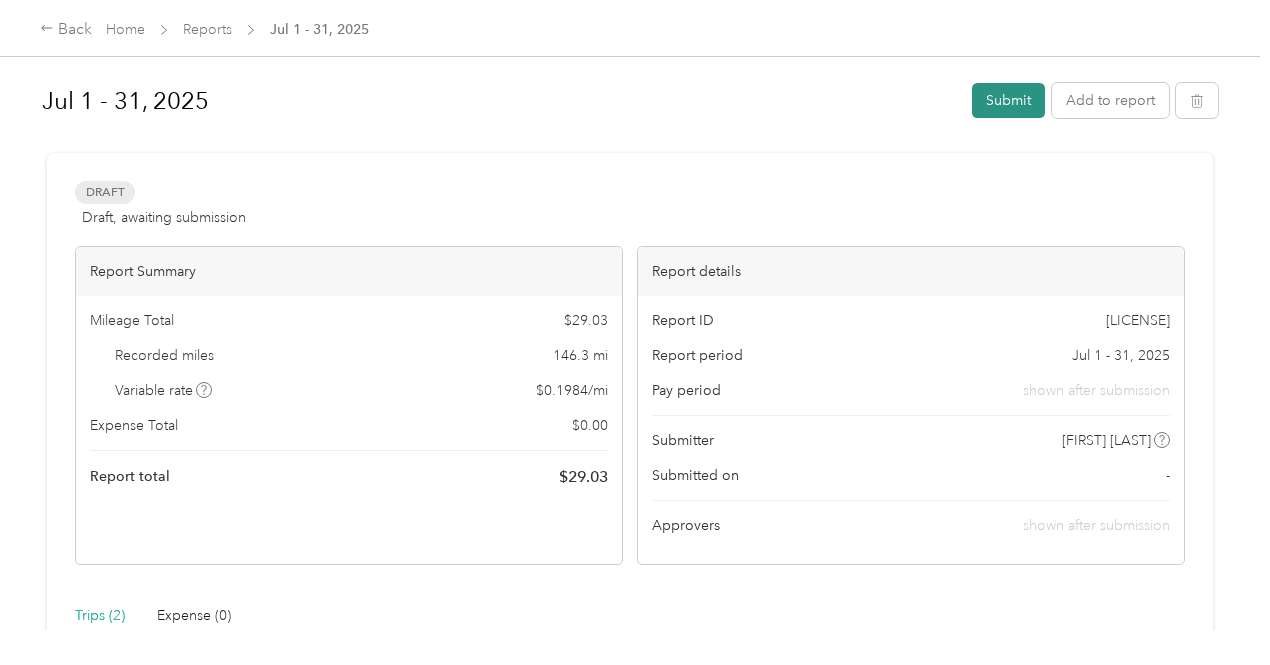 click on "Submit" at bounding box center (1008, 100) 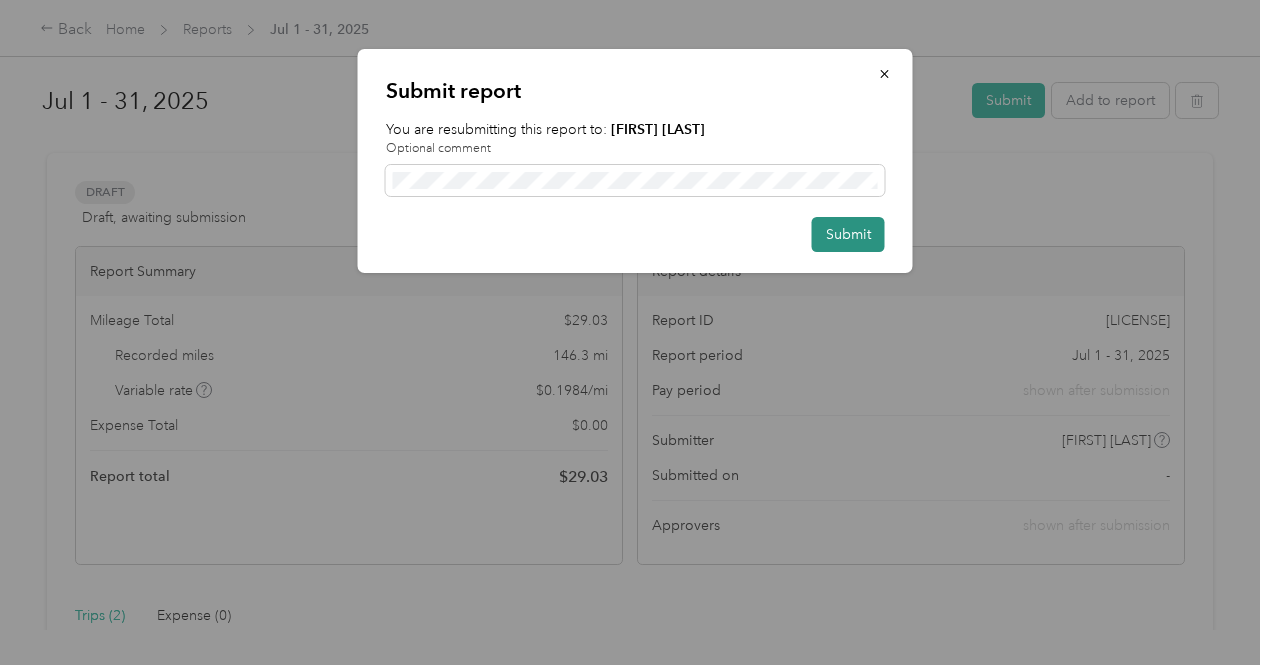 click on "Submit" at bounding box center (848, 234) 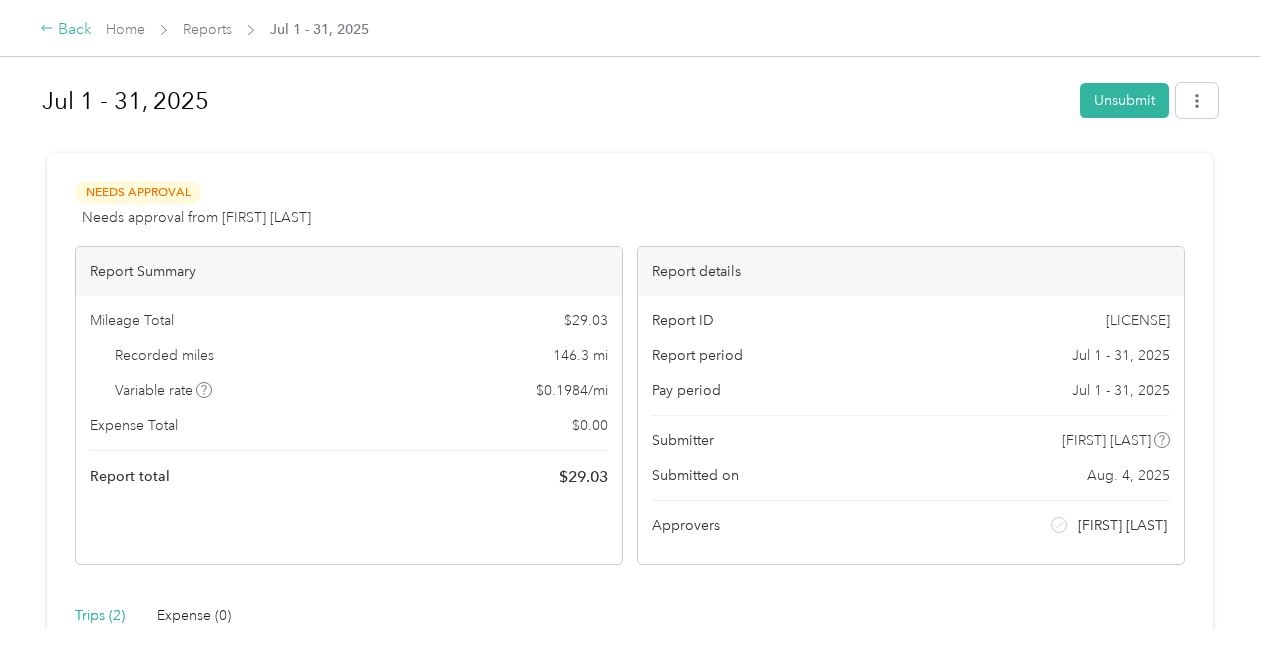 click on "Back" at bounding box center (66, 30) 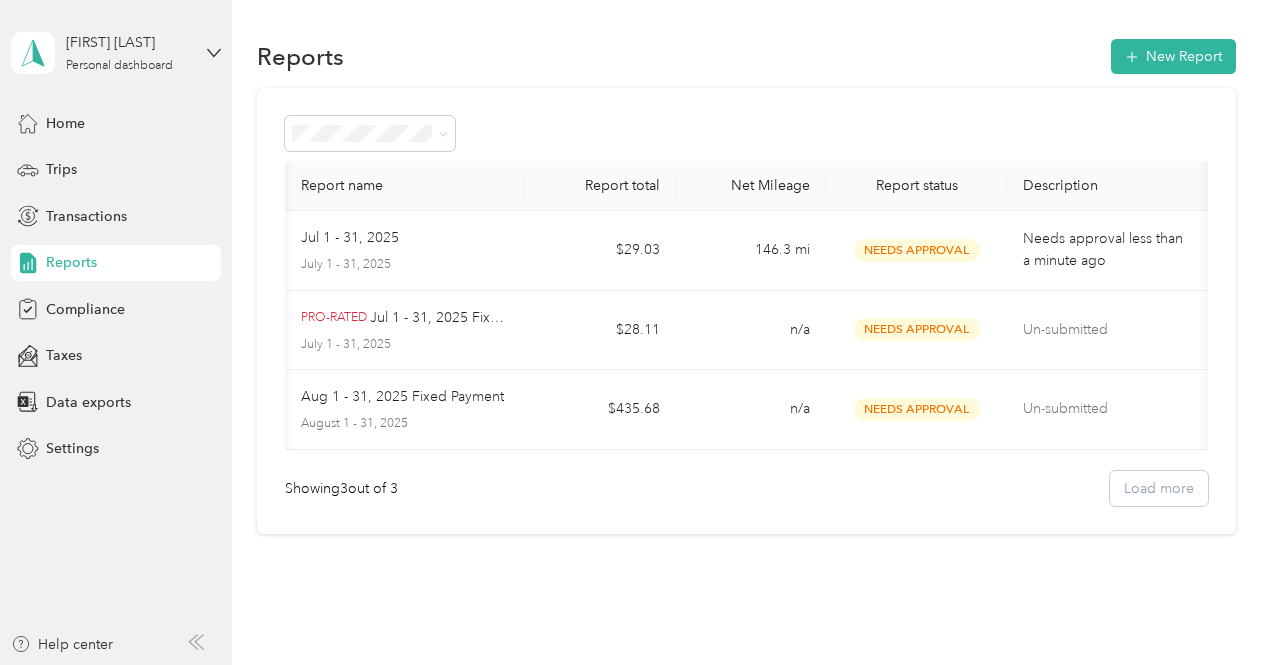 scroll, scrollTop: 0, scrollLeft: 2, axis: horizontal 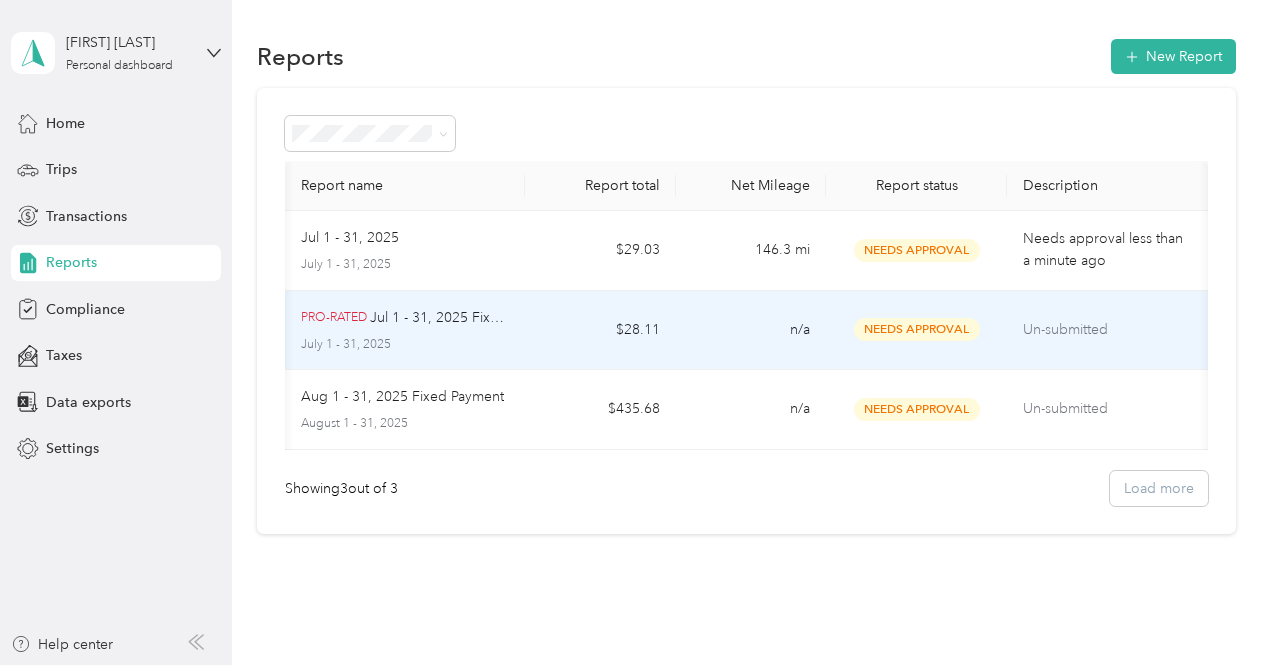click on "Un-submitted" at bounding box center [1107, 330] 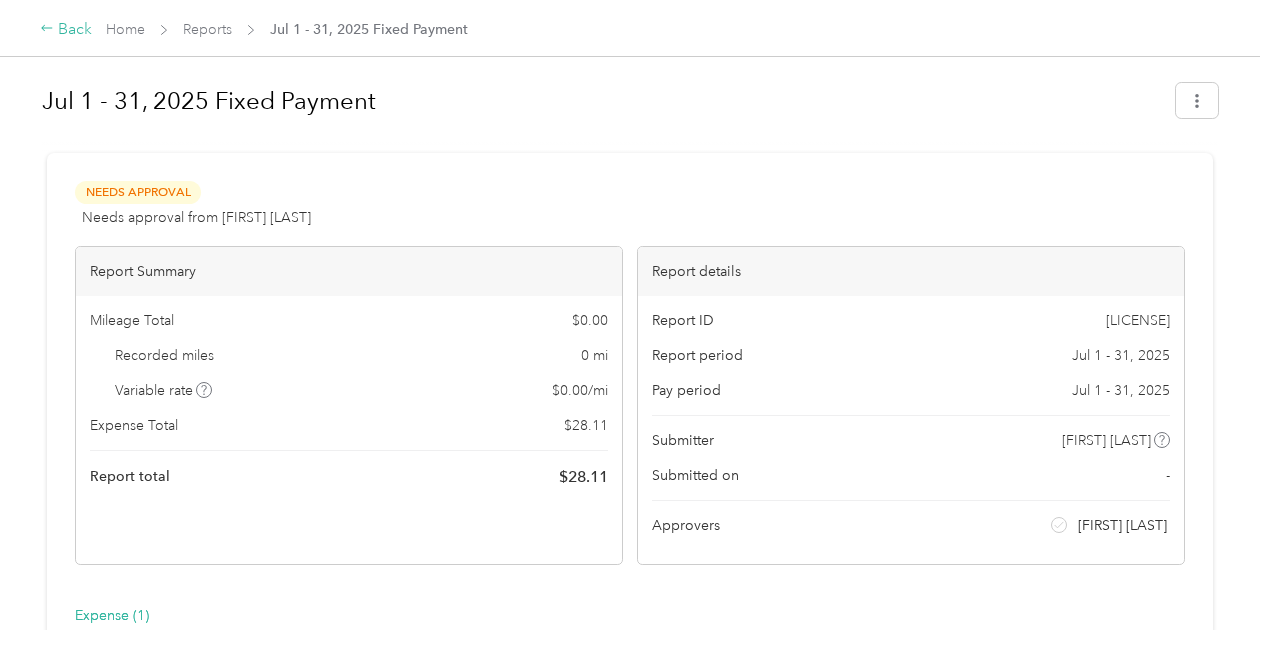 click on "Back" at bounding box center (66, 30) 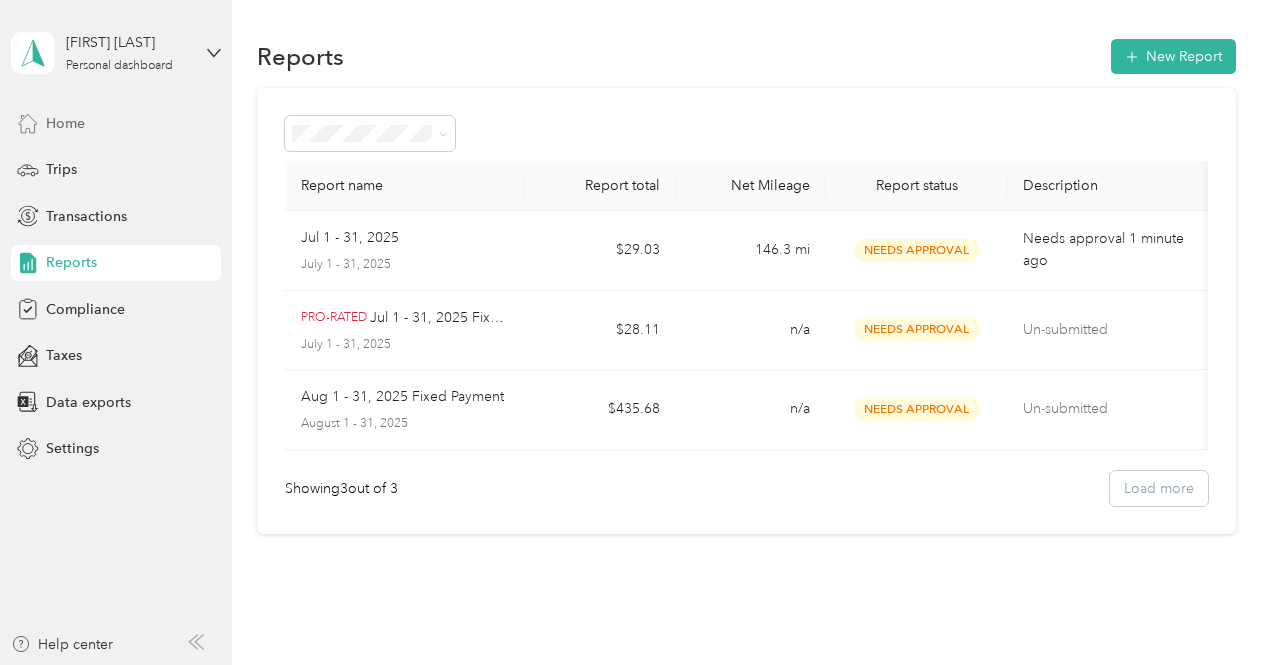 click on "Home" at bounding box center (65, 123) 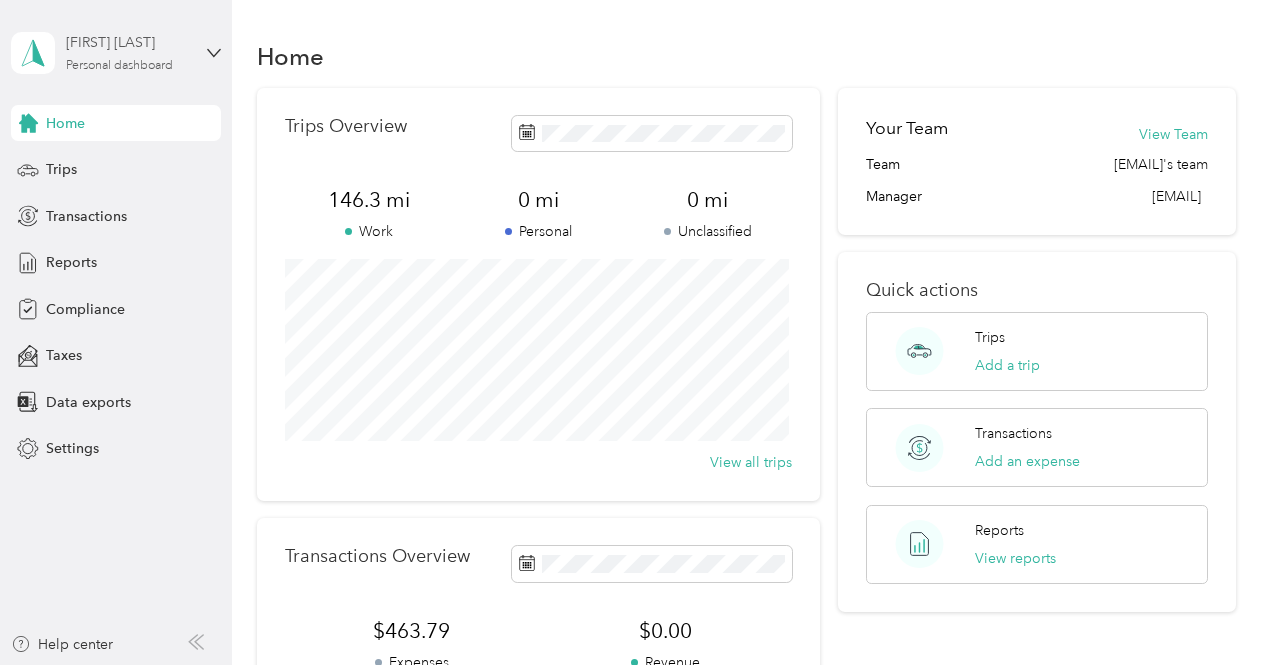 click on "[FIRST] [LAST]" at bounding box center (128, 42) 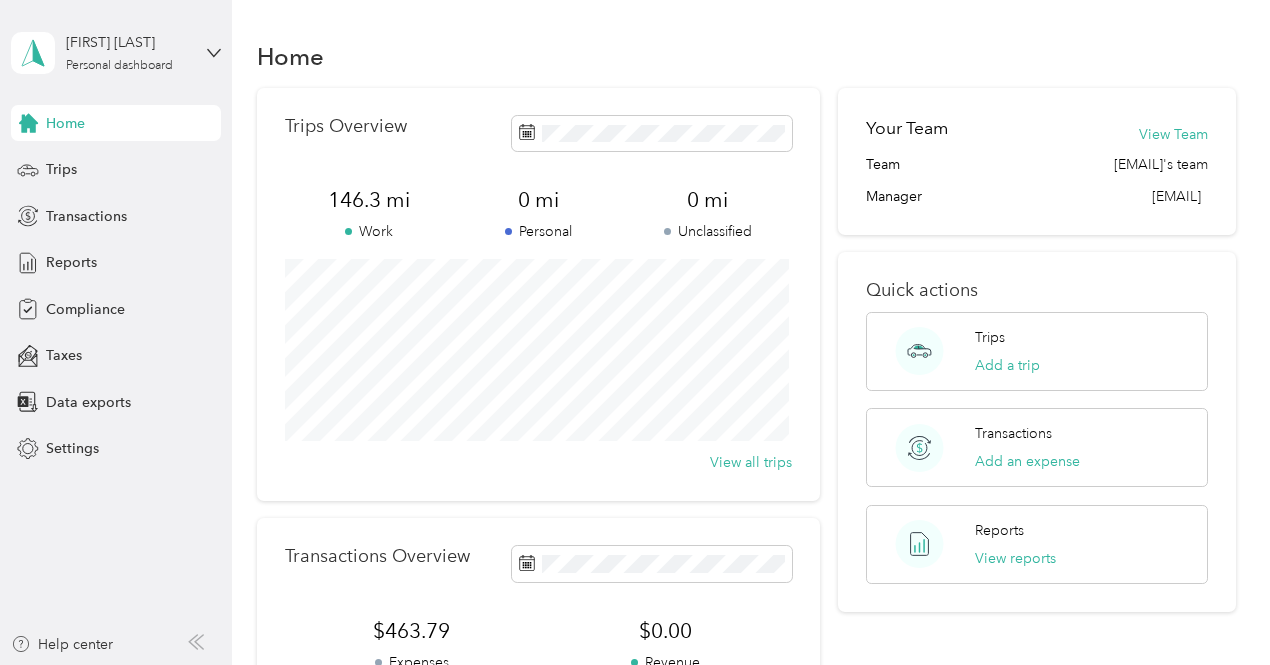 click on "[FIRST] [LAST] Personal dashboard Home Trips Transactions Reports Compliance Taxes Data exports Settings Help center" at bounding box center [116, 332] 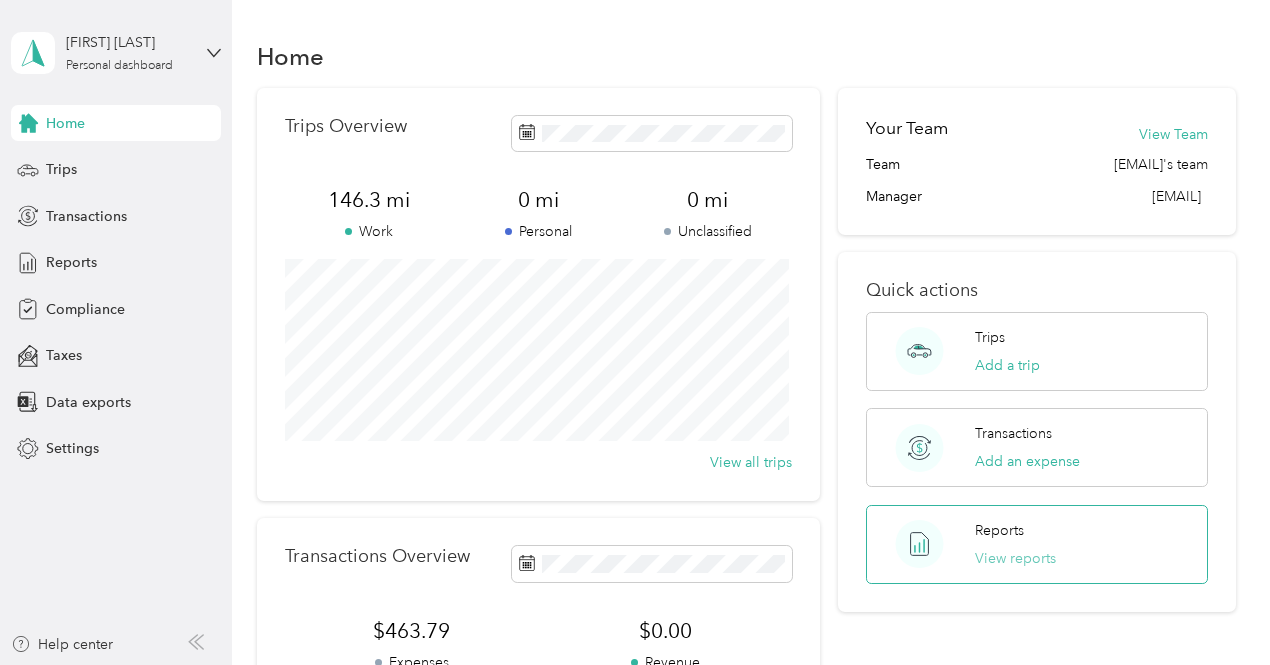 click on "View reports" at bounding box center [1015, 558] 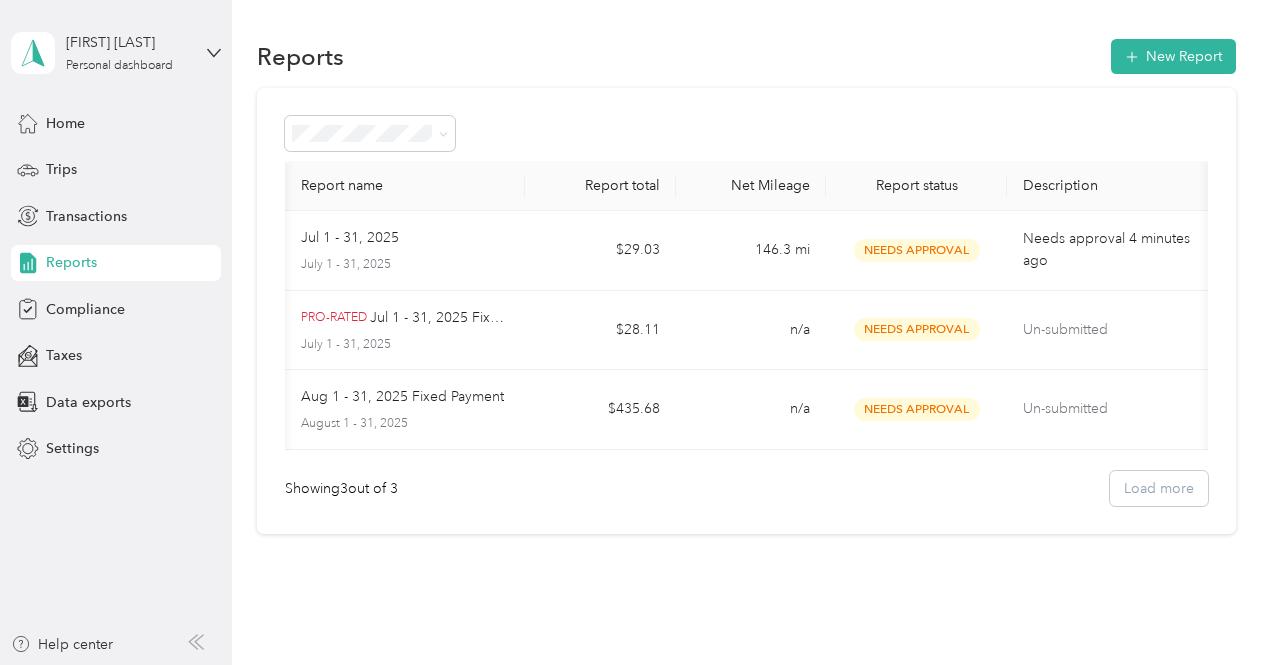 scroll, scrollTop: 0, scrollLeft: 2, axis: horizontal 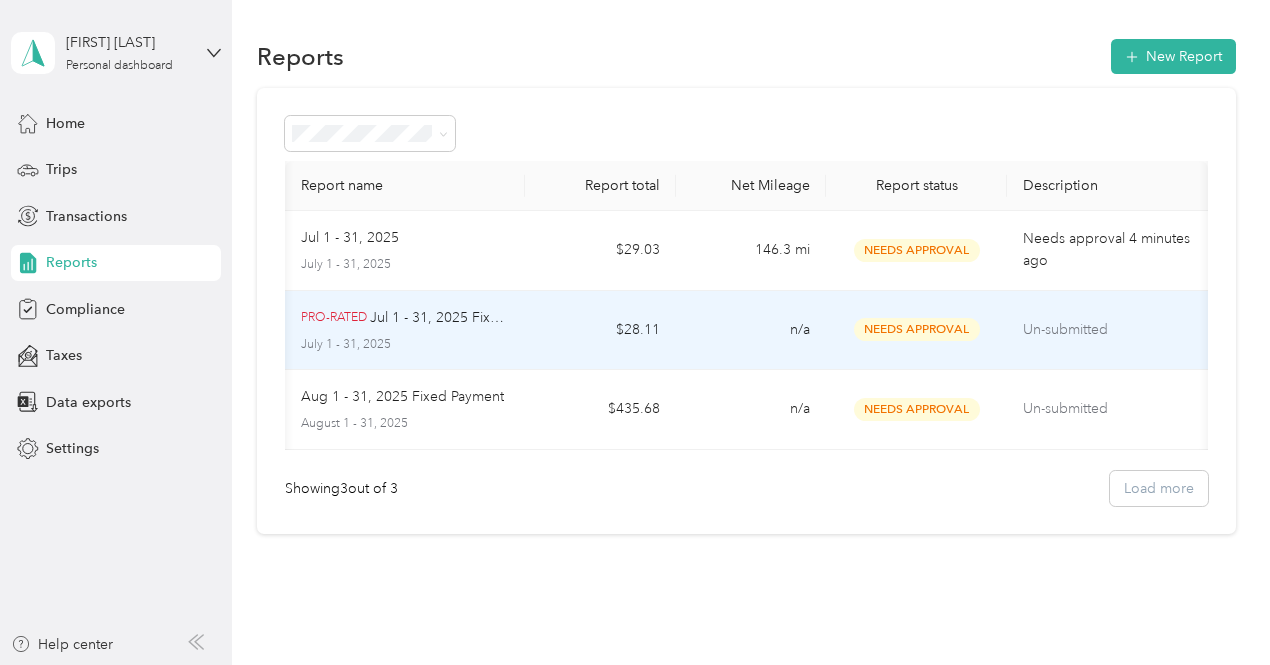 click on "Un-submitted" at bounding box center (1107, 330) 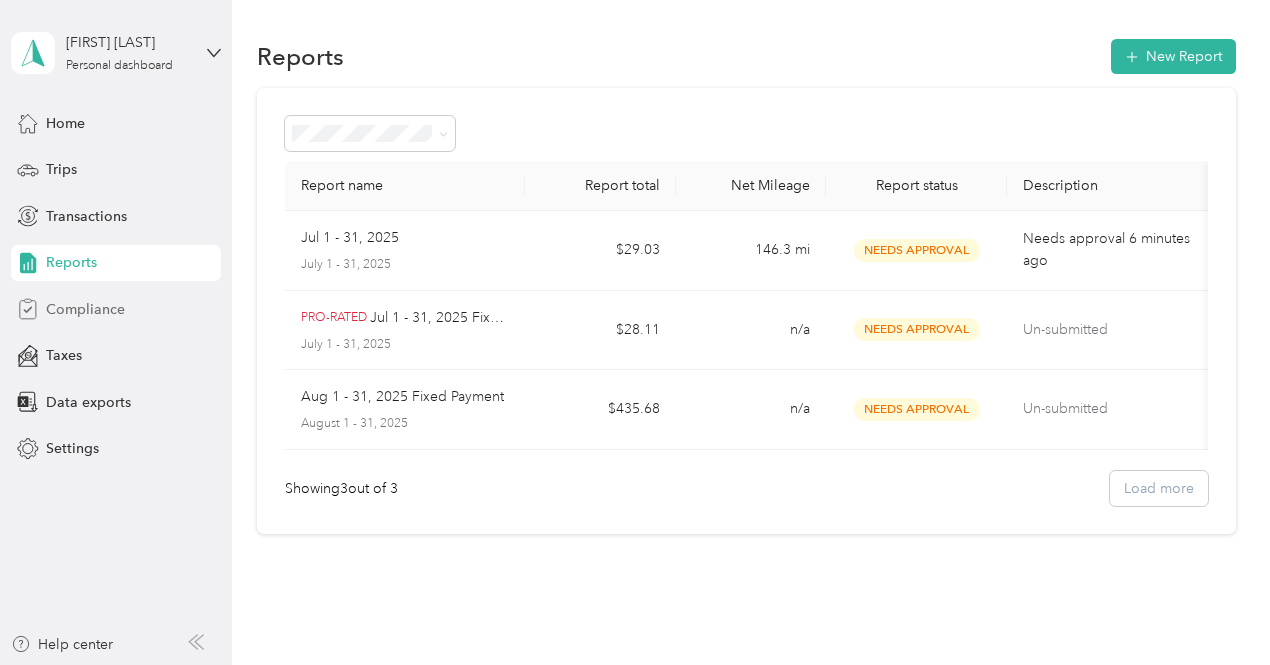 click on "Compliance" at bounding box center (85, 309) 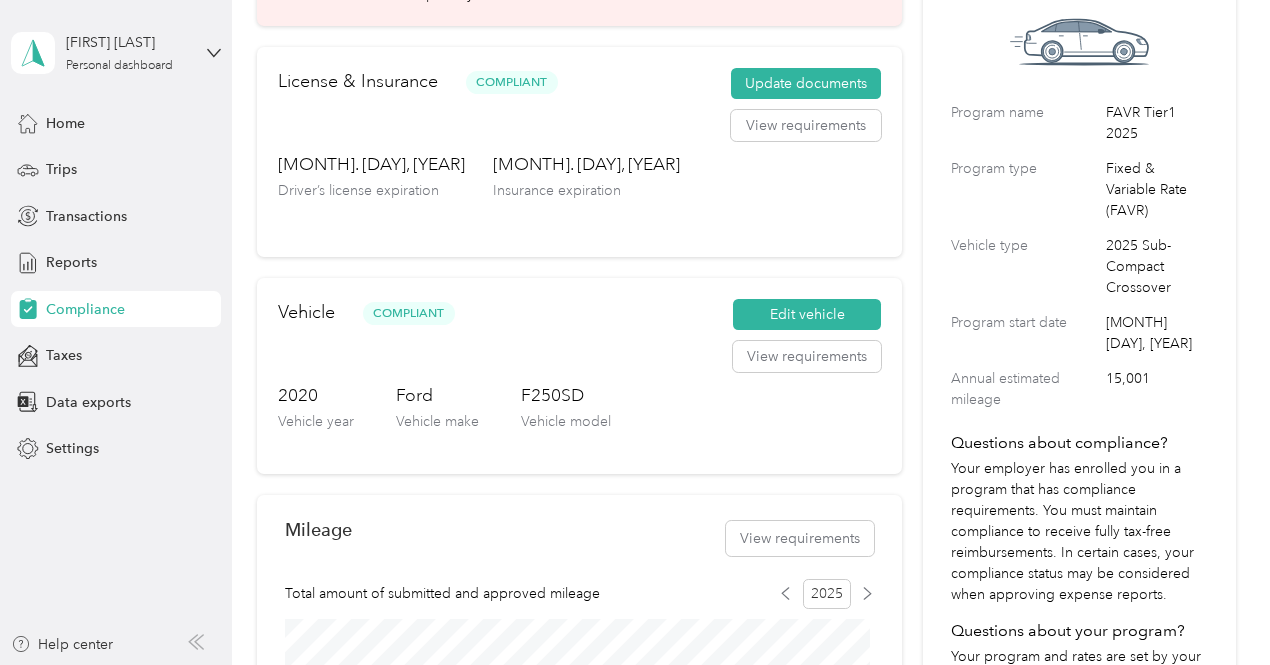 scroll, scrollTop: 0, scrollLeft: 0, axis: both 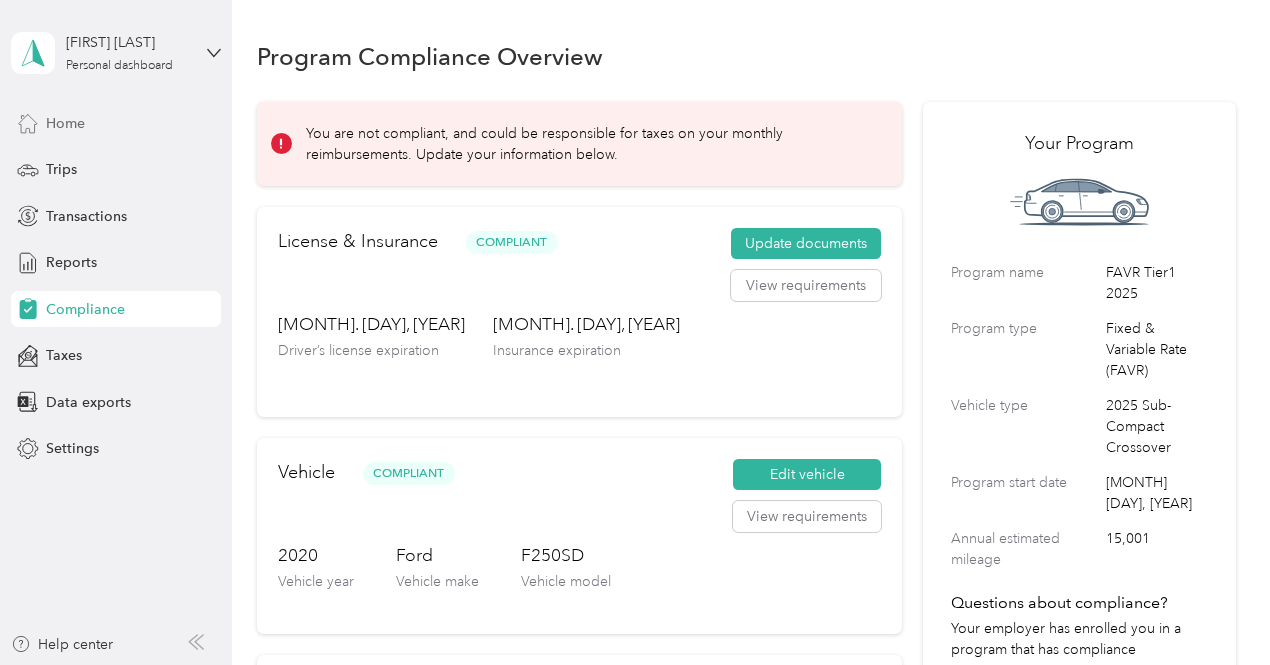 click on "Home" at bounding box center (65, 123) 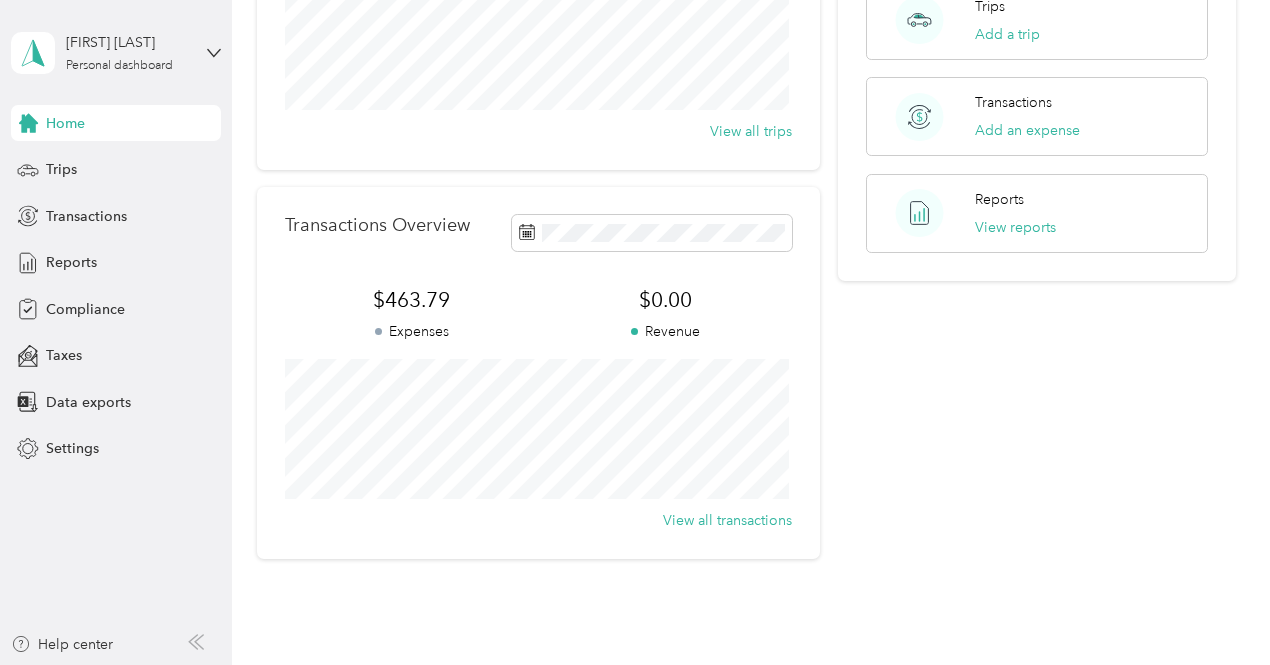 scroll, scrollTop: 432, scrollLeft: 0, axis: vertical 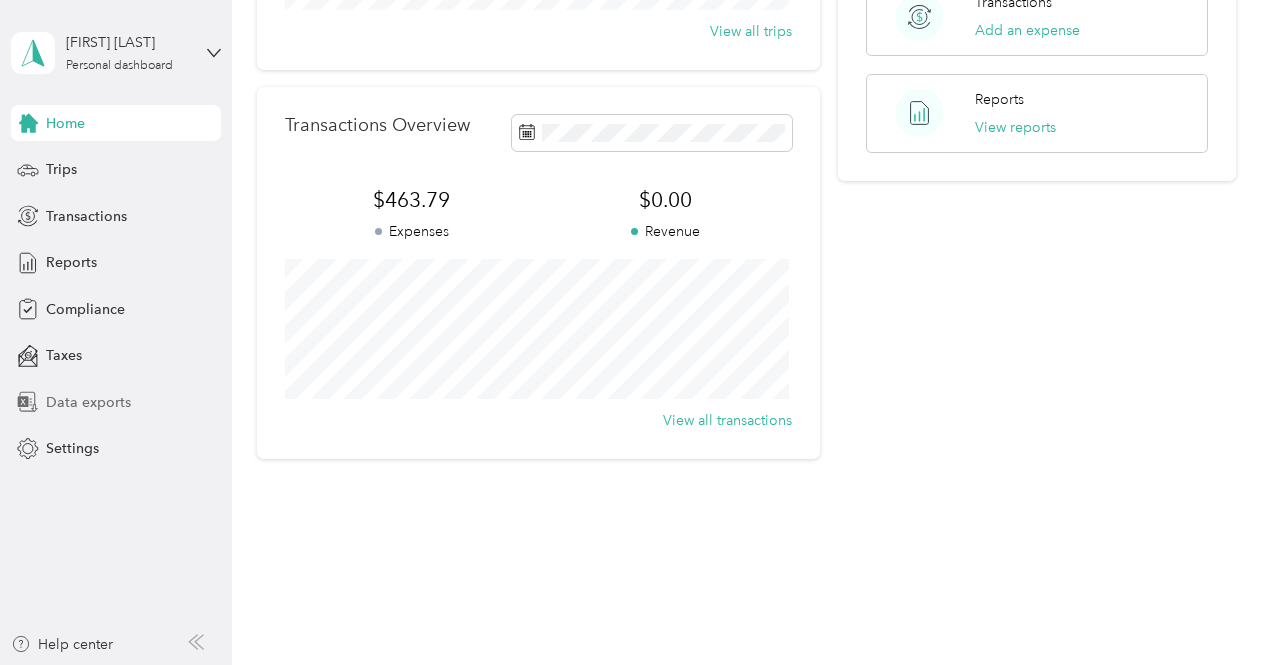 click on "Data exports" at bounding box center [88, 402] 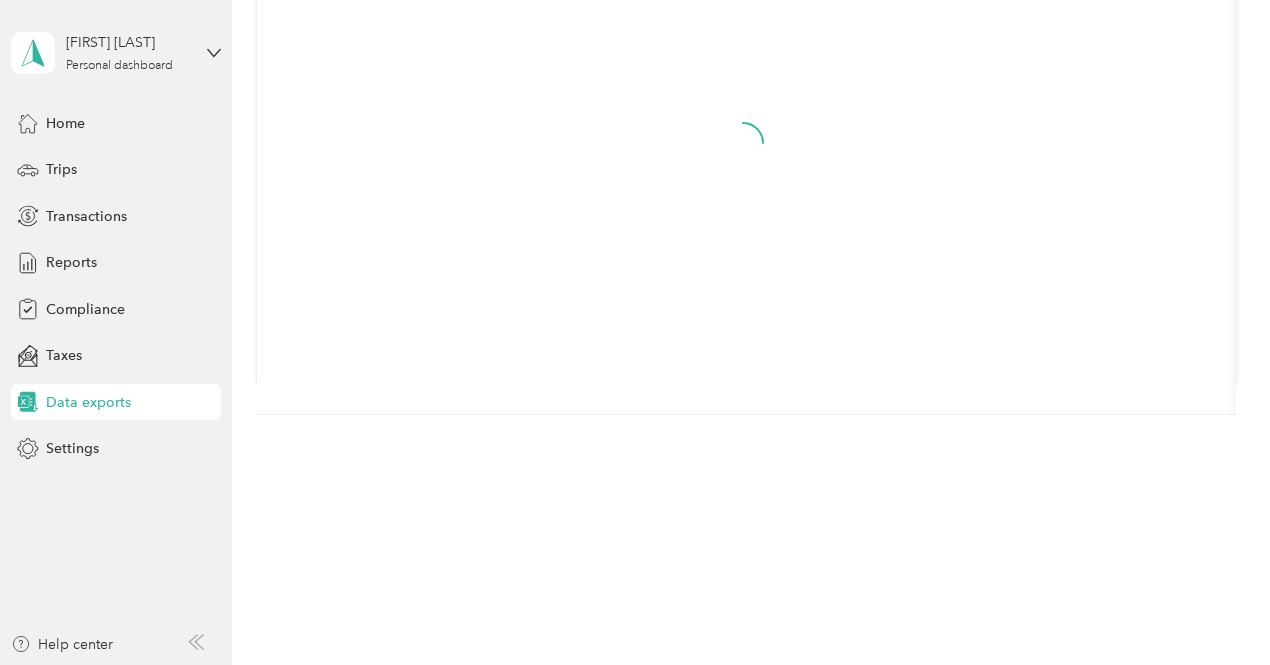 scroll, scrollTop: 269, scrollLeft: 0, axis: vertical 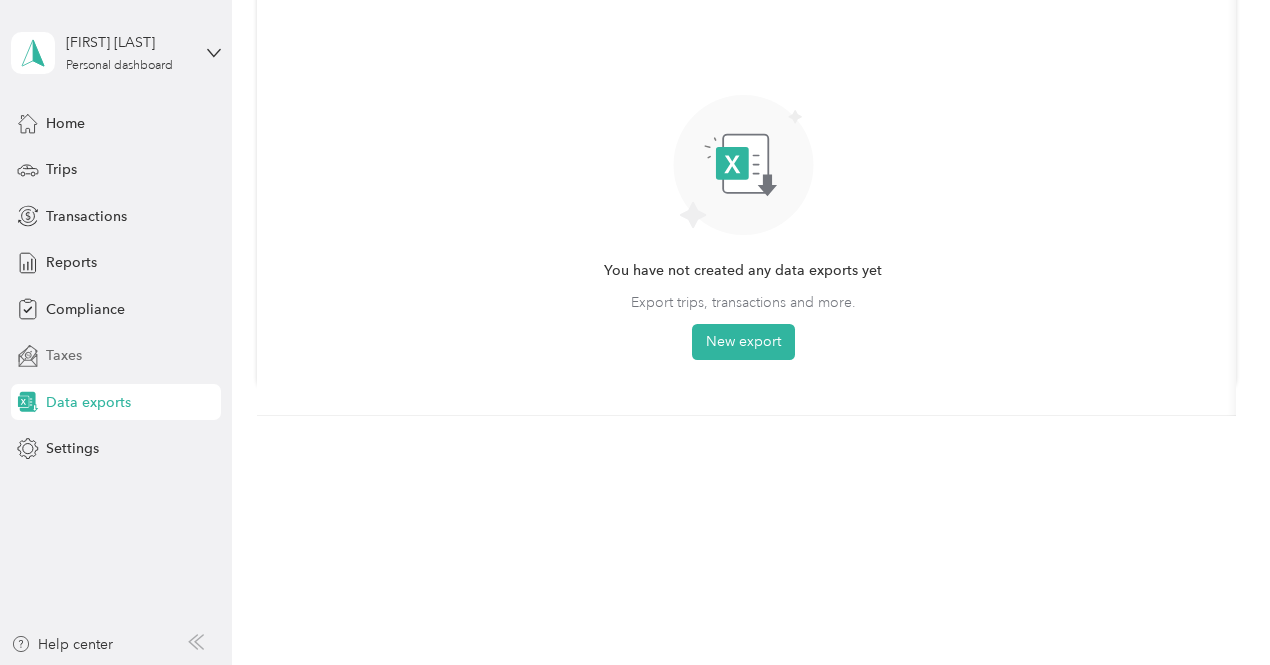 click on "Taxes" at bounding box center [64, 355] 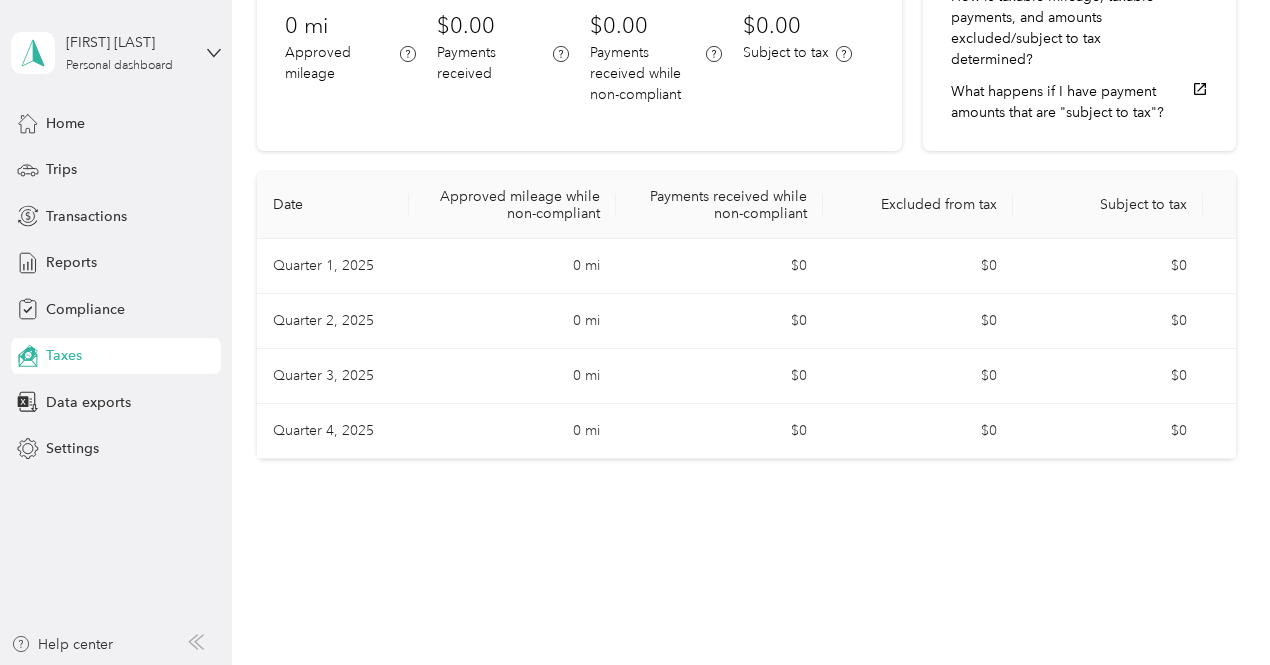 scroll, scrollTop: 220, scrollLeft: 0, axis: vertical 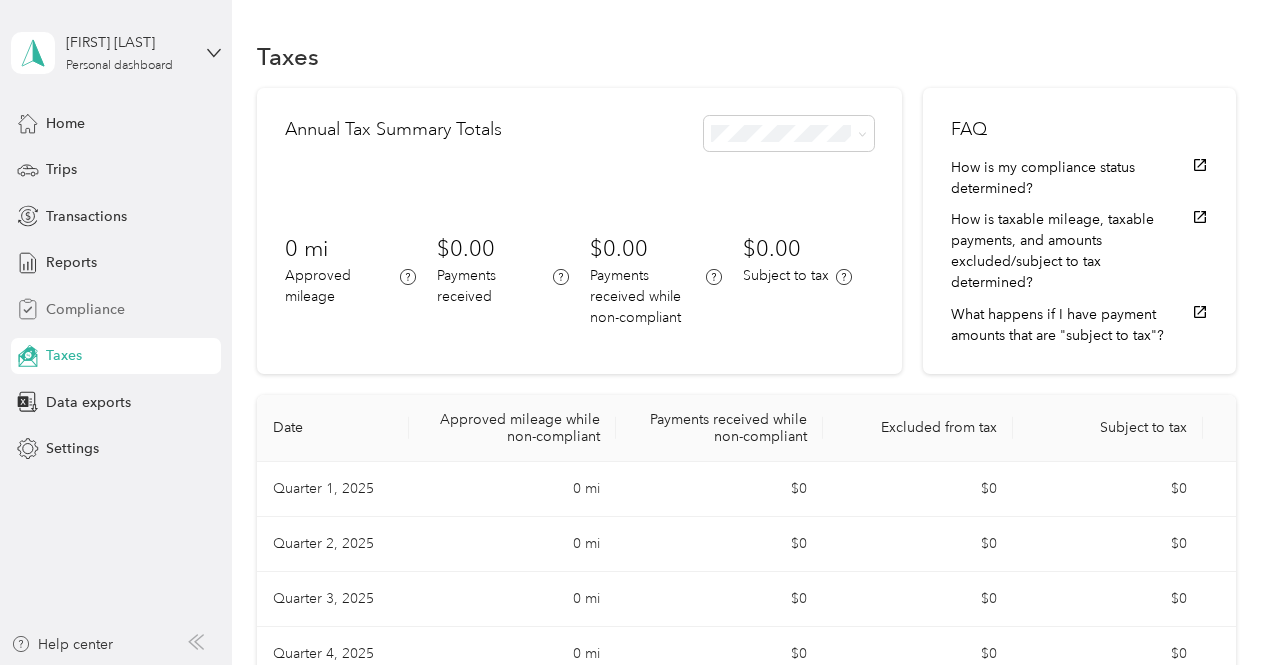 click on "Compliance" at bounding box center [85, 309] 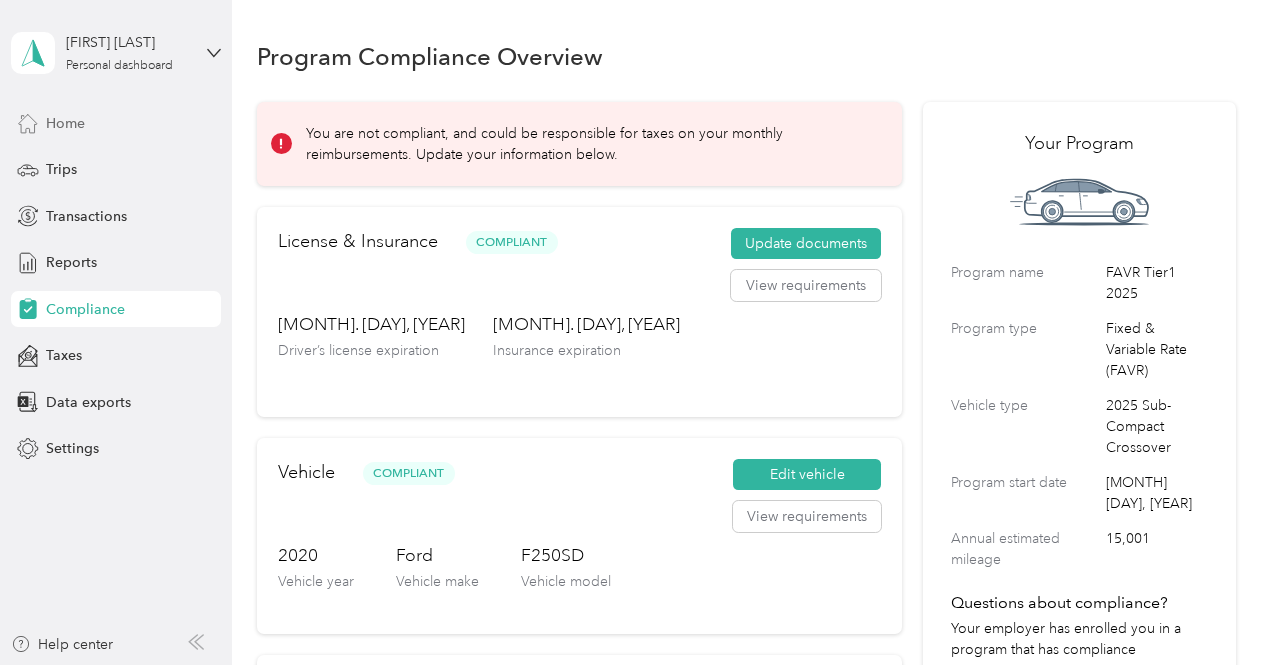 click on "Home" at bounding box center (65, 123) 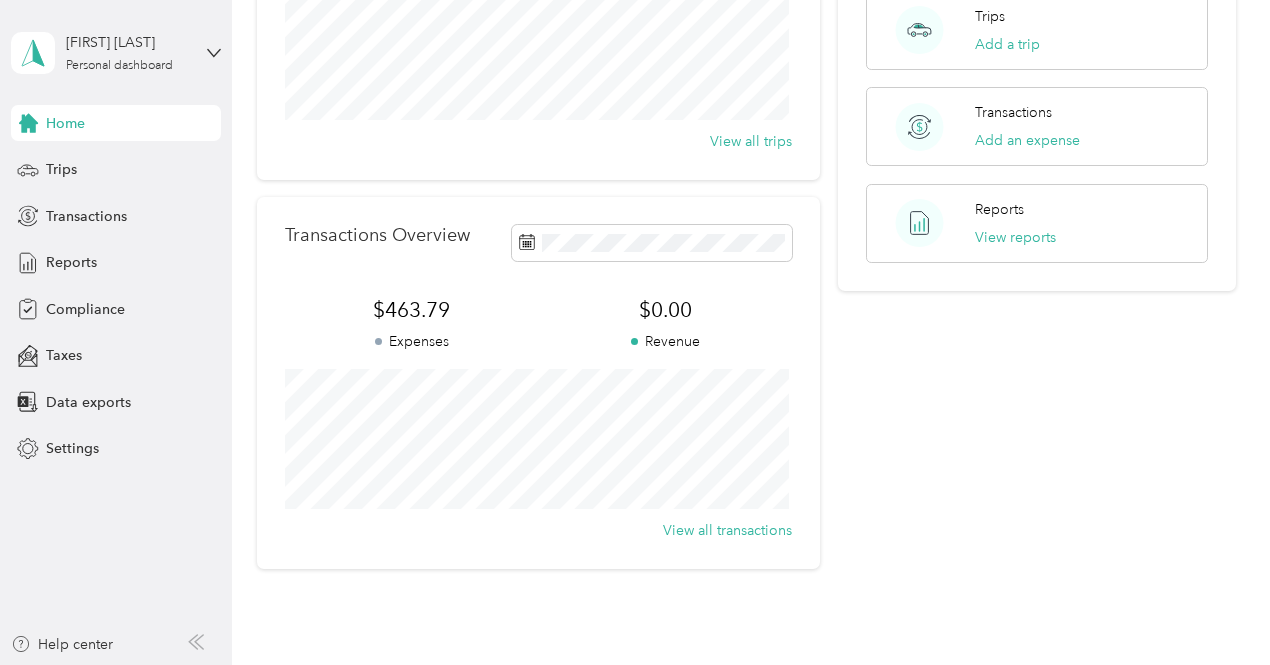 scroll, scrollTop: 432, scrollLeft: 0, axis: vertical 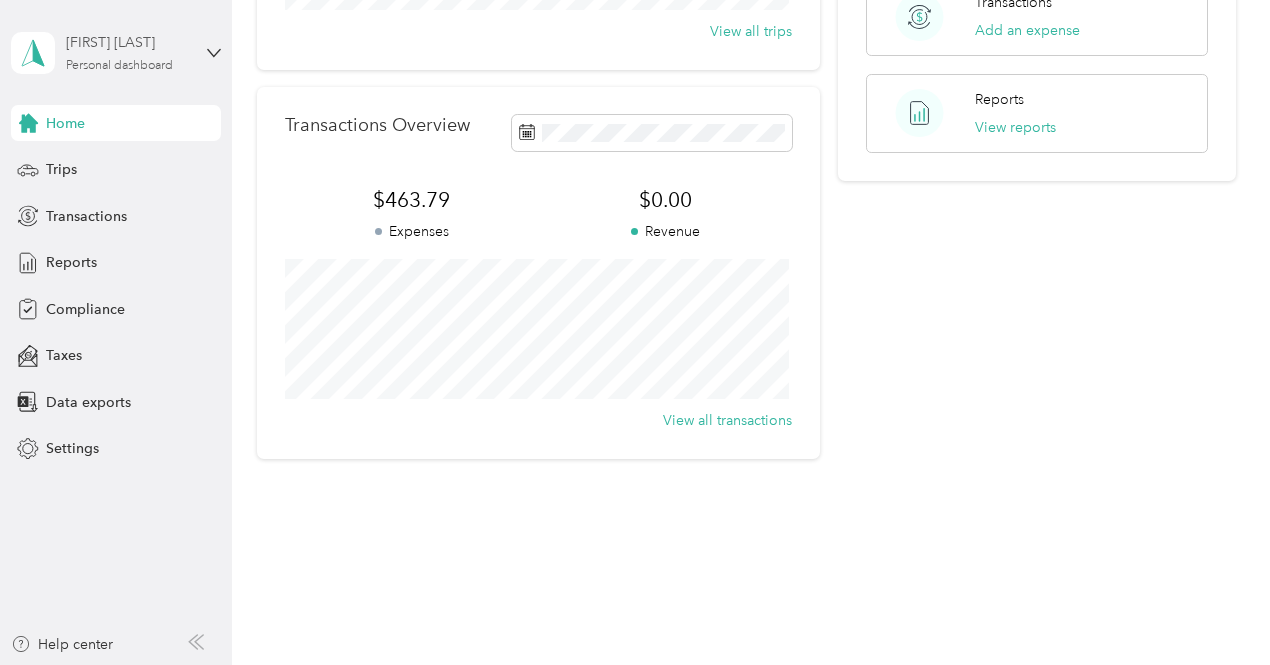 click on "[FIRST] [LAST] Personal dashboard" at bounding box center [128, 52] 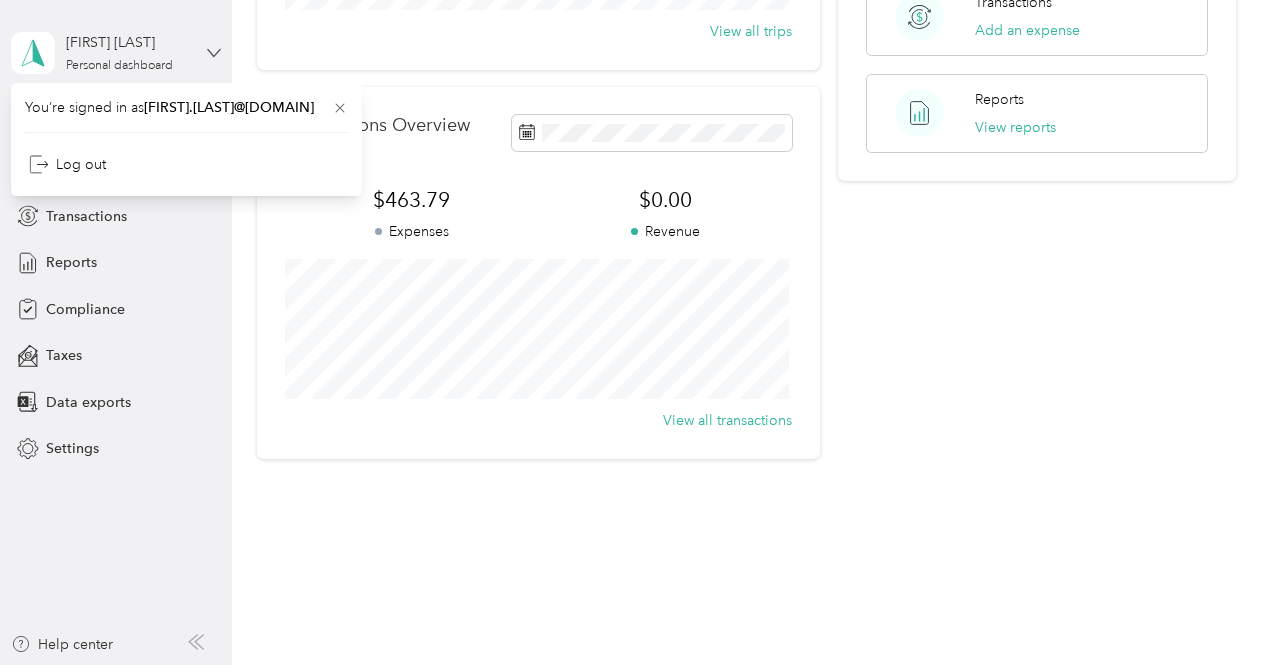 click 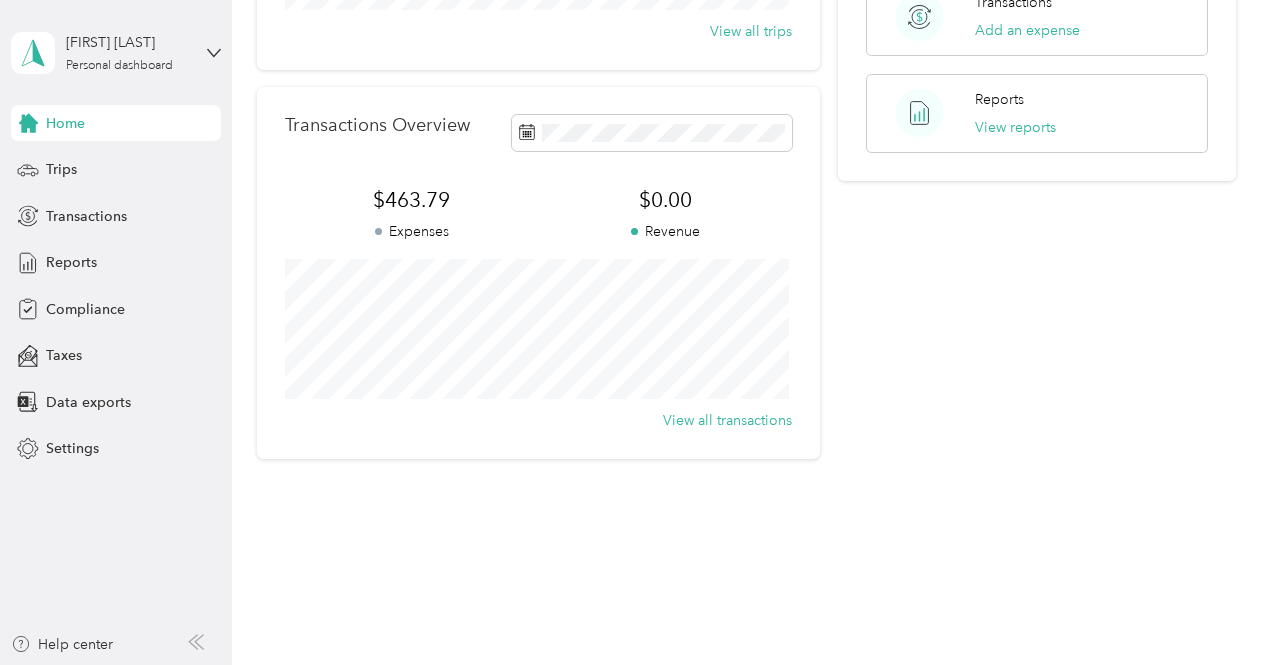 click on "Home" at bounding box center [116, 123] 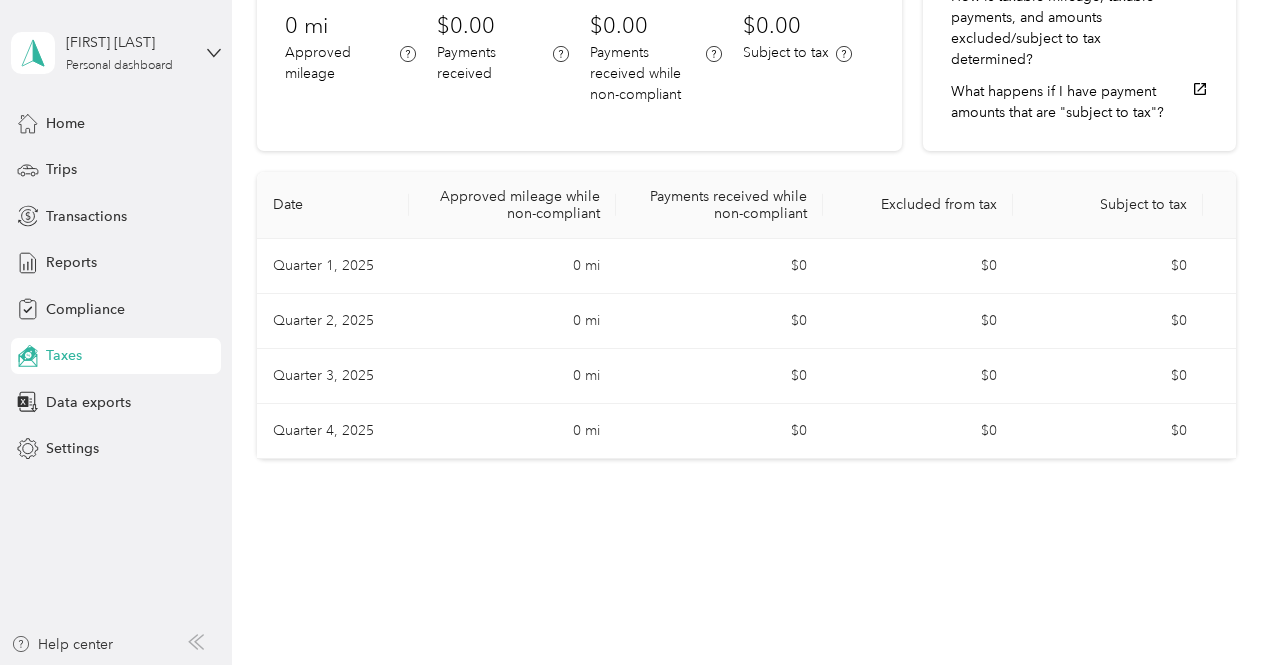 scroll, scrollTop: 220, scrollLeft: 0, axis: vertical 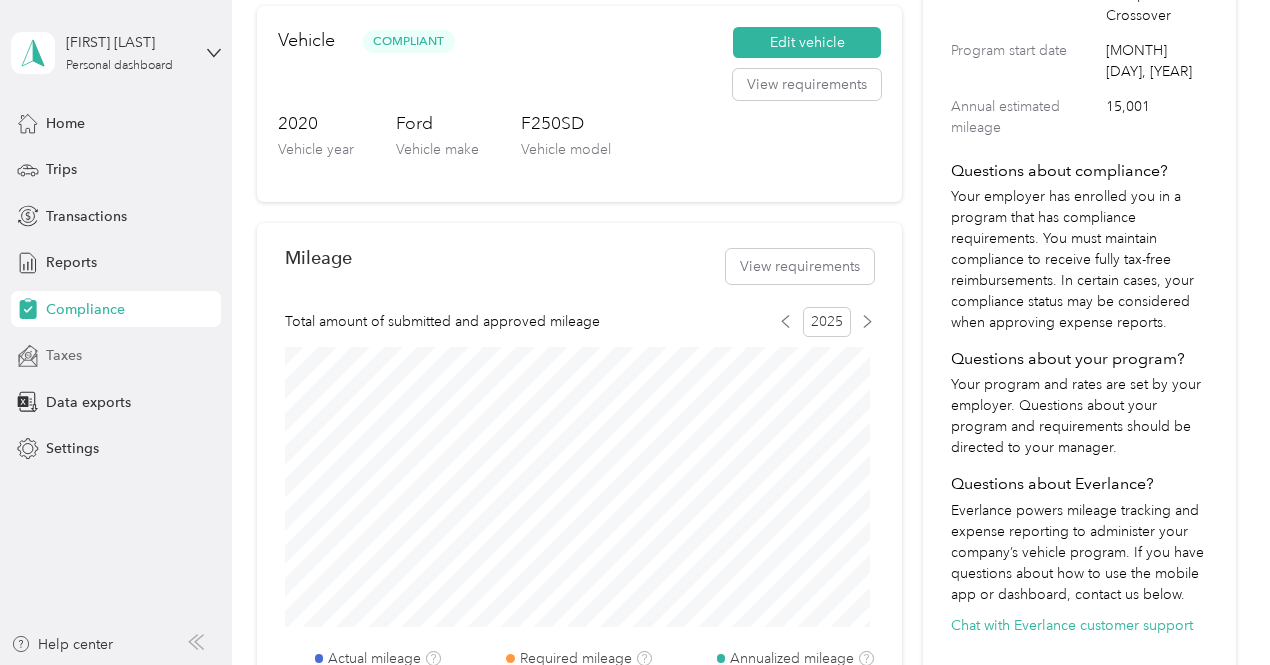 click on "Taxes" at bounding box center [64, 355] 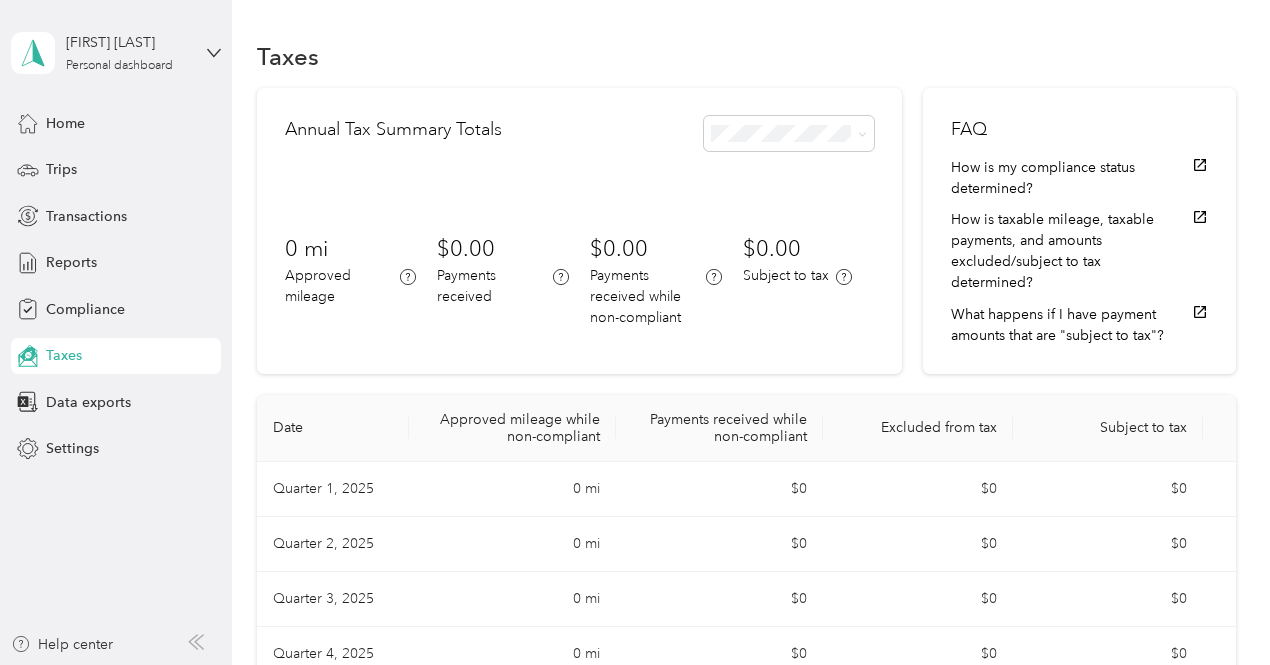scroll, scrollTop: 220, scrollLeft: 0, axis: vertical 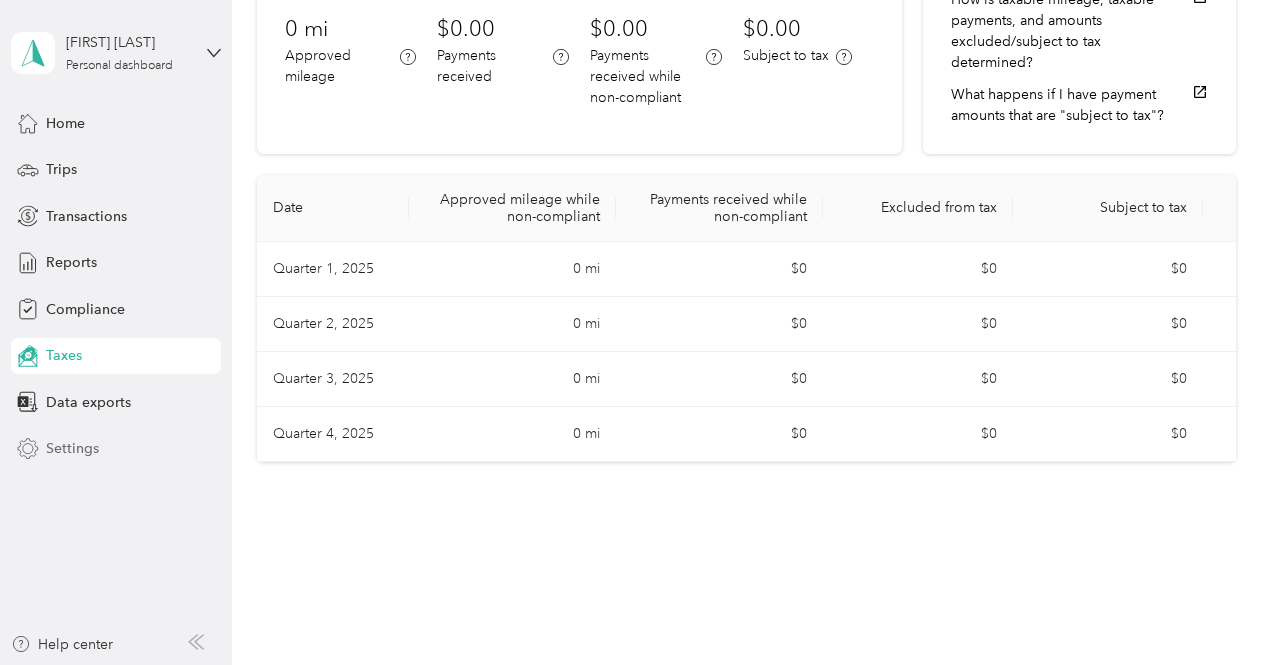 click on "Settings" at bounding box center [72, 448] 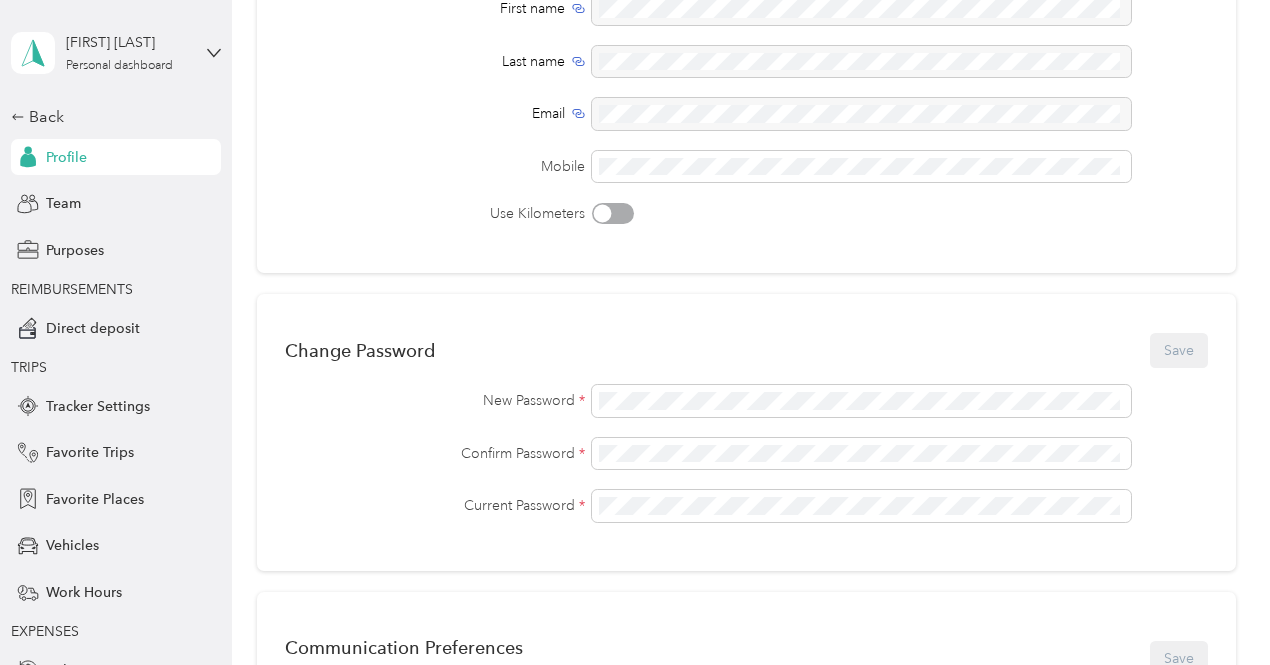 scroll, scrollTop: 0, scrollLeft: 0, axis: both 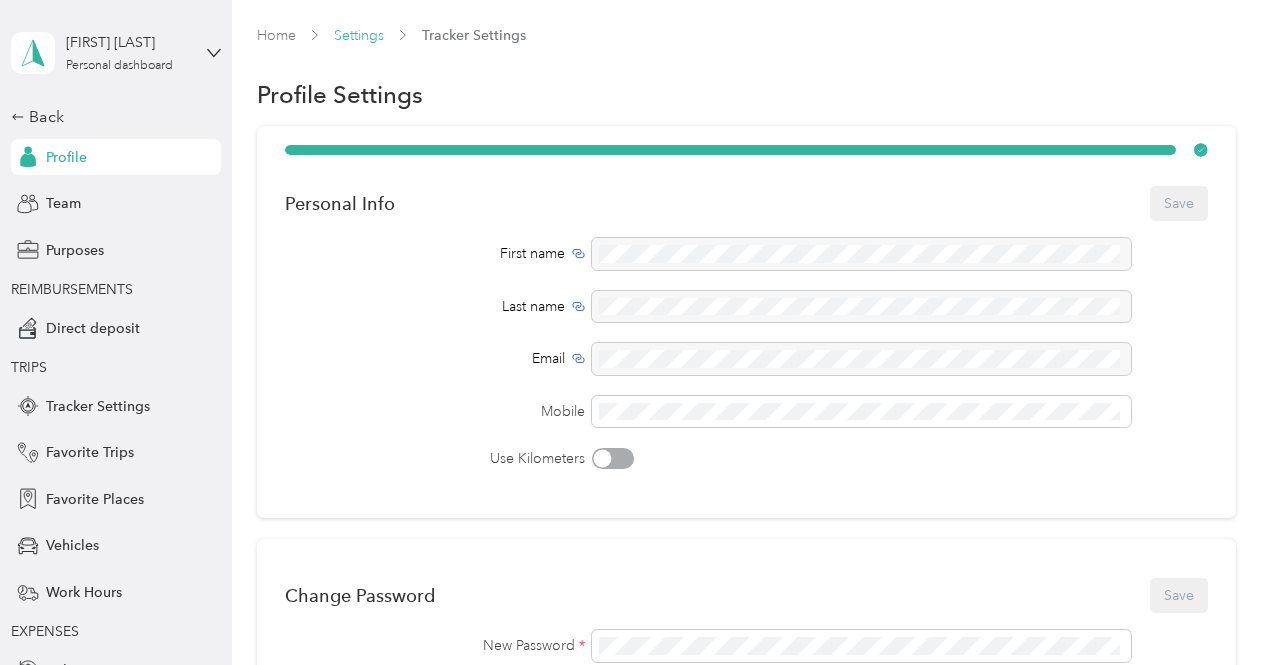click on "Settings" at bounding box center [359, 35] 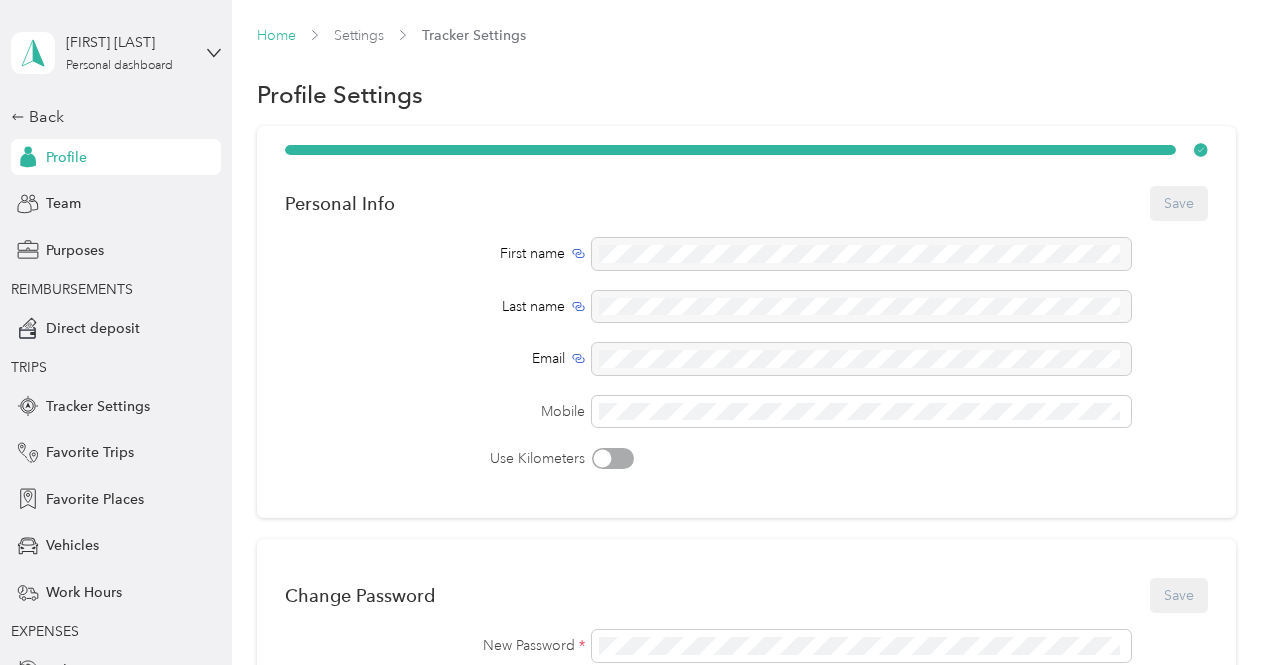 click on "Home" at bounding box center (276, 35) 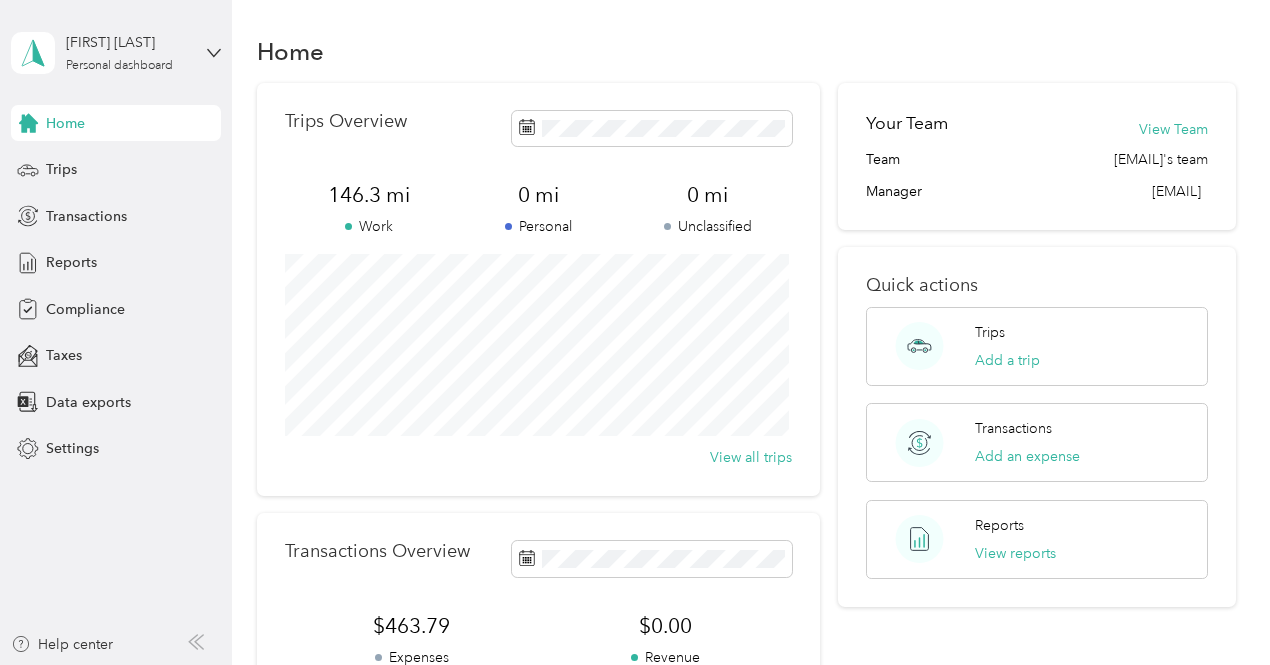 scroll, scrollTop: 0, scrollLeft: 0, axis: both 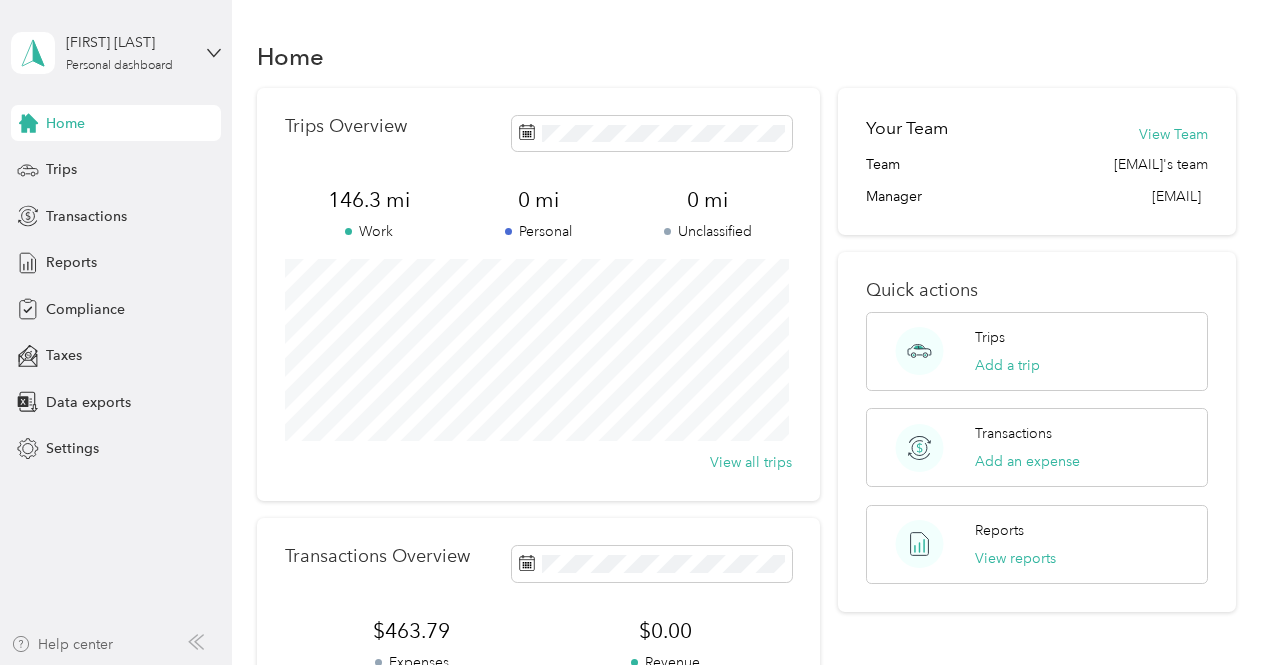 click on "Help center" at bounding box center [62, 644] 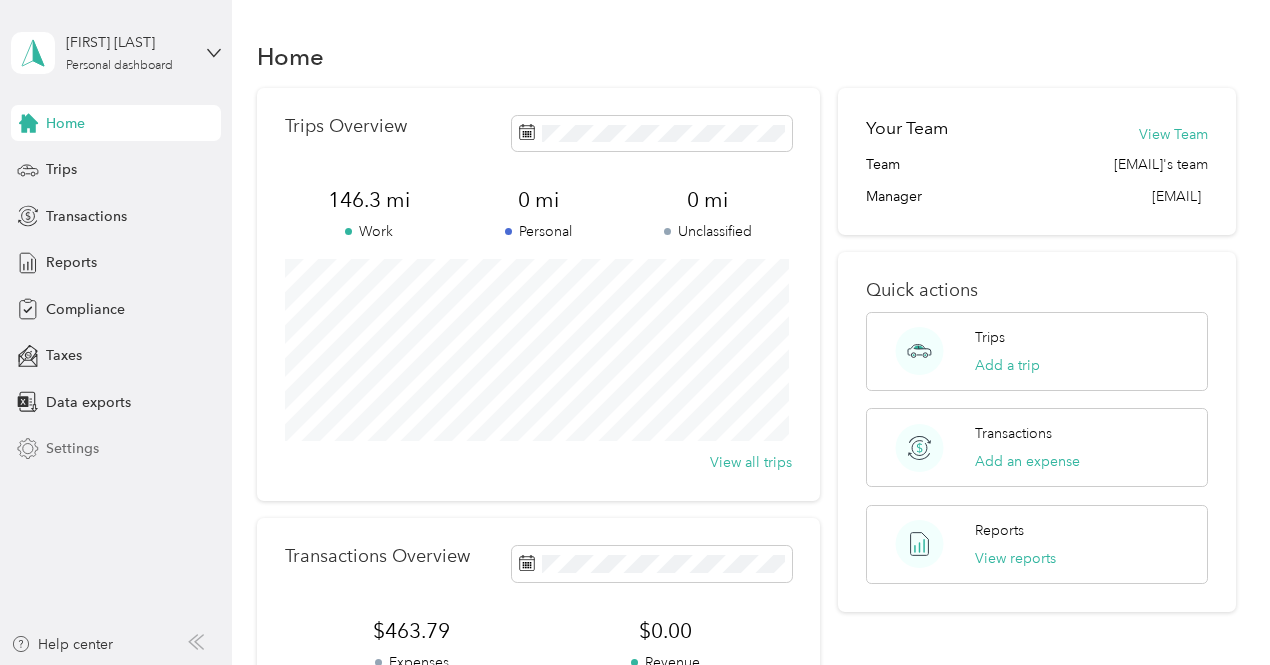 click on "Settings" at bounding box center [72, 448] 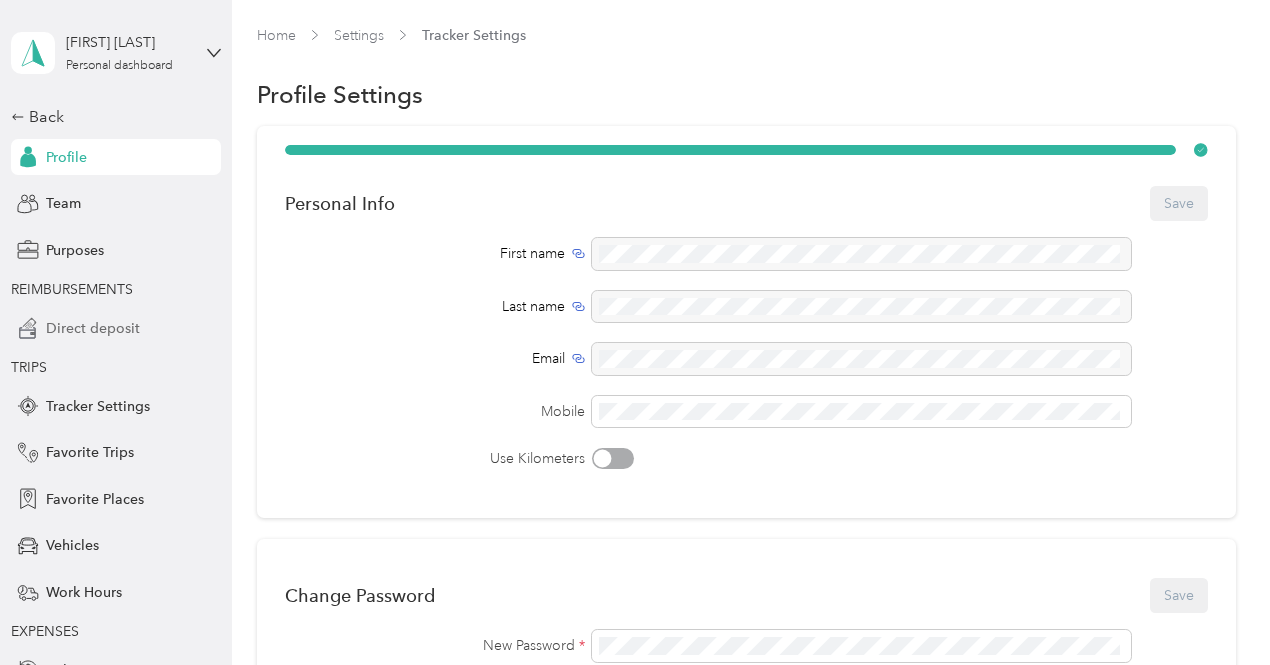 click on "Direct deposit" at bounding box center [93, 328] 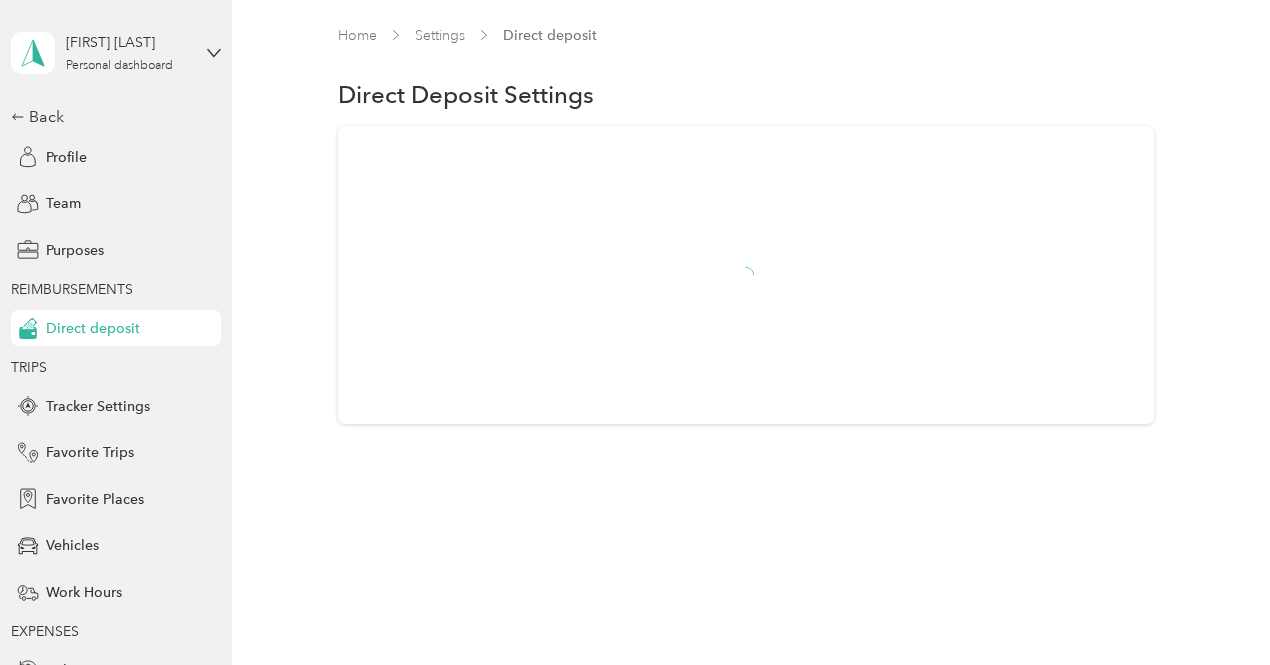 click at bounding box center (746, 275) 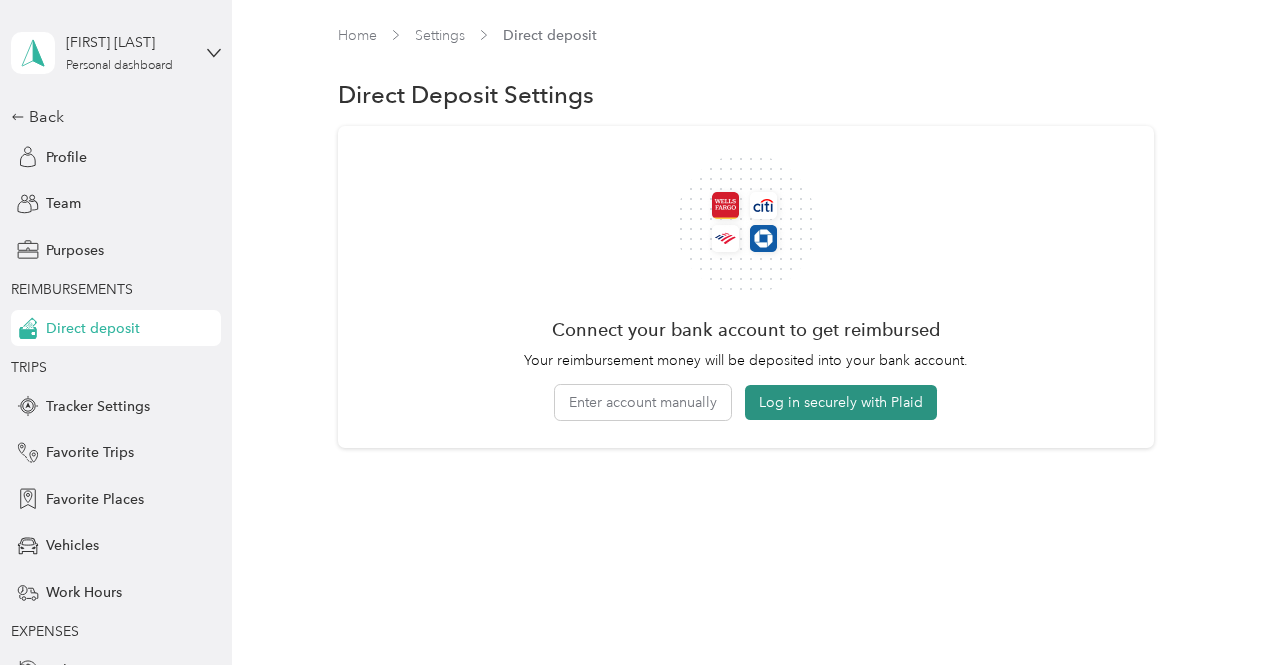 click on "Log in securely with Plaid" at bounding box center (841, 402) 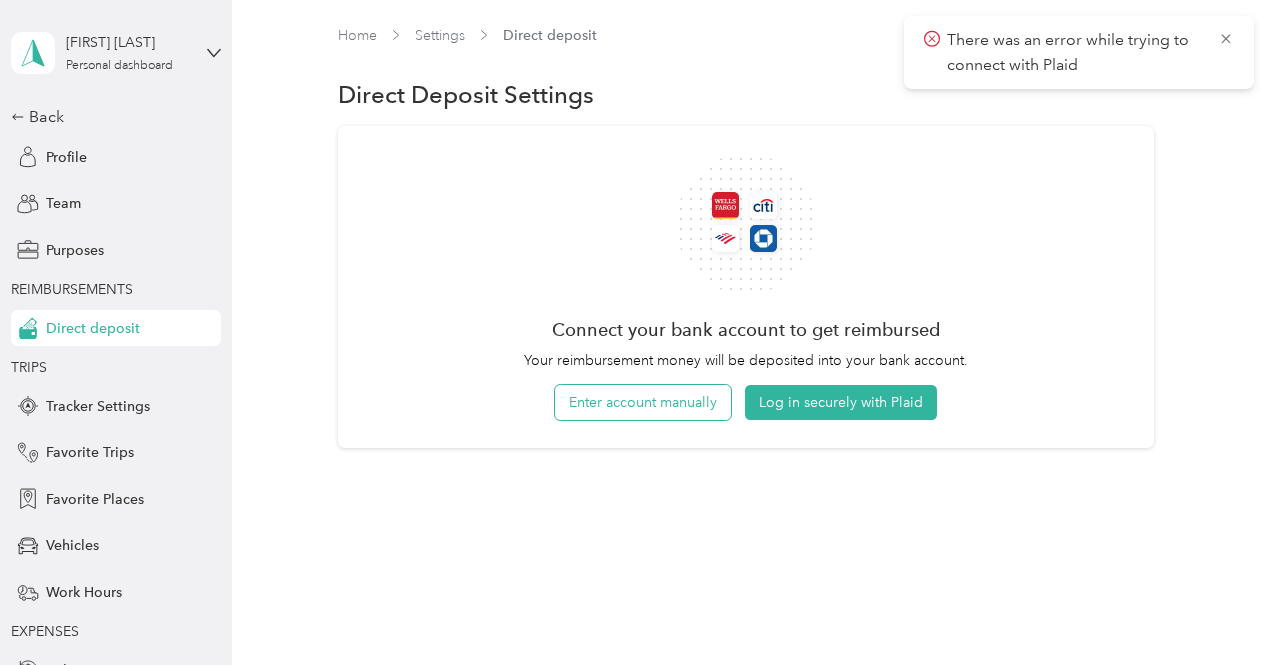 click on "Enter account manually" at bounding box center [643, 402] 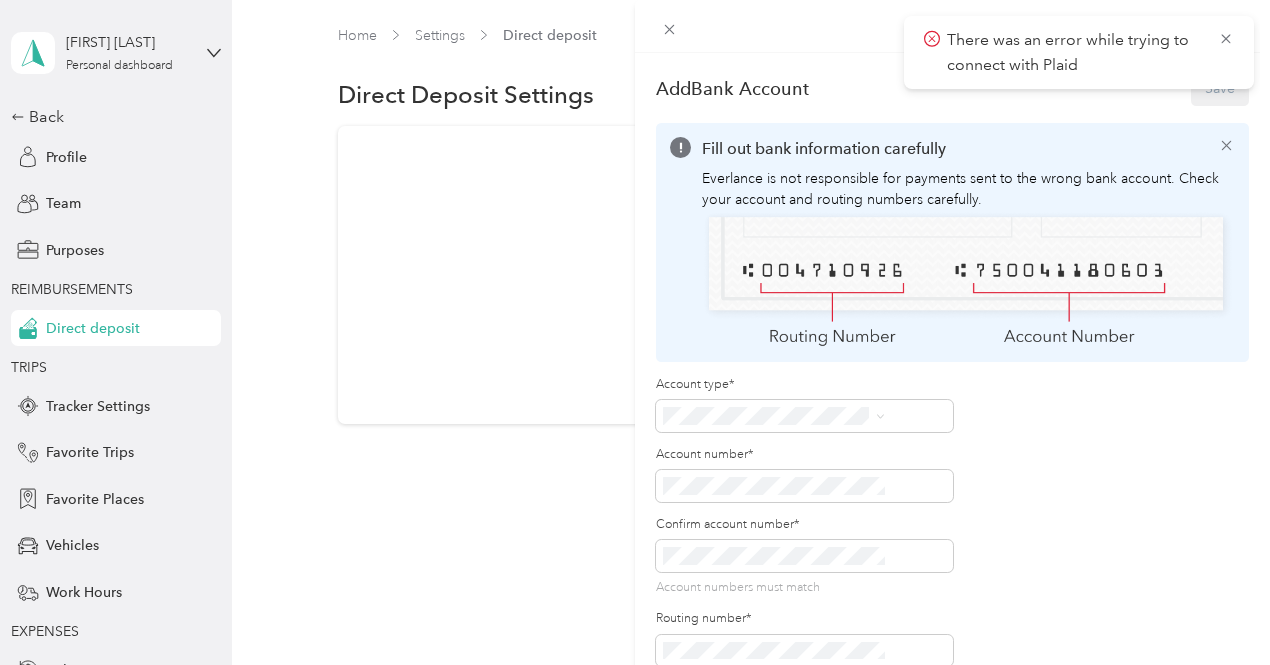 click on "Checking" at bounding box center [880, 414] 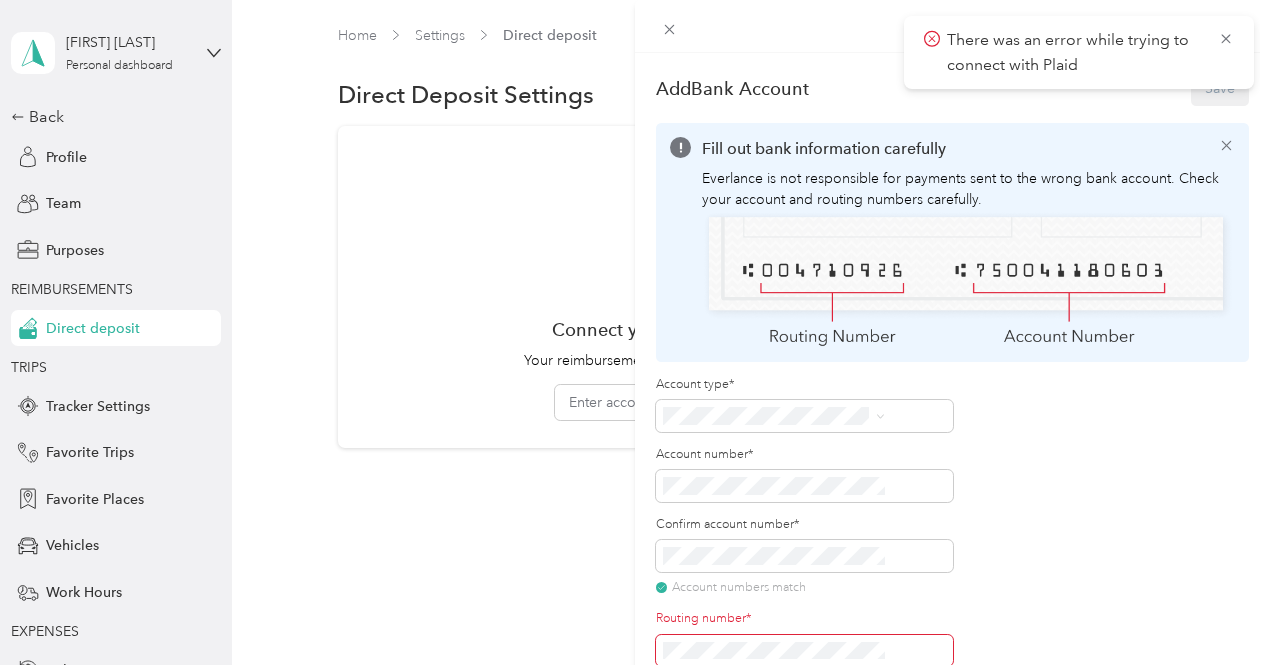 click on "Account type*   Account number*   Confirm account number*   Account numbers match Routing number*   Routing number must be 9 digits Account nickname*" at bounding box center (952, 568) 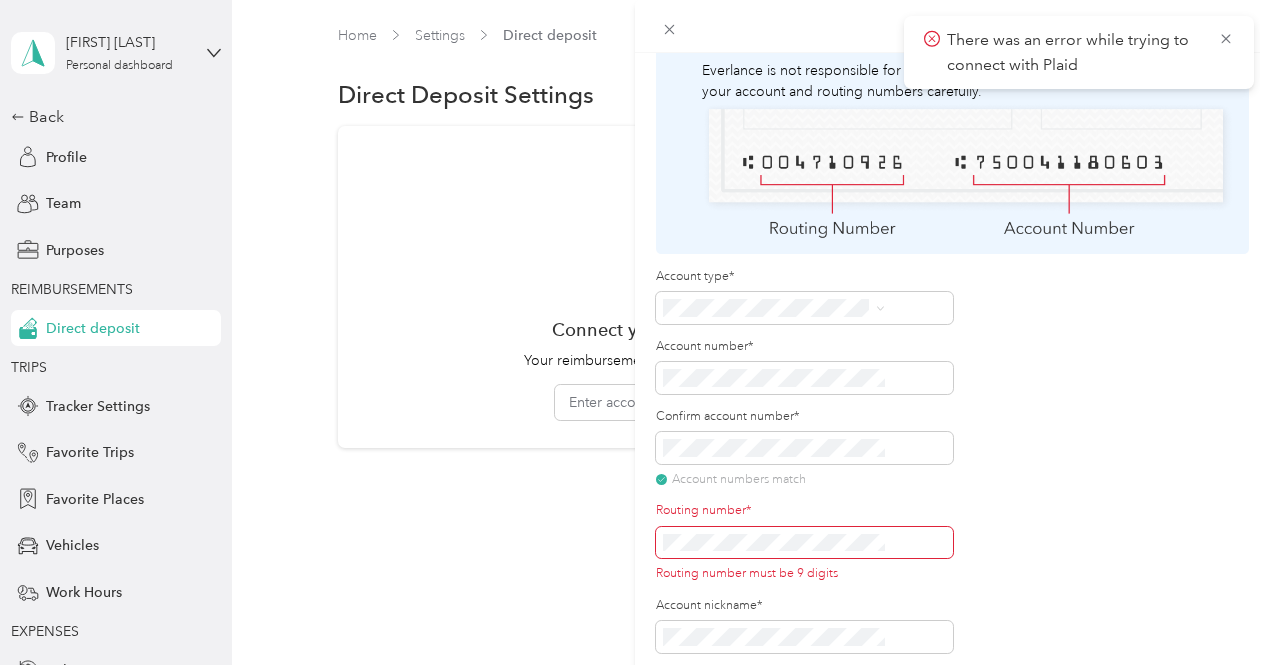 scroll, scrollTop: 110, scrollLeft: 0, axis: vertical 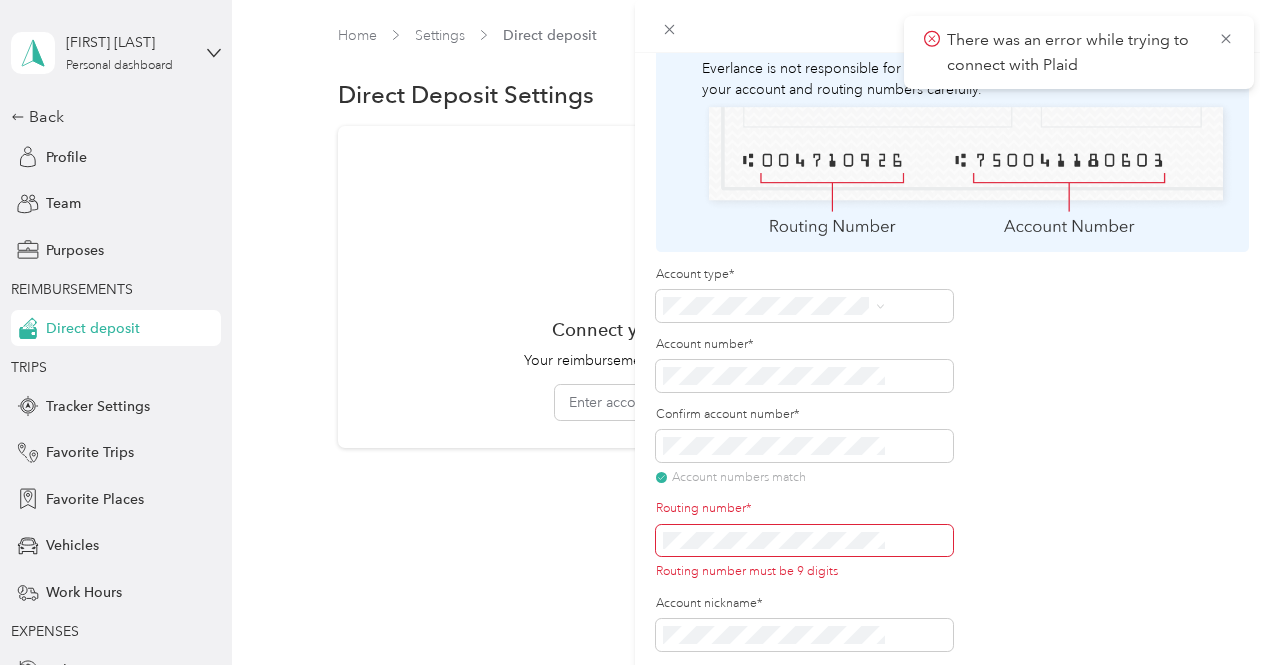 click on "Account type*   Account number*   Confirm account number*   Account numbers match Routing number*   Routing number must be 9 digits Account nickname*" at bounding box center [952, 458] 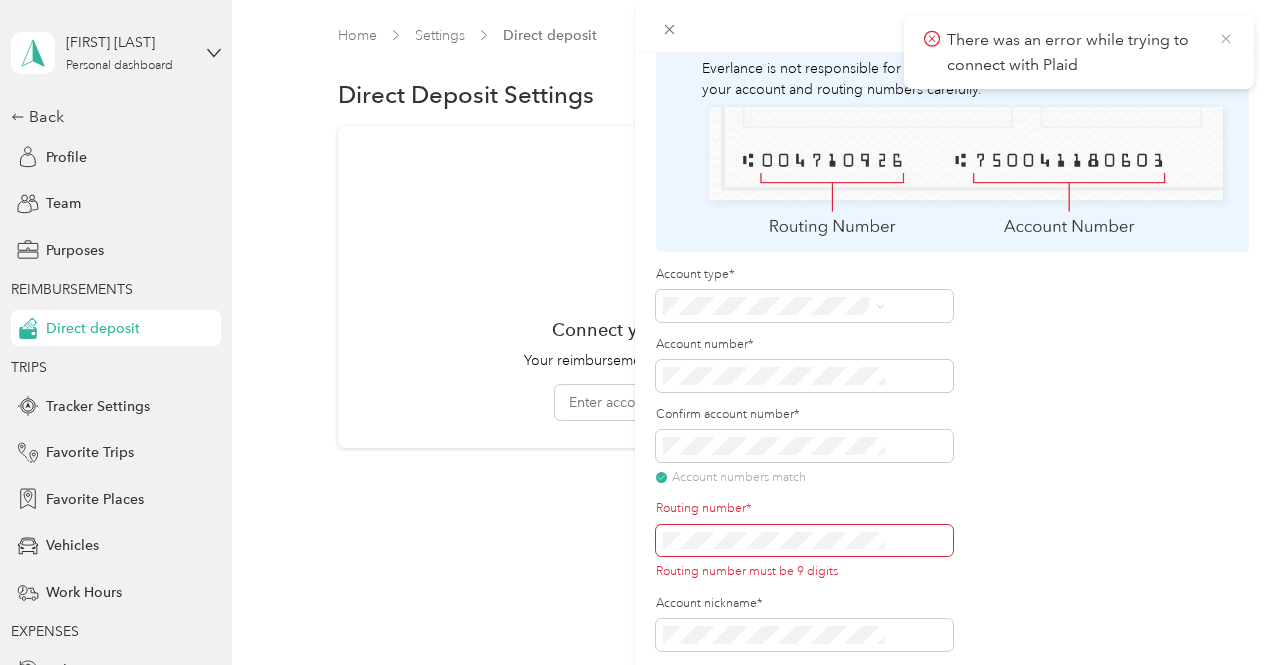 click 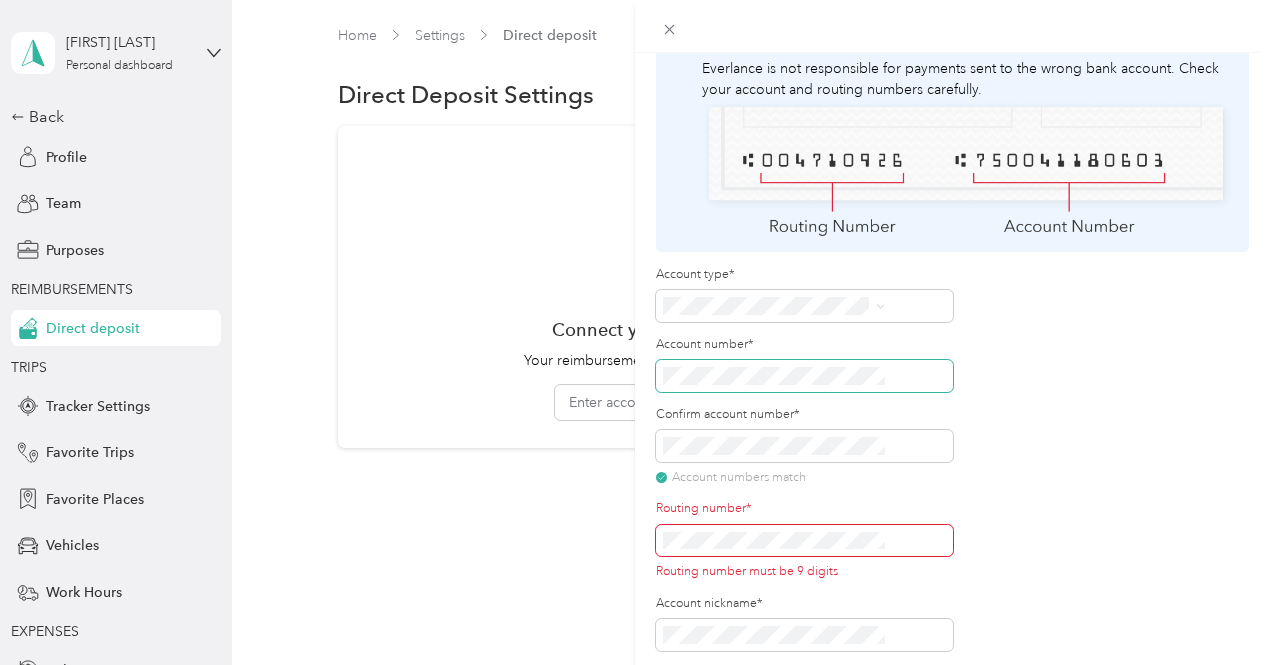 click on "Add  Bank Account Save Fill out bank information carefully Everlance is not responsible for payments sent to the wrong bank account. Check your account and routing numbers carefully. Account type*   Account number*   Confirm account number*   Account numbers match Routing number*   Routing number must be 9 digits Account nickname*" at bounding box center (952, 385) 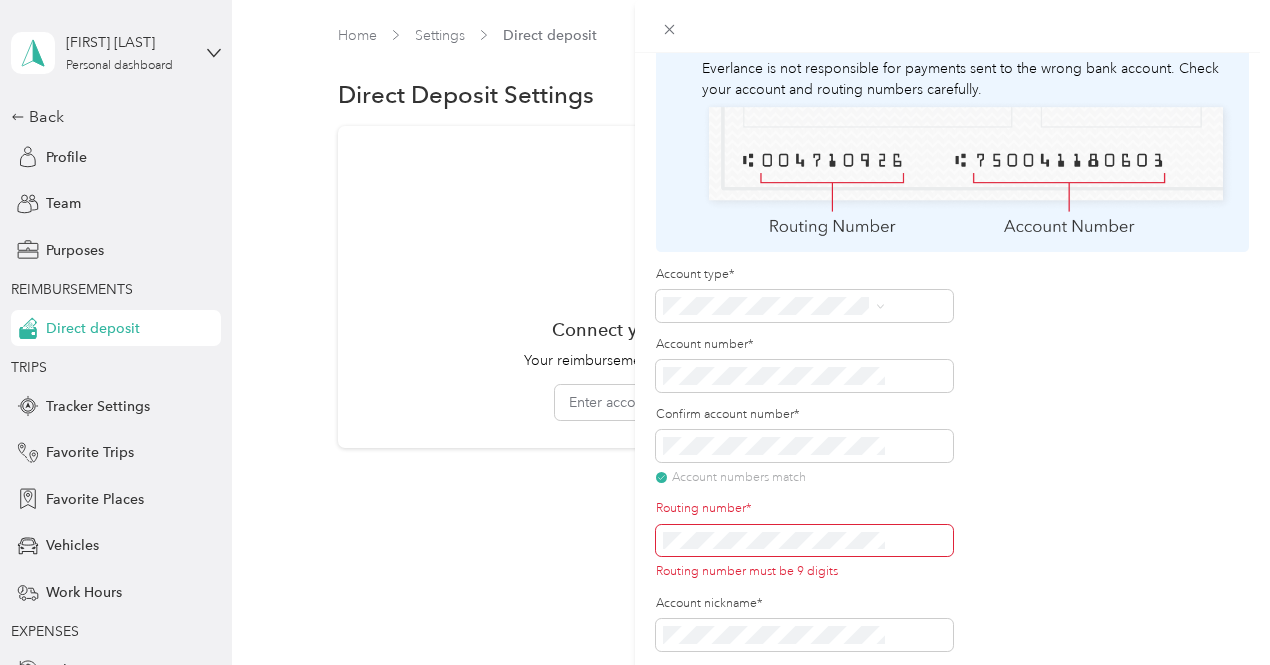 scroll, scrollTop: 86, scrollLeft: 0, axis: vertical 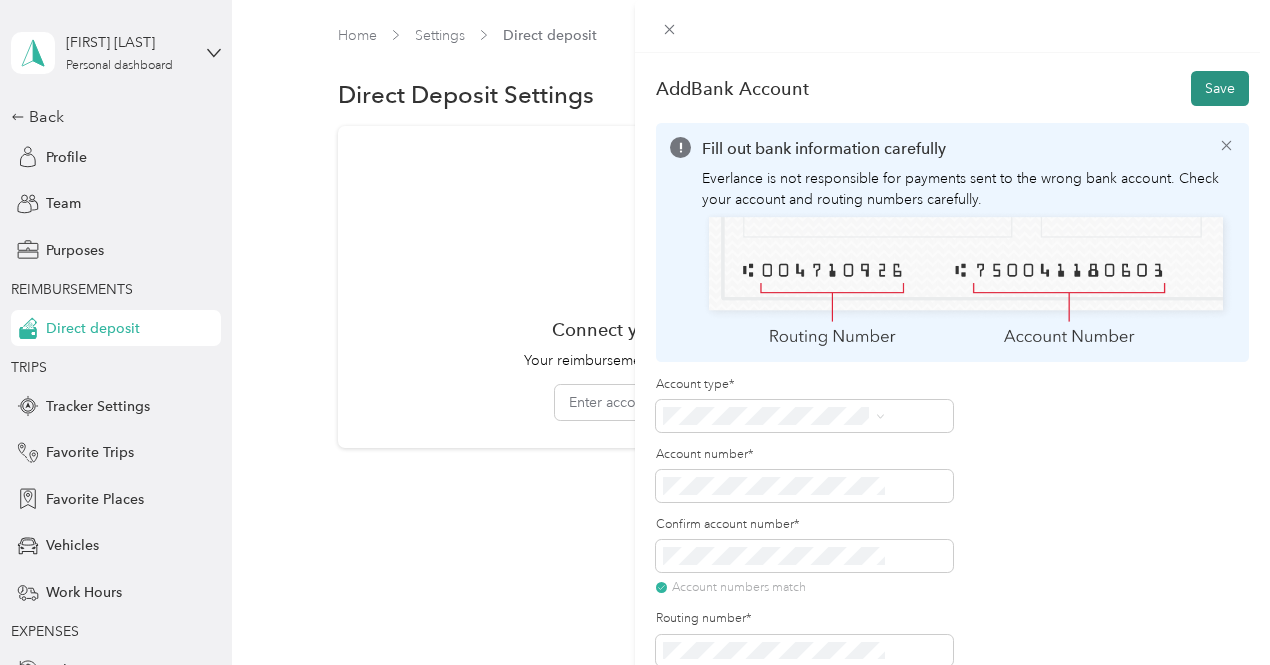 click on "Save" at bounding box center (1220, 88) 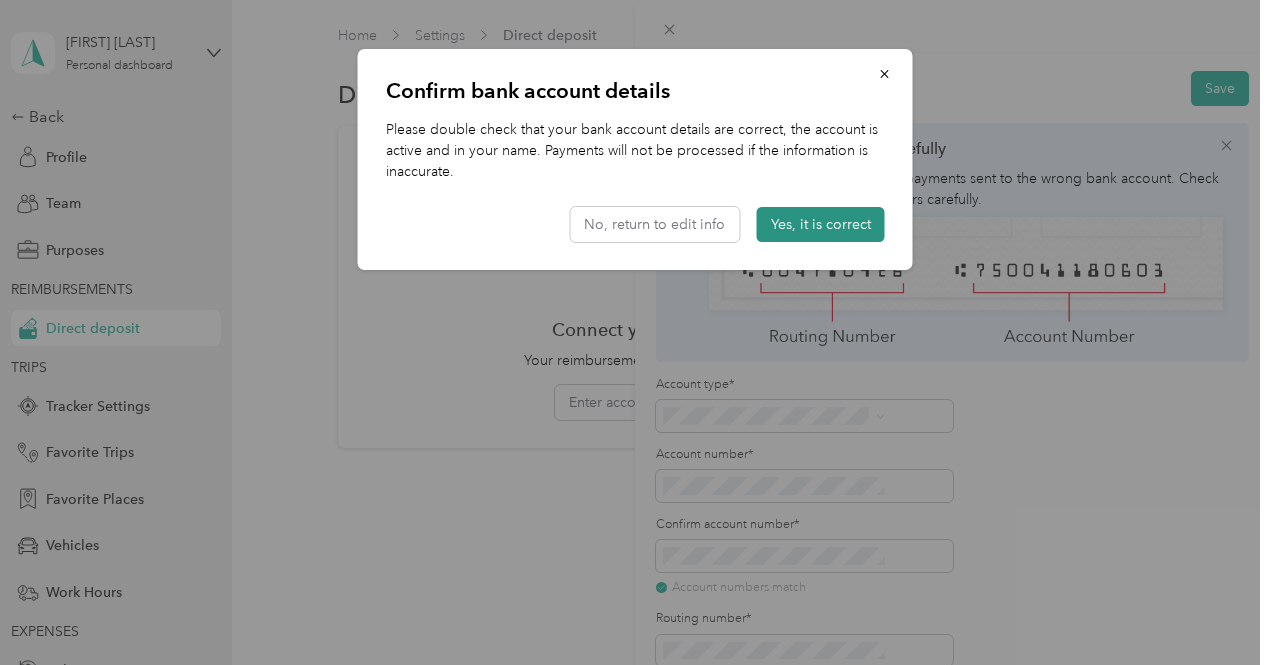 click on "Yes, it is correct" at bounding box center (821, 224) 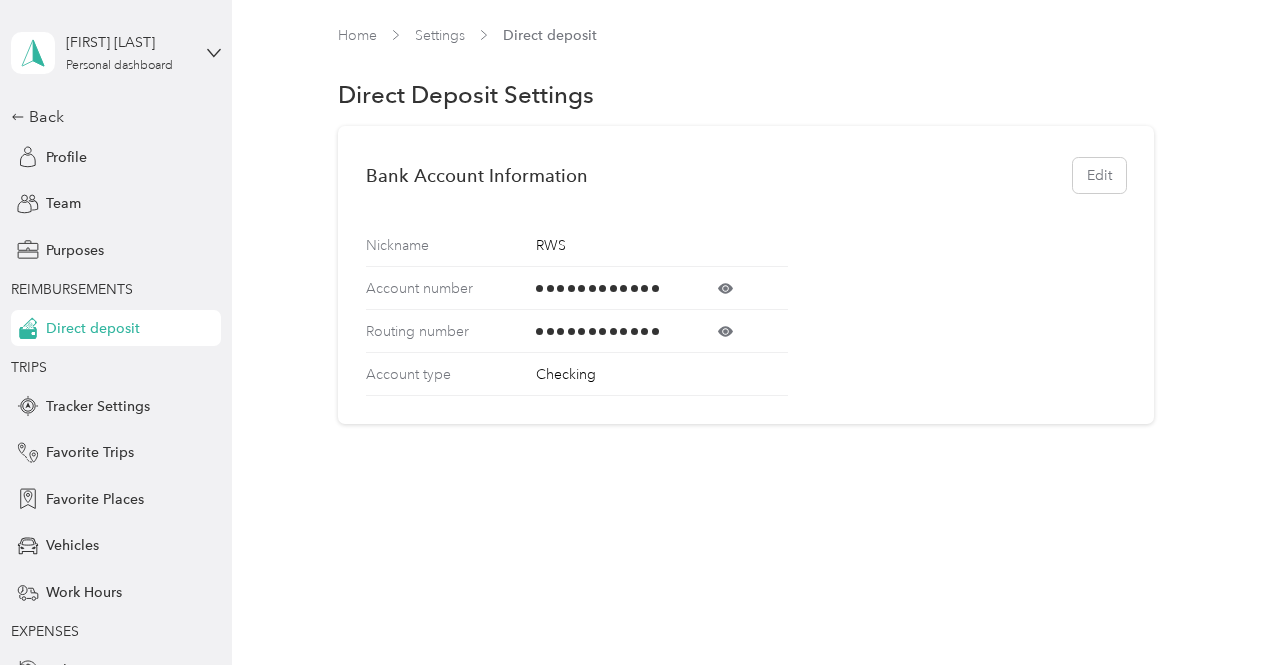 click 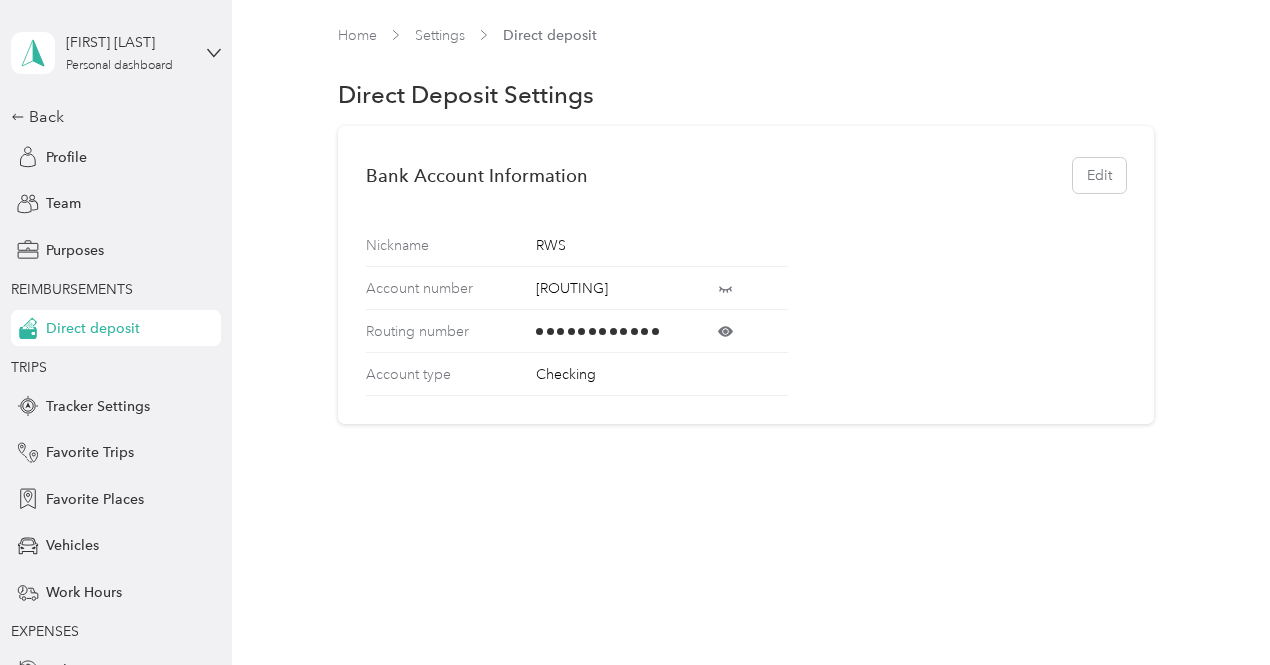 click 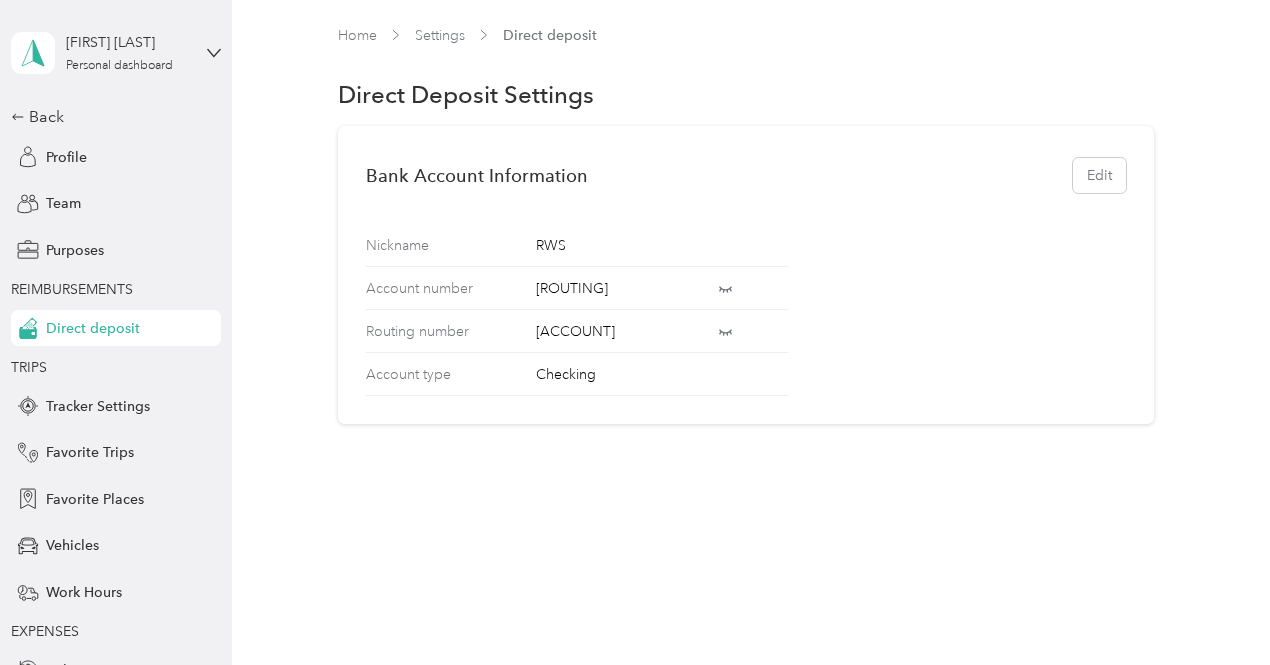 click on "Home Settings Direct deposit Direct Deposit Settings Bank Account Information Edit Nickname RWS Account number 7101300521859 Routing number 261071438 Account type Checking" at bounding box center [746, 266] 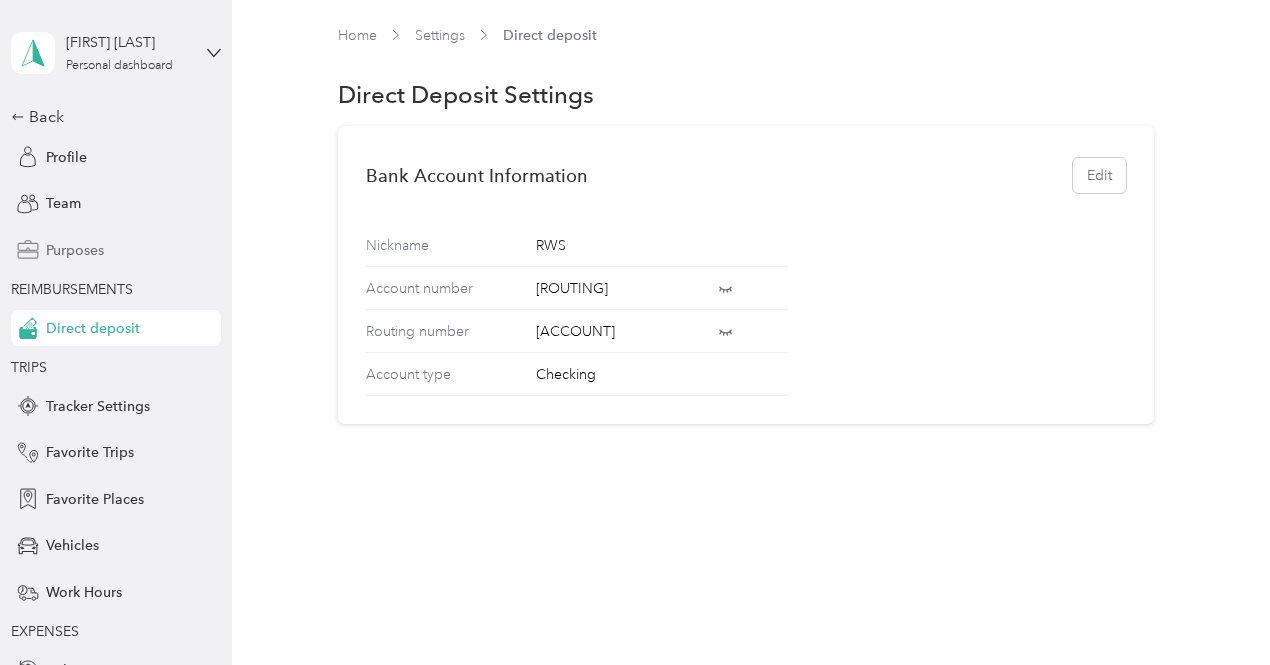 click on "Purposes" at bounding box center [116, 250] 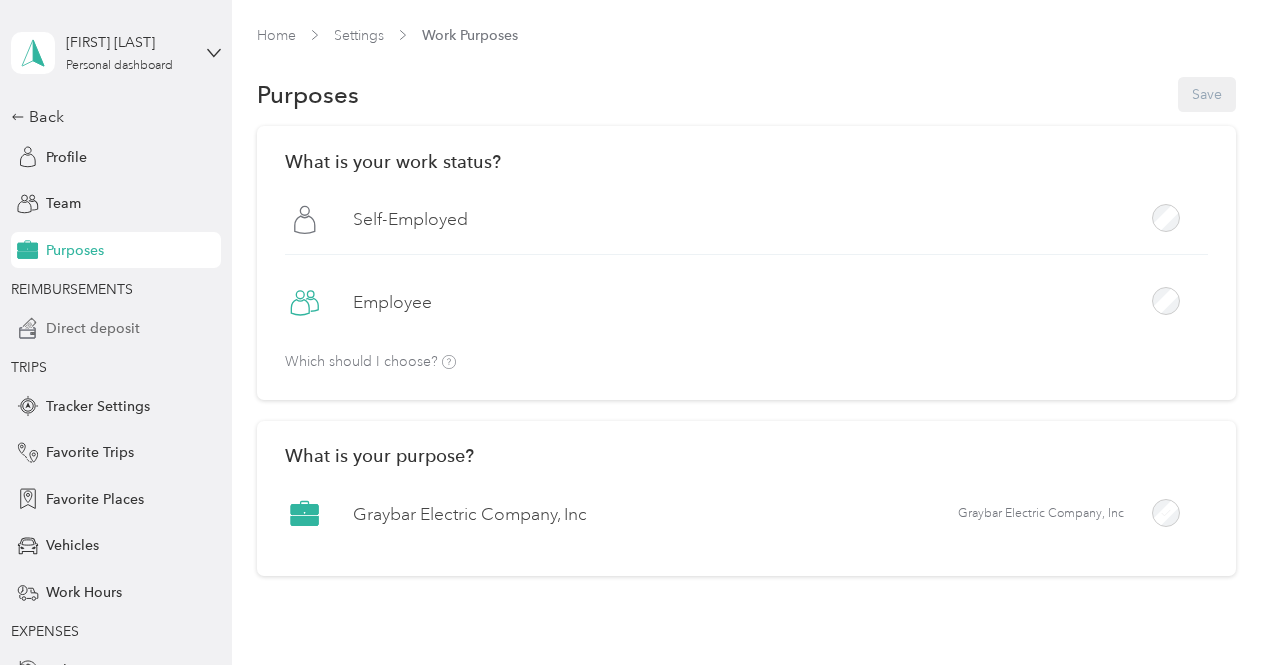 click on "Direct deposit" at bounding box center (93, 328) 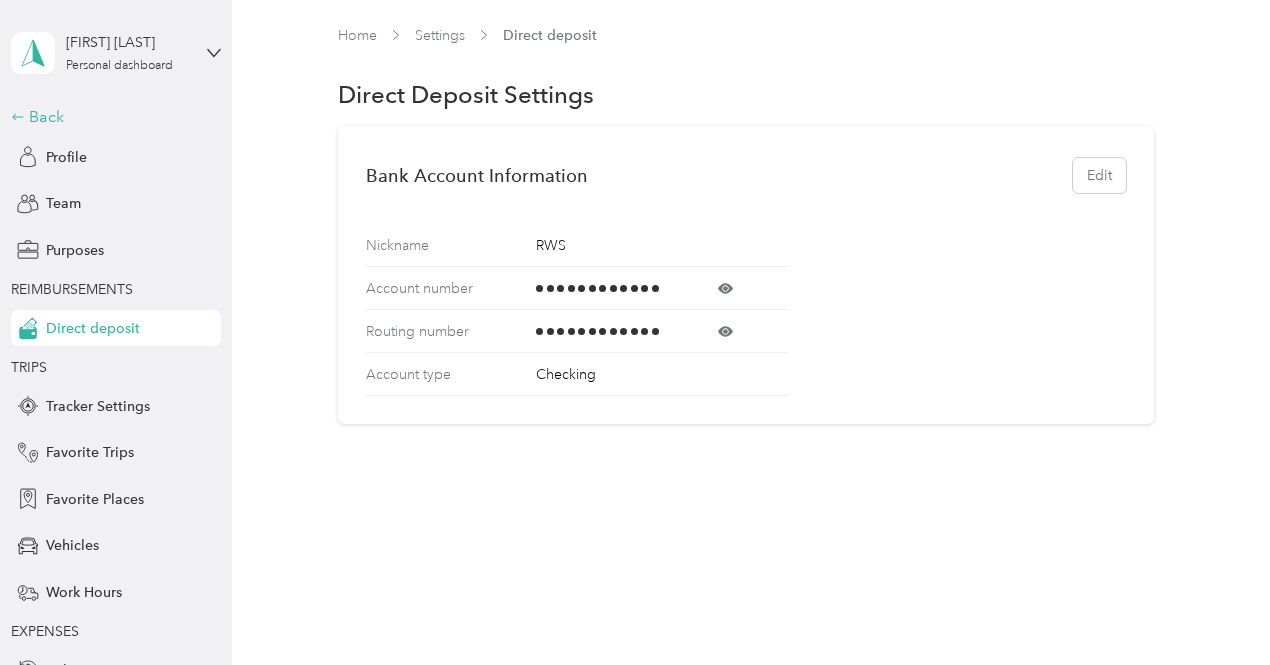 click on "Back" at bounding box center (111, 117) 